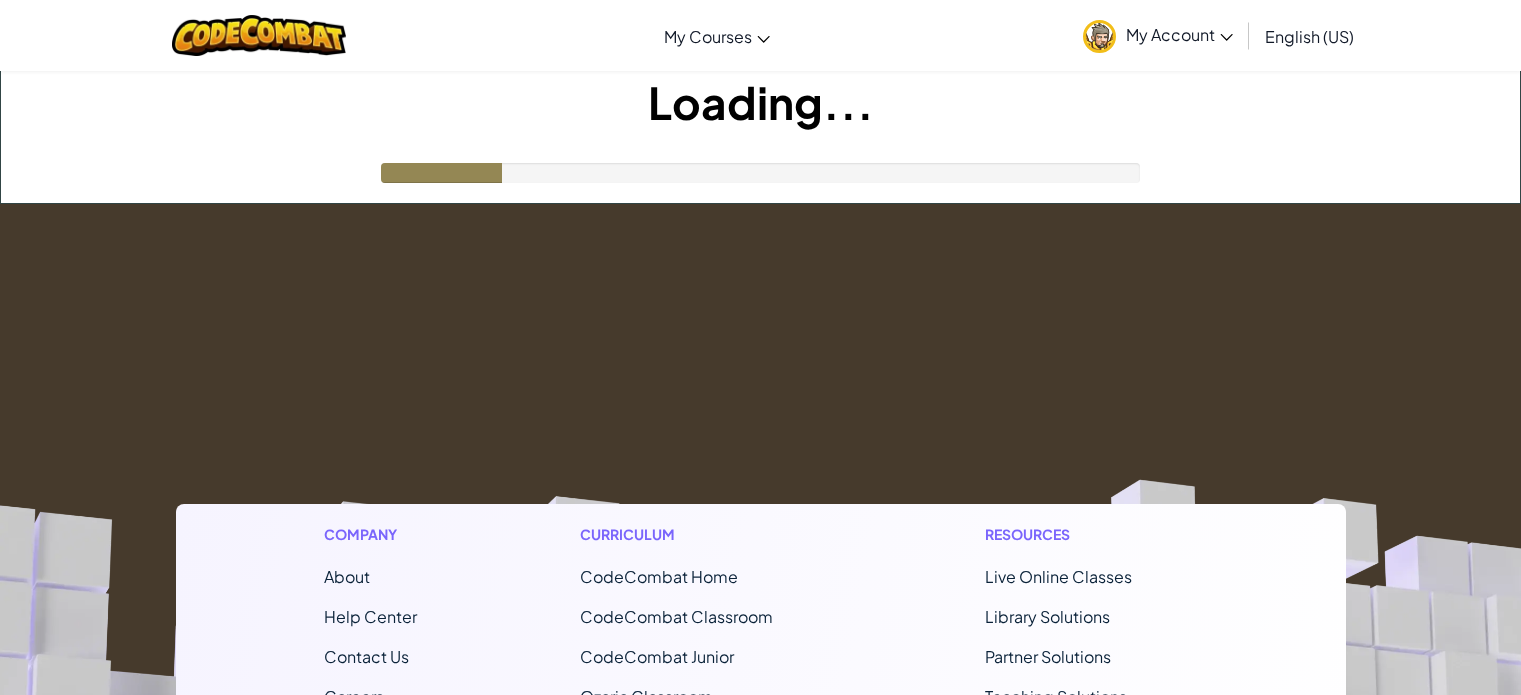 scroll, scrollTop: 0, scrollLeft: 0, axis: both 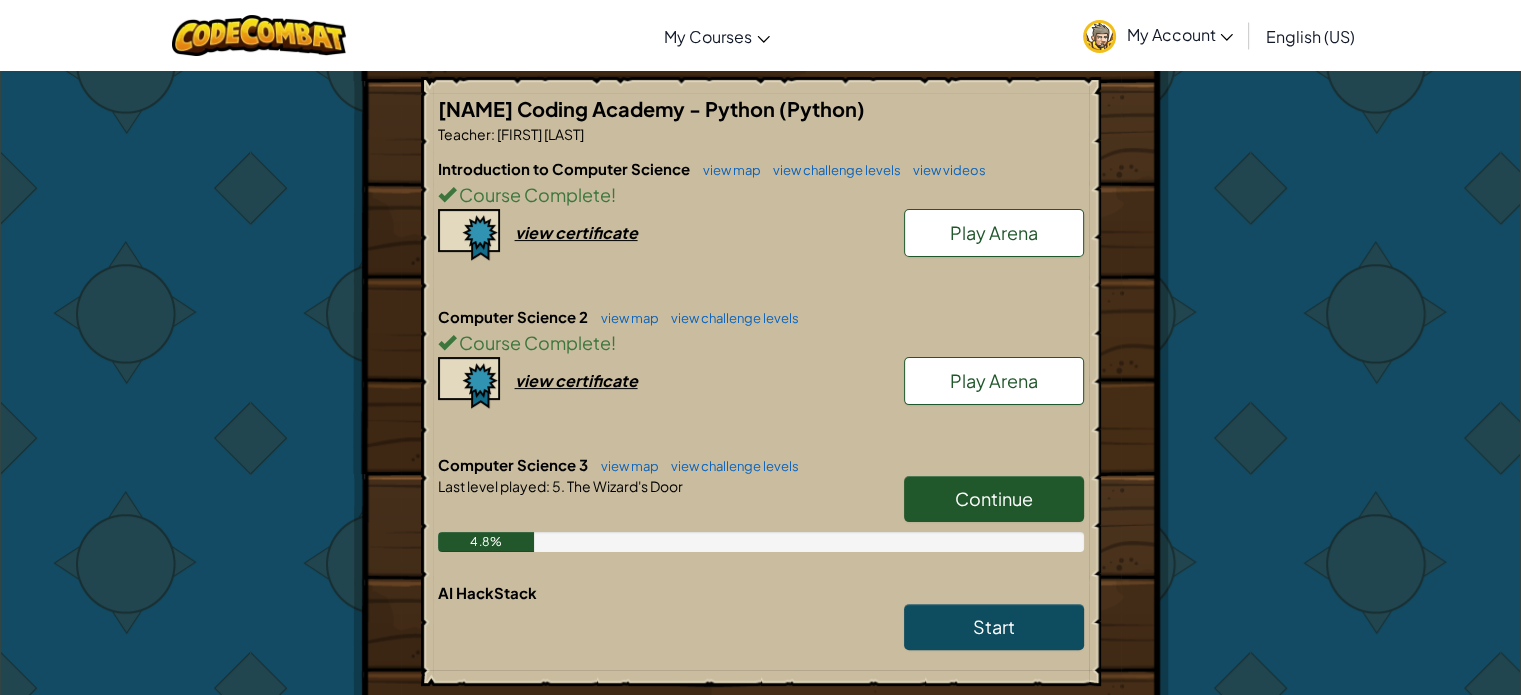 click on "Continue" at bounding box center (994, 498) 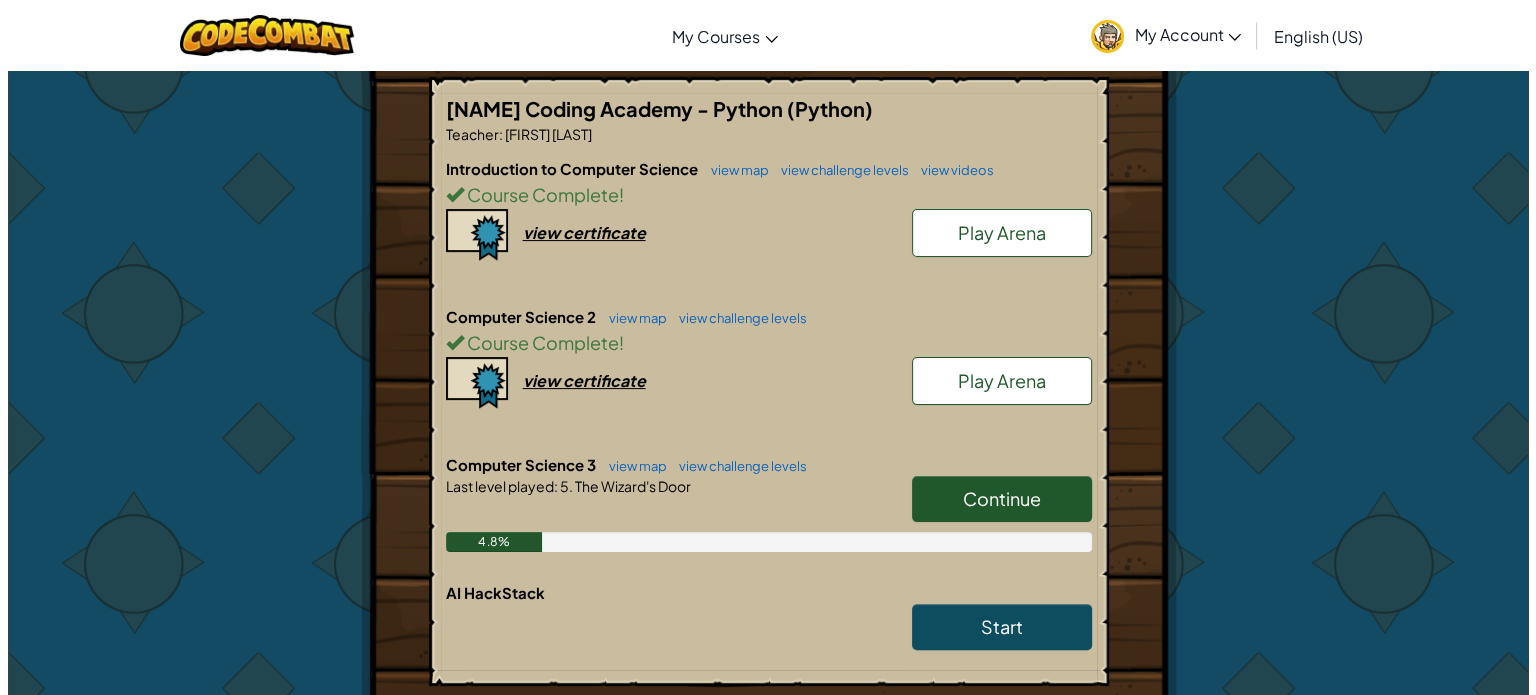 scroll, scrollTop: 0, scrollLeft: 0, axis: both 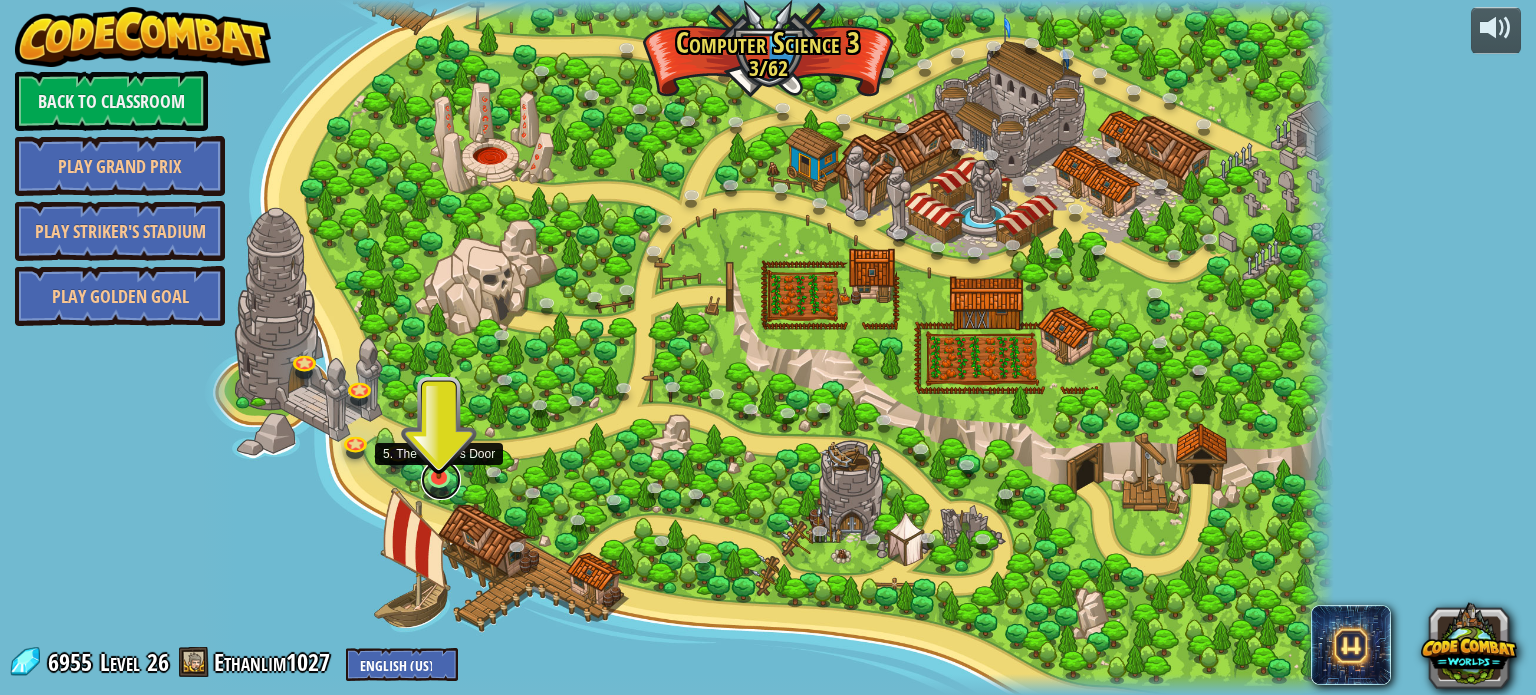 click at bounding box center (441, 480) 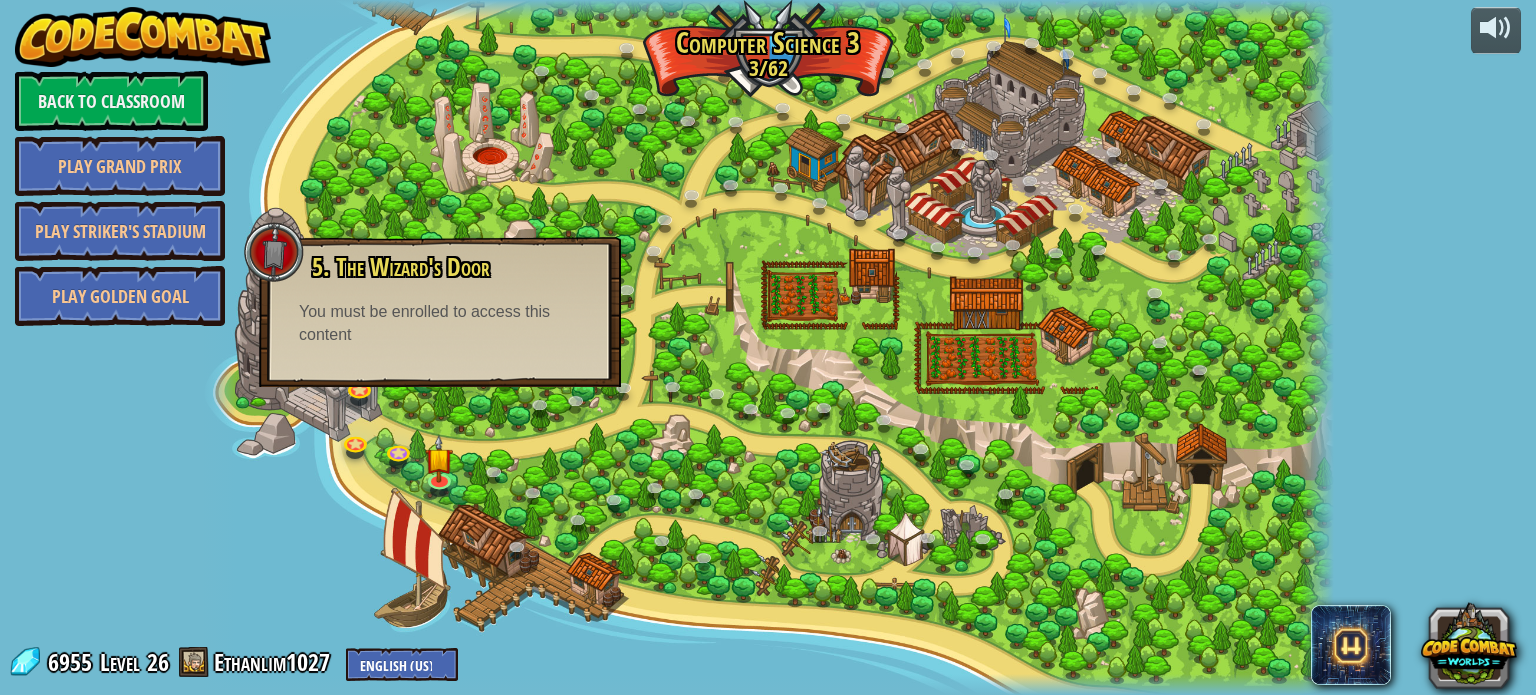 click at bounding box center [767, 347] 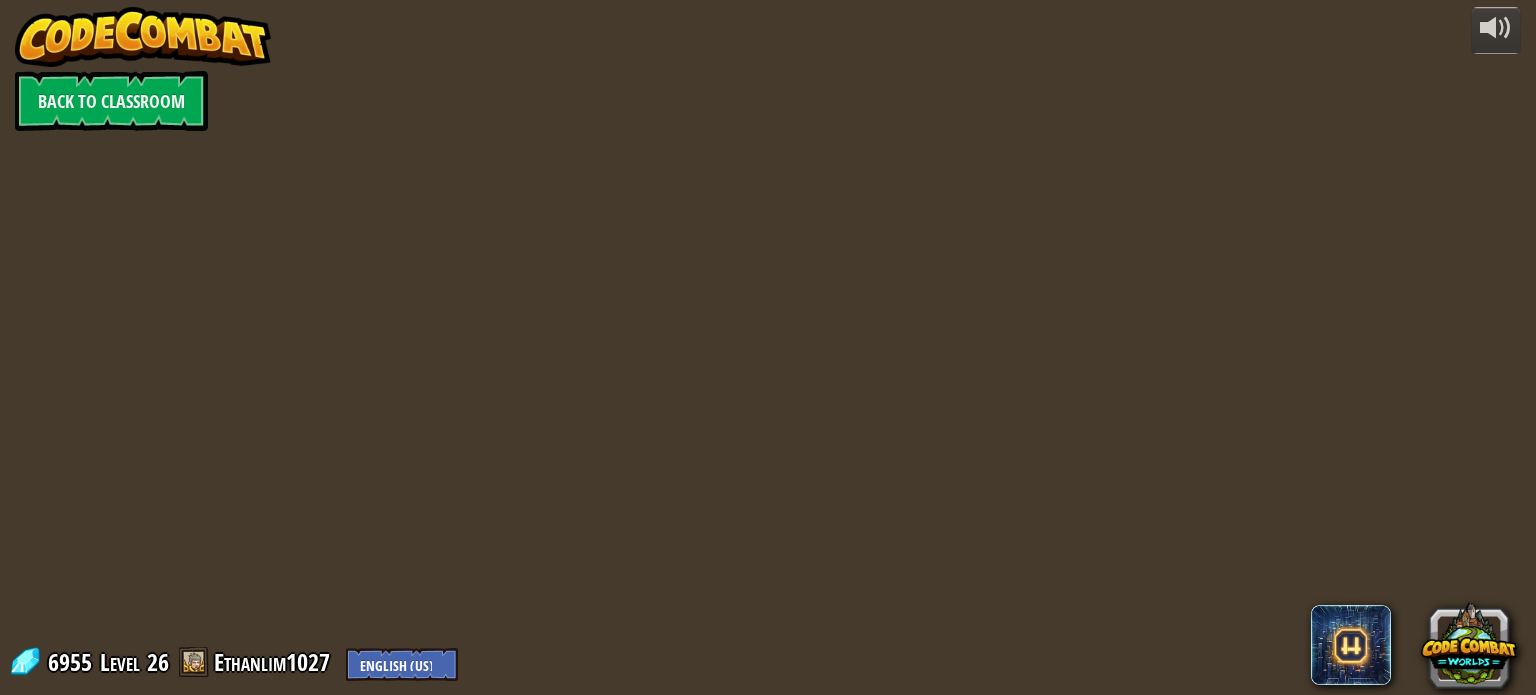 scroll, scrollTop: 0, scrollLeft: 0, axis: both 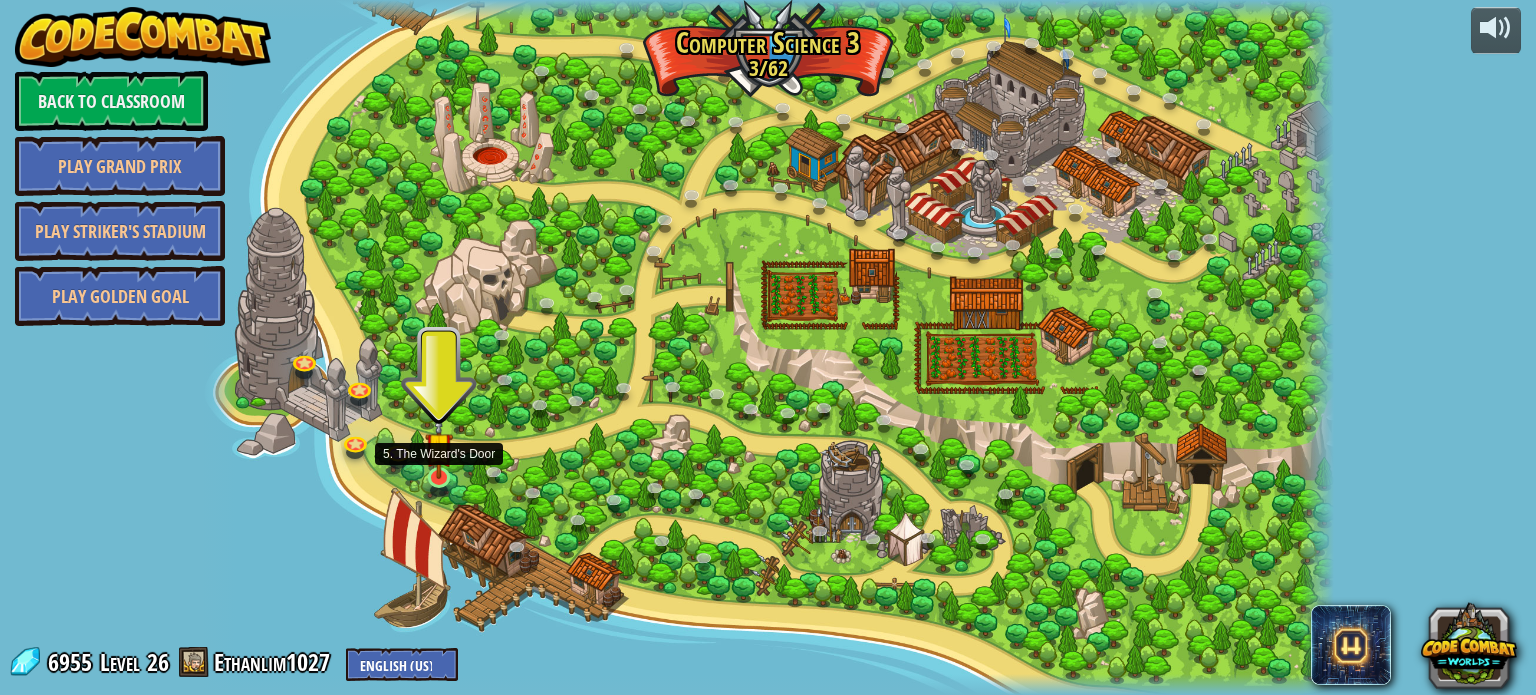 click at bounding box center [439, 446] 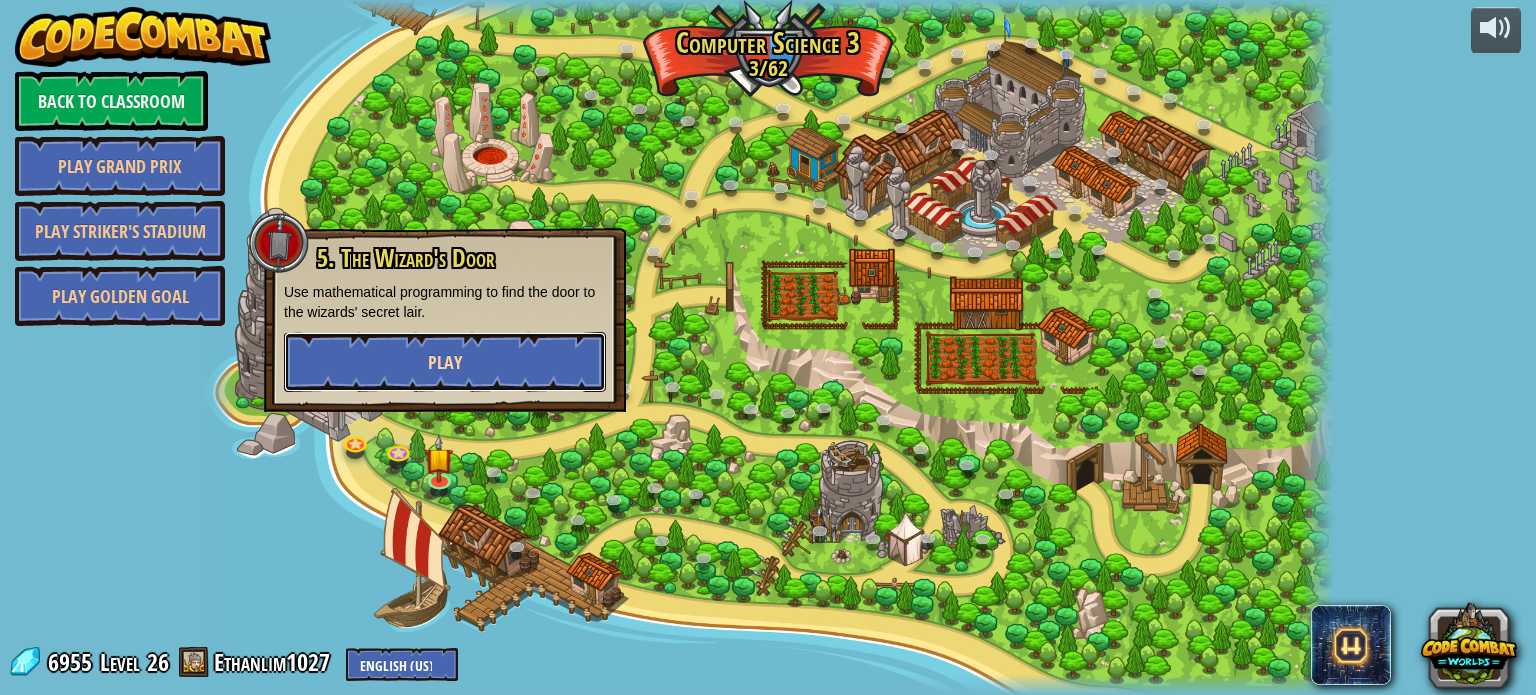 click on "Play" at bounding box center (445, 362) 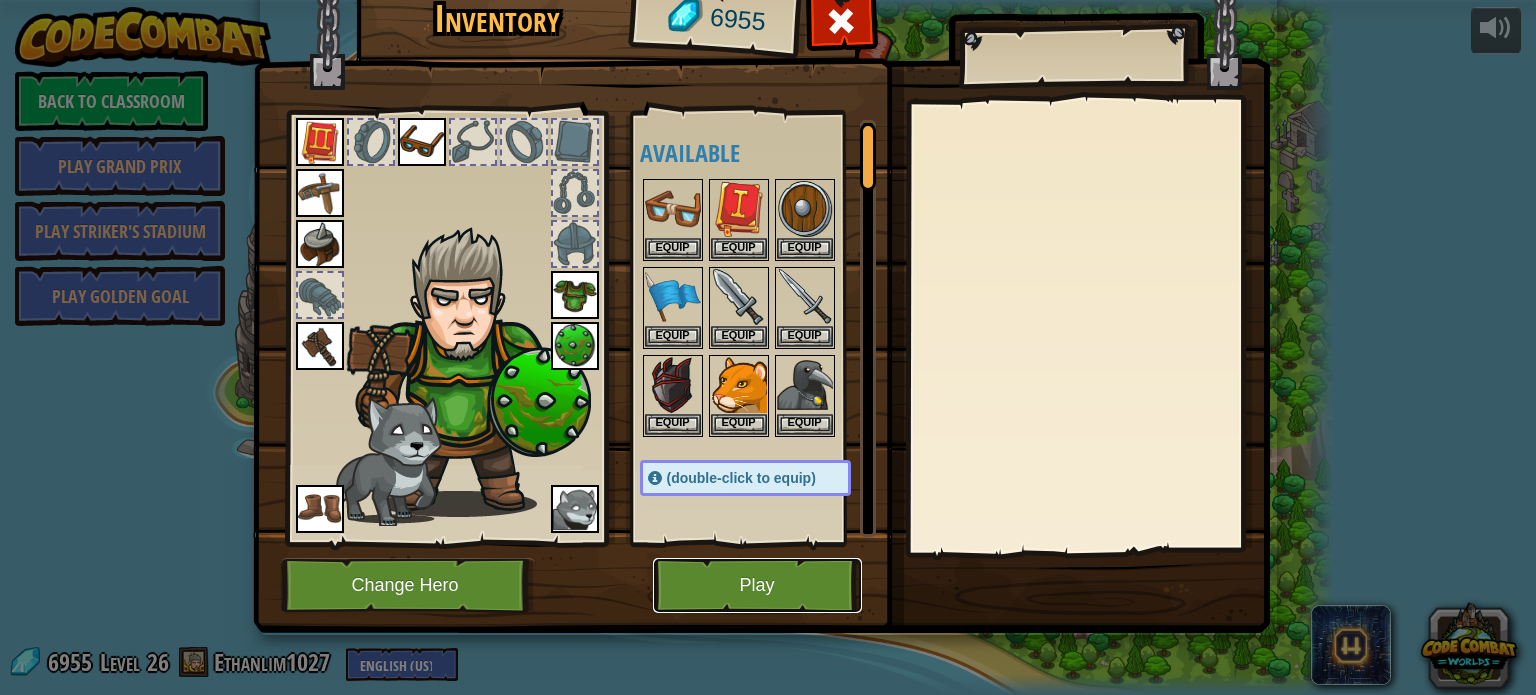 click on "Play" at bounding box center [757, 585] 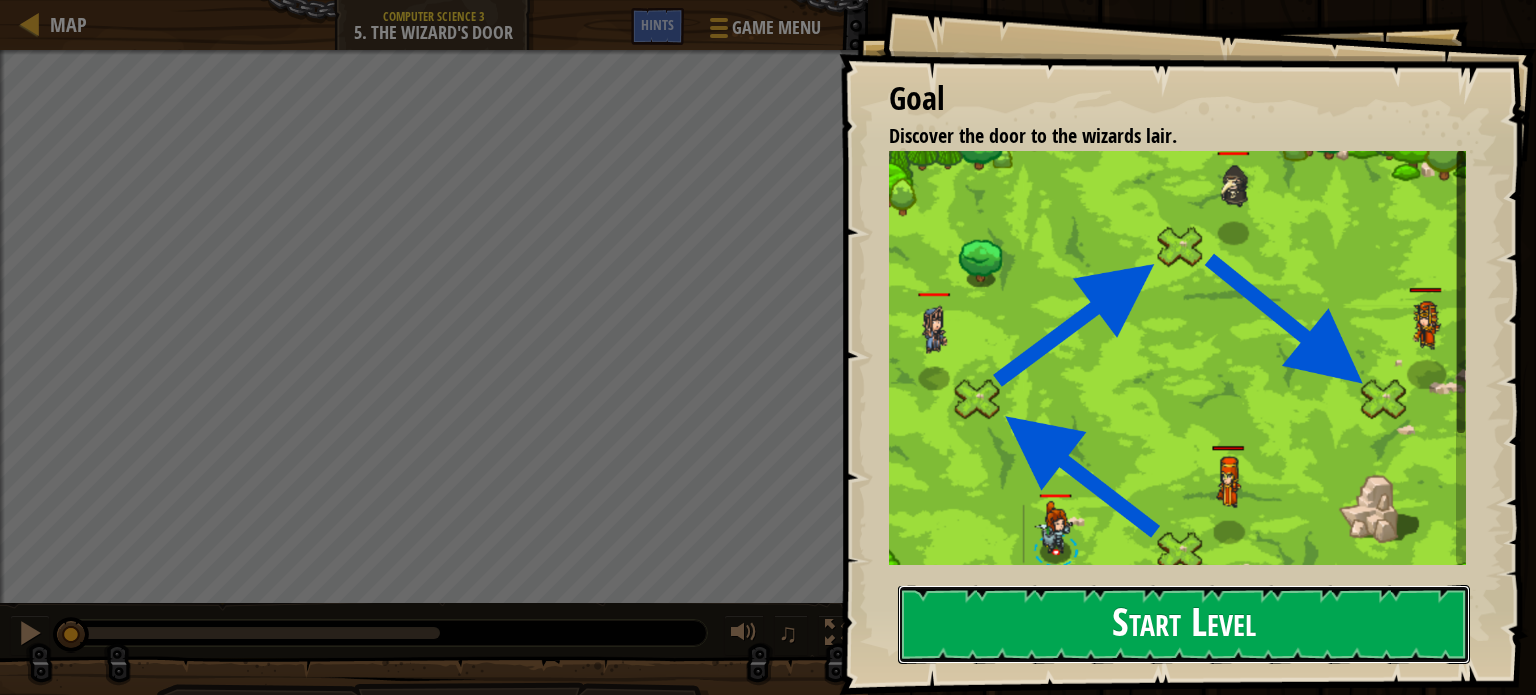 click on "Start Level" at bounding box center (1184, 624) 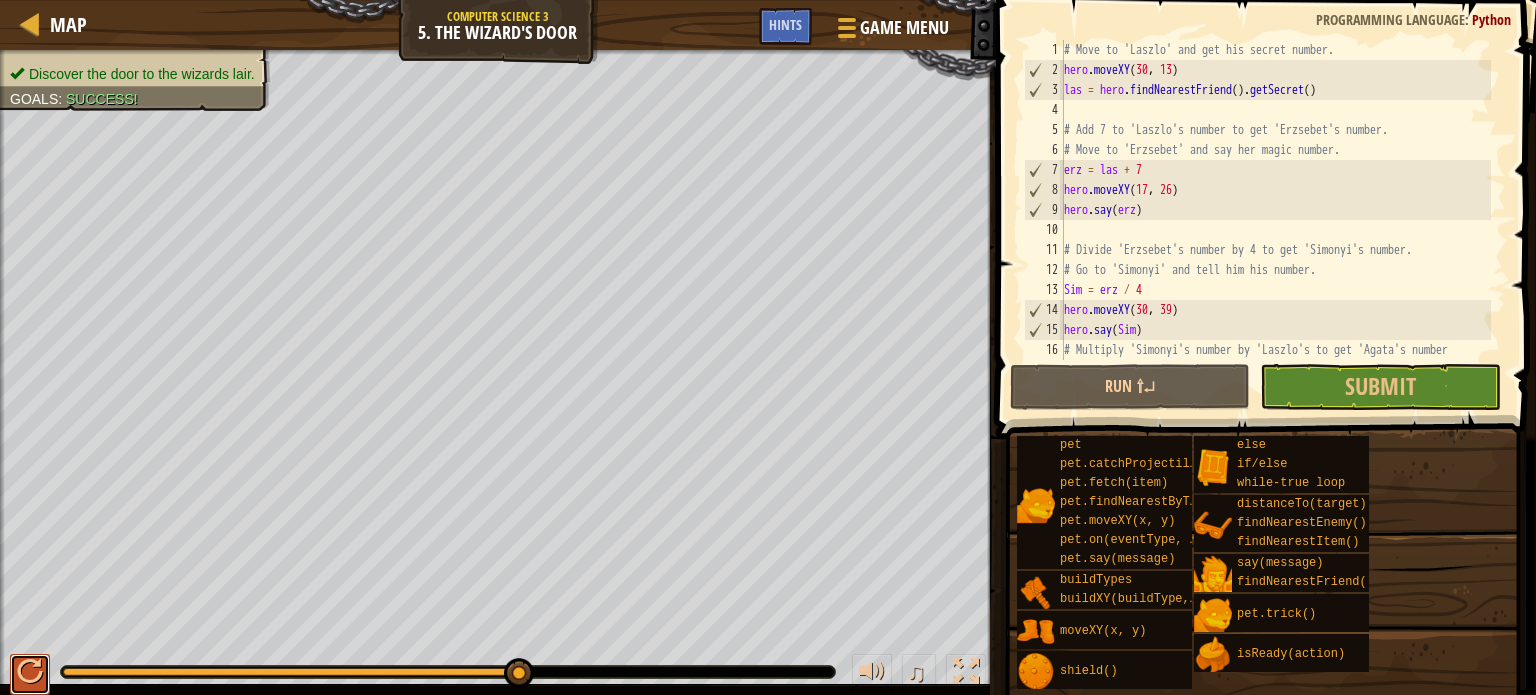 click at bounding box center [30, 672] 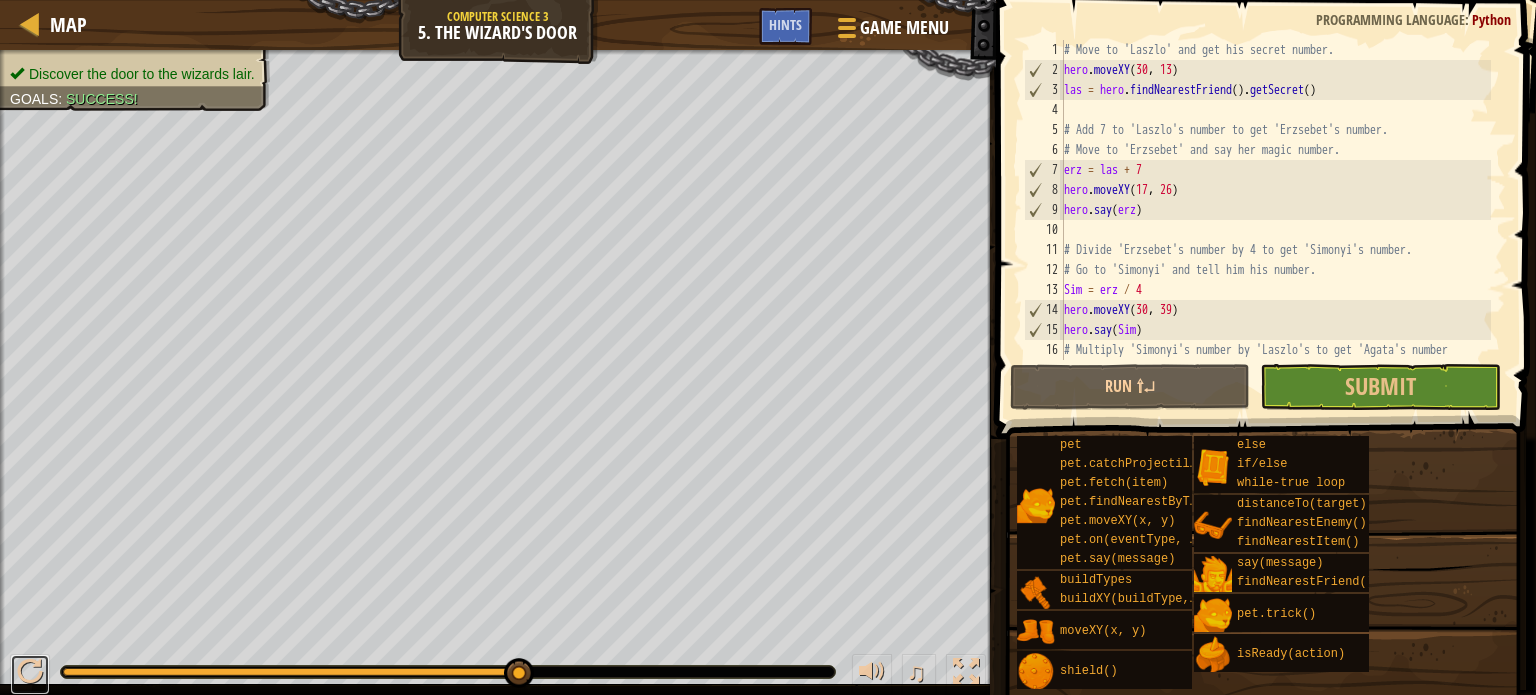 drag, startPoint x: 28, startPoint y: 676, endPoint x: 69, endPoint y: 660, distance: 44.011364 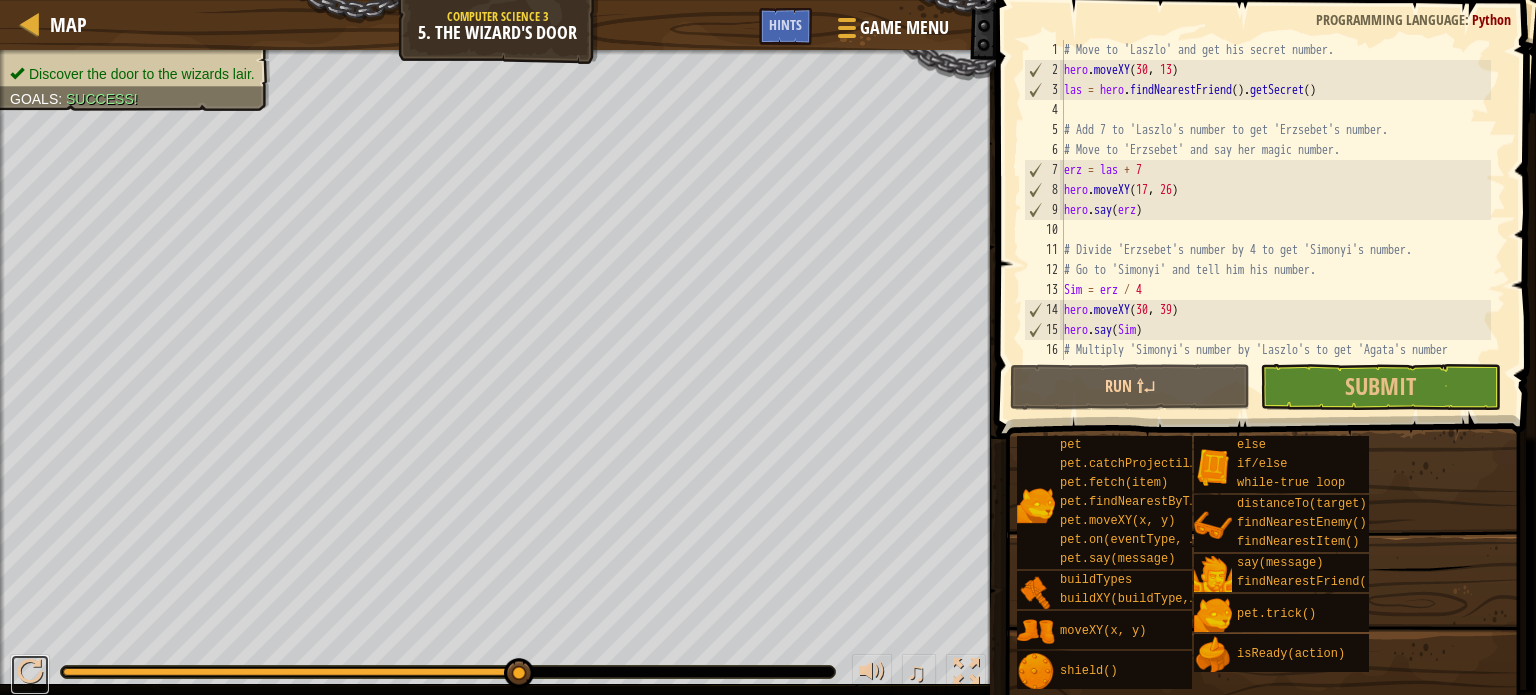 click at bounding box center [30, 672] 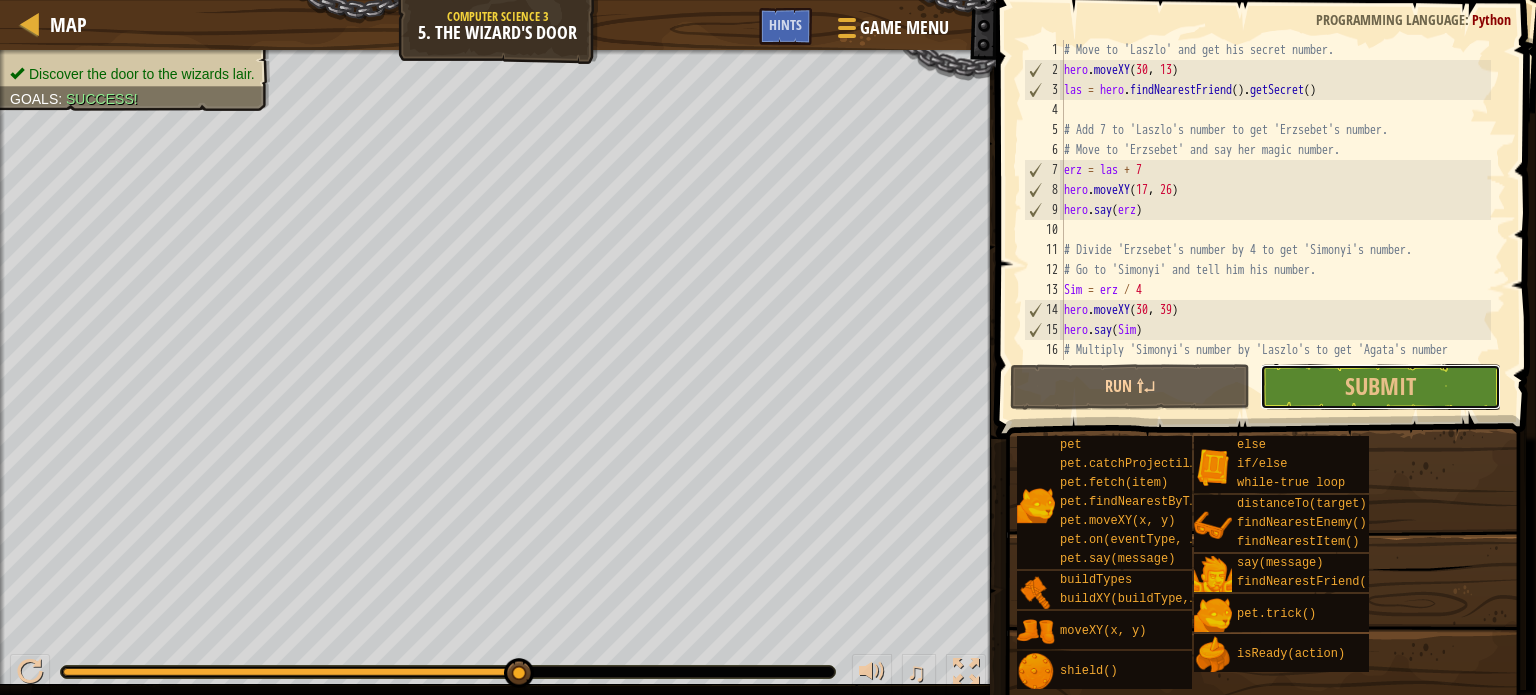drag, startPoint x: 1384, startPoint y: 387, endPoint x: 1185, endPoint y: 443, distance: 206.7293 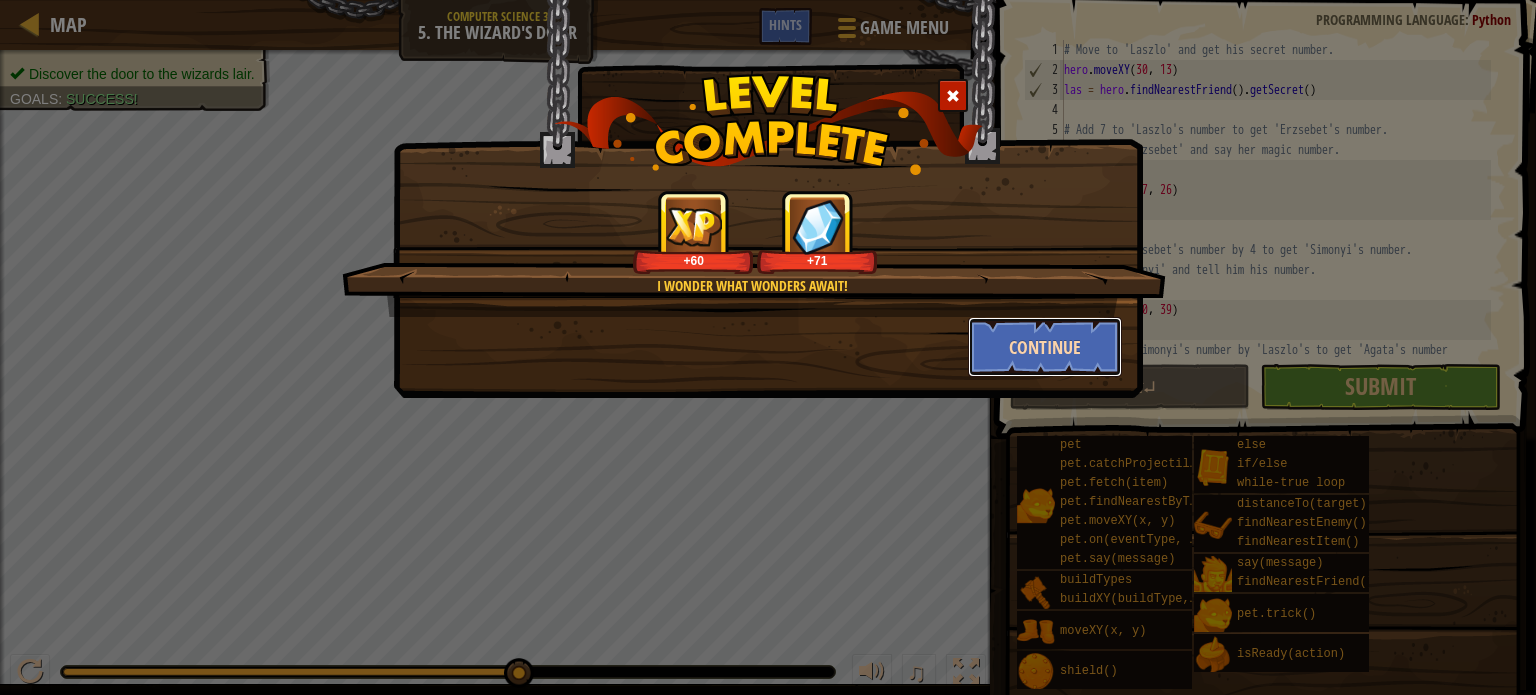 click on "Continue" at bounding box center (1045, 347) 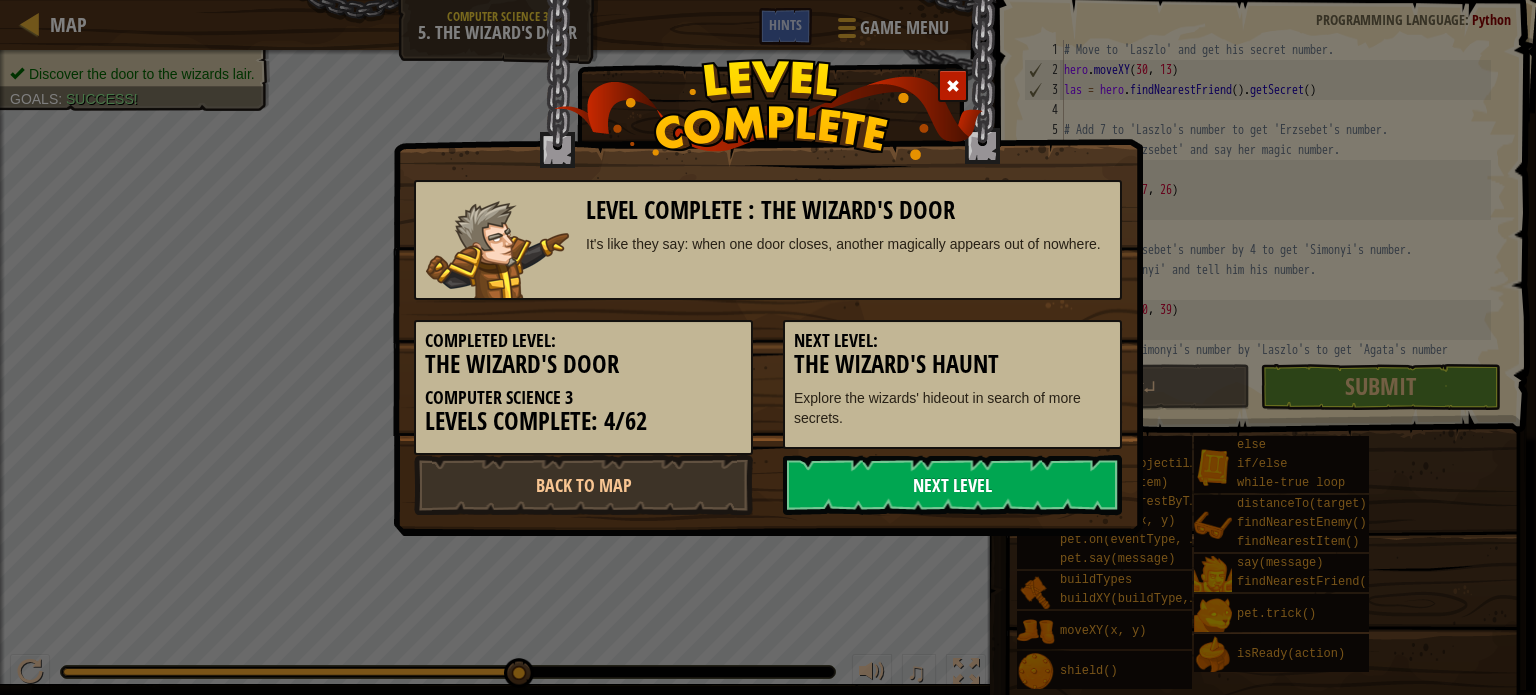 click on "Next Level" at bounding box center (952, 485) 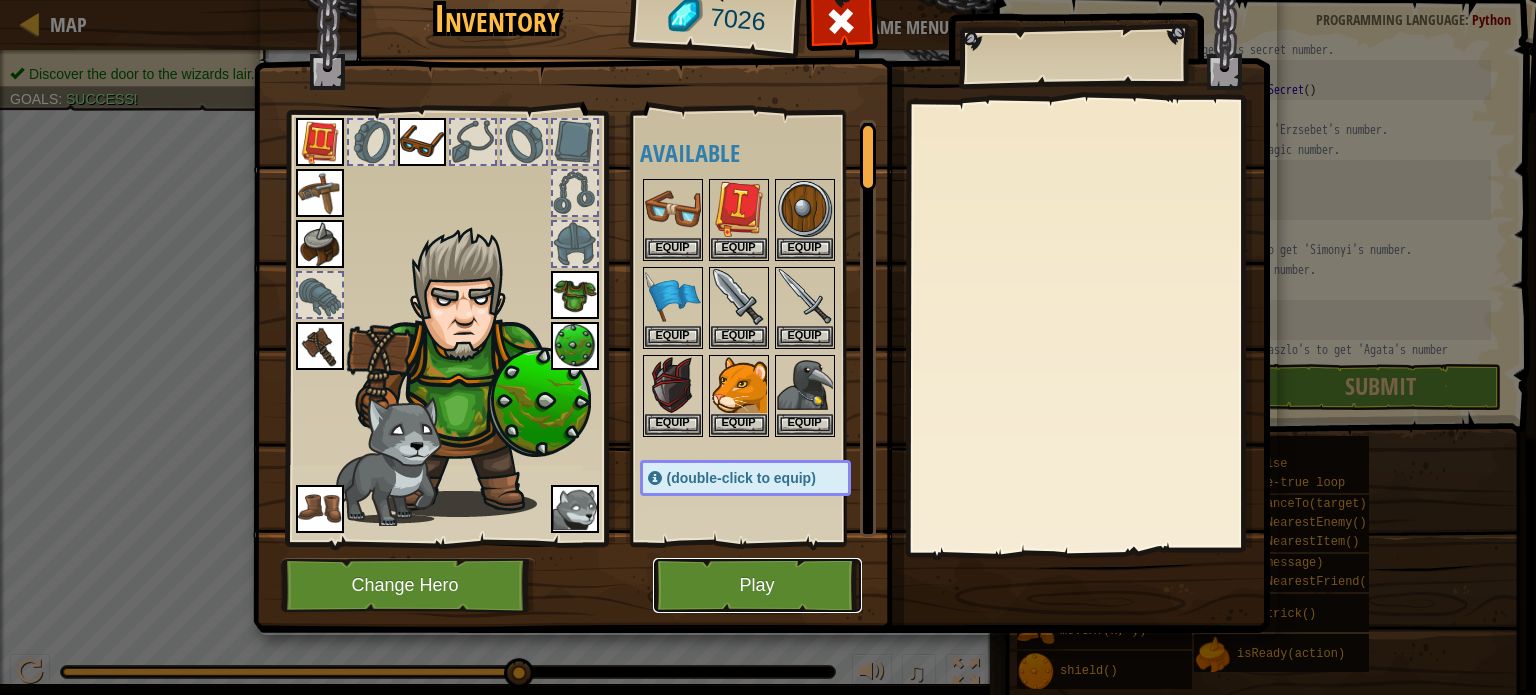 click on "Play" at bounding box center [757, 585] 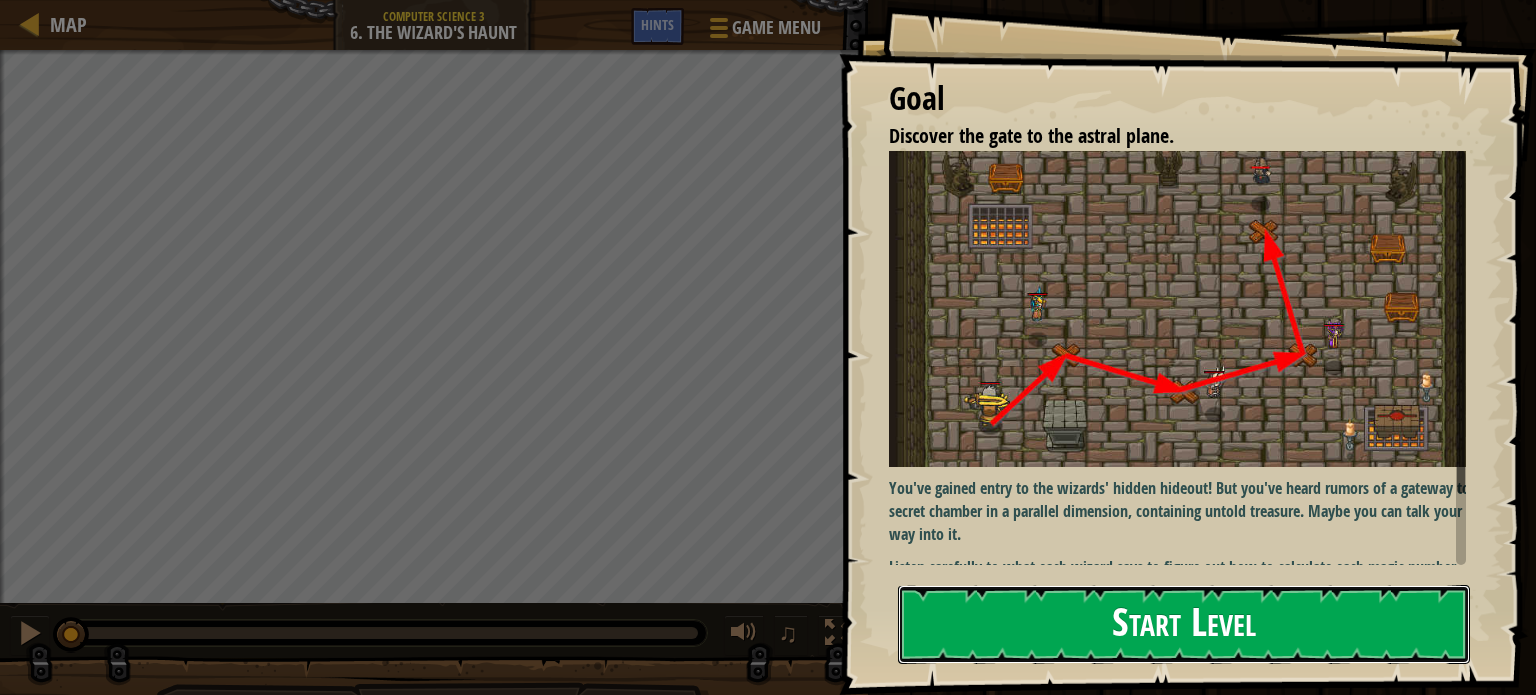 click on "Start Level" at bounding box center (1184, 624) 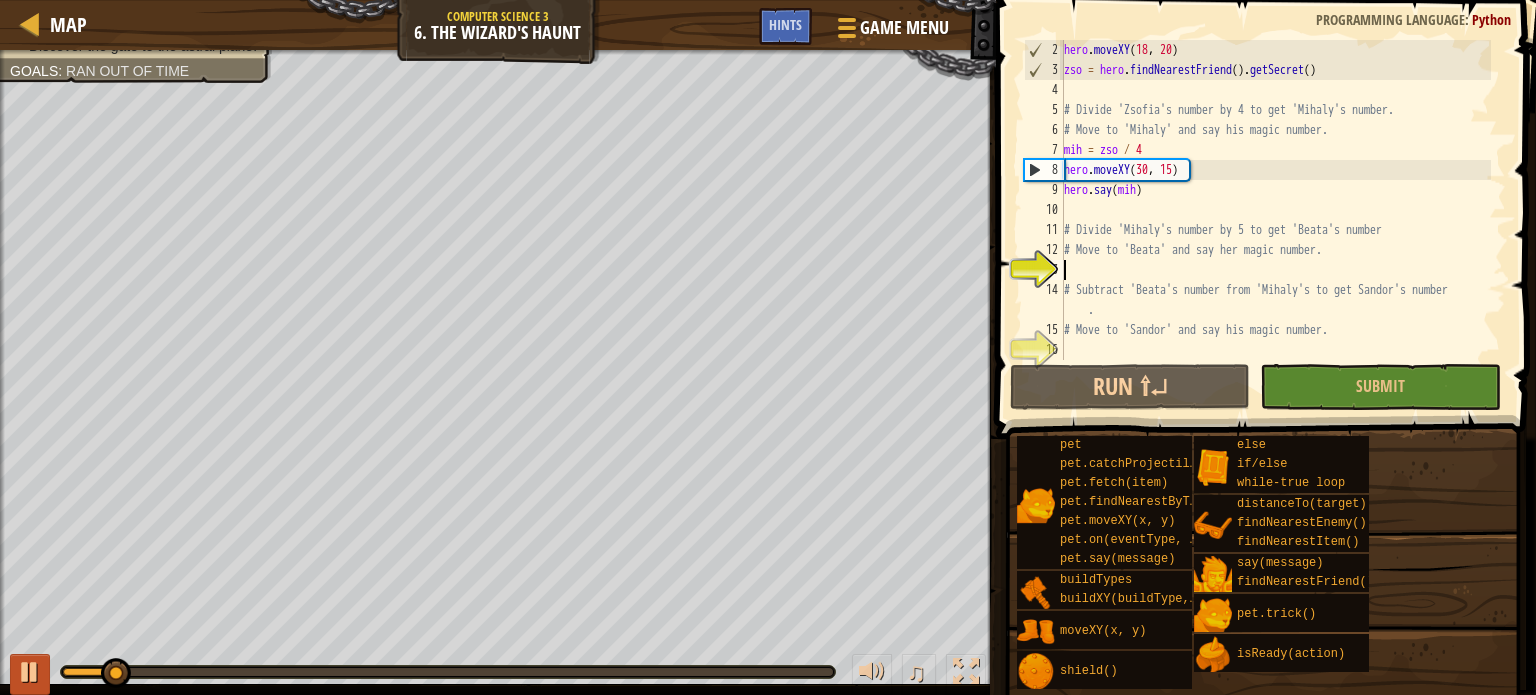 scroll, scrollTop: 20, scrollLeft: 0, axis: vertical 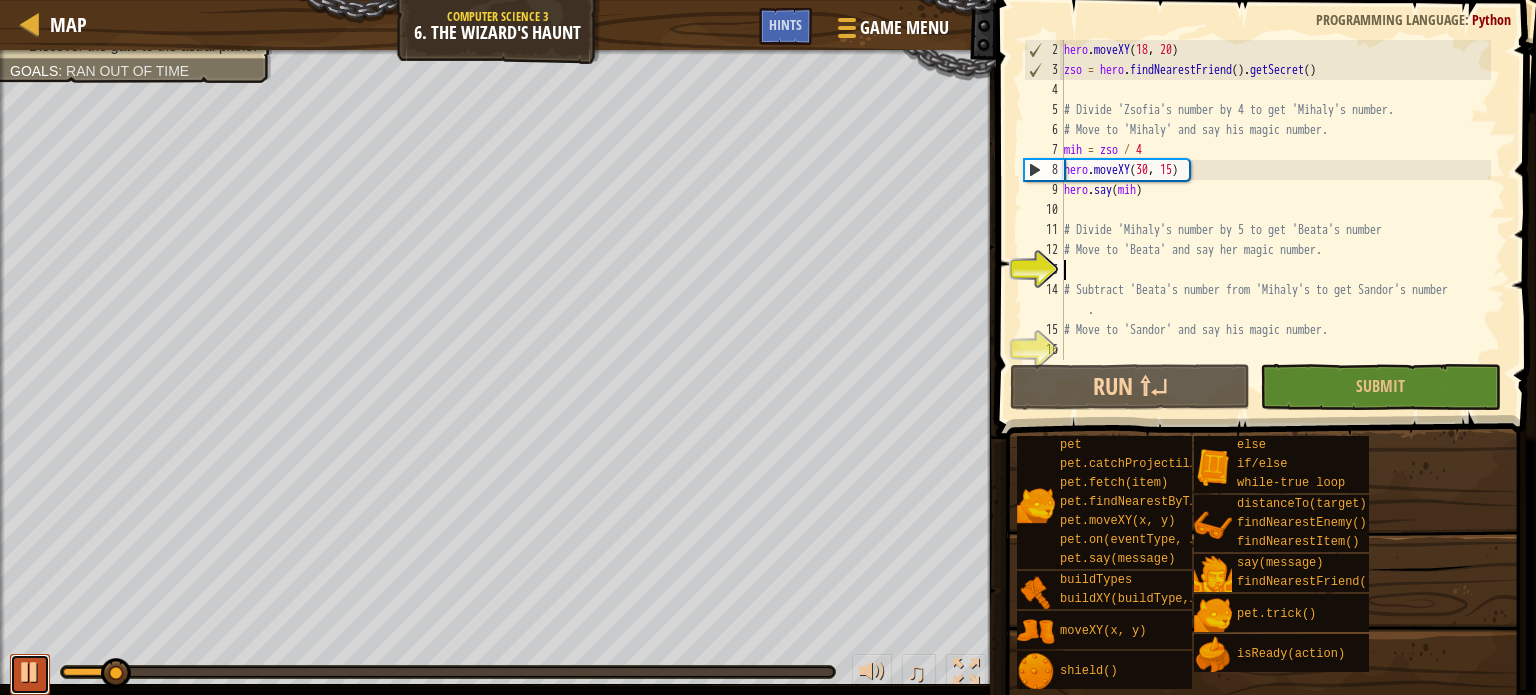 click at bounding box center (30, 672) 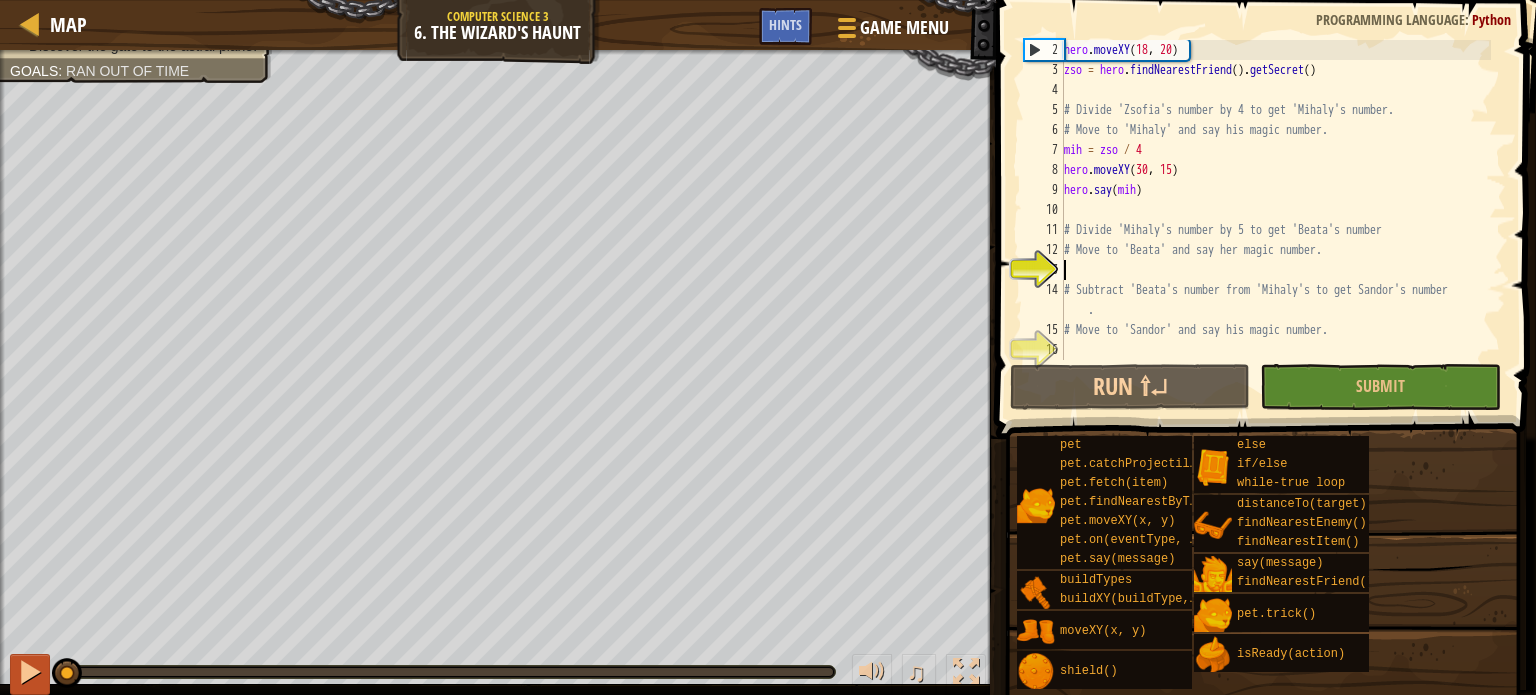 drag, startPoint x: 80, startPoint y: 669, endPoint x: 44, endPoint y: 674, distance: 36.345562 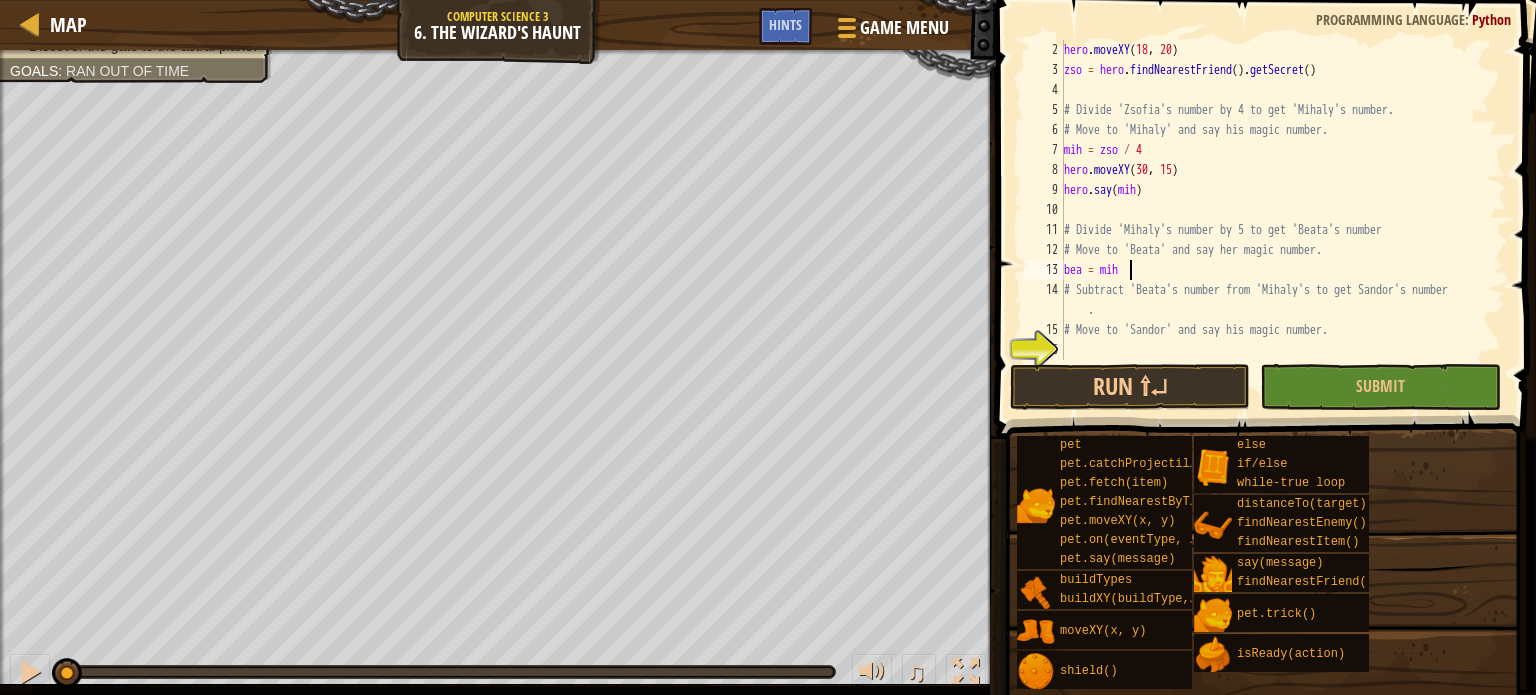 scroll, scrollTop: 9, scrollLeft: 4, axis: both 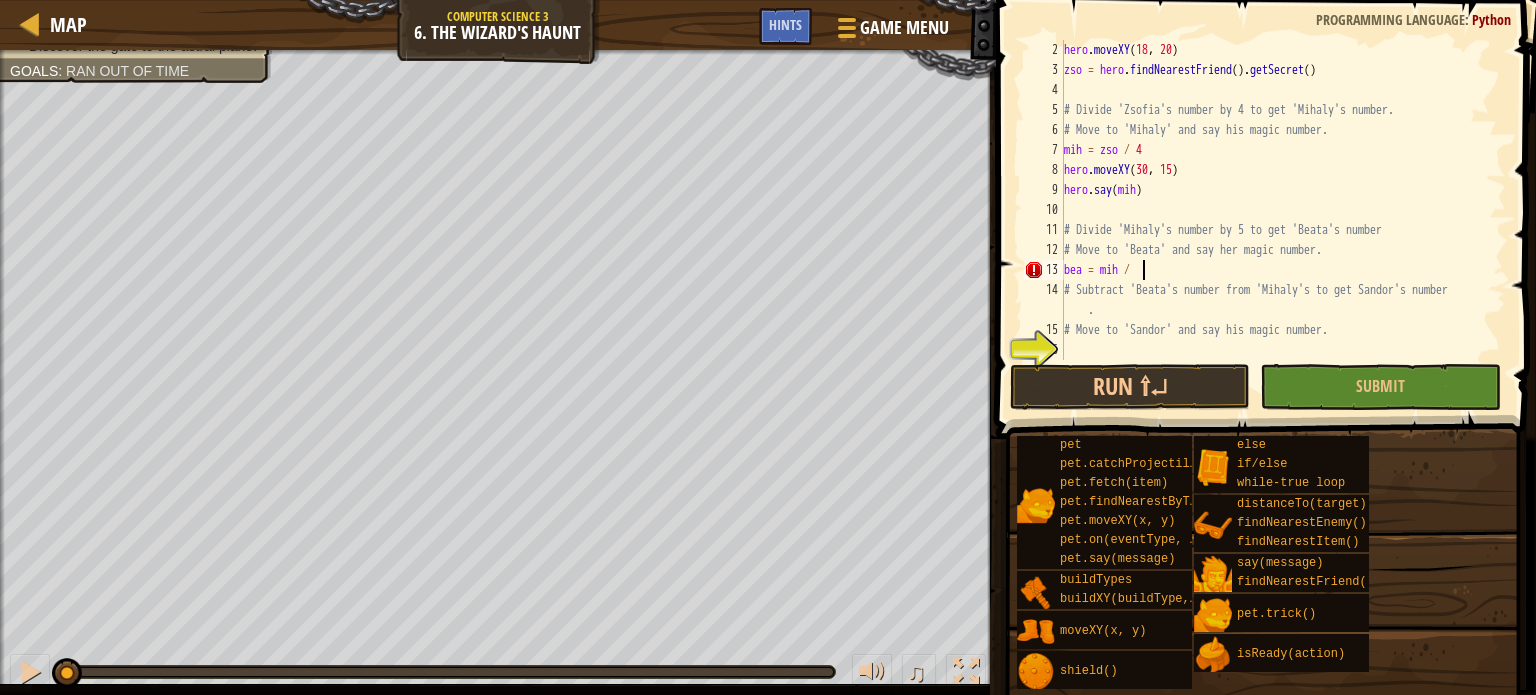 type on "bea = mih / 5" 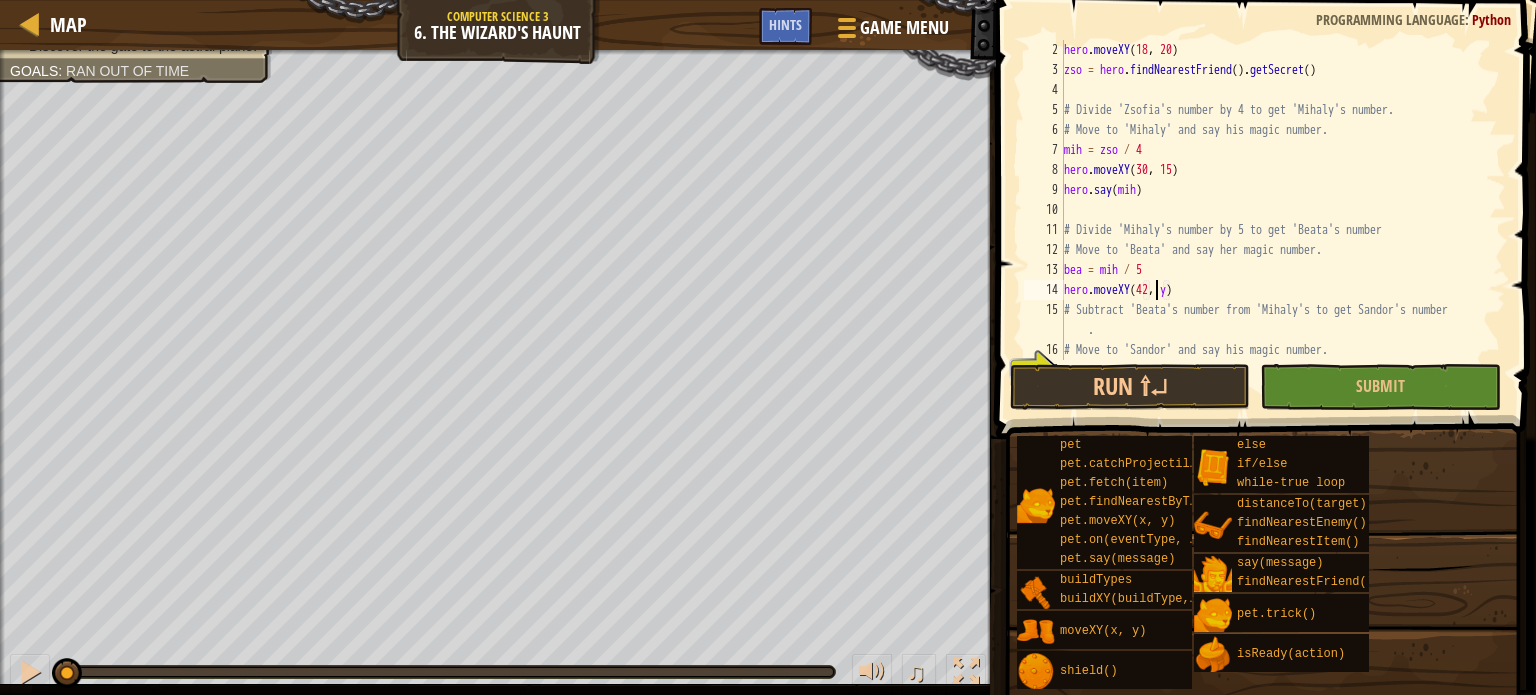 scroll, scrollTop: 9, scrollLeft: 8, axis: both 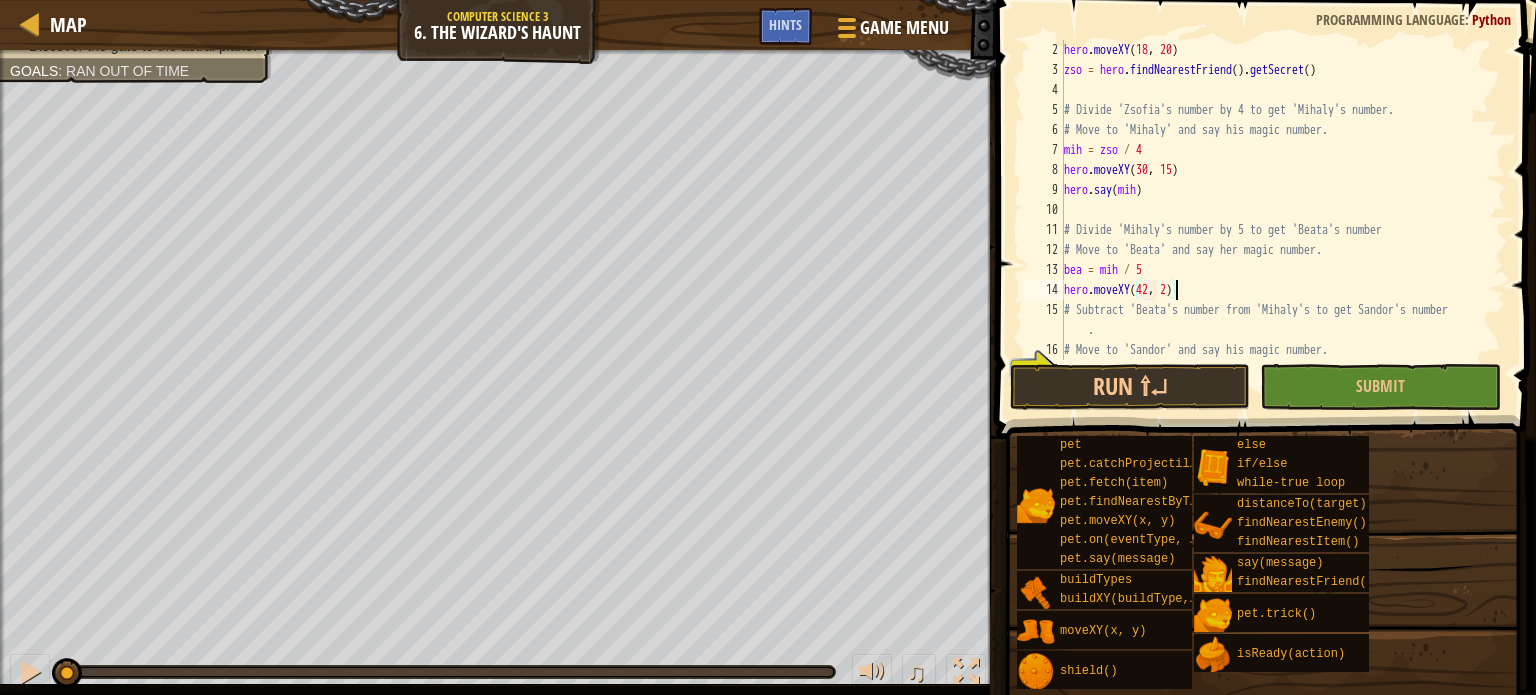 type on "hero.moveXY(42, 20)" 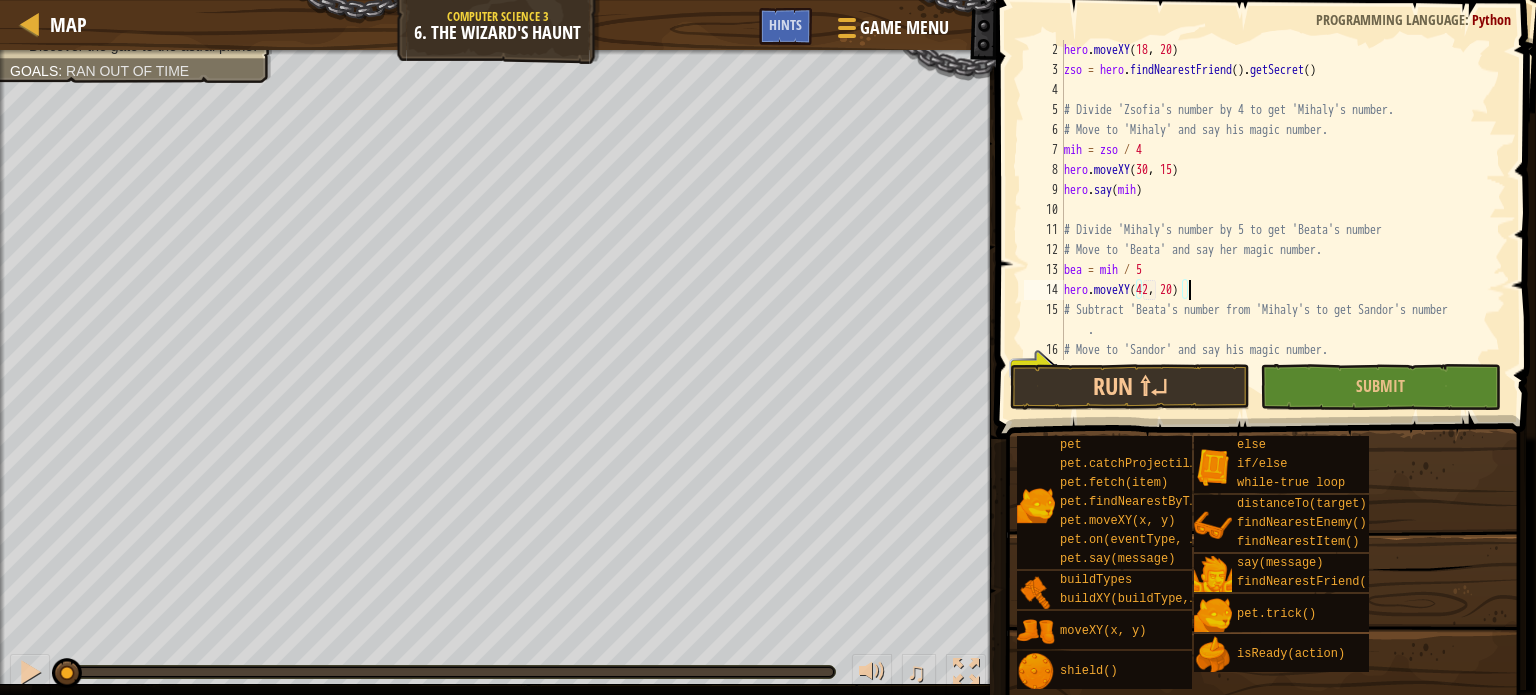 click on "hero . moveXY ( 18 ,   20 ) zso   =   hero . findNearestFriend ( ) . getSecret ( ) # Divide 'Zsofia's number by 4 to get 'Mihaly's number. # Move to 'Mihaly' and say his magic number. mih   =   zso   /   4 hero . moveXY ( 30 ,   15 ) hero . say ( mih ) # Divide 'Mihaly's number by 5 to get 'Beata's number # Move to 'Beata' and say her magic number. bea   =   mih   /   5 hero . moveXY ( 42 ,   20 ) # Subtract 'Beata's number from 'Mihaly's to get Sandor's number      . # Move to 'Sandor' and say his magic number." at bounding box center [1275, 220] 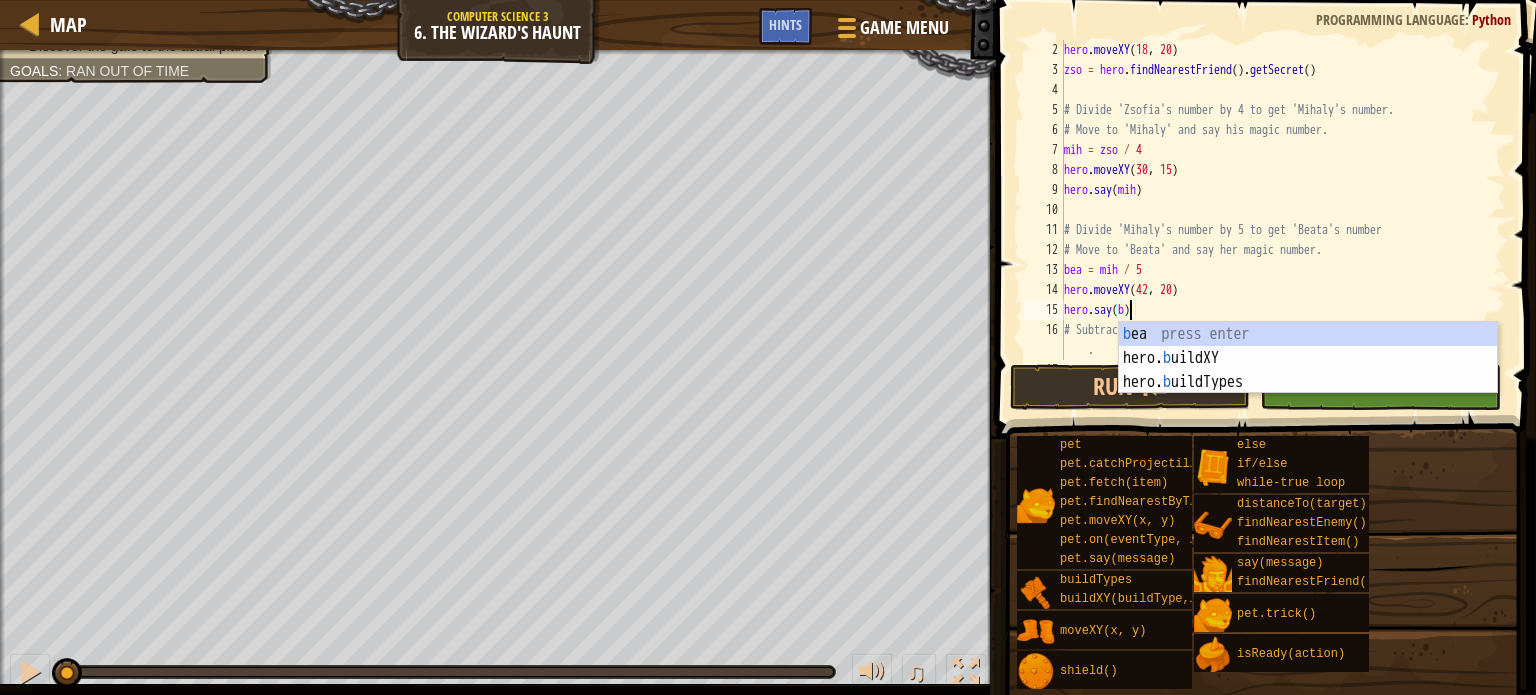 scroll, scrollTop: 9, scrollLeft: 5, axis: both 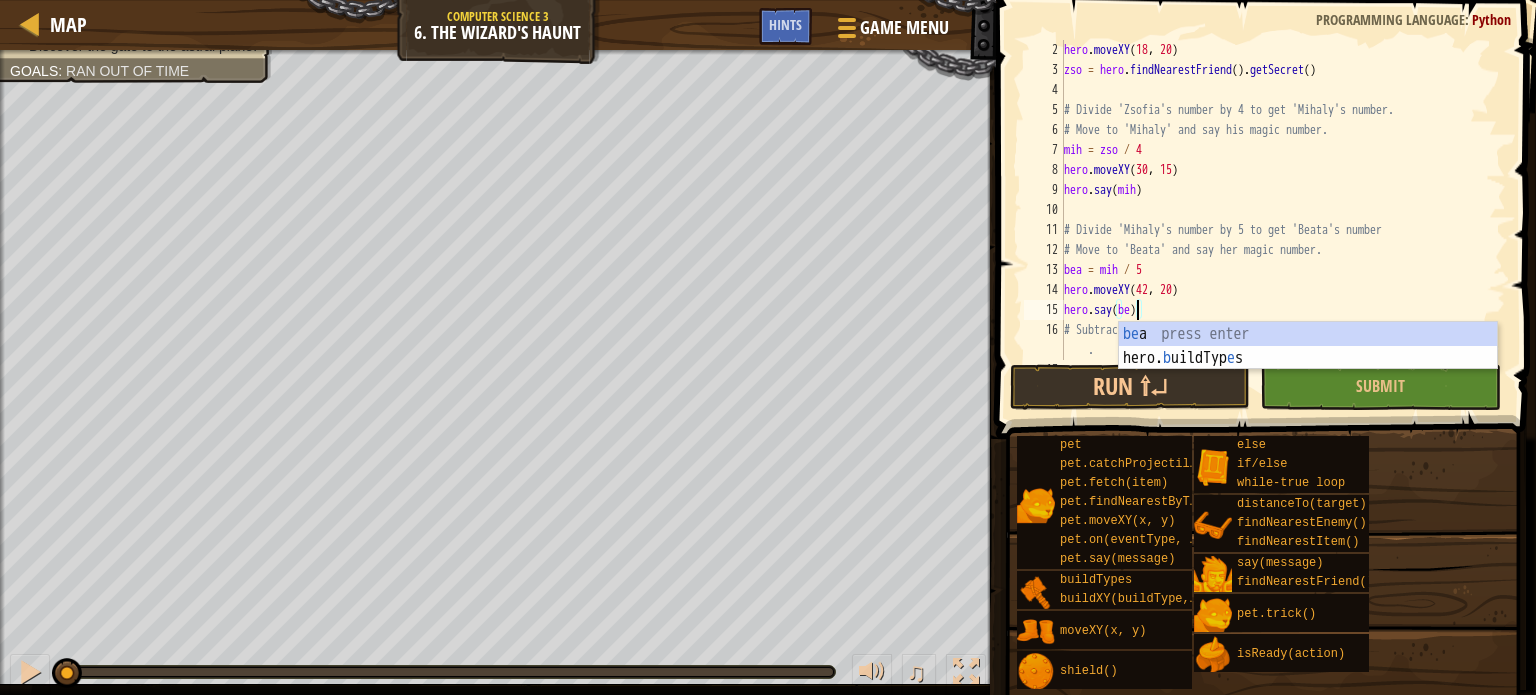 type on "hero.say(bea)" 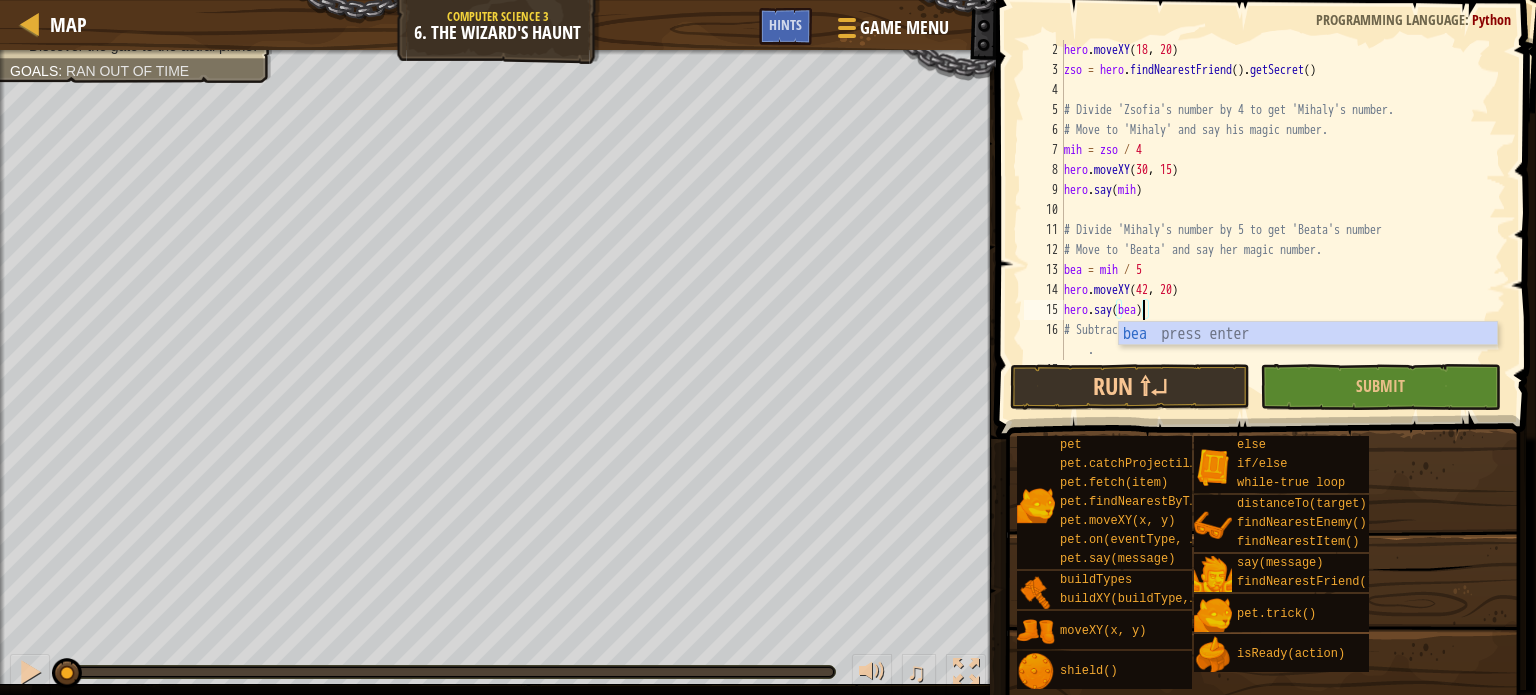 click on "hero . moveXY ( 18 ,   20 ) zso   =   hero . findNearestFriend ( ) . getSecret ( ) # Divide 'Zsofia's number by 4 to get 'Mihaly's number. # Move to 'Mihaly' and say his magic number. mih   =   zso   /   4 hero . moveXY ( 30 ,   15 ) hero . say ( mih ) # Divide 'Mihaly's number by 5 to get 'Beata's number # Move to 'Beata' and say her magic number. bea   =   mih   /   5 hero . moveXY ( 42 ,   20 ) hero . say ( bea ) # Subtract 'Beata's number from 'Mihaly's to get Sandor's number      . # Move to 'Sandor' and say his magic number." at bounding box center (1275, 220) 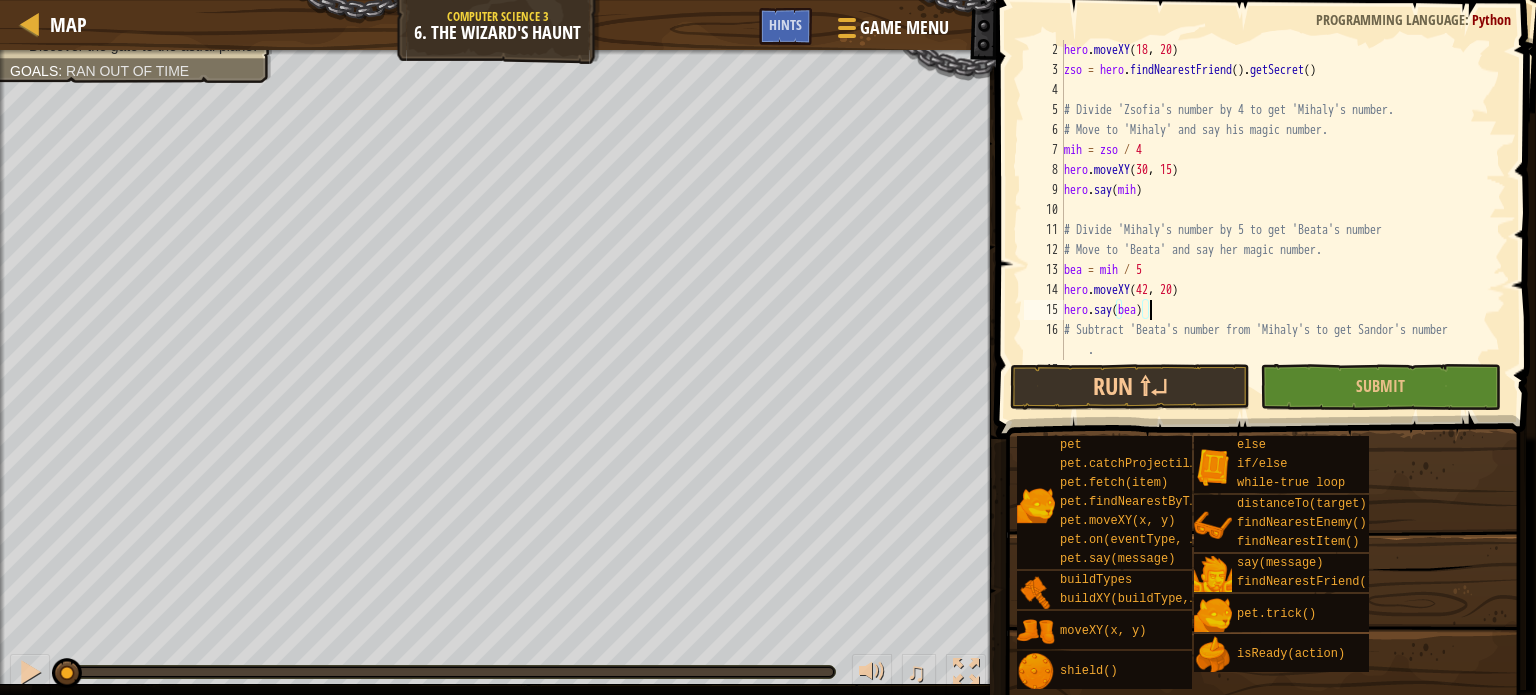 scroll, scrollTop: 60, scrollLeft: 0, axis: vertical 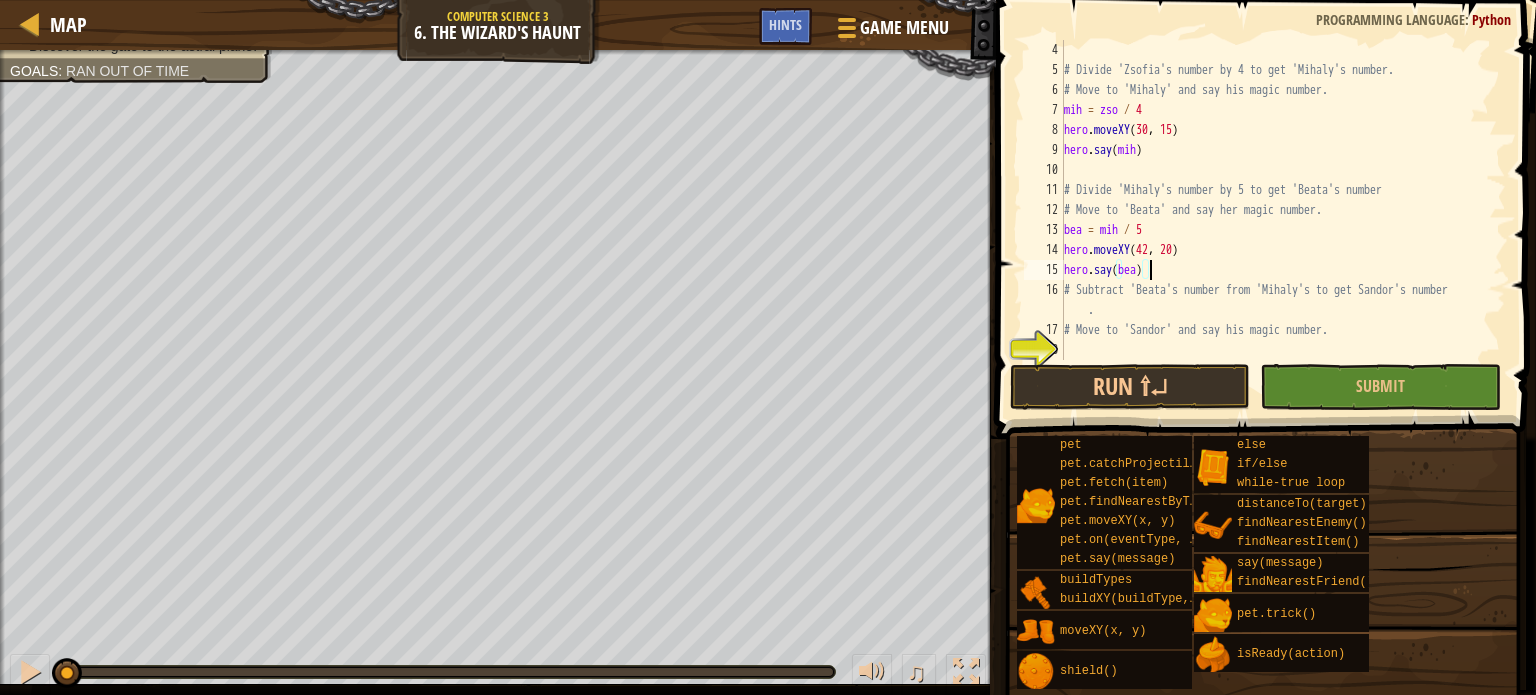 click on "# Divide 'Zsofia's number by 4 to get 'Mihaly's number. # Move to 'Mihaly' and say his magic number. mih   =   zso   /   4 hero . moveXY ( 30 ,   15 ) hero . say ( mih ) # Divide 'Mihaly's number by 5 to get 'Beata's number # Move to 'Beata' and say her magic number. bea   =   mih   /   5 hero . moveXY ( 42 ,   20 ) hero . say ( bea ) # Subtract 'Beata's number from 'Mihaly's to get Sandor's number      . # Move to 'Sandor' and say his magic number." at bounding box center (1275, 220) 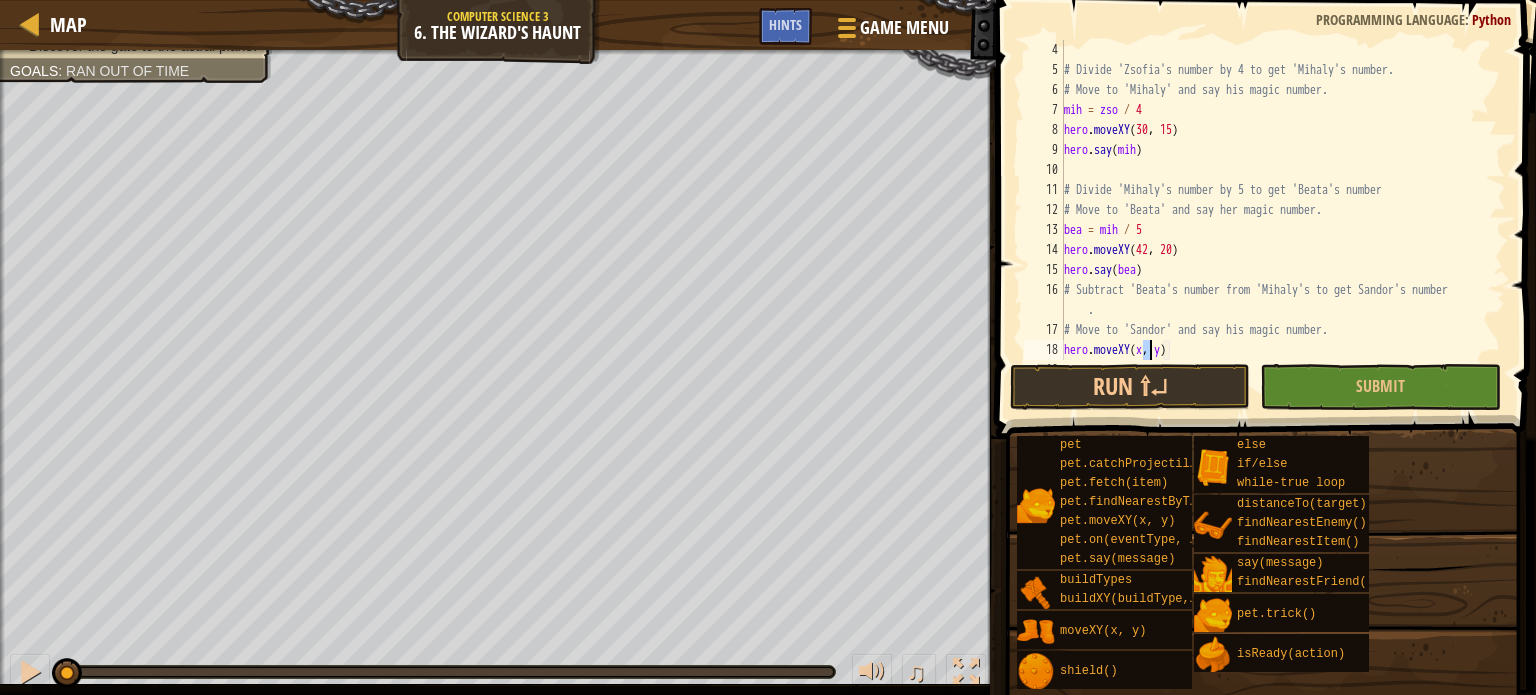 scroll, scrollTop: 9, scrollLeft: 8, axis: both 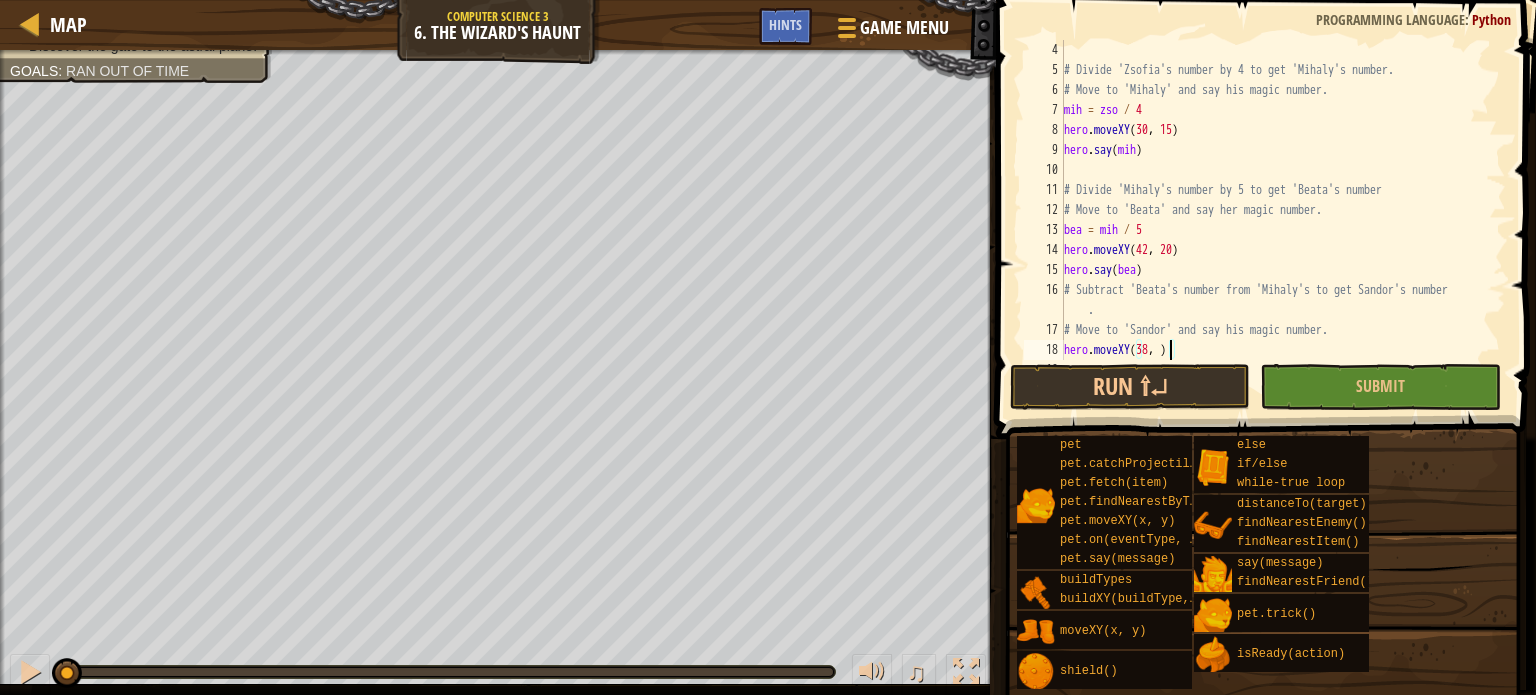 type on "hero.moveXY(38, 37)" 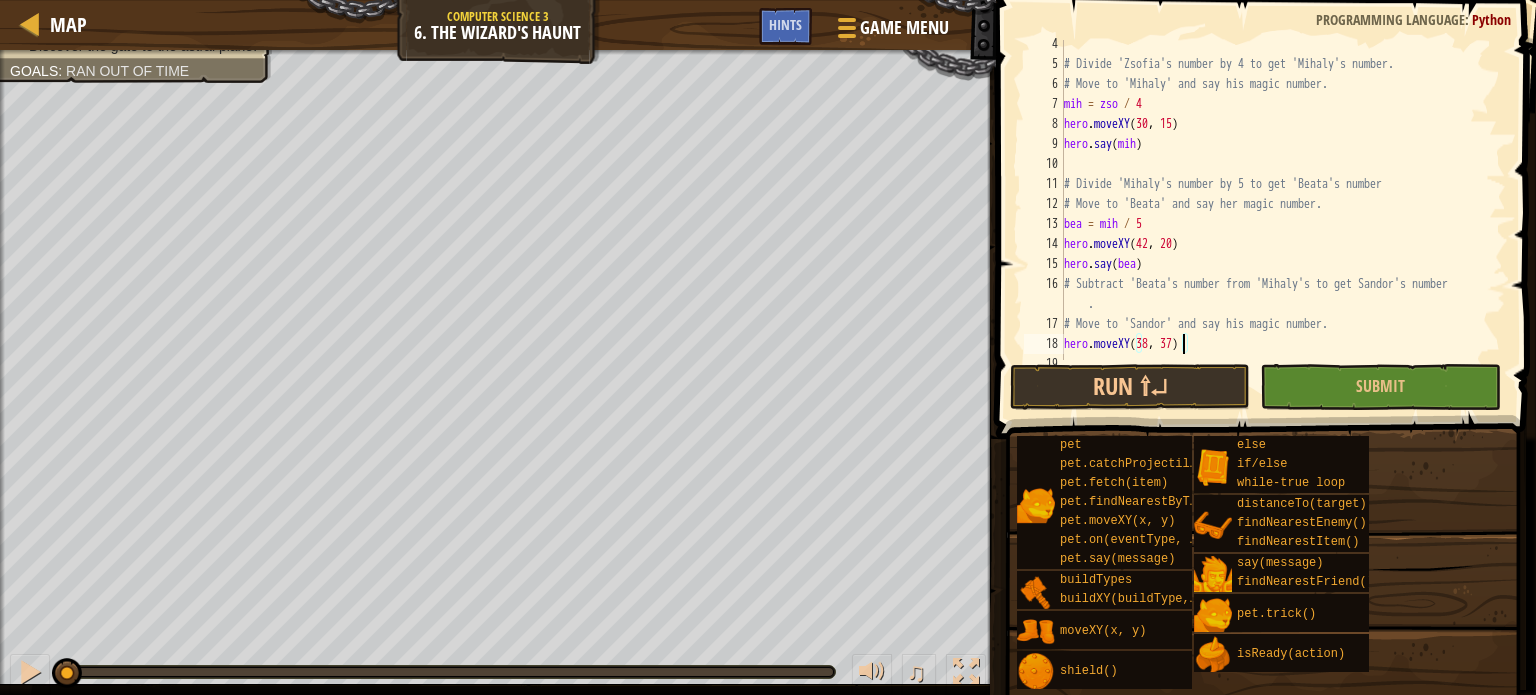 scroll, scrollTop: 80, scrollLeft: 0, axis: vertical 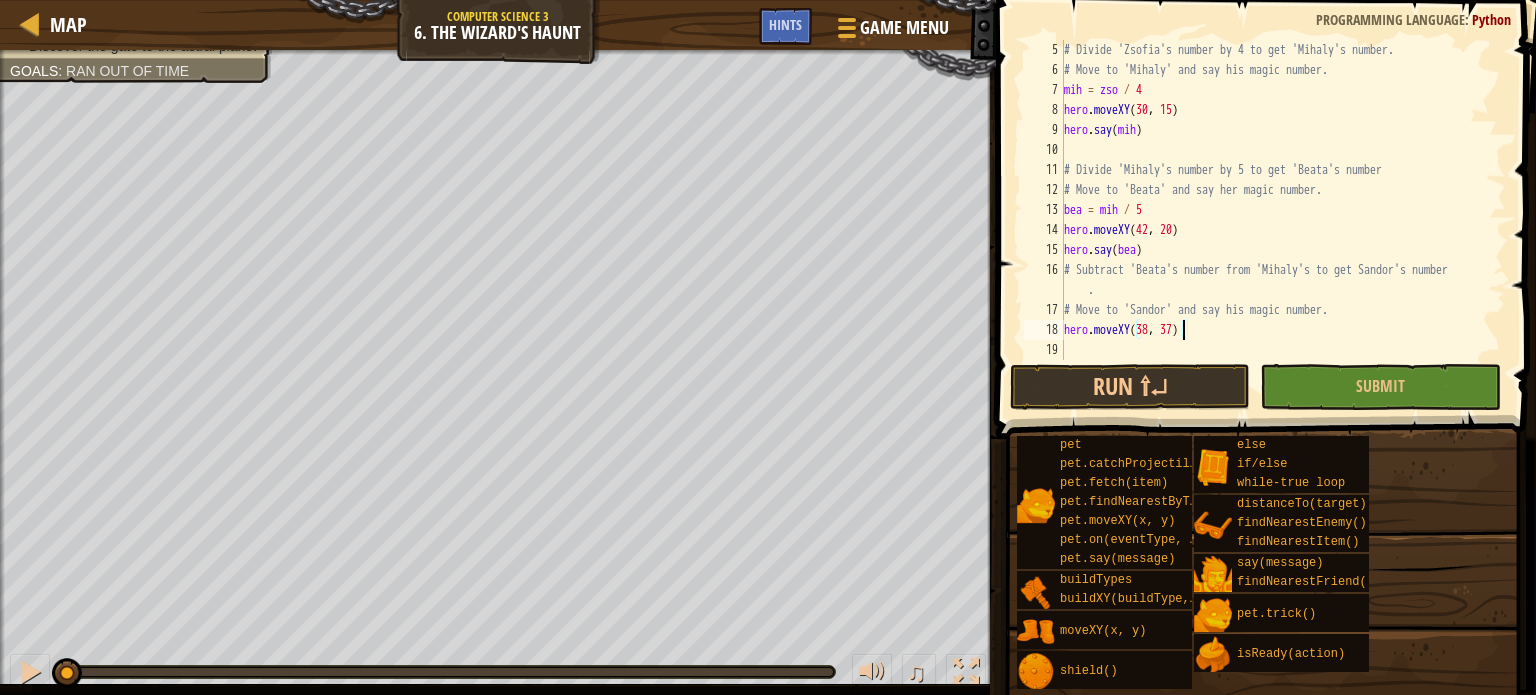 click on "# Divide '[ZSOFIA]'s number by 4 to get '[MIHALY]'s number. # Move to '[MIHALY]' and say his magic number. mih   =   zso   /   4 hero . moveXY ( 30 ,   15 ) hero . say ( mih ) # Divide '[MIHALY]'s number by 5 to get '[BEATA]'s number # Move to '[BEATA]' and say her magic number. bea   =   mih   /   5 hero . moveXY ( 42 ,   20 ) hero . say ( bea ) # Subtract '[BEATA]'s number from '[MIHALY]'s to get [SANDOR]'s number      . # Move to '[SANDOR]' and say his magic number. hero . moveXY ( 38 ,   37 )" at bounding box center [1275, 220] 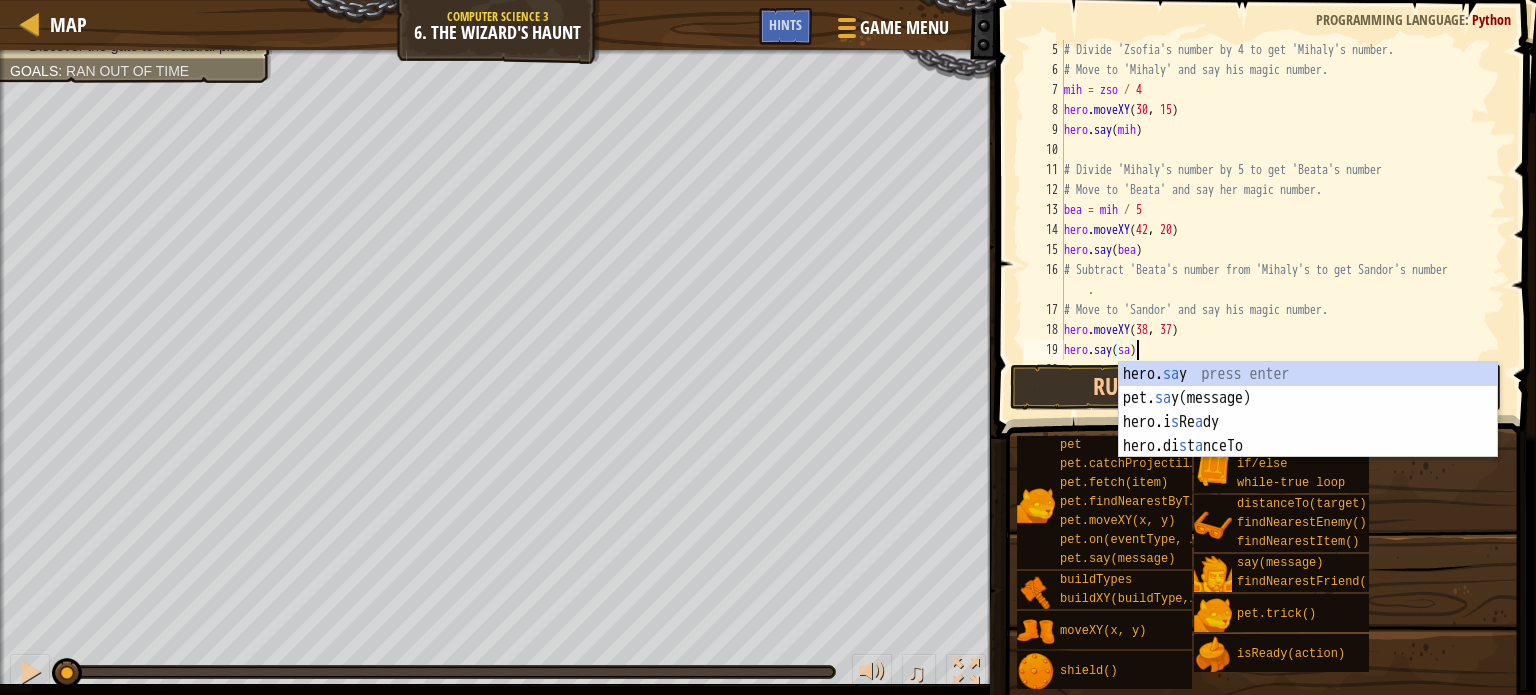 scroll, scrollTop: 9, scrollLeft: 5, axis: both 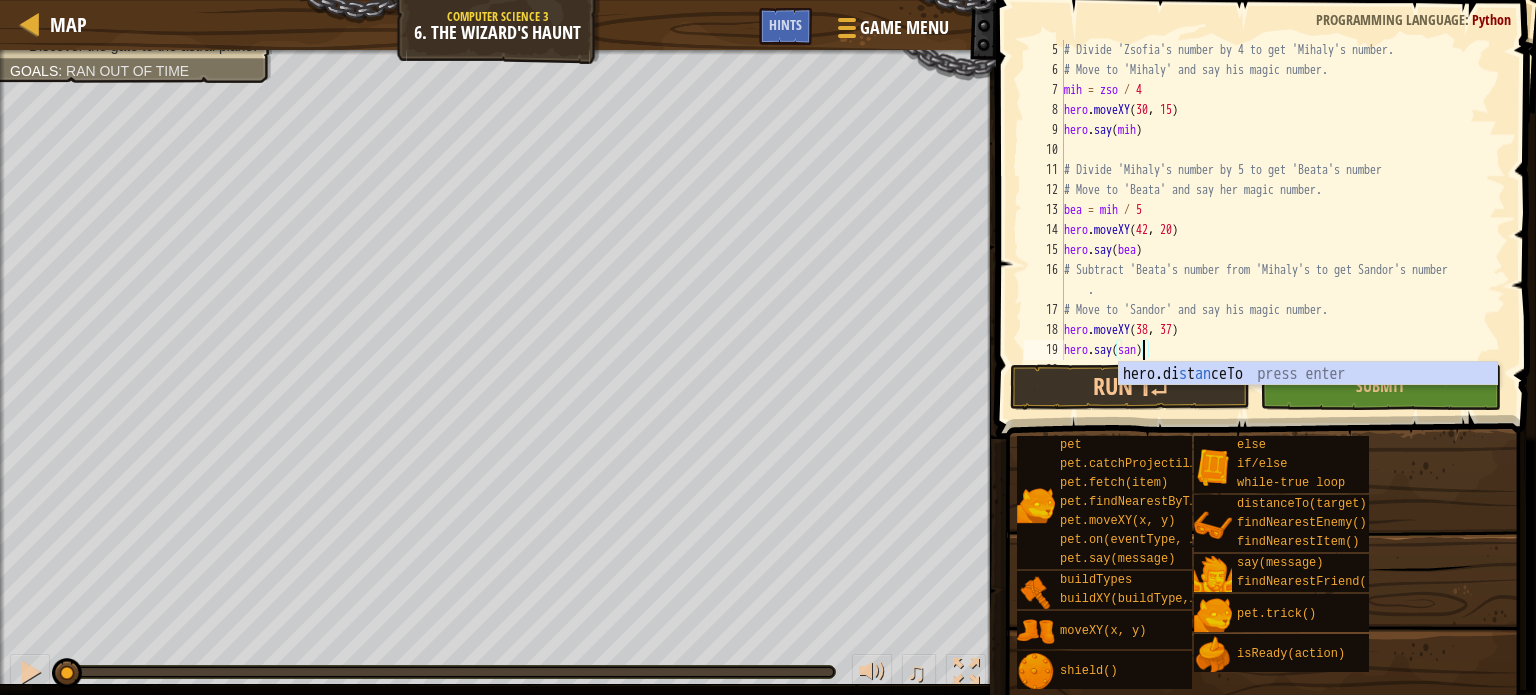 click on "# Divide 'Zsofia's number by 4 to get 'Mihaly's number. # Move to 'Mihaly' and say his magic number. mih   =   zso   /   4 hero . moveXY ( 30 ,   15 ) hero . say ( mih ) # Divide 'Mihaly's number by 5 to get 'Beata's number # Move to 'Beata' and say her magic number. bea   =   mih   /   5 hero . moveXY ( 42 ,   20 ) hero . say ( bea ) # Subtract 'Beata's number from 'Mihaly's to get Sandor's number      . # Move to 'Sandor' and say his magic number. hero . moveXY ( 38 ,   37 ) hero . say ( san )" at bounding box center [1275, 220] 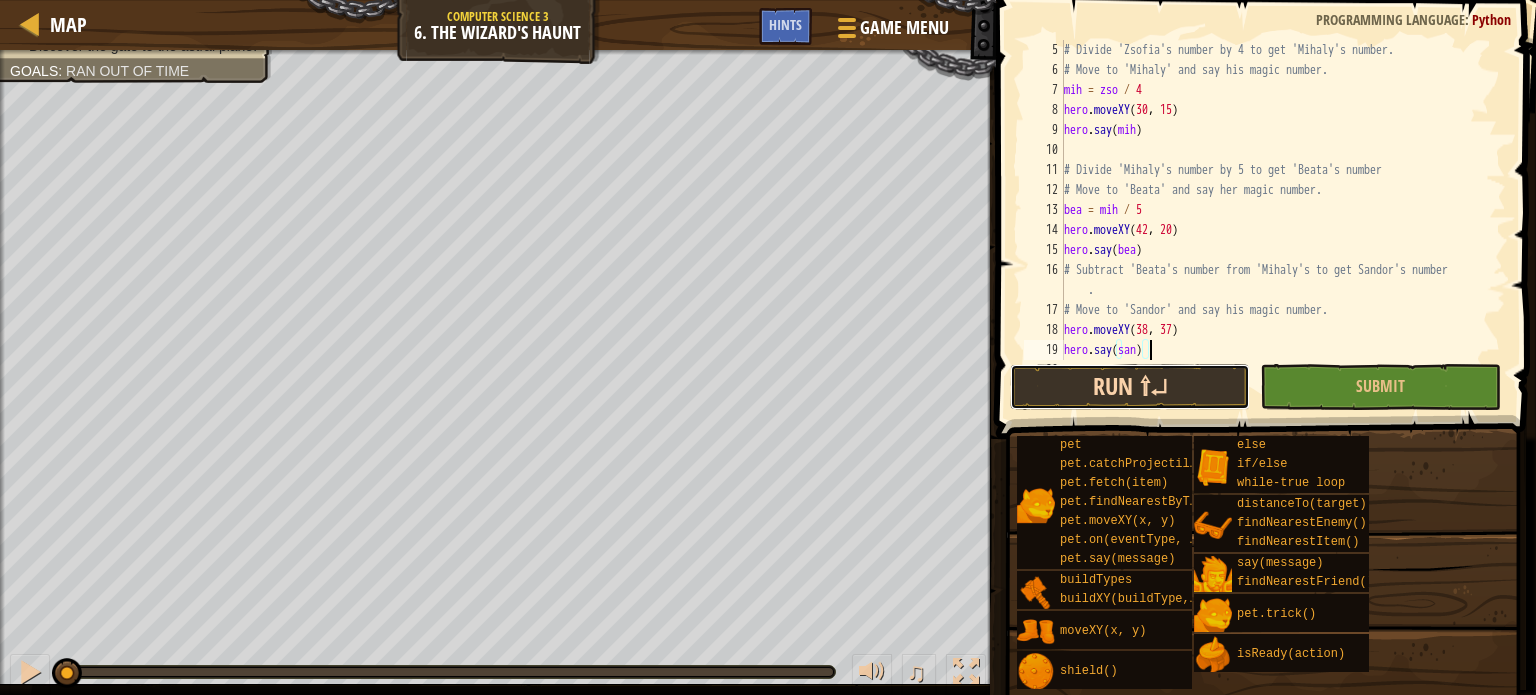 click on "Run ⇧↵" at bounding box center [1130, 387] 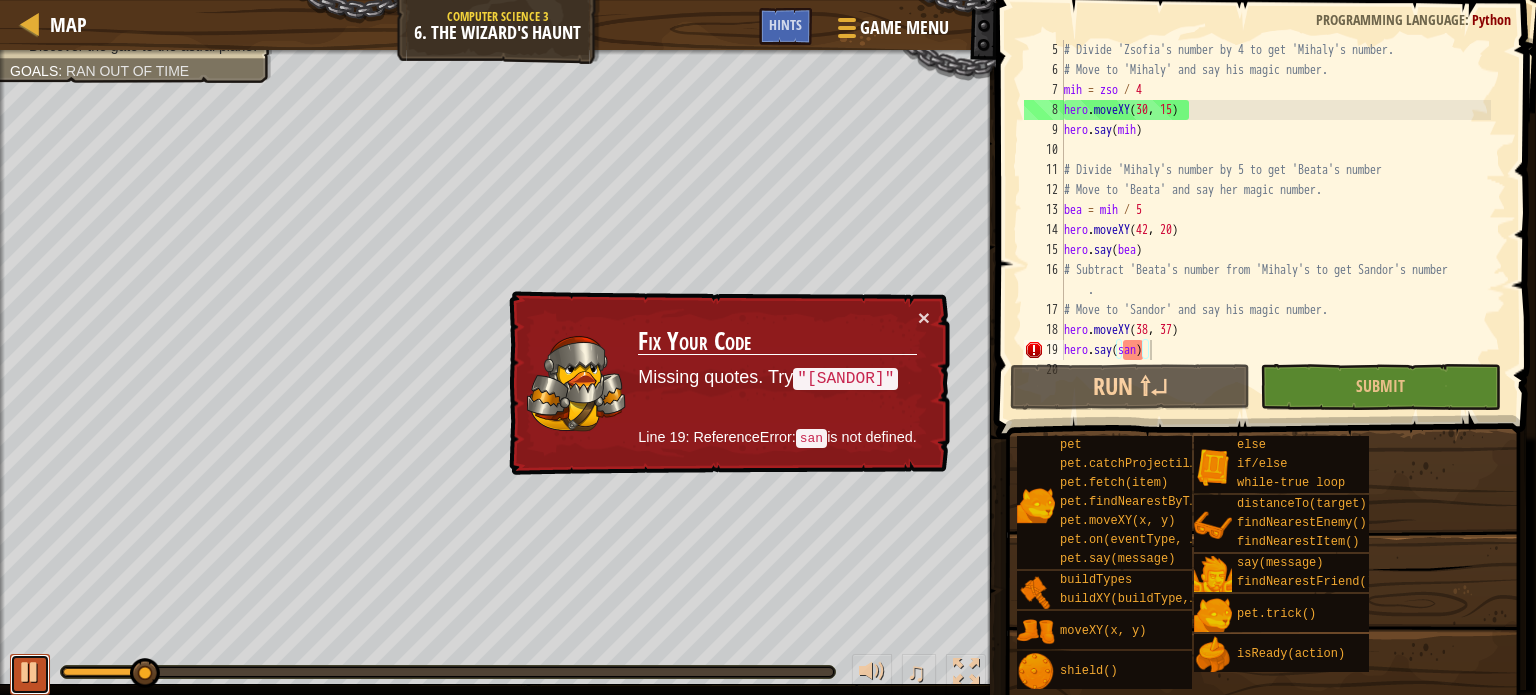 click at bounding box center [30, 672] 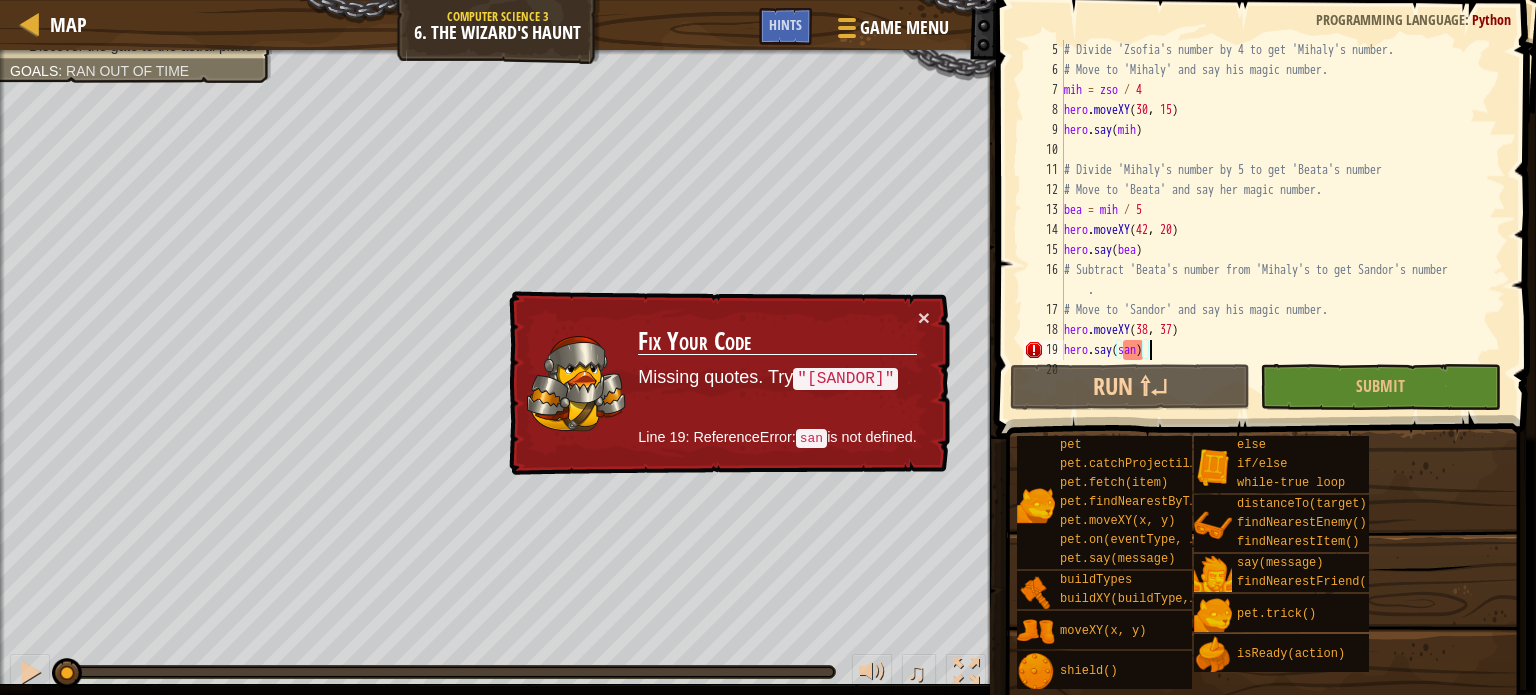 drag, startPoint x: 139, startPoint y: 665, endPoint x: 98, endPoint y: 644, distance: 46.06517 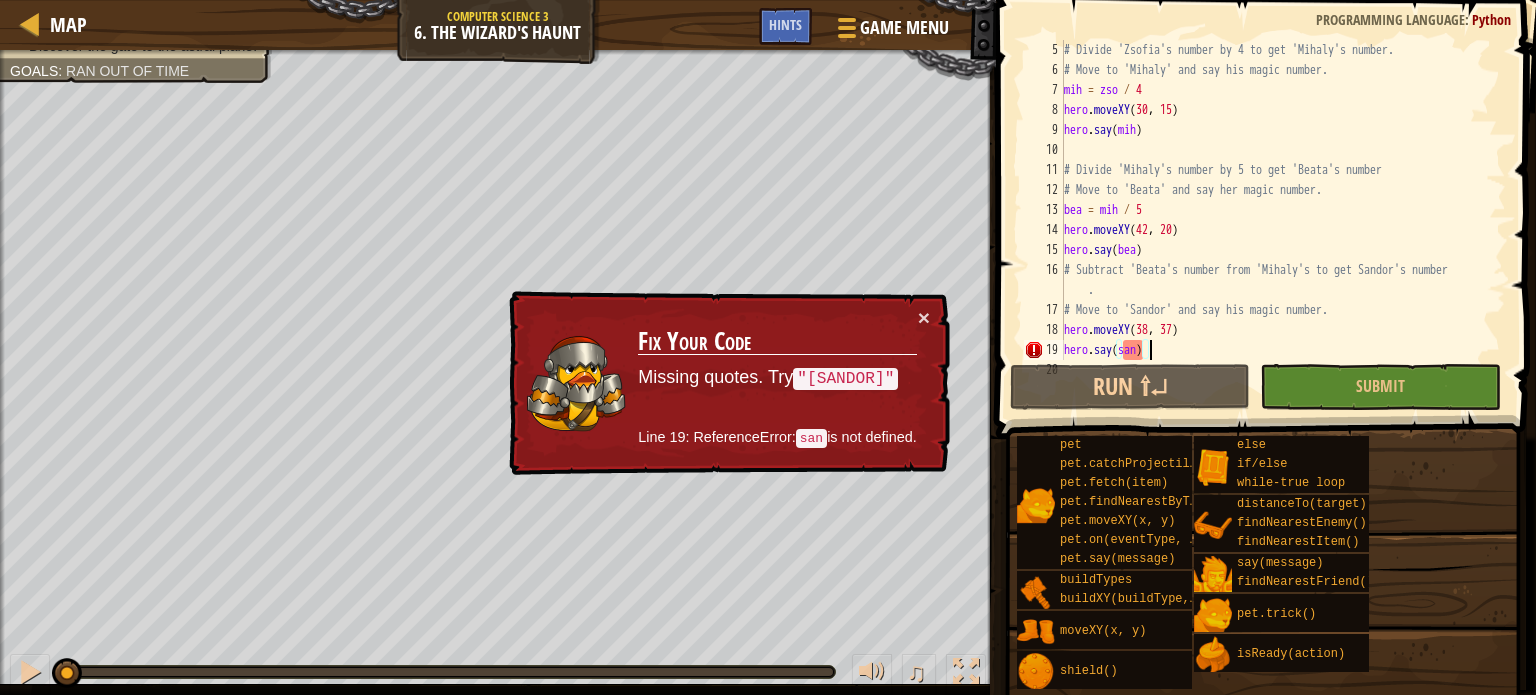 click on "♫" at bounding box center (498, 667) 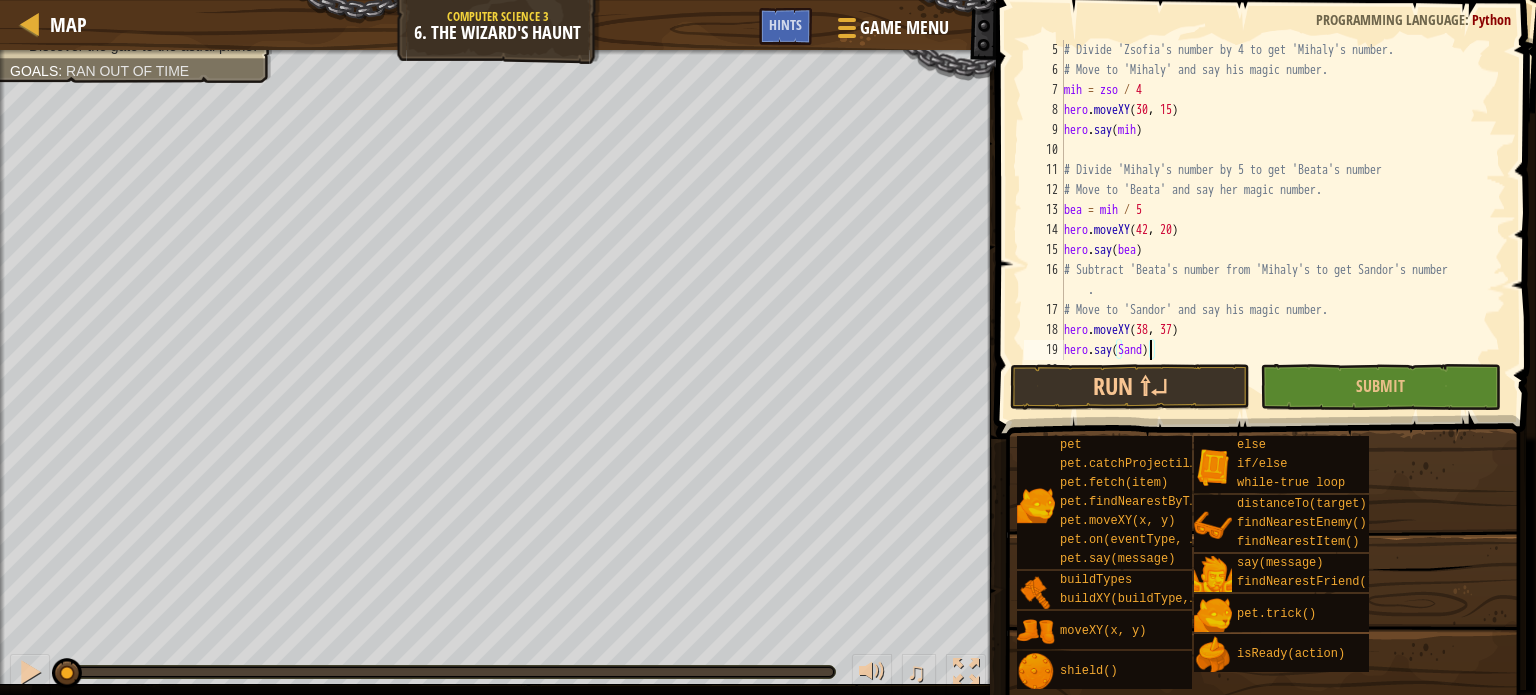 scroll, scrollTop: 9, scrollLeft: 7, axis: both 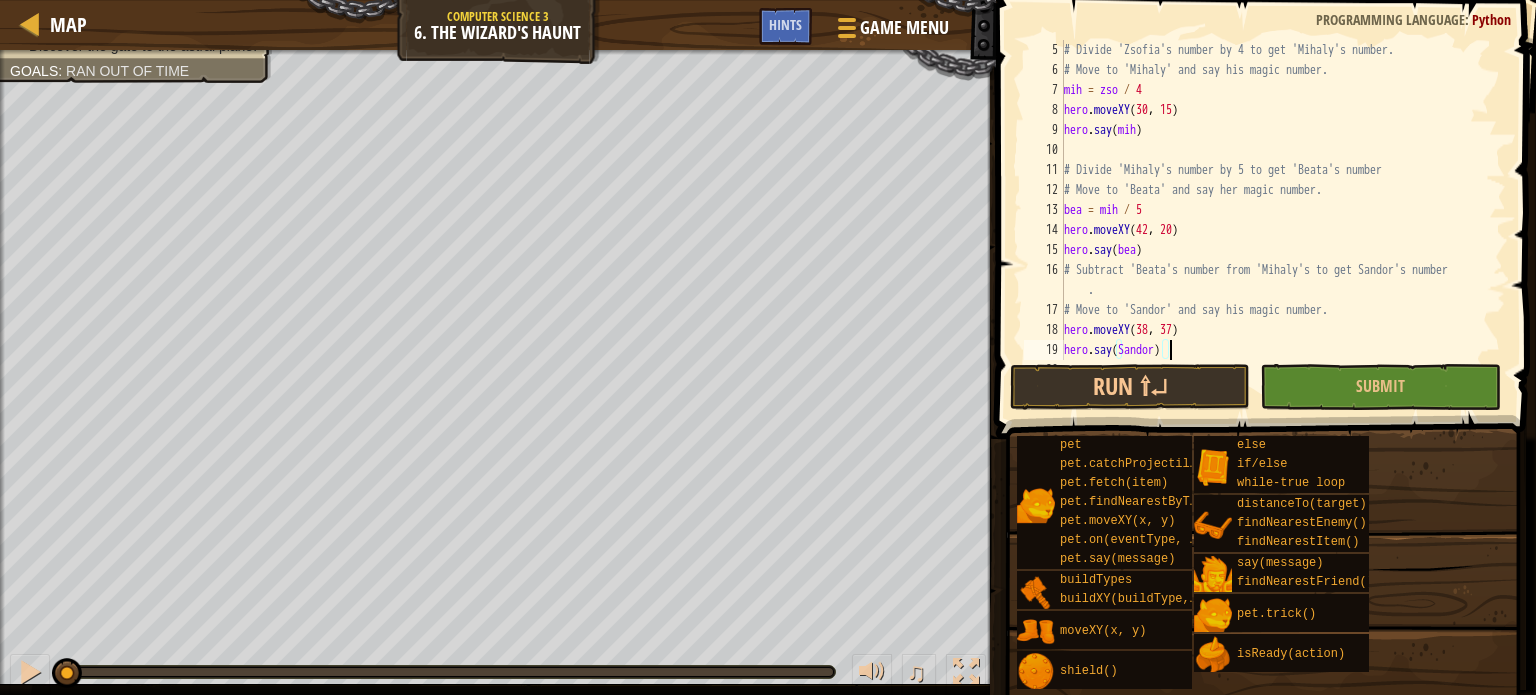 click on "# Divide '[ZSOFIA]'s number by 4 to get '[MIHALY]'s number. # Move to '[MIHALY]' and say his magic number. mih   =   zso   /   4 hero . moveXY ( 30 ,   15 ) hero . say ( mih ) # Divide '[MIHALY]'s number by 5 to get '[BEATA]'s number # Move to '[BEATA]' and say her magic number. bea   =   mih   /   5 hero . moveXY ( 42 ,   20 ) hero . say ( bea ) # Subtract '[BEATA]'s number from '[MIHALY]'s to get [SANDOR]'s number      . # Move to '[SANDOR]' and say his magic number. hero . moveXY ( 38 ,   37 ) hero . say ( [SANDOR] )" at bounding box center [1275, 220] 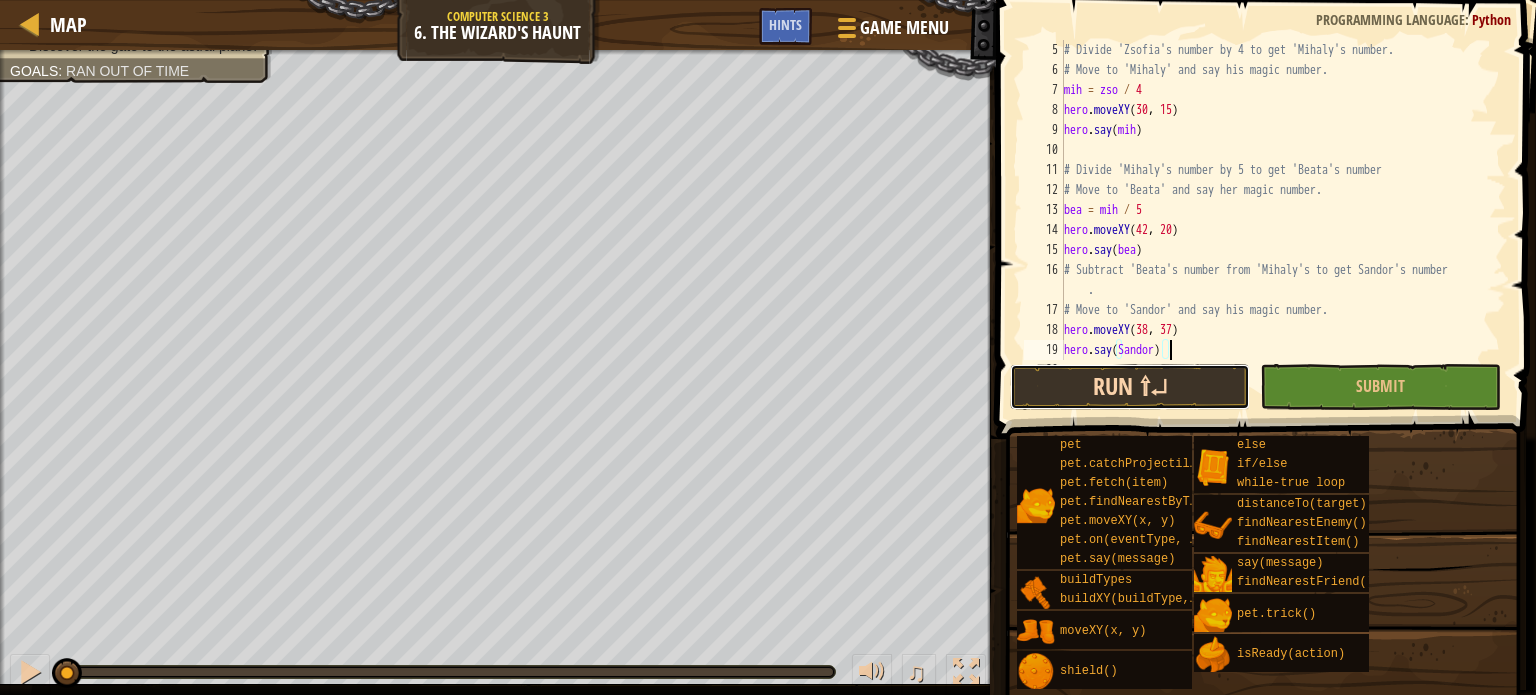 drag, startPoint x: 1156, startPoint y: 381, endPoint x: 1126, endPoint y: 384, distance: 30.149628 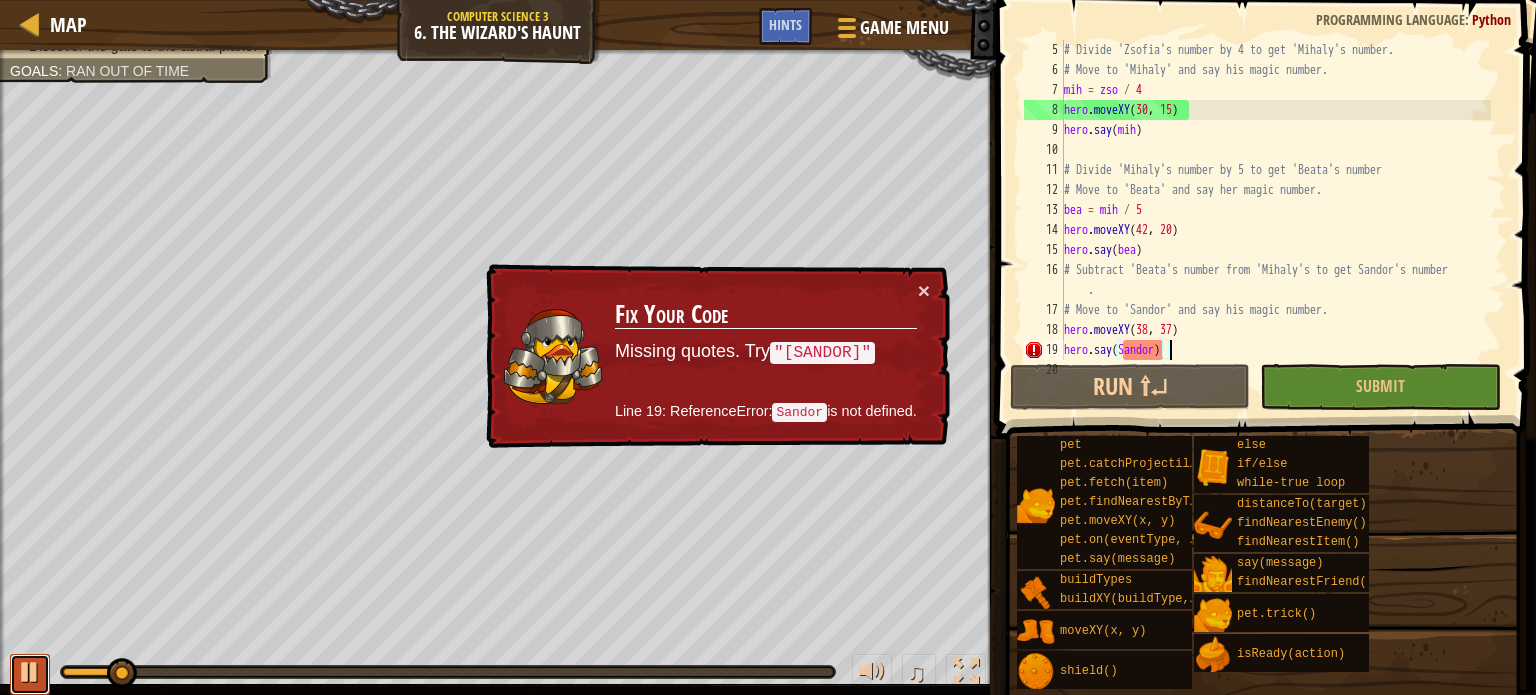 click at bounding box center (30, 672) 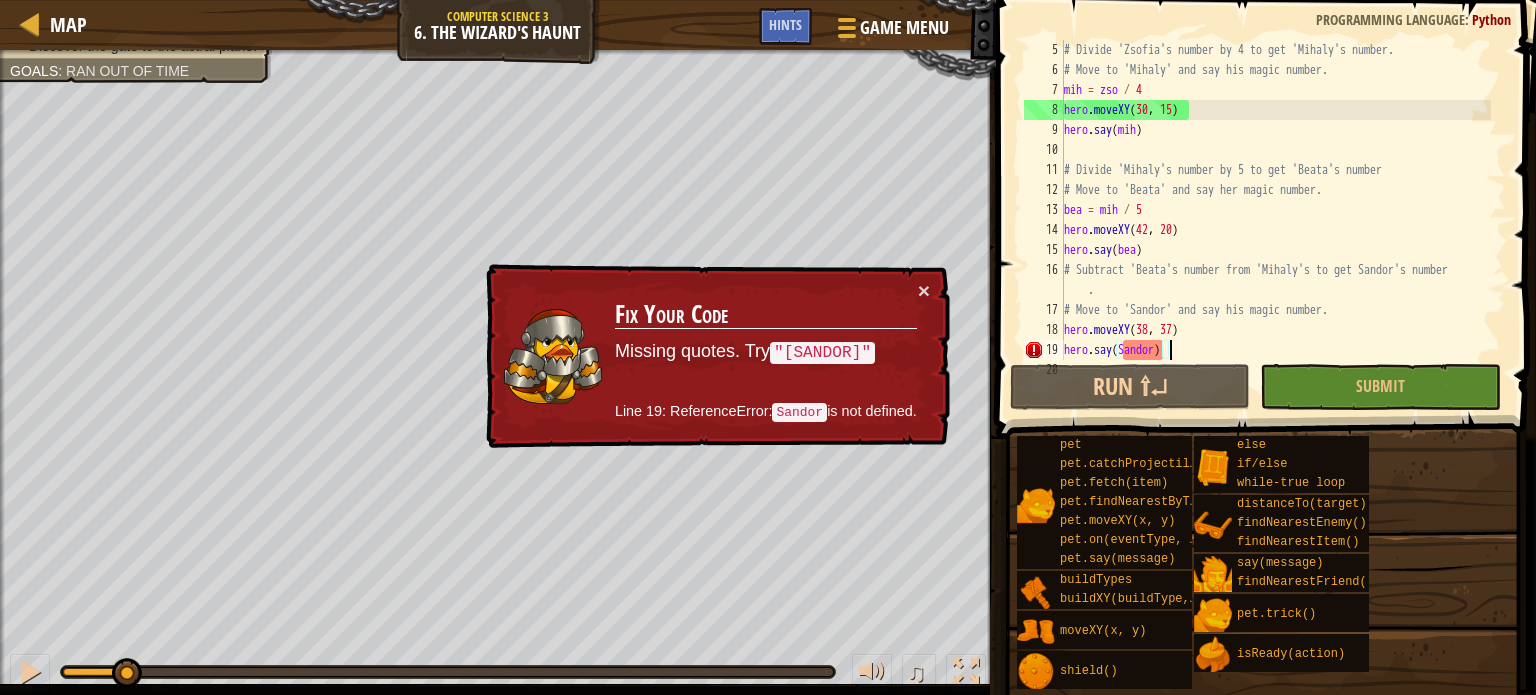 click on "# Divide '[ZSOFIA]'s number by 4 to get '[MIHALY]'s number. # Move to '[MIHALY]' and say his magic number. mih   =   zso   /   4 hero . moveXY ( 30 ,   15 ) hero . say ( mih ) # Divide '[MIHALY]'s number by 5 to get '[BEATA]'s number # Move to '[BEATA]' and say her magic number. bea   =   mih   /   5 hero . moveXY ( 42 ,   20 ) hero . say ( bea ) # Subtract '[BEATA]'s number from '[MIHALY]'s to get [SANDOR]'s number      . # Move to '[SANDOR]' and say his magic number. hero . moveXY ( 38 ,   37 ) hero . say ( [SANDOR] )" at bounding box center [1275, 220] 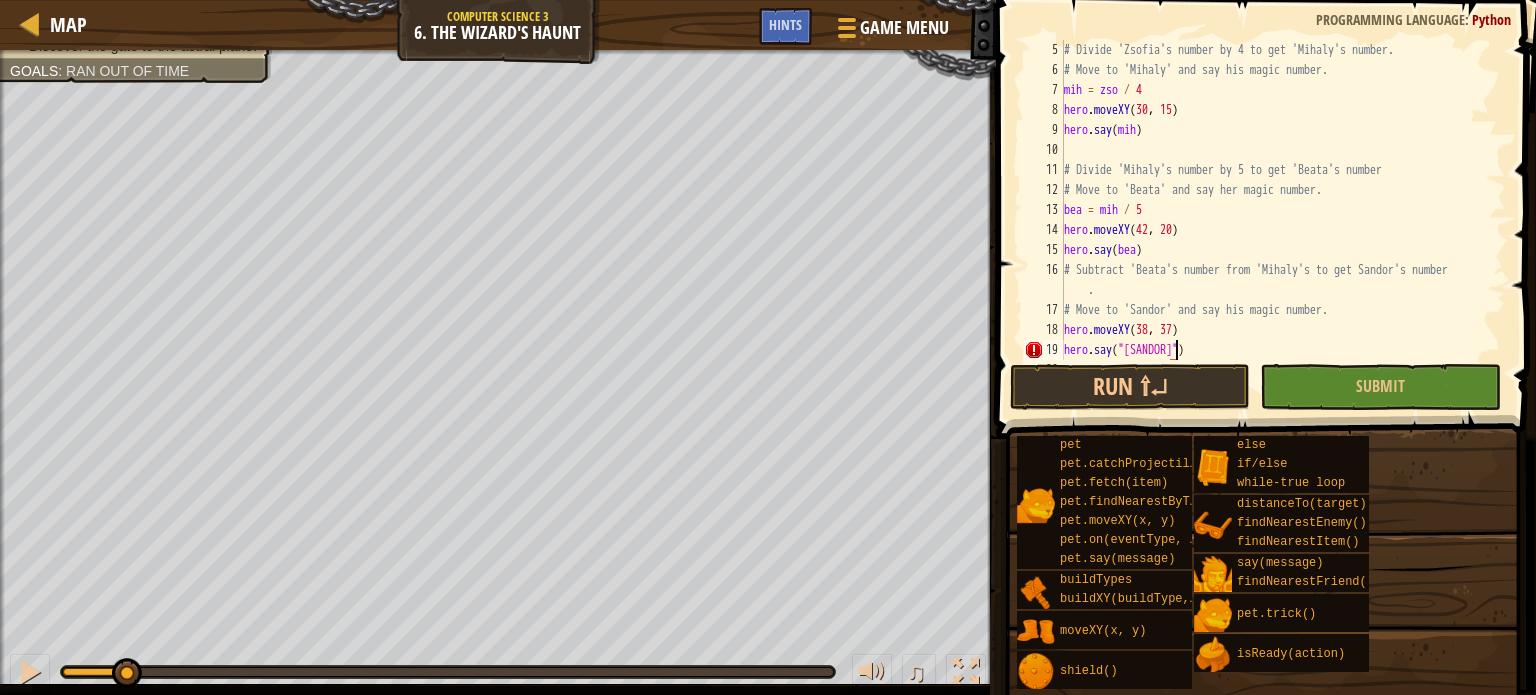 scroll, scrollTop: 9, scrollLeft: 8, axis: both 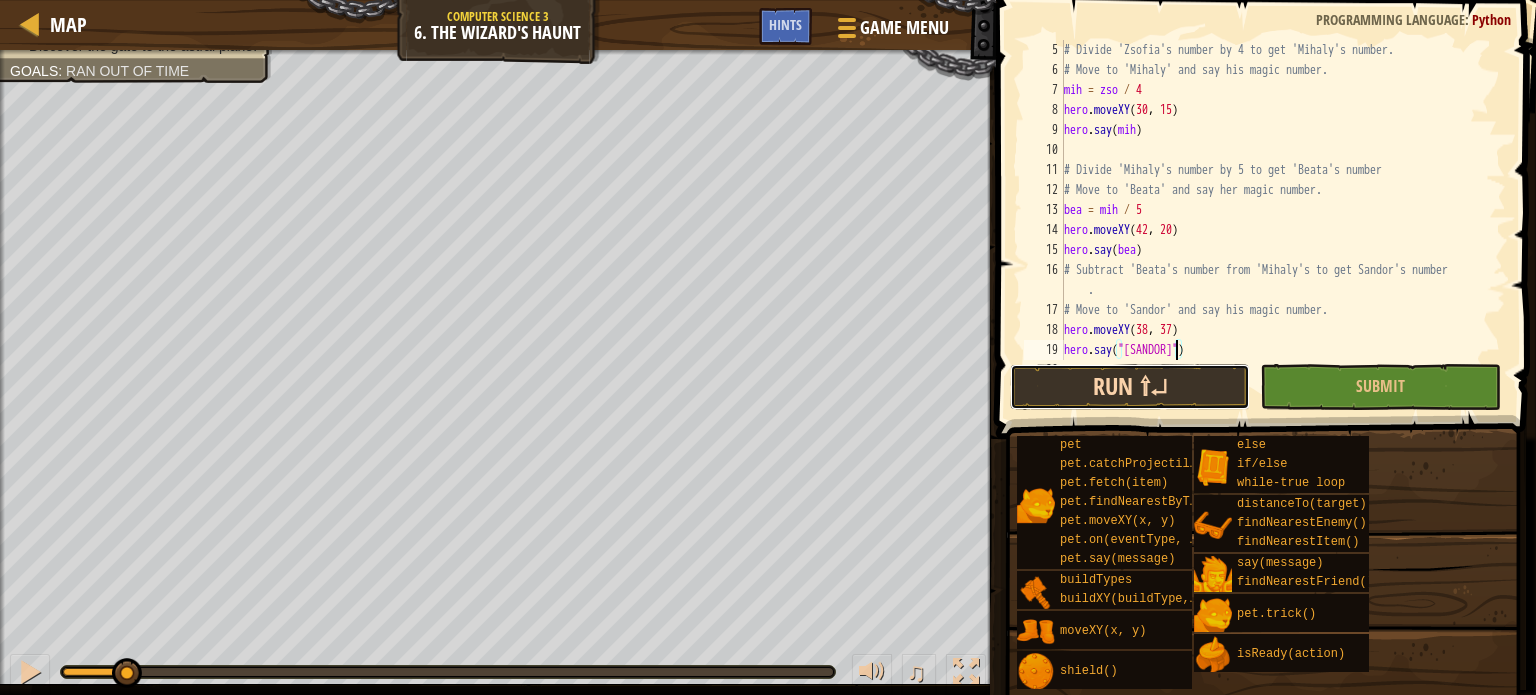 click on "Run ⇧↵" at bounding box center [1130, 387] 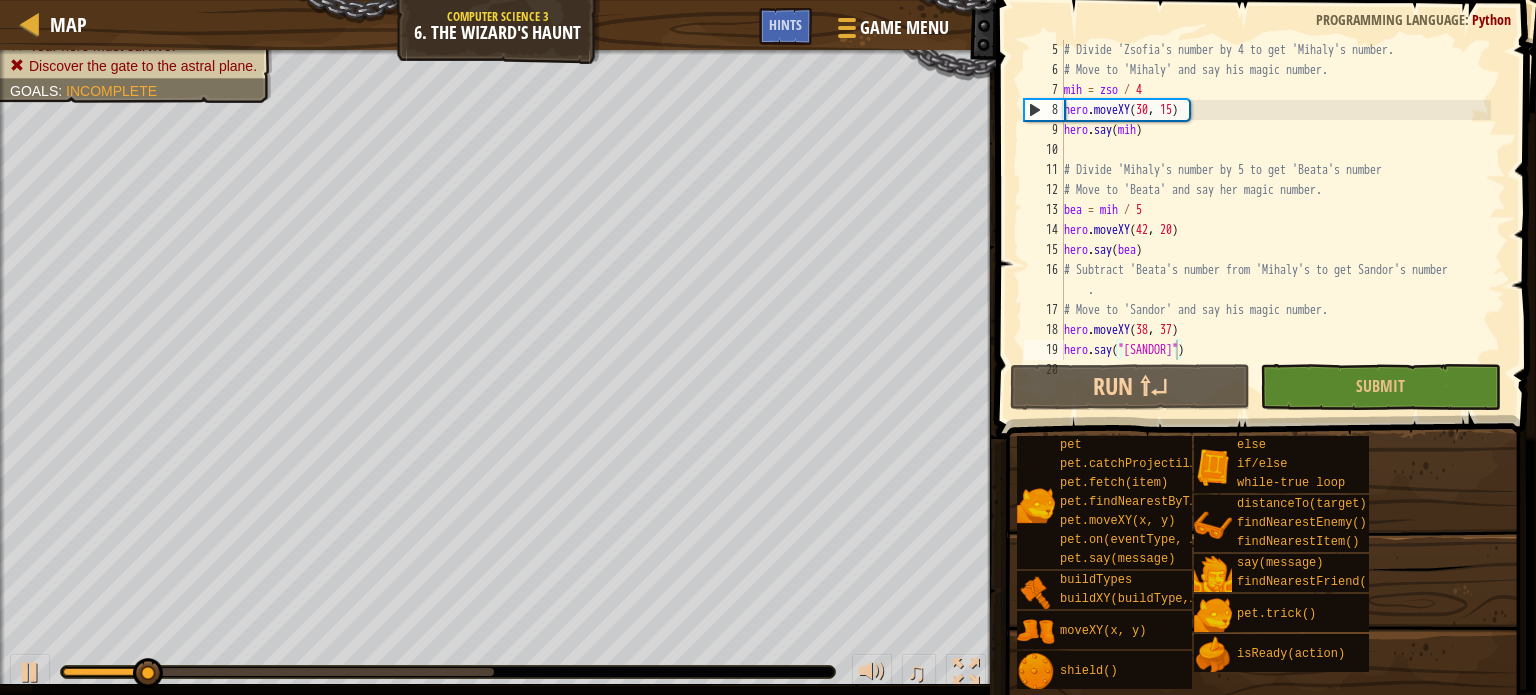 click on "♫" at bounding box center (498, 667) 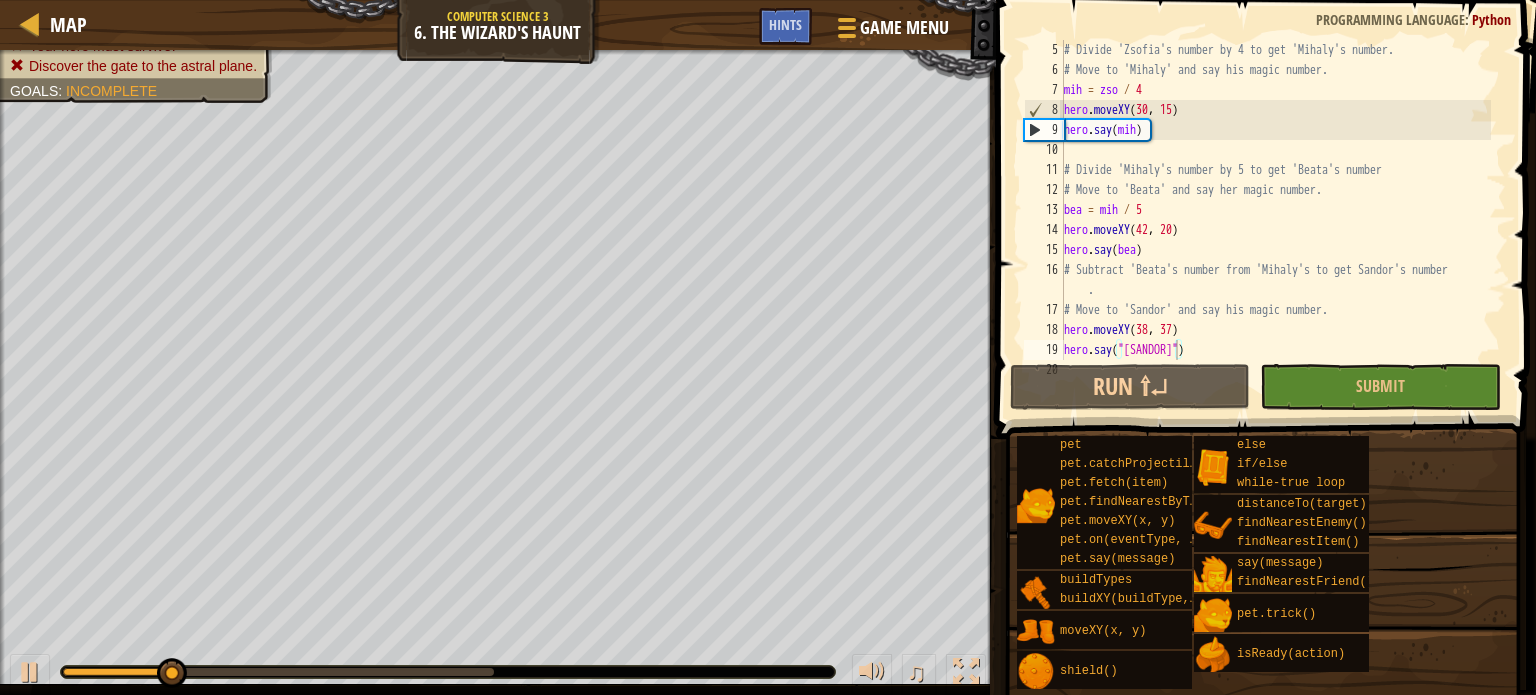 click on "♫" at bounding box center (498, 667) 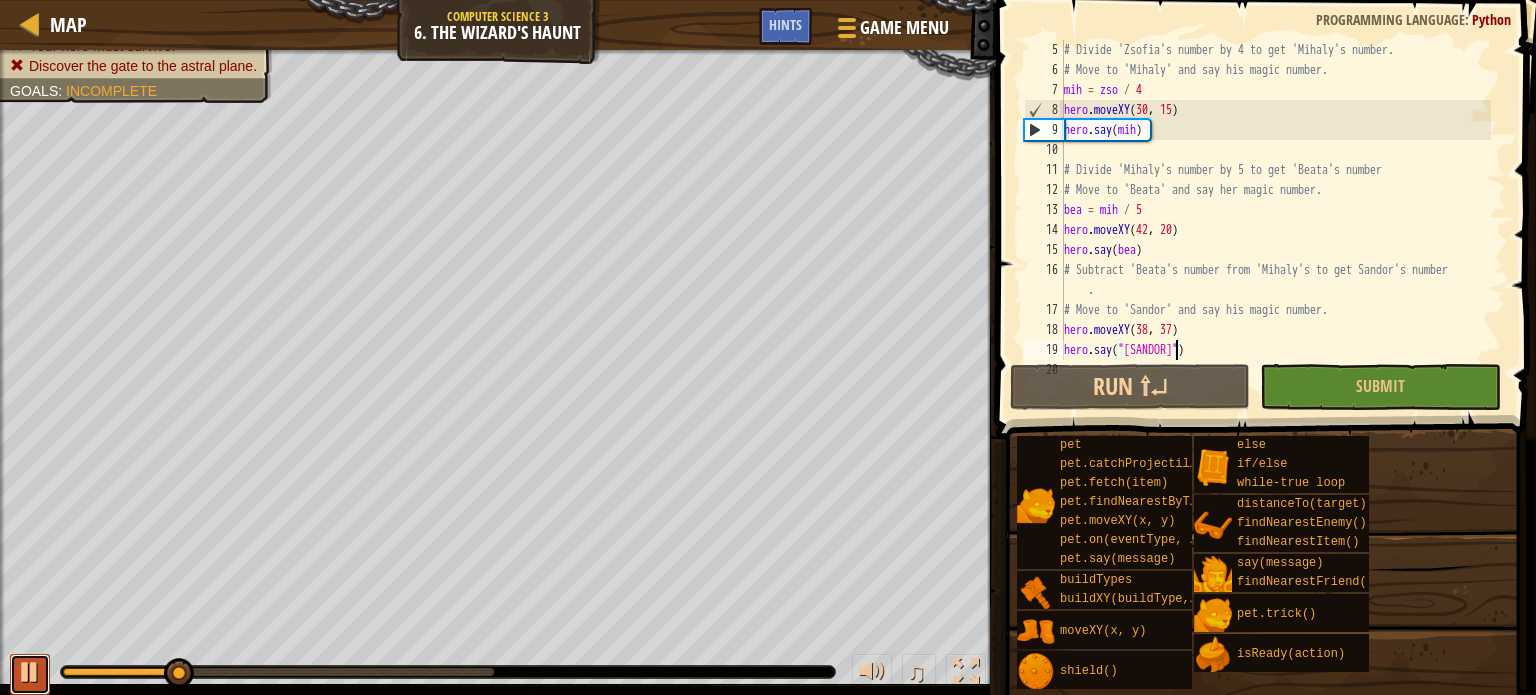 click at bounding box center (30, 672) 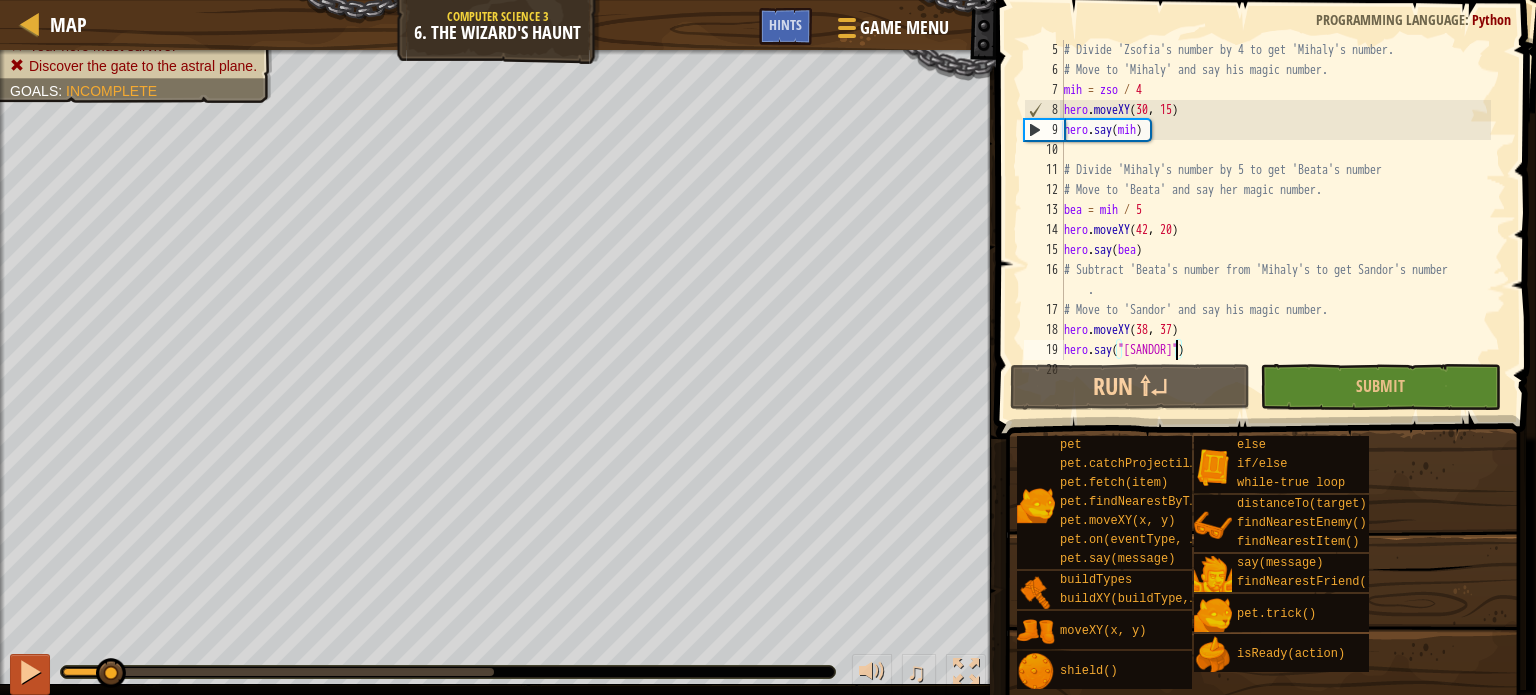 drag, startPoint x: 172, startPoint y: 676, endPoint x: 25, endPoint y: 676, distance: 147 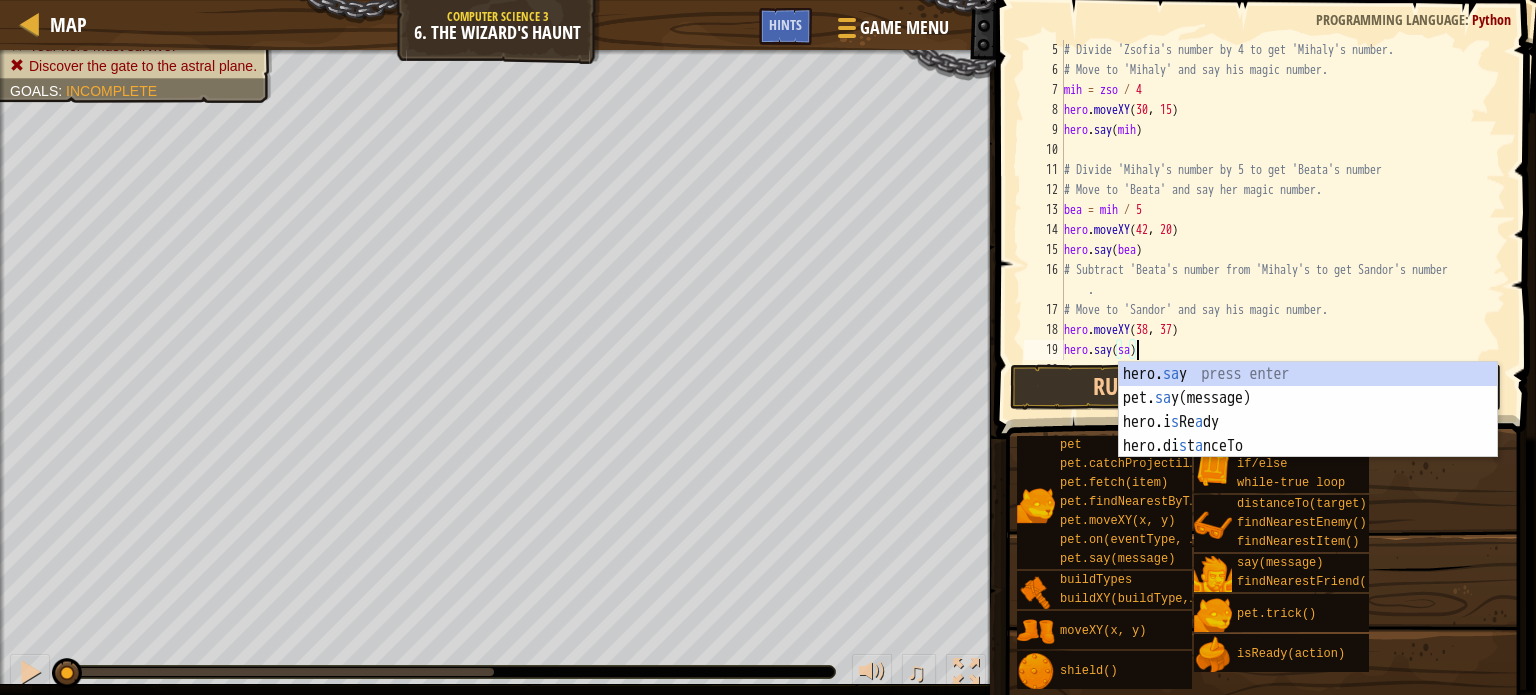 scroll, scrollTop: 9, scrollLeft: 5, axis: both 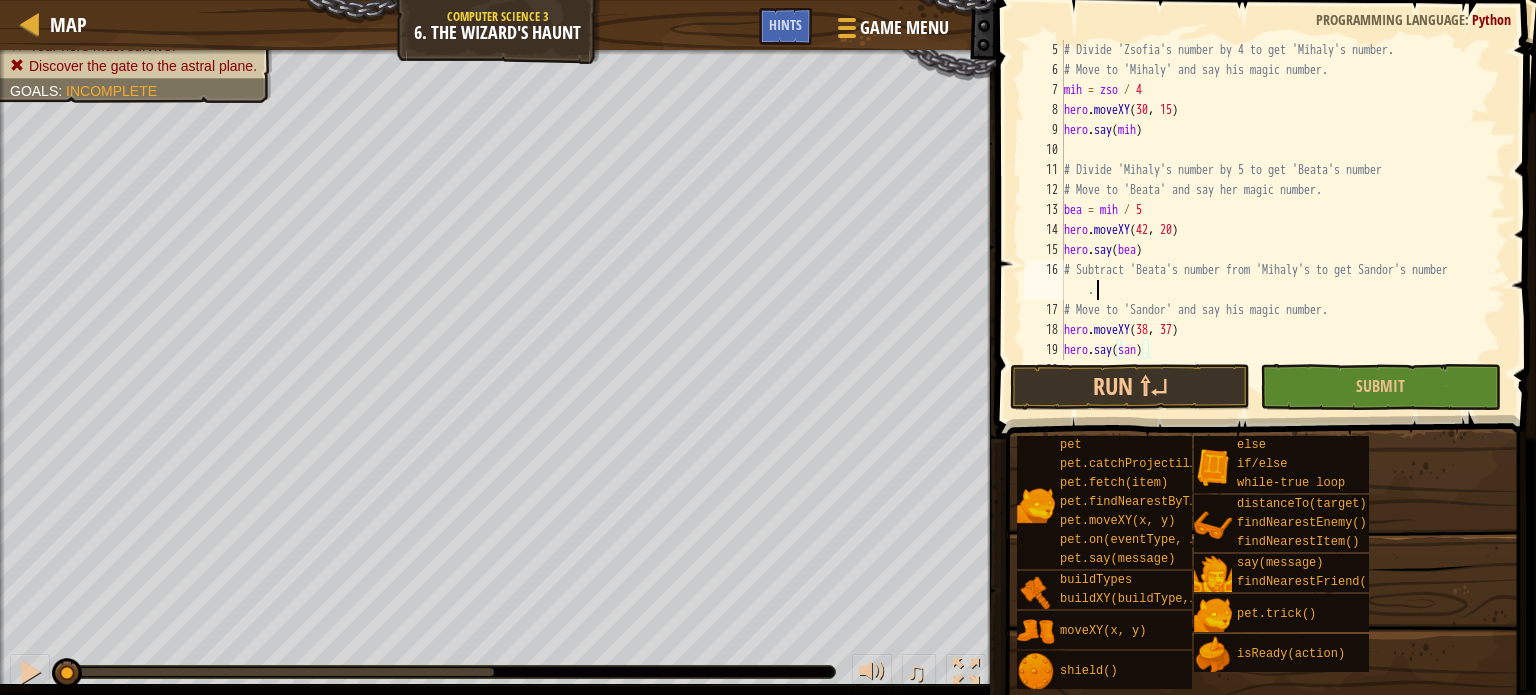 click on "# Divide 'Zsofia's number by 4 to get 'Mihaly's number. # Move to 'Mihaly' and say his magic number. mih   =   zso   /   4 hero . moveXY ( 30 ,   15 ) hero . say ( mih ) # Divide 'Mihaly's number by 5 to get 'Beata's number # Move to 'Beata' and say her magic number. bea   =   mih   /   5 hero . moveXY ( 42 ,   20 ) hero . say ( bea ) # Subtract 'Beata's number from 'Mihaly's to get Sandor's number      . # Move to 'Sandor' and say his magic number. hero . moveXY ( 38 ,   37 ) hero . say ( san )" at bounding box center [1275, 220] 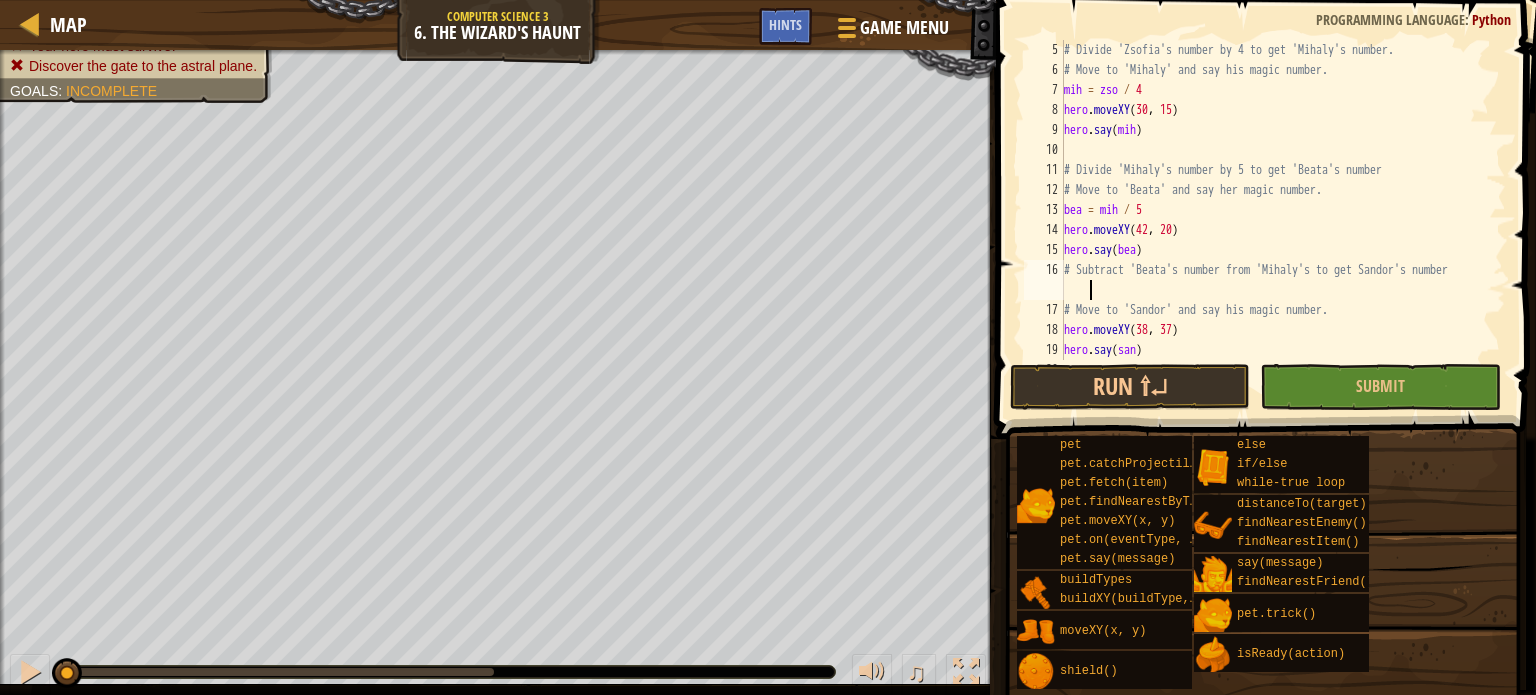 click on "# Divide 'Zsofia's number by 4 to get 'Mihaly's number. # Move to 'Mihaly' and say his magic number. mih   =   zso   /   4 hero . moveXY ( 30 ,   15 ) hero . say ( mih ) # Divide 'Mihaly's number by 5 to get 'Beata's number # Move to 'Beata' and say her magic number. bea   =   mih   /   5 hero . moveXY ( 42 ,   20 ) hero . say ( bea ) # Subtract 'Beata's number from 'Mihaly's to get Sandor's number      . # Move to 'Sandor' and say his magic number. hero . moveXY ( 38 ,   37 ) hero . say ( san )" at bounding box center [1275, 220] 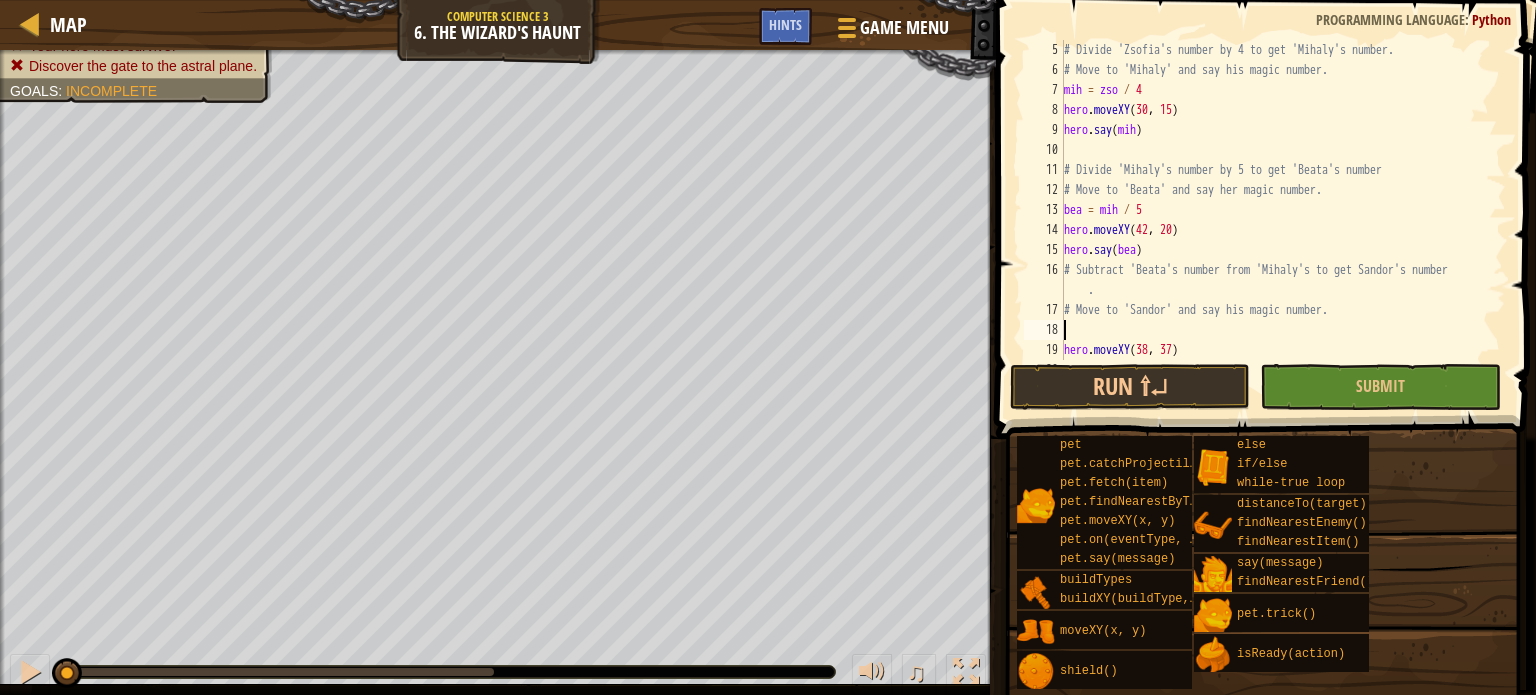 scroll, scrollTop: 9, scrollLeft: 0, axis: vertical 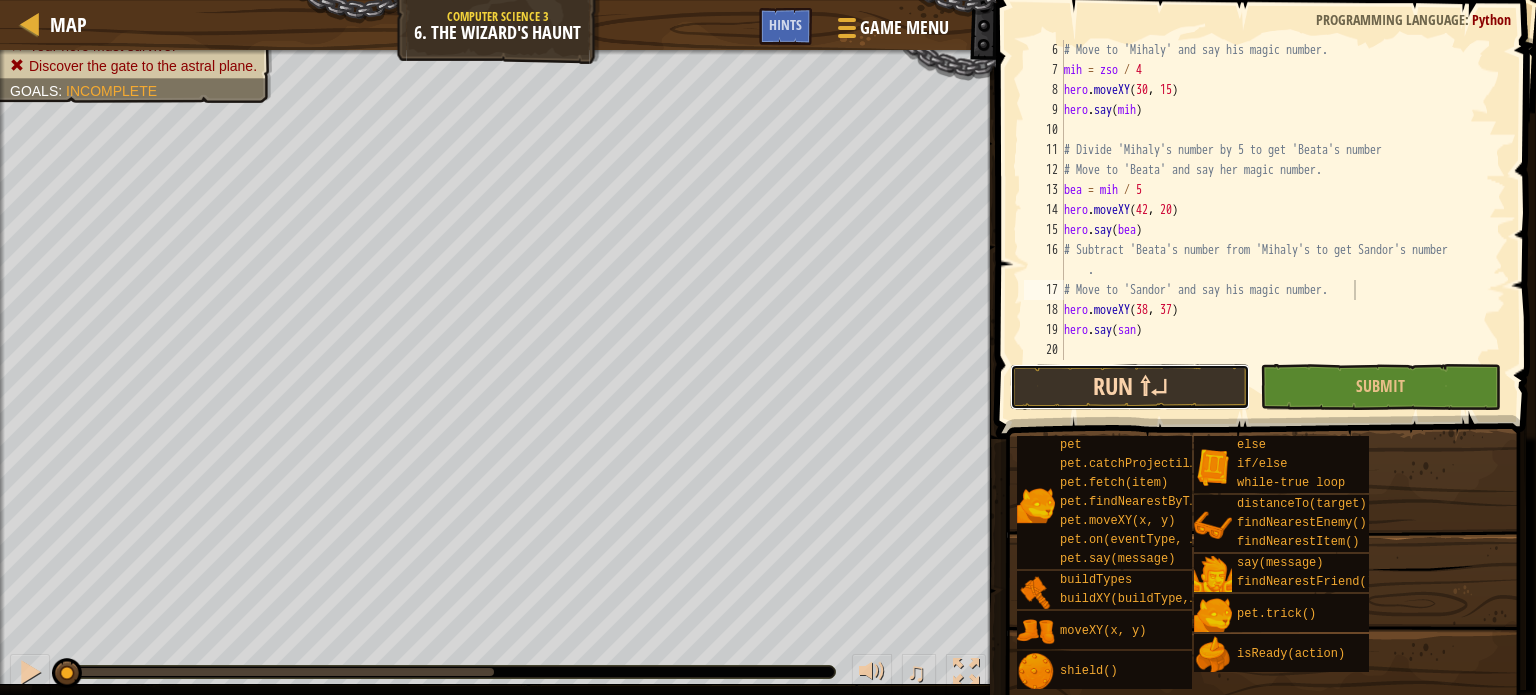 click on "Run ⇧↵" at bounding box center (1130, 387) 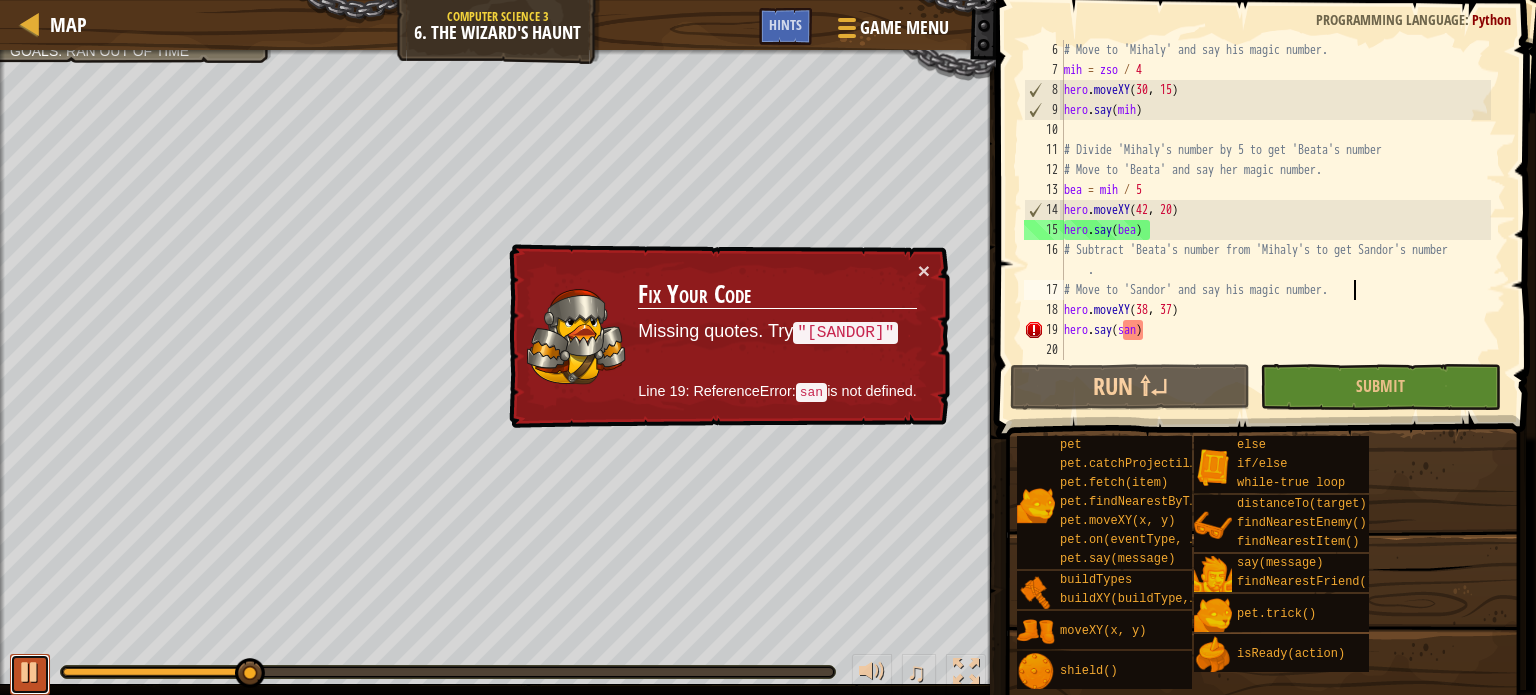click at bounding box center (30, 672) 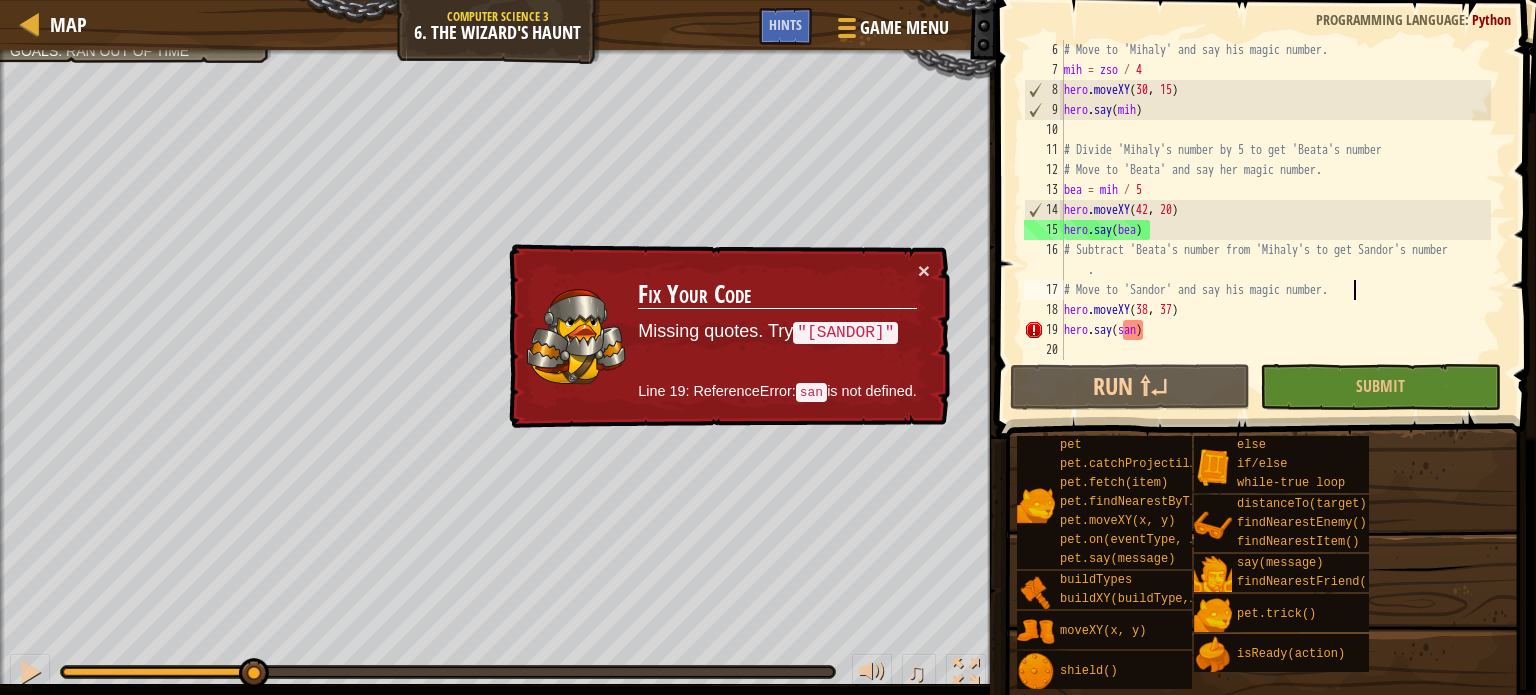 click on "# Move to '[MIHALY]' and say his magic number. mih   =   zso   /   4 hero . moveXY ( 30 ,   15 ) hero . say ( mih ) # Divide '[MIHALY]'s number by 5 to get '[BEATA]'s number # Move to '[BEATA]' and say her magic number. bea   =   mih   /   5 hero . moveXY ( 42 ,   20 ) hero . say ( bea ) # Subtract '[BEATA]'s number from '[MIHALY]'s to get [SANDOR]'s number      . # Move to '[SANDOR]' and say his magic number. hero . moveXY ( 38 ,   37 ) hero . say ( san )" at bounding box center [1275, 220] 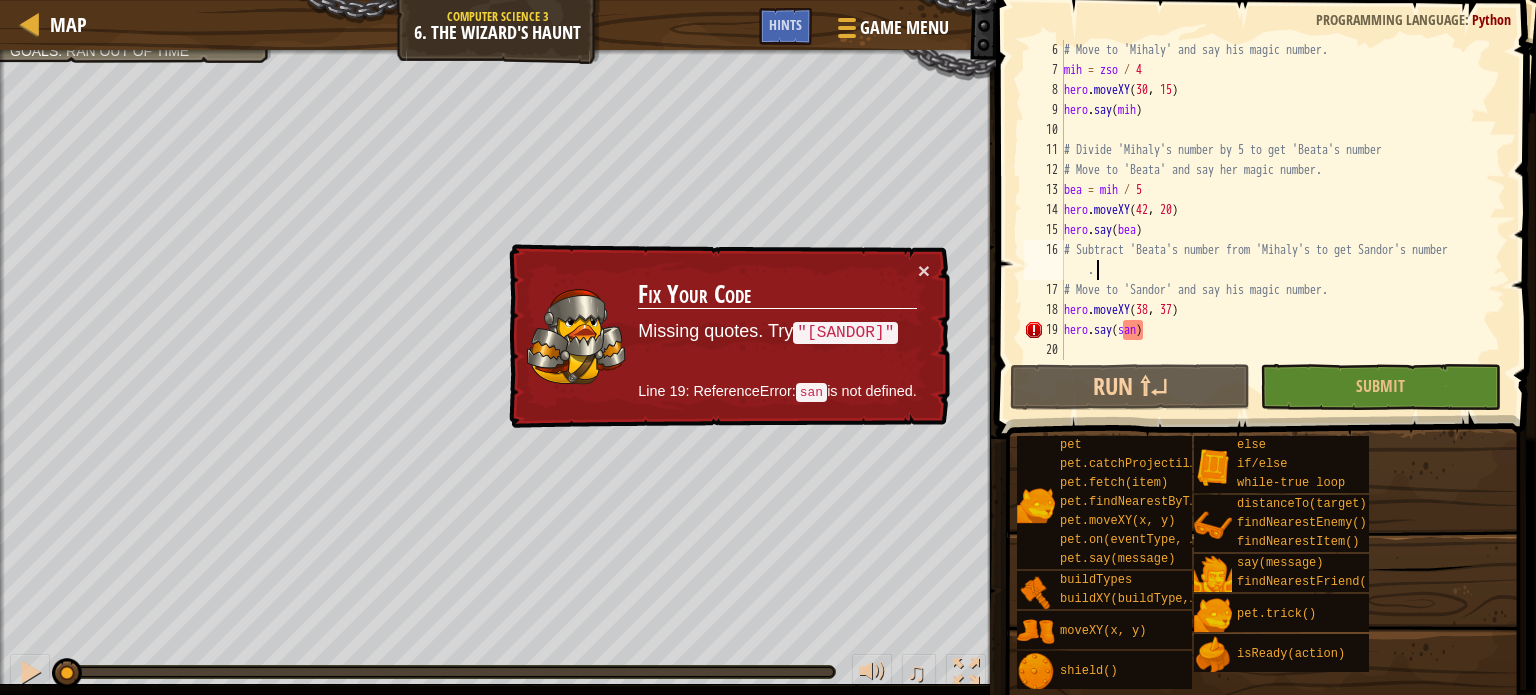 drag, startPoint x: 269, startPoint y: 672, endPoint x: 37, endPoint y: 695, distance: 233.1373 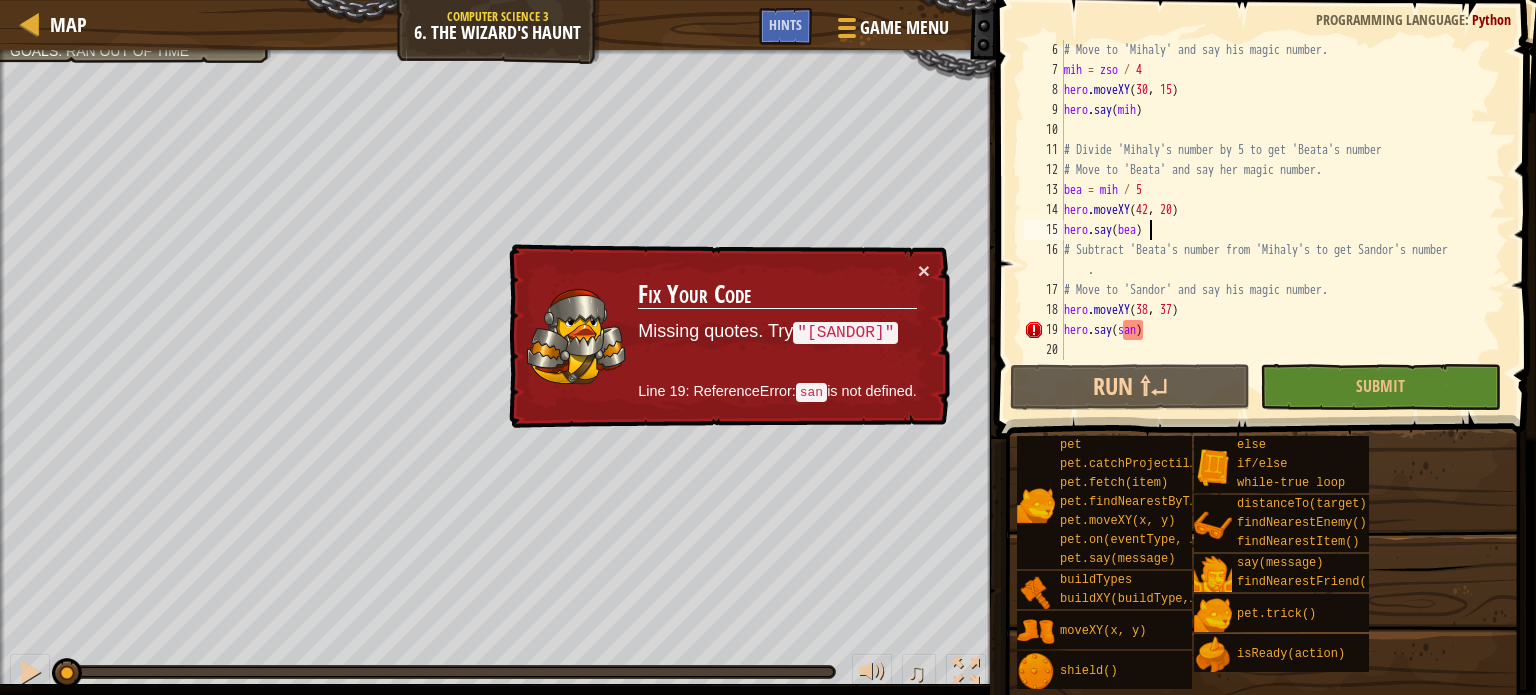 click on "# Move to '[MIHALY]' and say his magic number. mih   =   zso   /   4 hero . moveXY ( 30 ,   15 ) hero . say ( mih ) # Divide '[MIHALY]'s number by 5 to get '[BEATA]'s number # Move to '[BEATA]' and say her magic number. bea   =   mih   /   5 hero . moveXY ( 42 ,   20 ) hero . say ( bea ) # Subtract '[BEATA]'s number from '[MIHALY]'s to get [SANDOR]'s number      . # Move to '[SANDOR]' and say his magic number. hero . moveXY ( 38 ,   37 ) hero . say ( san )" at bounding box center (1275, 220) 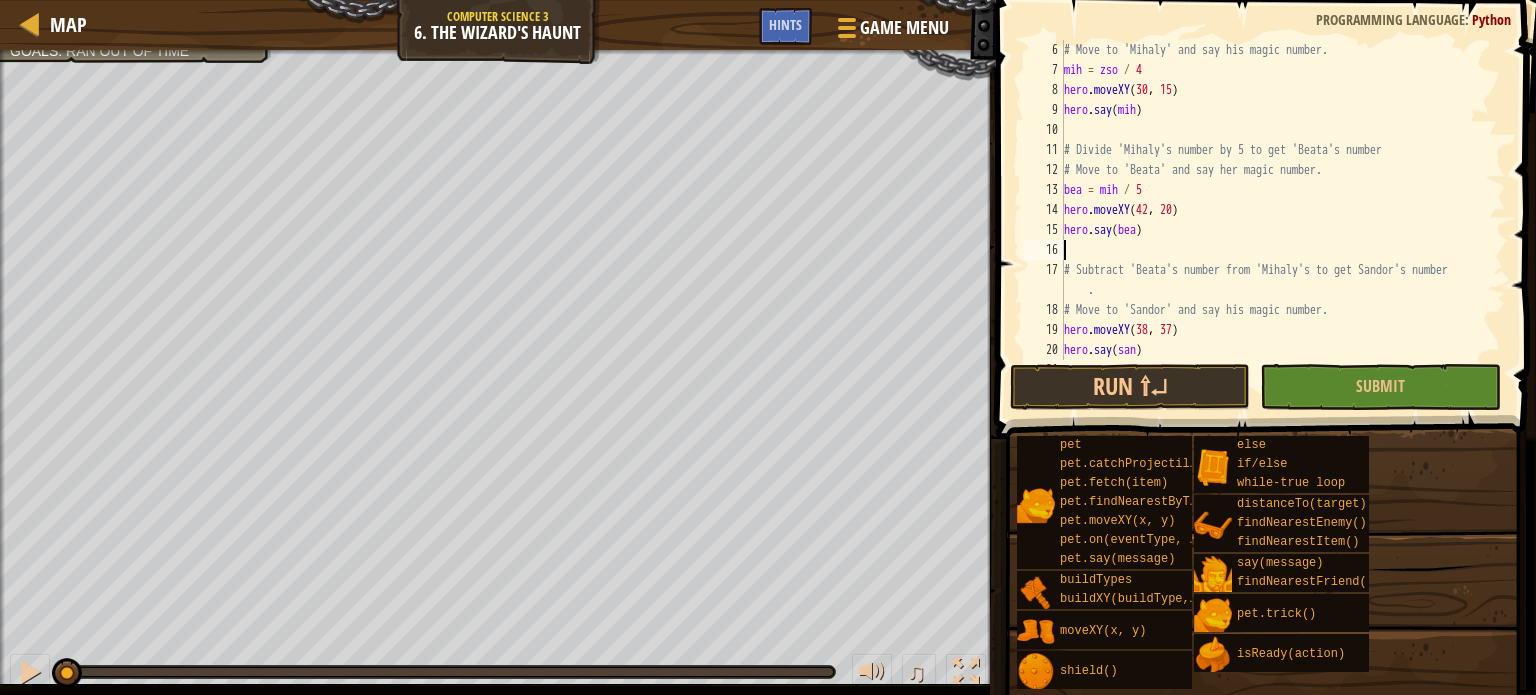 scroll, scrollTop: 120, scrollLeft: 0, axis: vertical 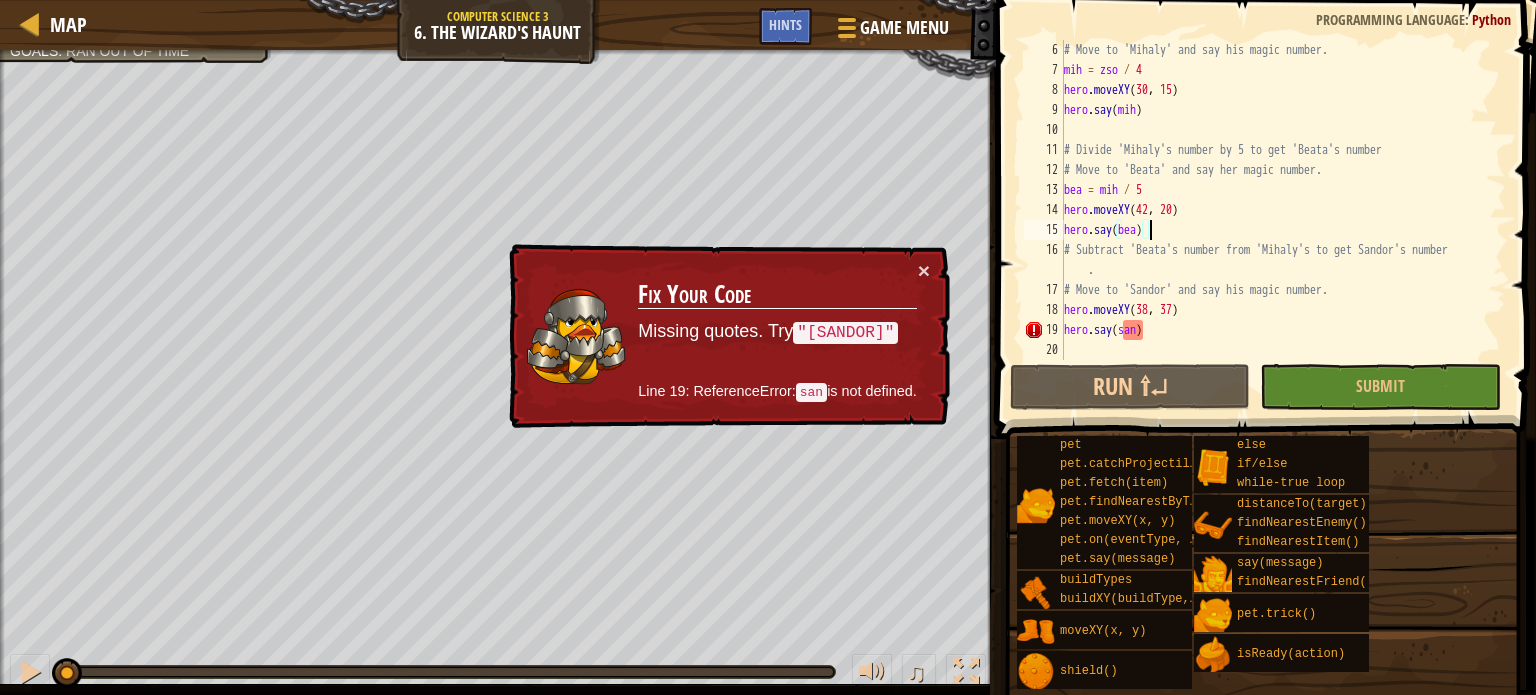 click on "# Move to '[MIHALY]' and say his magic number. mih   =   zso   /   4 hero . moveXY ( 30 ,   15 ) hero . say ( mih ) # Divide '[MIHALY]'s number by 5 to get '[BEATA]'s number # Move to '[BEATA]' and say her magic number. bea   =   mih   /   5 hero . moveXY ( 42 ,   20 ) hero . say ( bea ) # Subtract '[BEATA]'s number from '[MIHALY]'s to get [SANDOR]'s number      . # Move to '[SANDOR]' and say his magic number. hero . moveXY ( 38 ,   37 ) hero . say ( san )" at bounding box center (1275, 220) 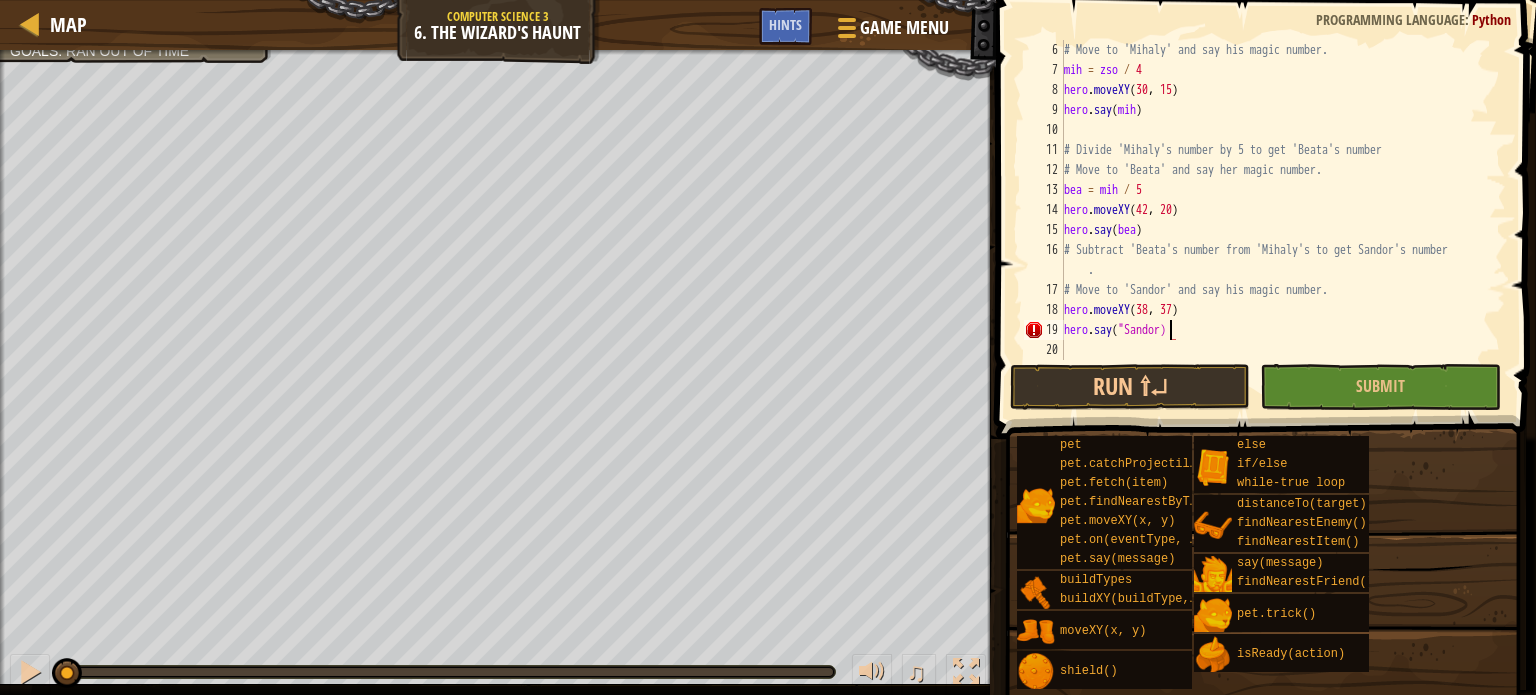 scroll, scrollTop: 9, scrollLeft: 8, axis: both 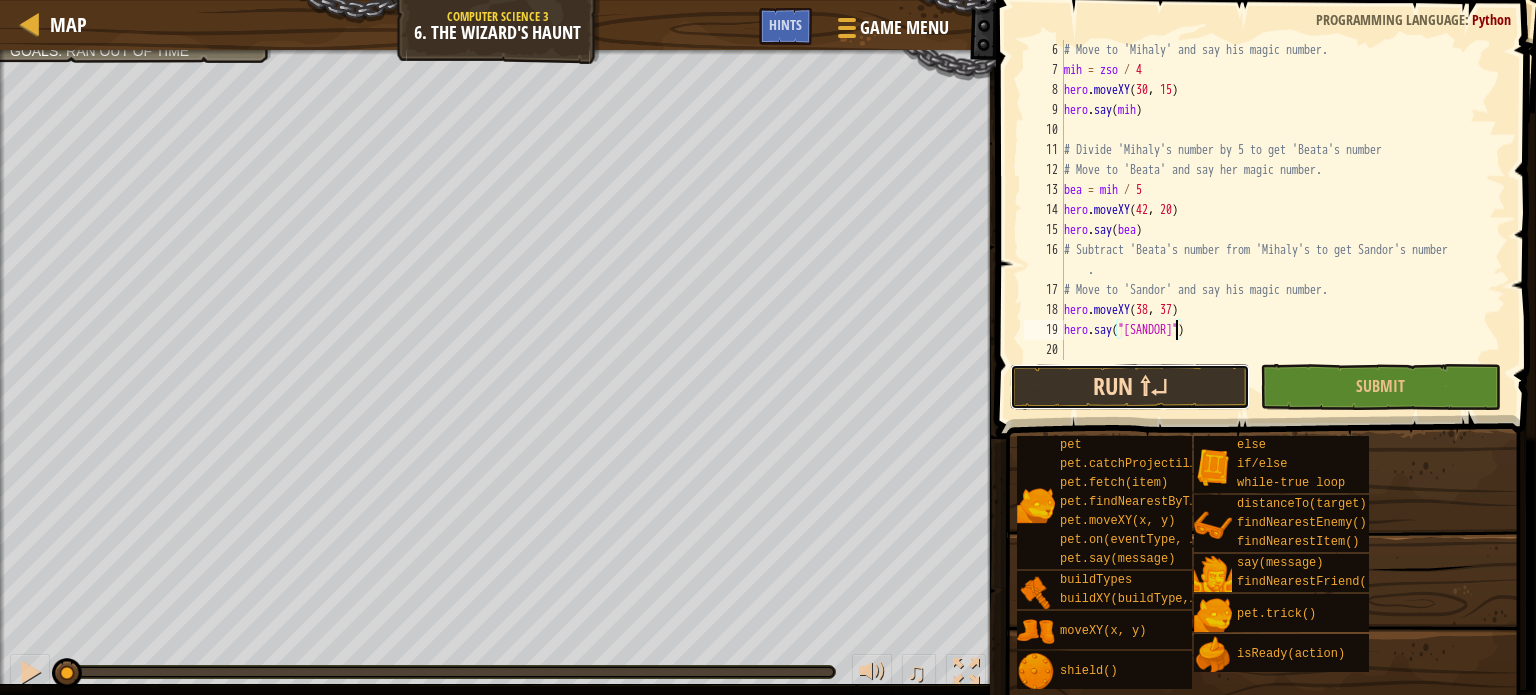click on "Run ⇧↵" at bounding box center (1130, 387) 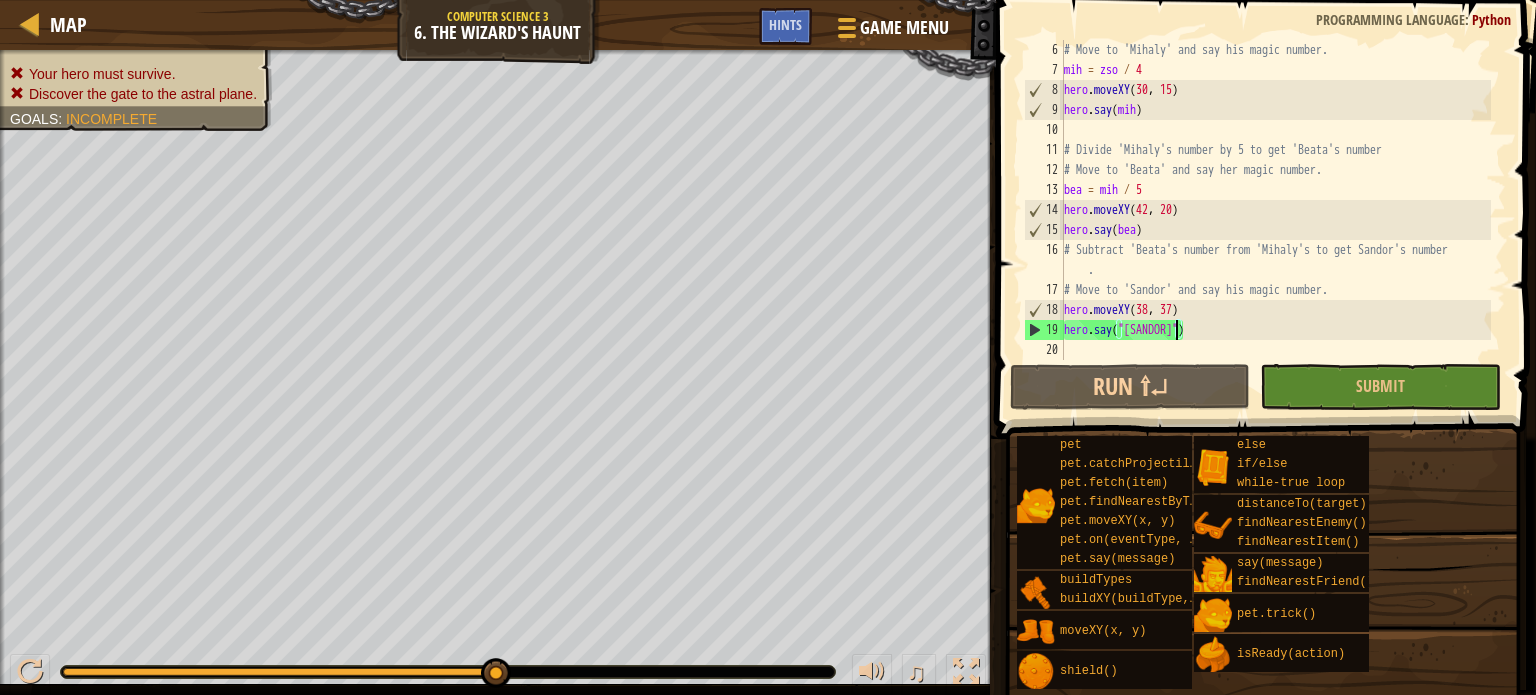 click on "# Move to 'Mihaly' and say his magic number. mih   =   zso   /   4 hero . moveXY ( 30 ,   15 ) hero . say ( mih ) # Divide 'Mihaly's number by 5 to get 'Beata's number # Move to 'Beata' and say her magic number. bea   =   mih   /   5 hero . moveXY ( 42 ,   20 ) hero . say ( bea ) # Subtract 'Beata's number from 'Mihaly's to get Sandor's number      . # Move to 'Sandor' and say his magic number. hero . moveXY ( 38 ,   37 ) hero . say ( "Sandor" )" at bounding box center (1275, 220) 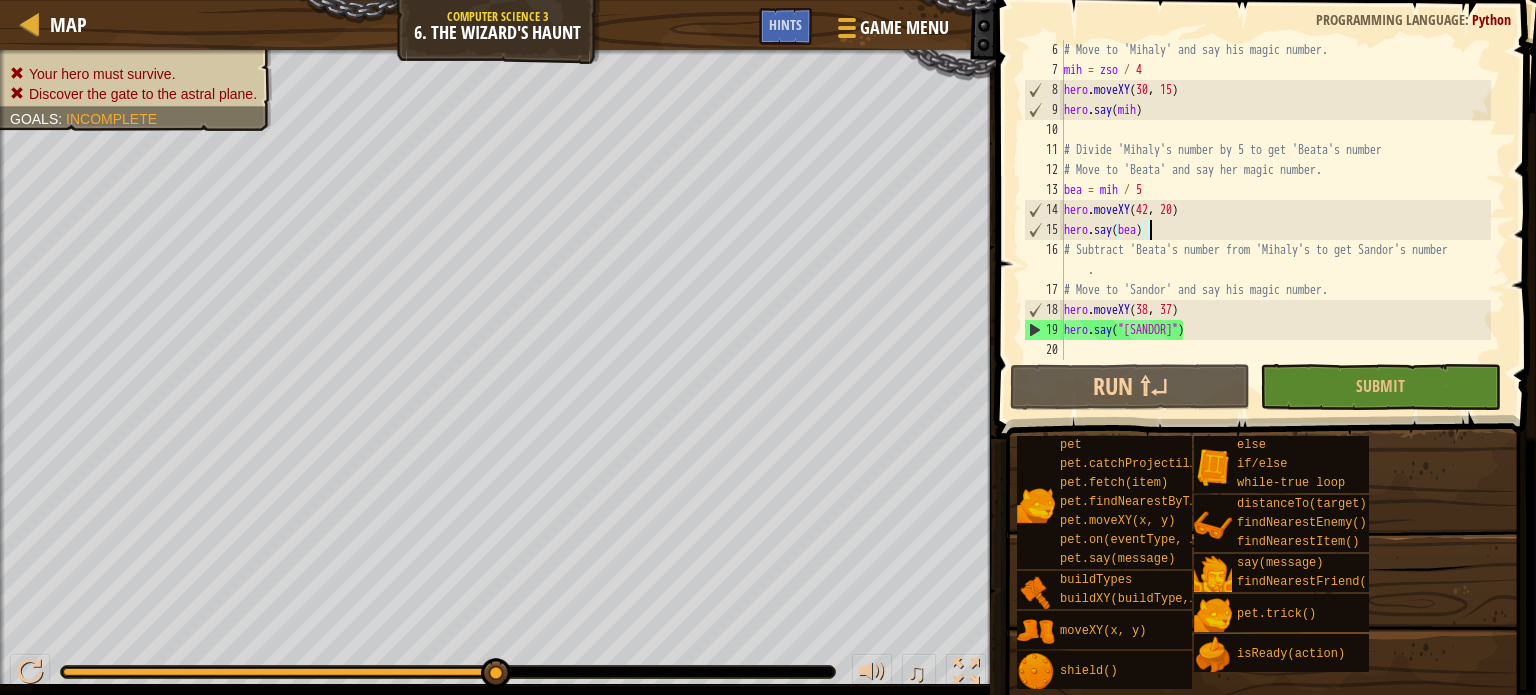 scroll, scrollTop: 9, scrollLeft: 5, axis: both 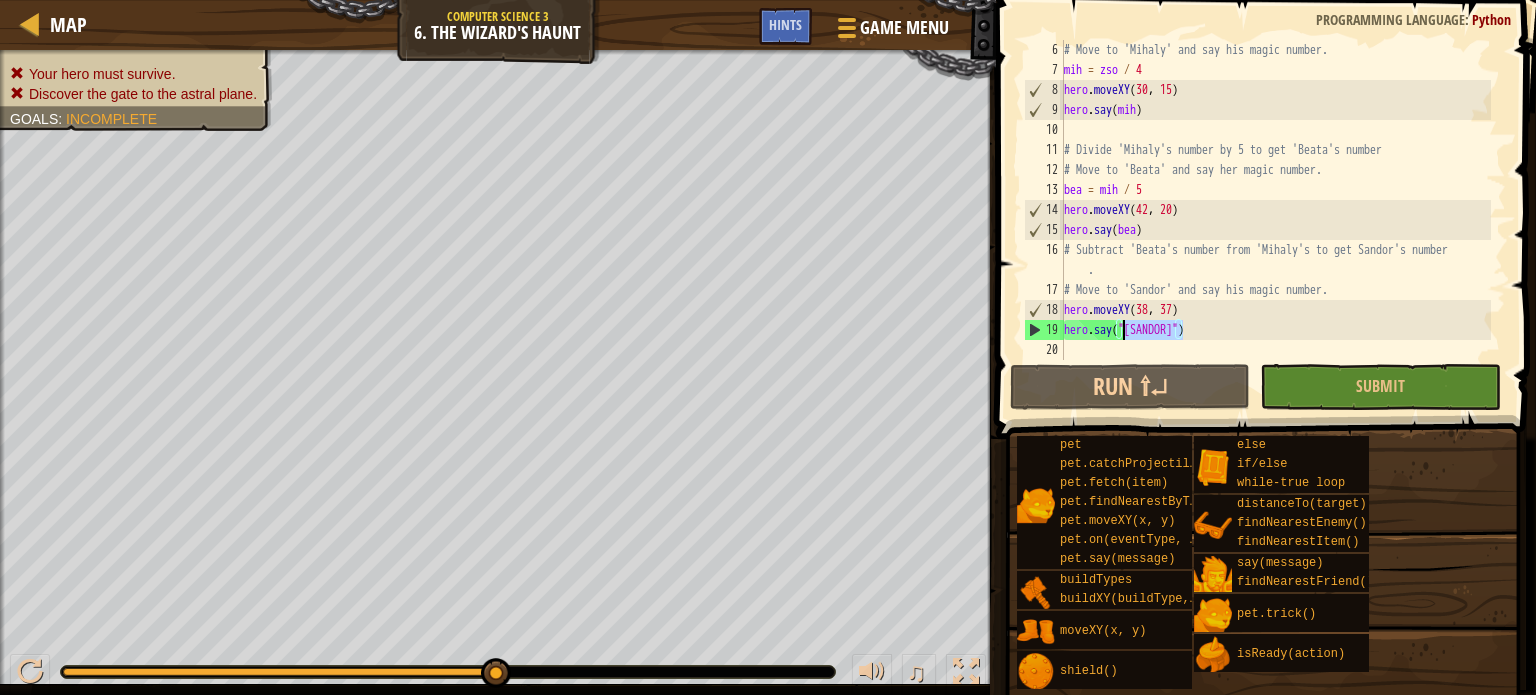drag, startPoint x: 1181, startPoint y: 337, endPoint x: 1123, endPoint y: 332, distance: 58.21512 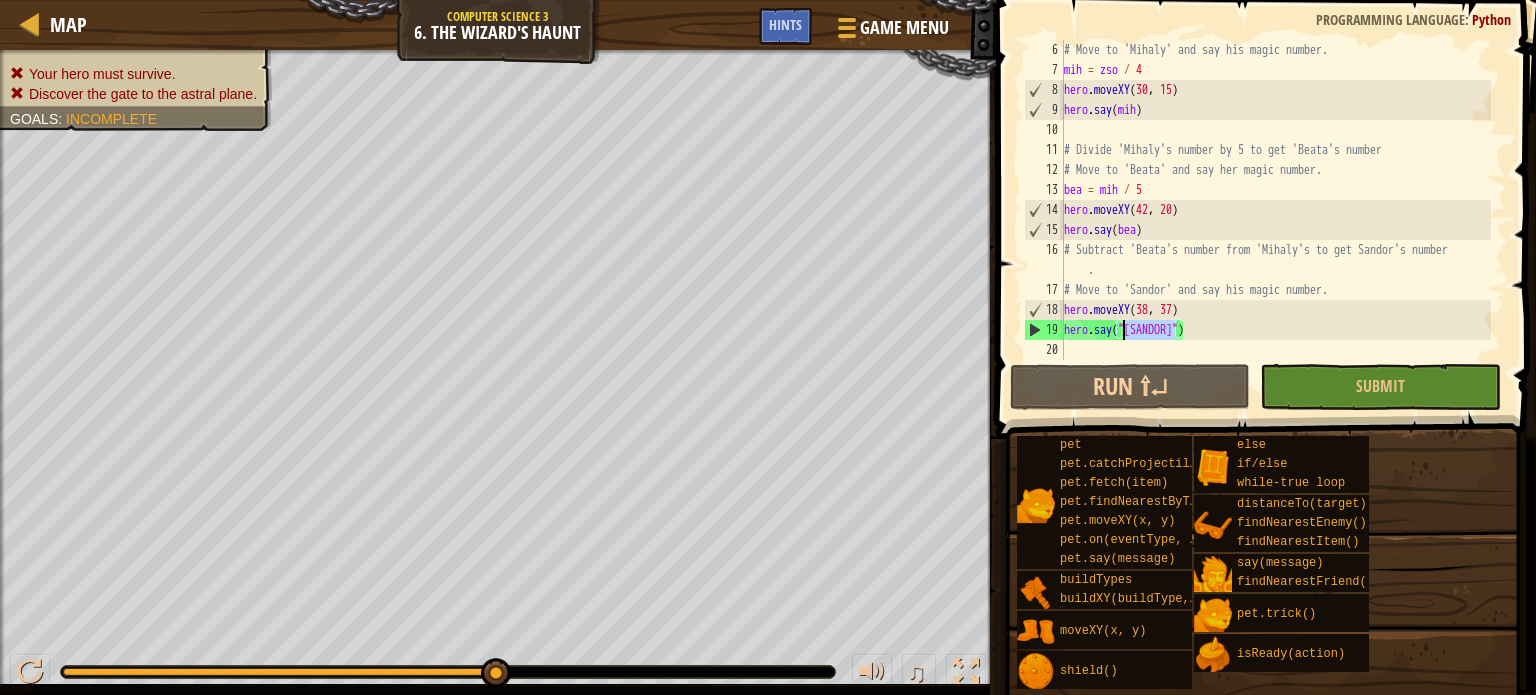 drag, startPoint x: 1175, startPoint y: 329, endPoint x: 1124, endPoint y: 333, distance: 51.156624 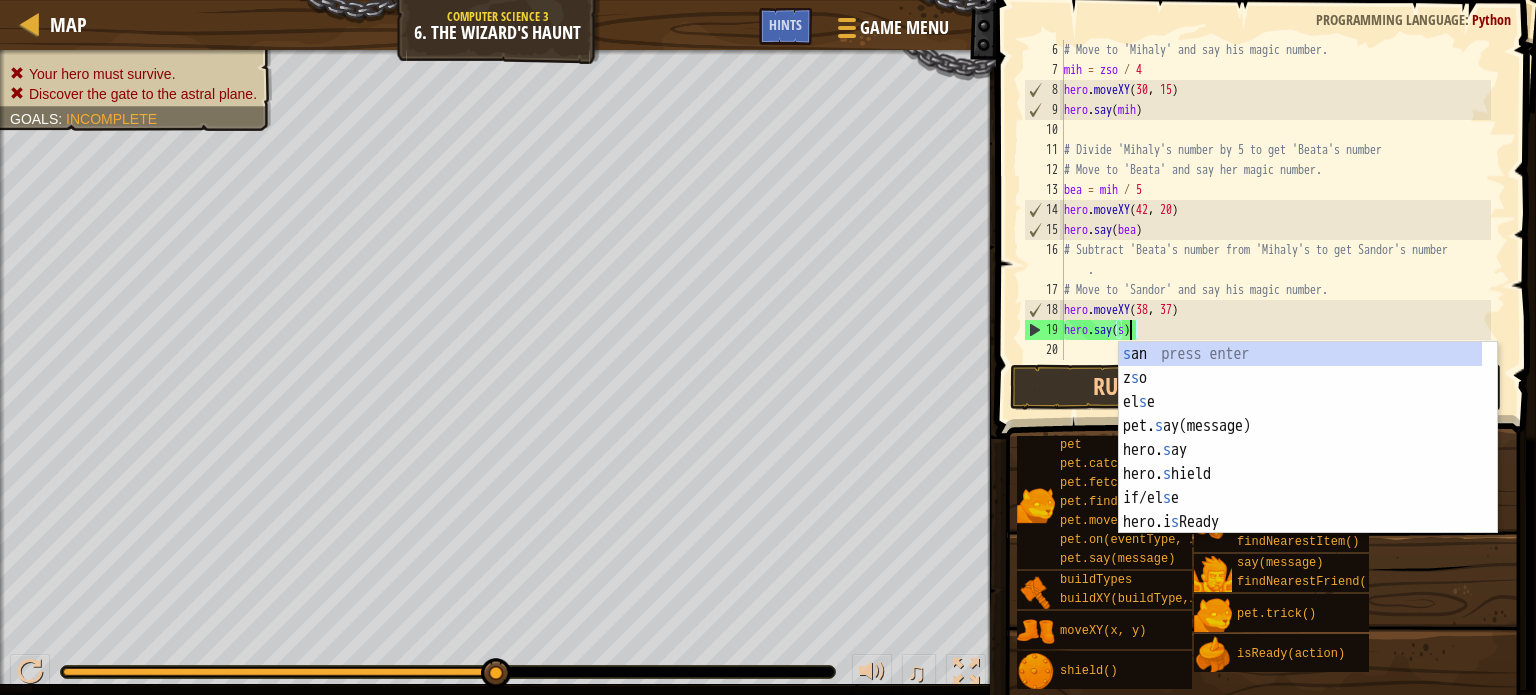 scroll, scrollTop: 9, scrollLeft: 5, axis: both 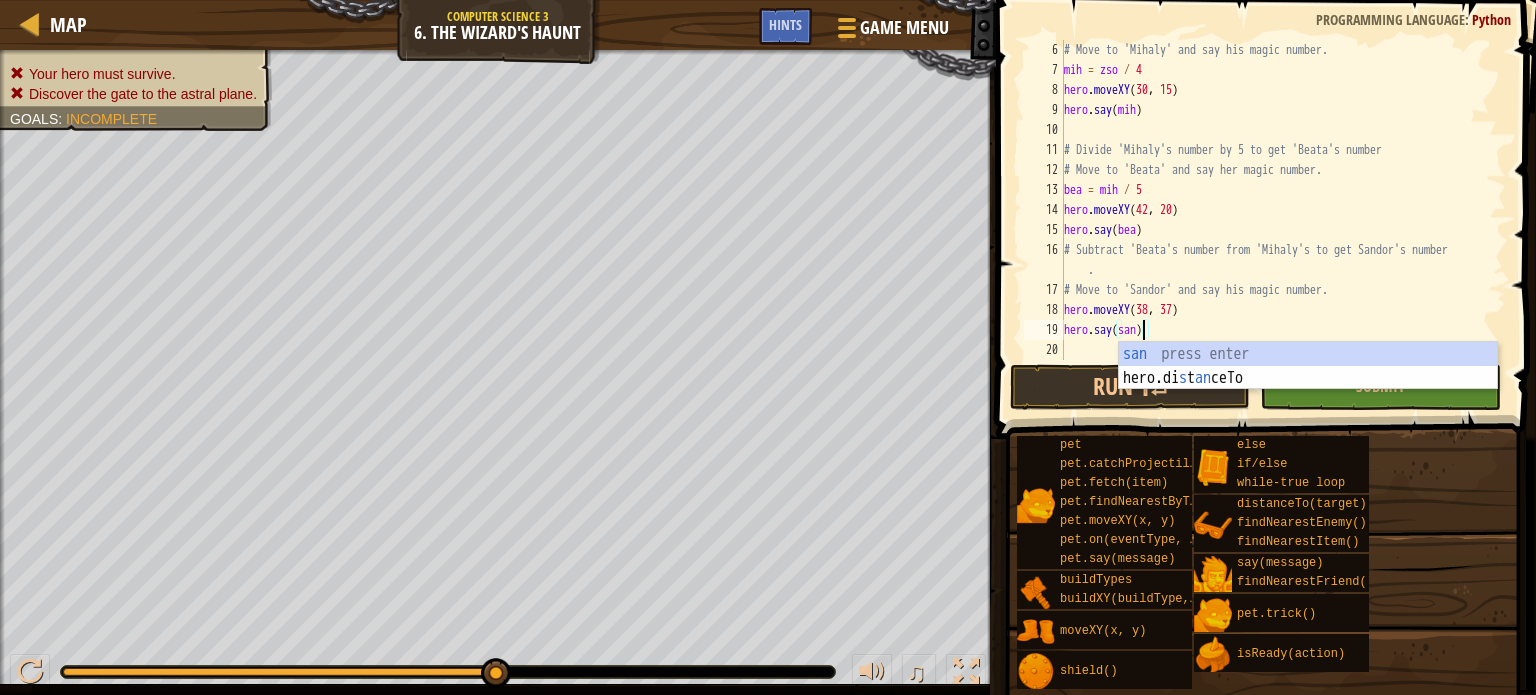 click on "# Move to '[MIHALY]' and say his magic number. mih   =   zso   /   4 hero . moveXY ( 30 ,   15 ) hero . say ( mih ) # Divide '[MIHALY]'s number by 5 to get '[BEATA]'s number # Move to '[BEATA]' and say her magic number. bea   =   mih   /   5 hero . moveXY ( 42 ,   20 ) hero . say ( bea ) # Subtract '[BEATA]'s number from '[MIHALY]'s to get [SANDOR]'s number      . # Move to '[SANDOR]' and say his magic number. hero . moveXY ( 38 ,   37 ) hero . say ( san )" at bounding box center (1275, 220) 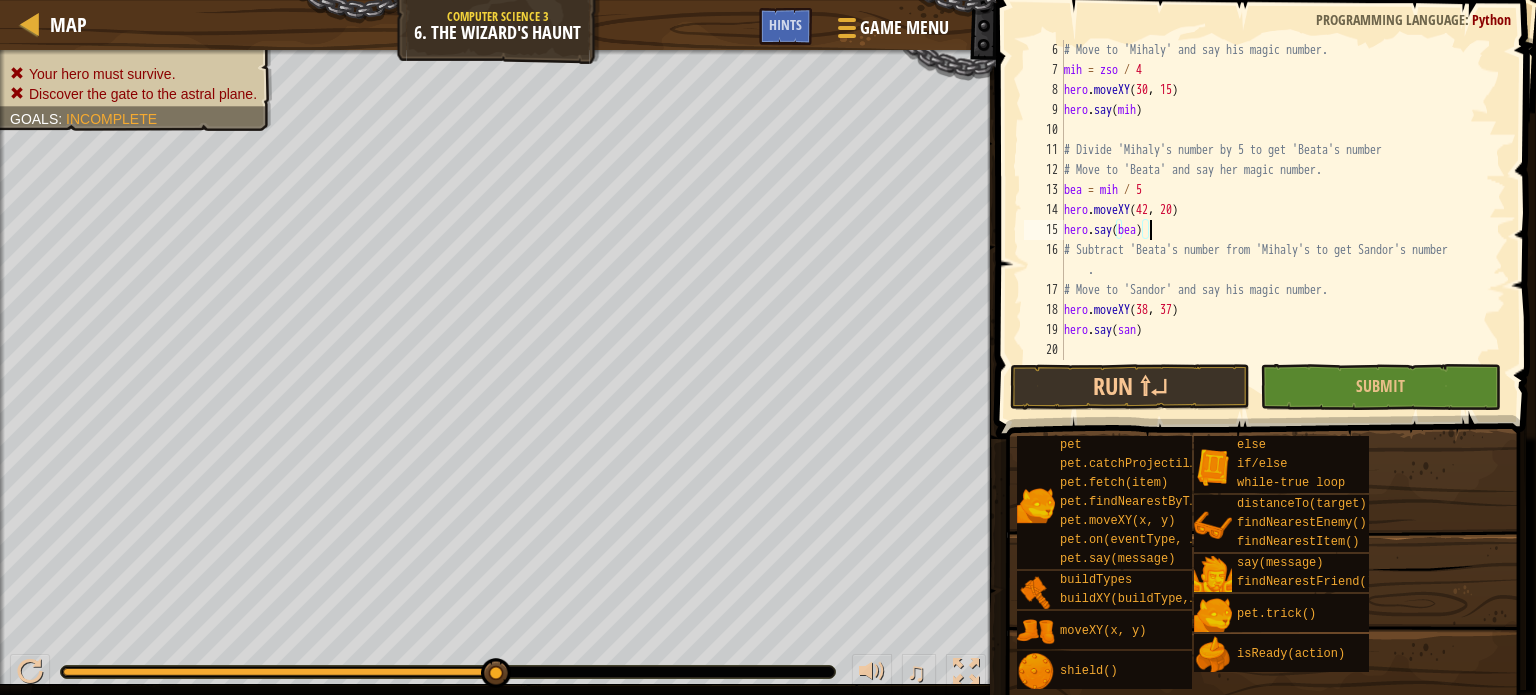 scroll, scrollTop: 9, scrollLeft: 0, axis: vertical 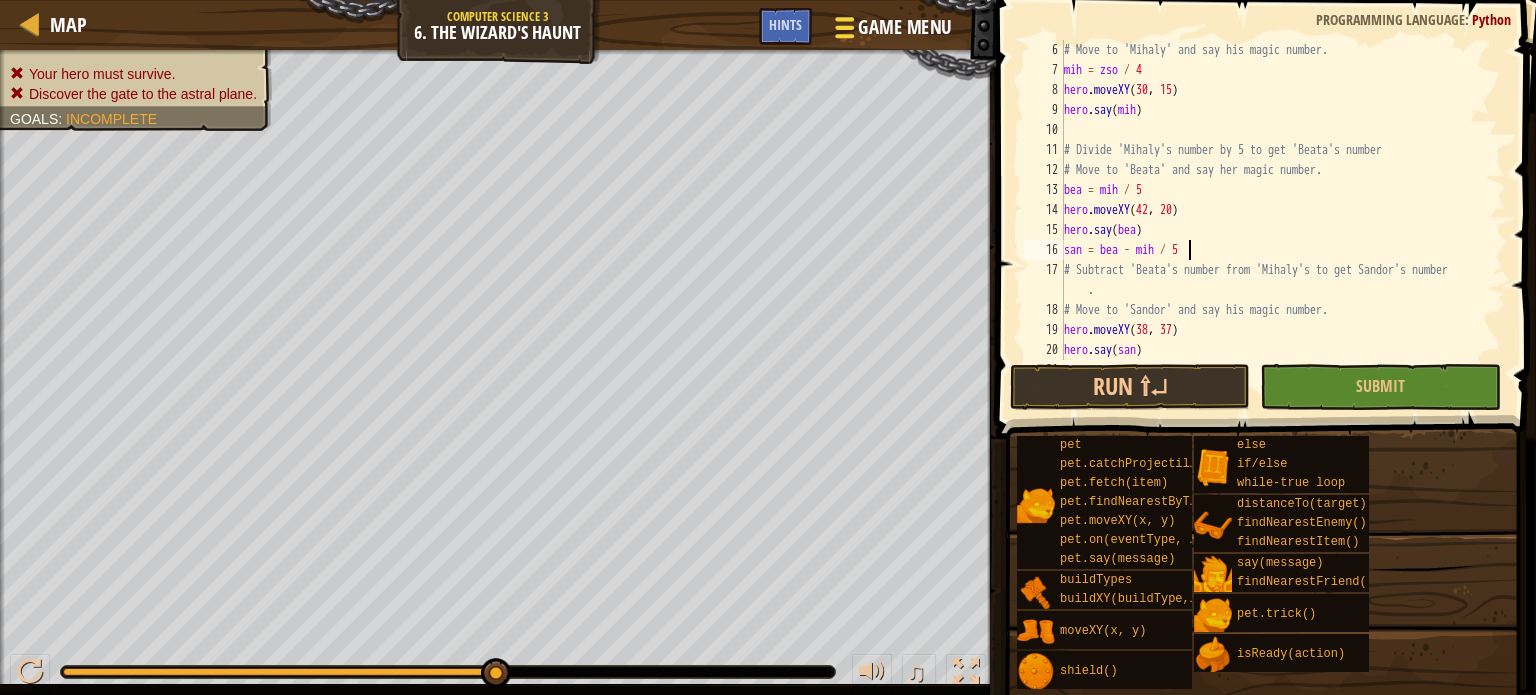 type on "san = bea - mih / 5" 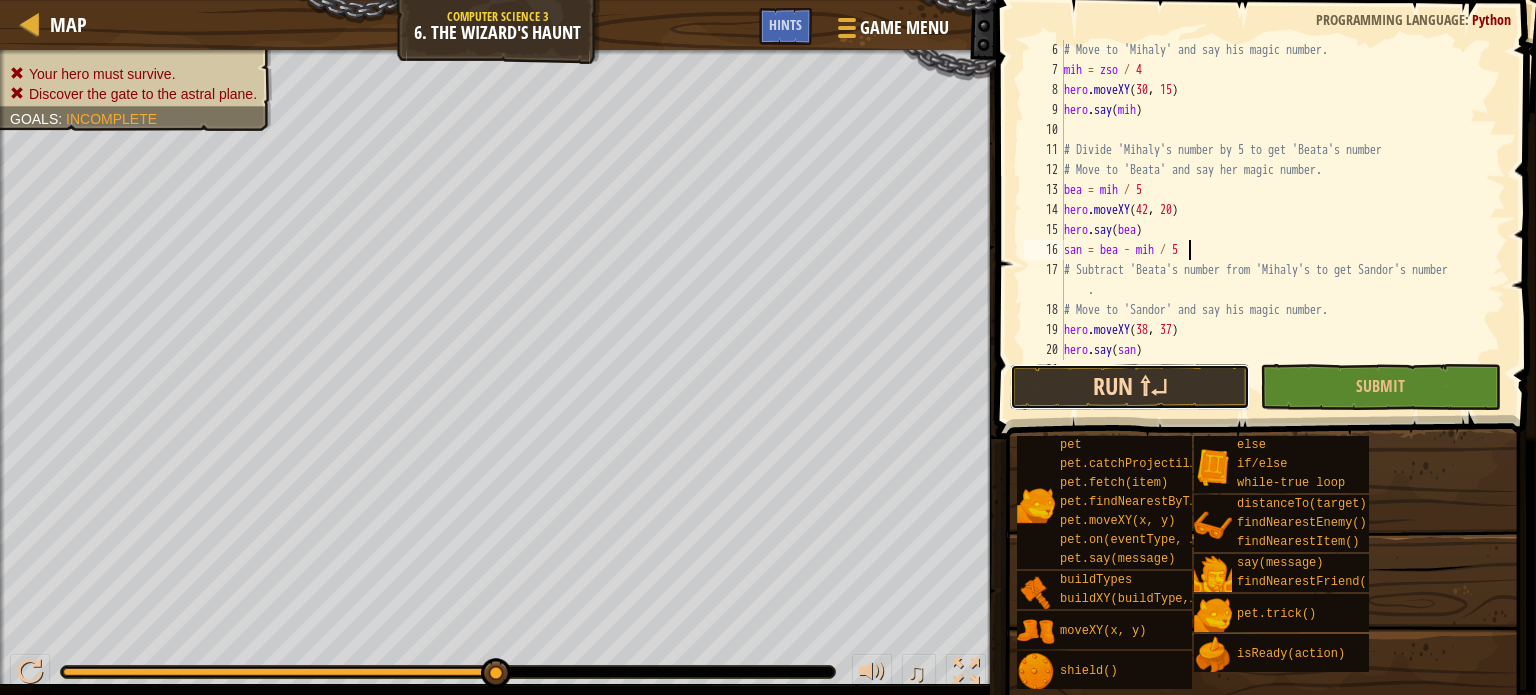 click on "Run ⇧↵" at bounding box center [1130, 387] 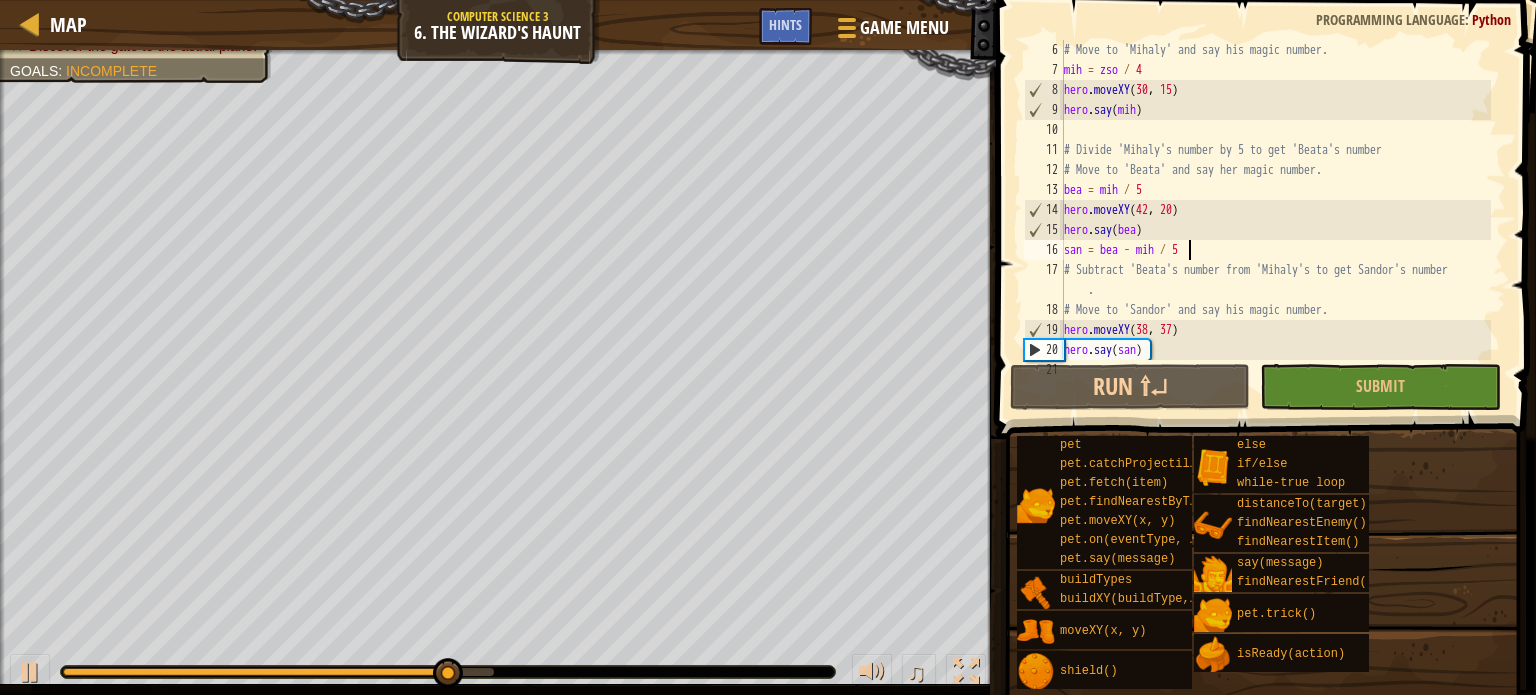 scroll, scrollTop: 120, scrollLeft: 0, axis: vertical 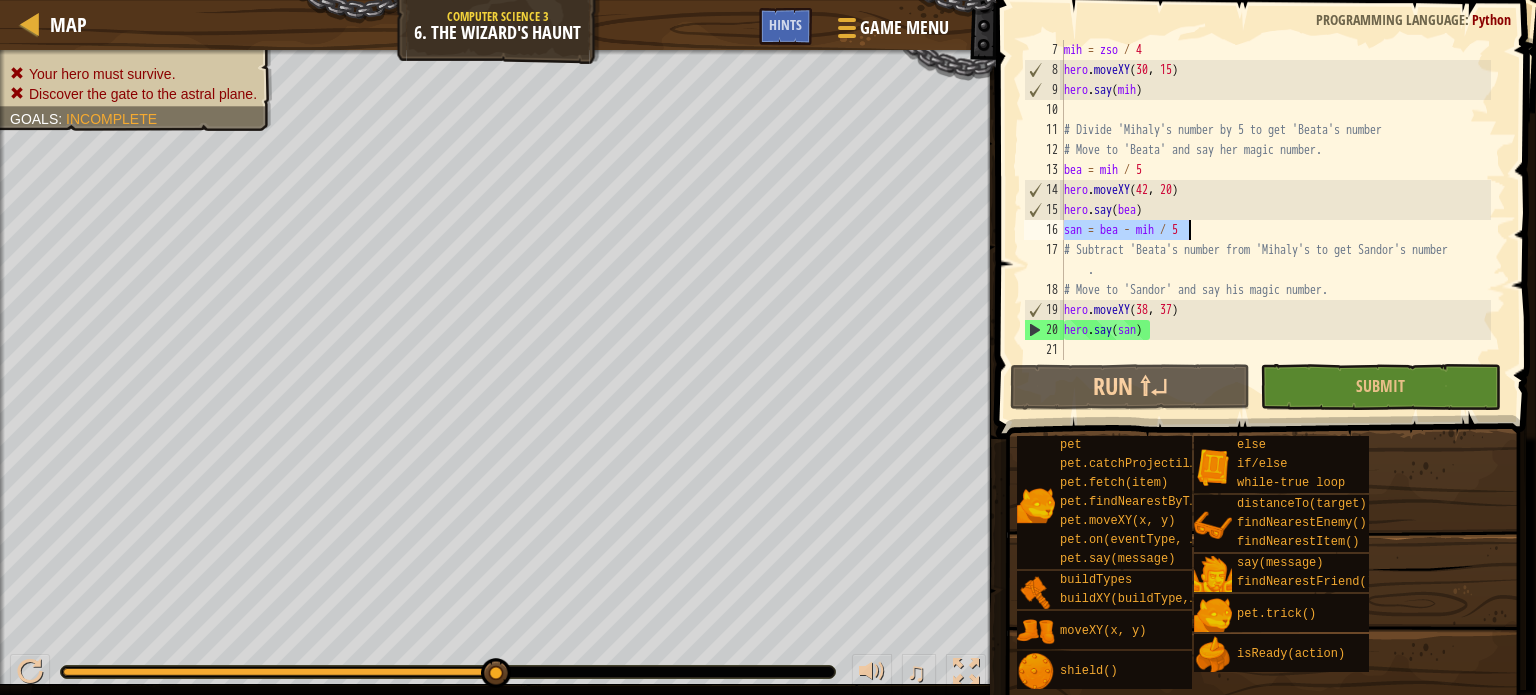 drag, startPoint x: 1089, startPoint y: 232, endPoint x: 1212, endPoint y: 235, distance: 123.03658 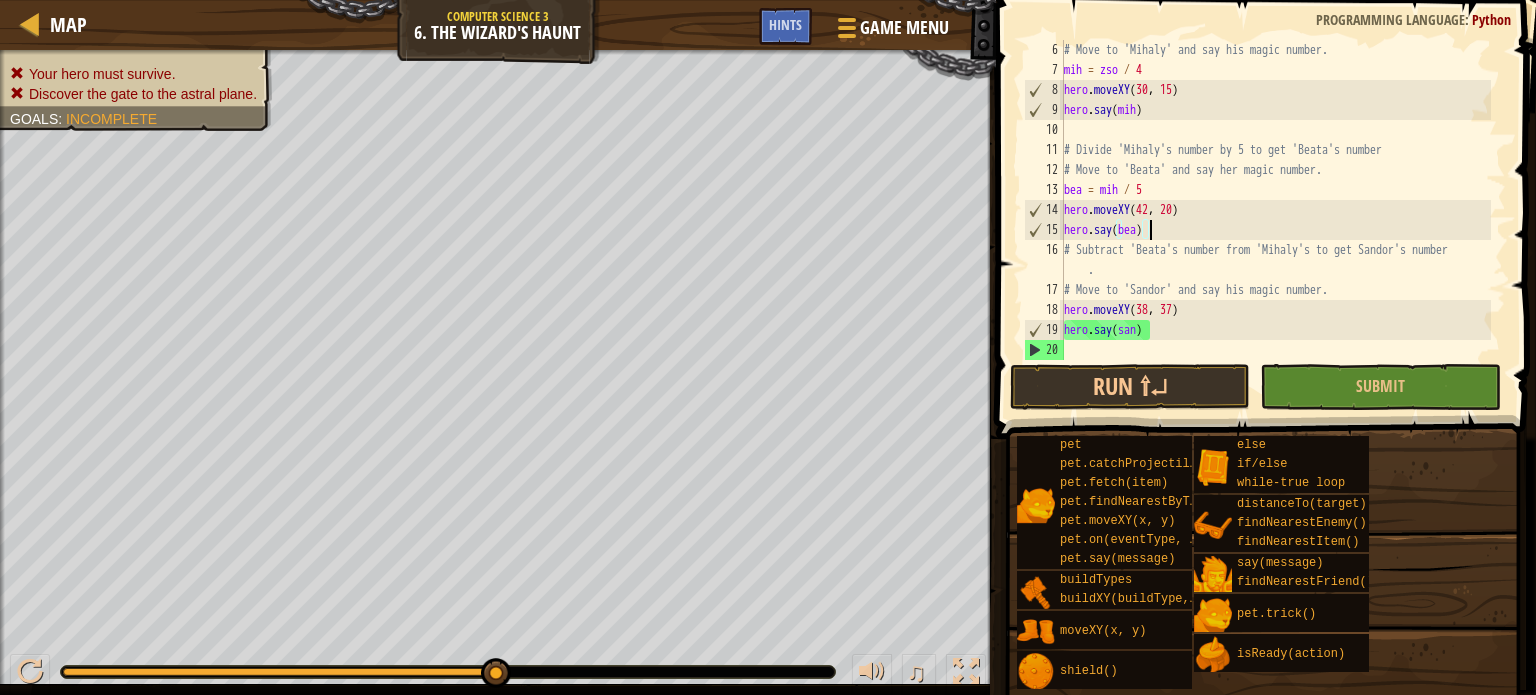 scroll, scrollTop: 100, scrollLeft: 0, axis: vertical 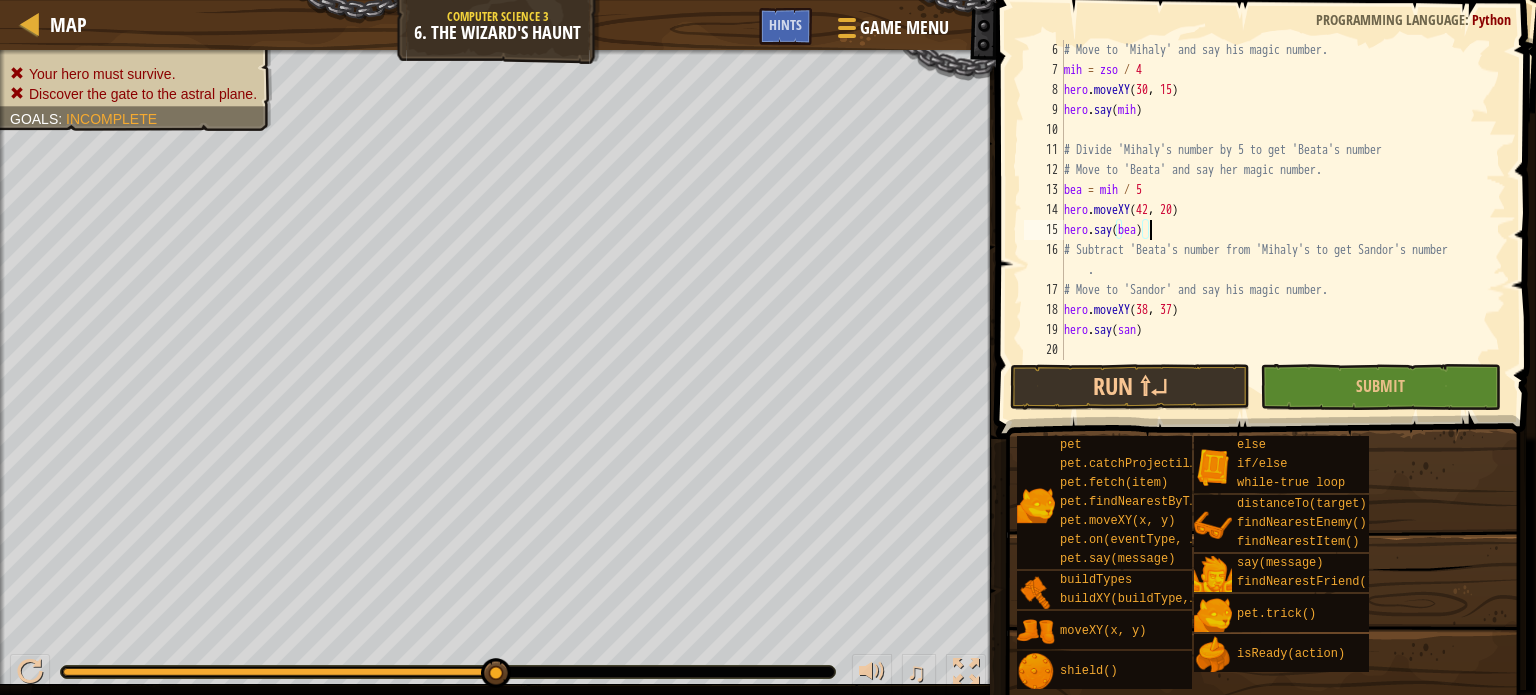 click on "# Move to '[MIHALY]' and say his magic number. mih   =   zso   /   4 hero . moveXY ( 30 ,   15 ) hero . say ( mih ) # Divide '[MIHALY]'s number by 5 to get '[BEATA]'s number # Move to '[BEATA]' and say her magic number. bea   =   mih   /   5 hero . moveXY ( 42 ,   20 ) hero . say ( bea ) # Subtract '[BEATA]'s number from '[MIHALY]'s to get [SANDOR]'s number      . # Move to '[SANDOR]' and say his magic number. hero . moveXY ( 38 ,   37 ) hero . say ( san )" at bounding box center (1275, 220) 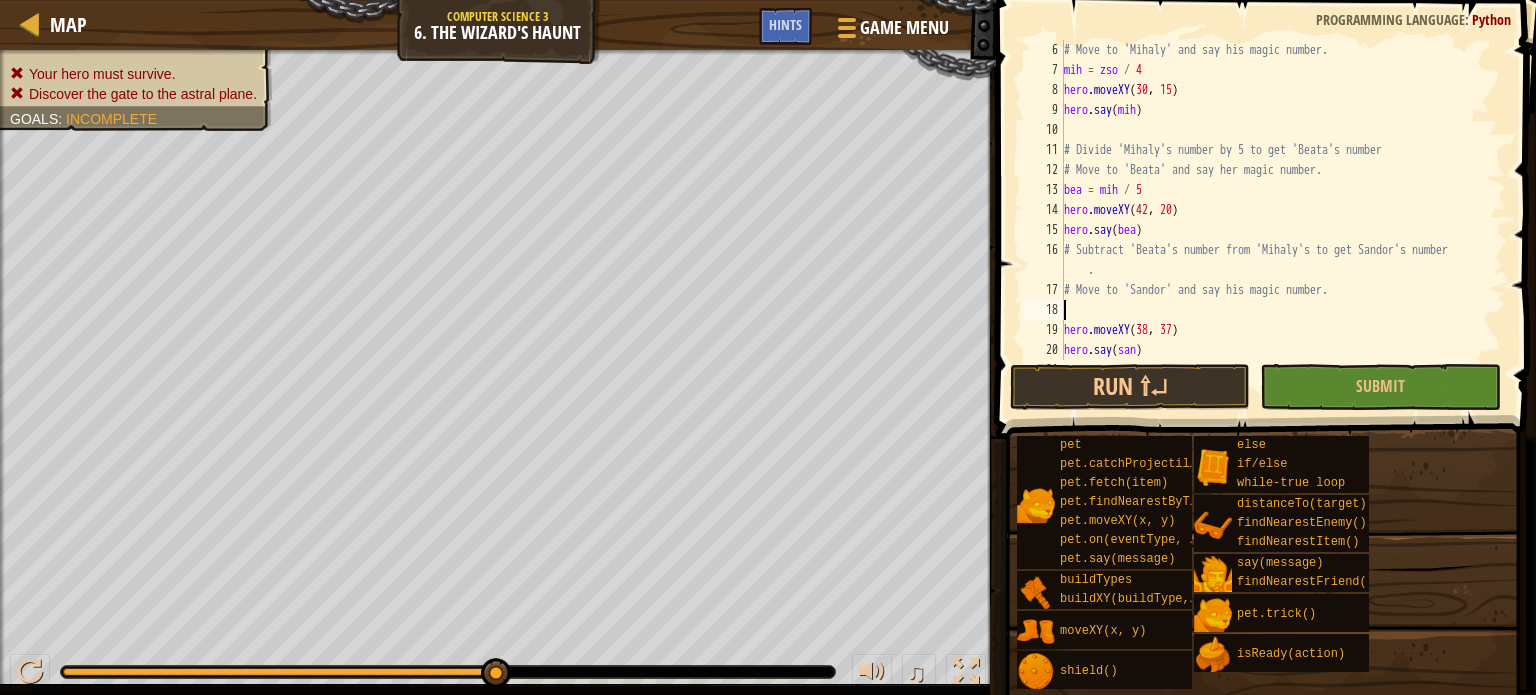 paste on "san = bea - mih / 5" 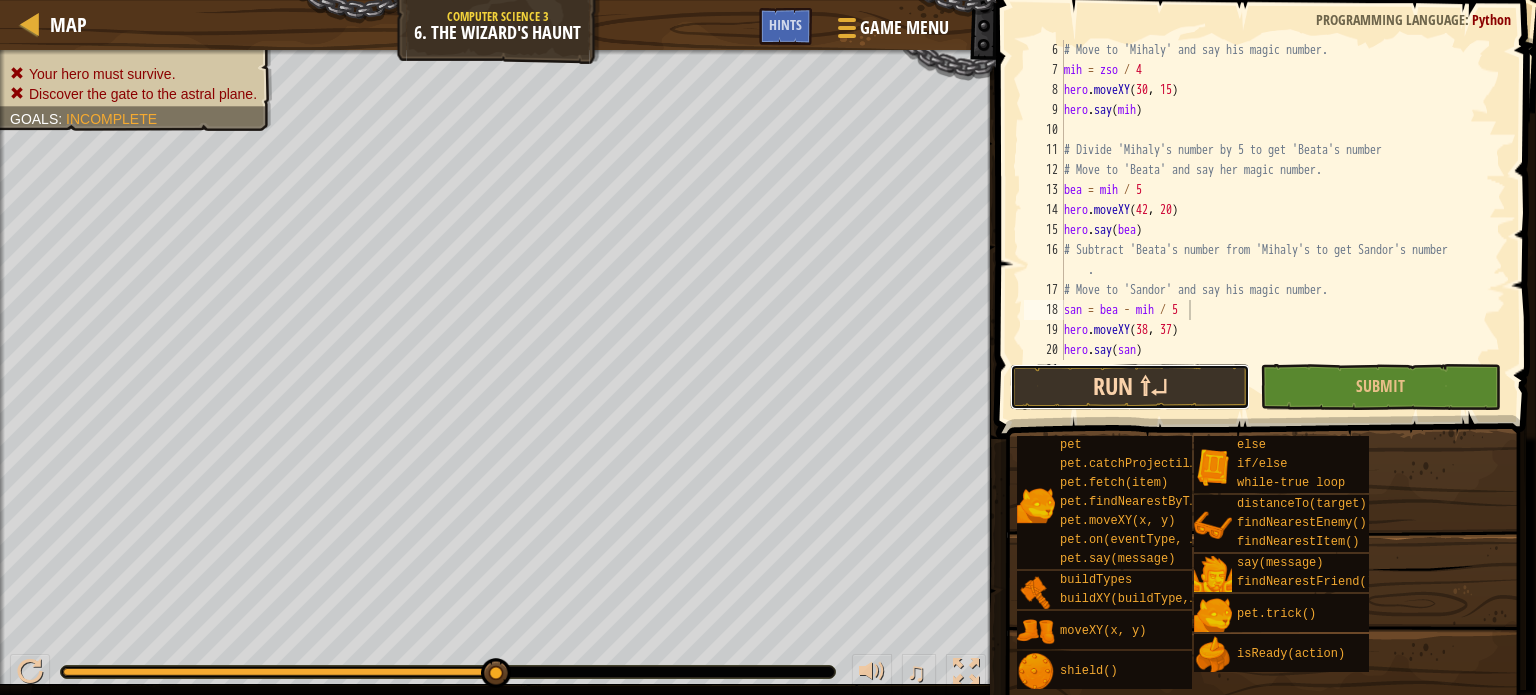 click on "Run ⇧↵" at bounding box center (1130, 387) 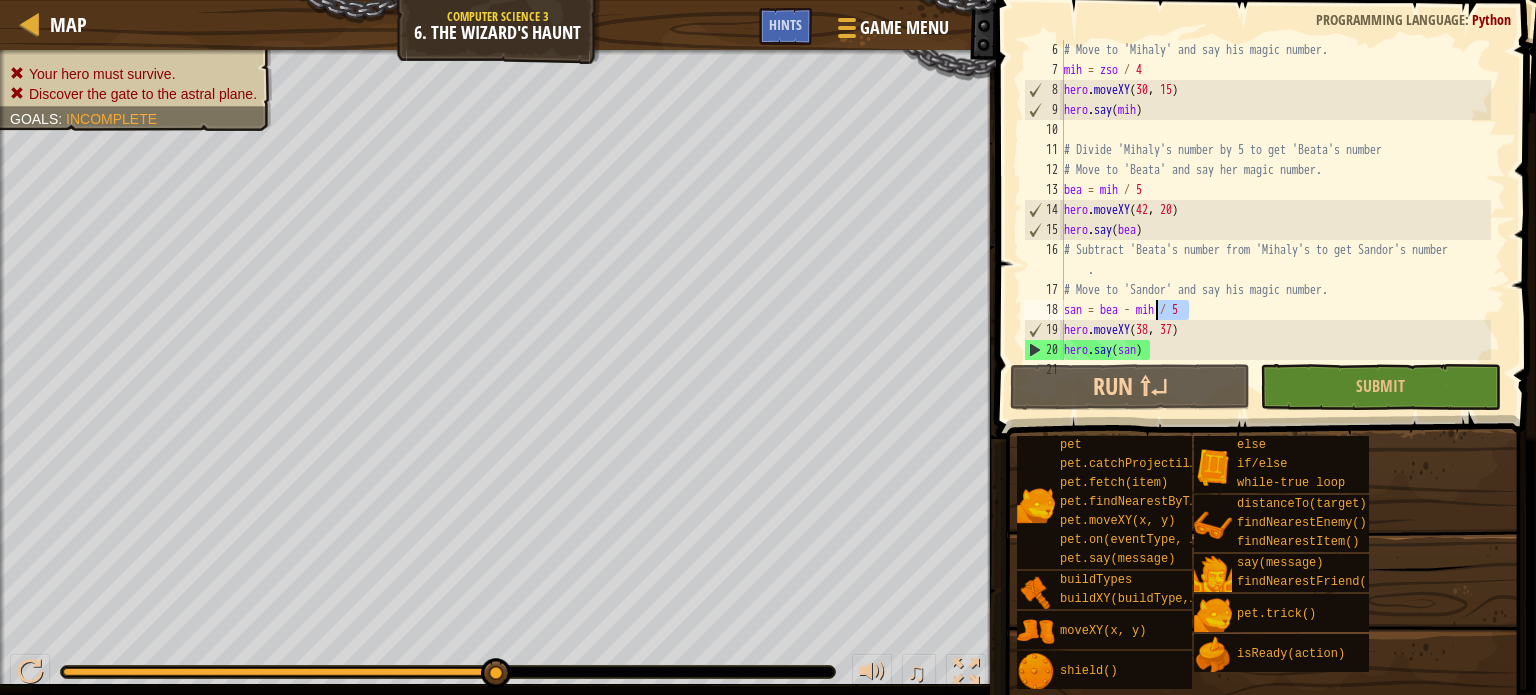 drag, startPoint x: 1199, startPoint y: 307, endPoint x: 1157, endPoint y: 307, distance: 42 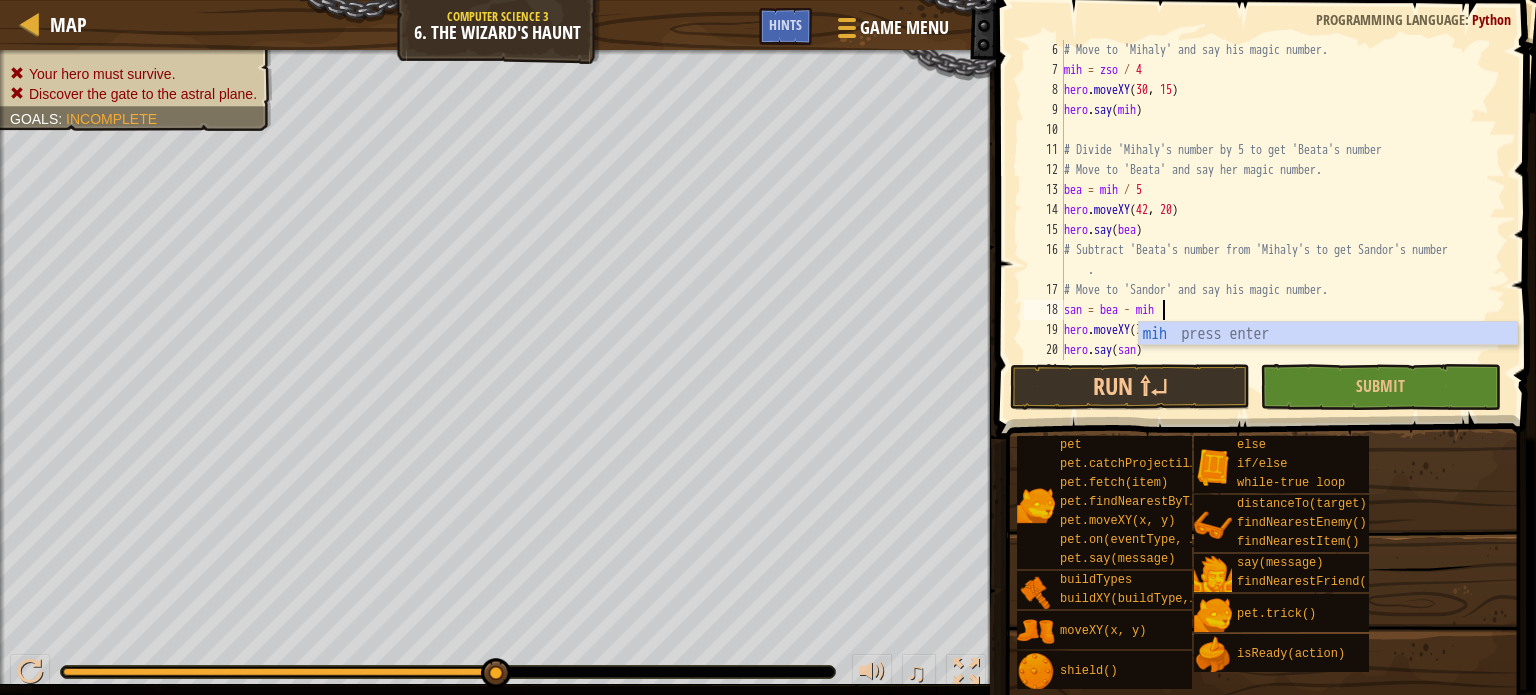 click on "# Move to 'Mihaly' and say his magic number. mih   =   zso   /   4 hero . moveXY ( 30 ,   15 ) hero . say ( mih ) # Divide 'Mihaly's number by 5 to get 'Beata's number # Move to 'Beata' and say her magic number. bea   =   mih   /   5 hero . moveXY ( 42 ,   20 ) hero . say ( bea ) # Subtract 'Beata's number from 'Mihaly's to get Sandor's number      . # Move to 'Sandor' and say his magic number. san   =   bea   -   mih hero . moveXY ( 38 ,   37 ) hero . say ( san )" at bounding box center (1275, 220) 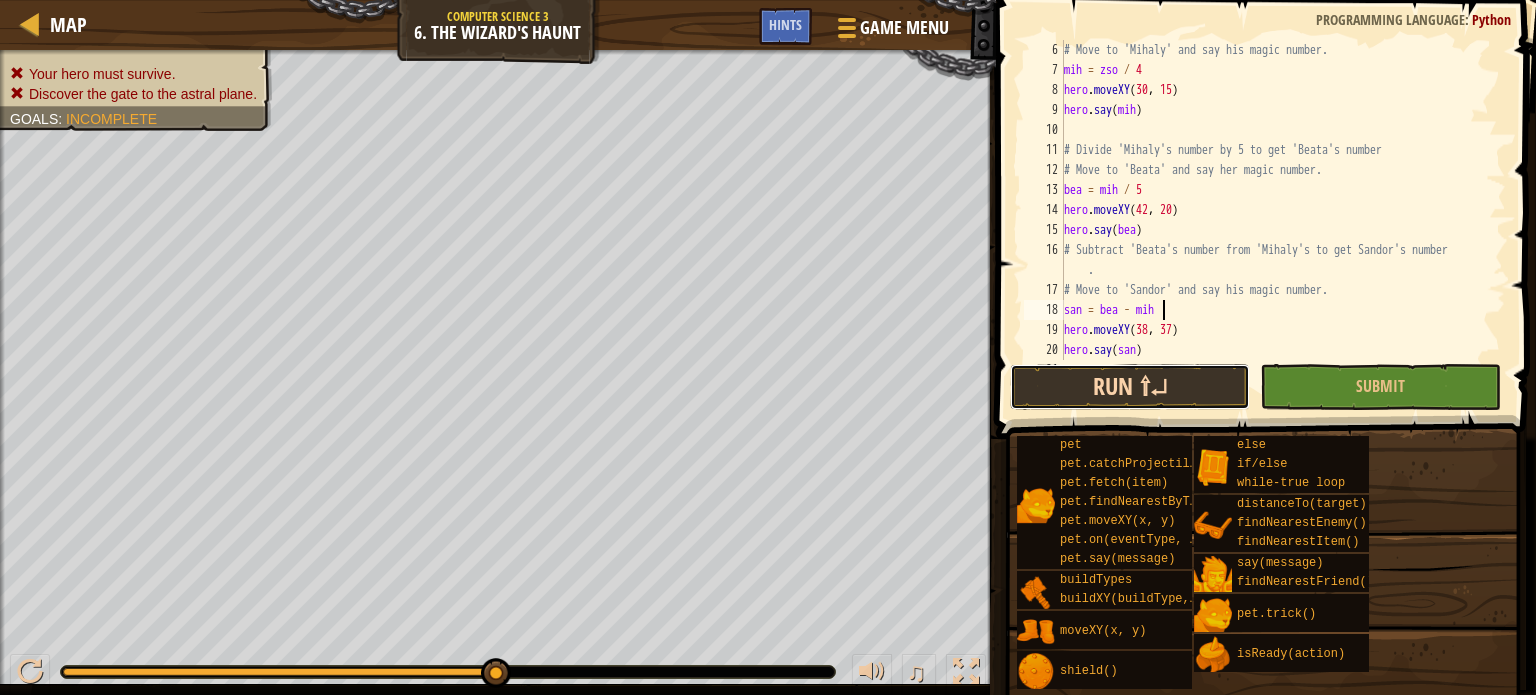 click on "Run ⇧↵" at bounding box center (1130, 387) 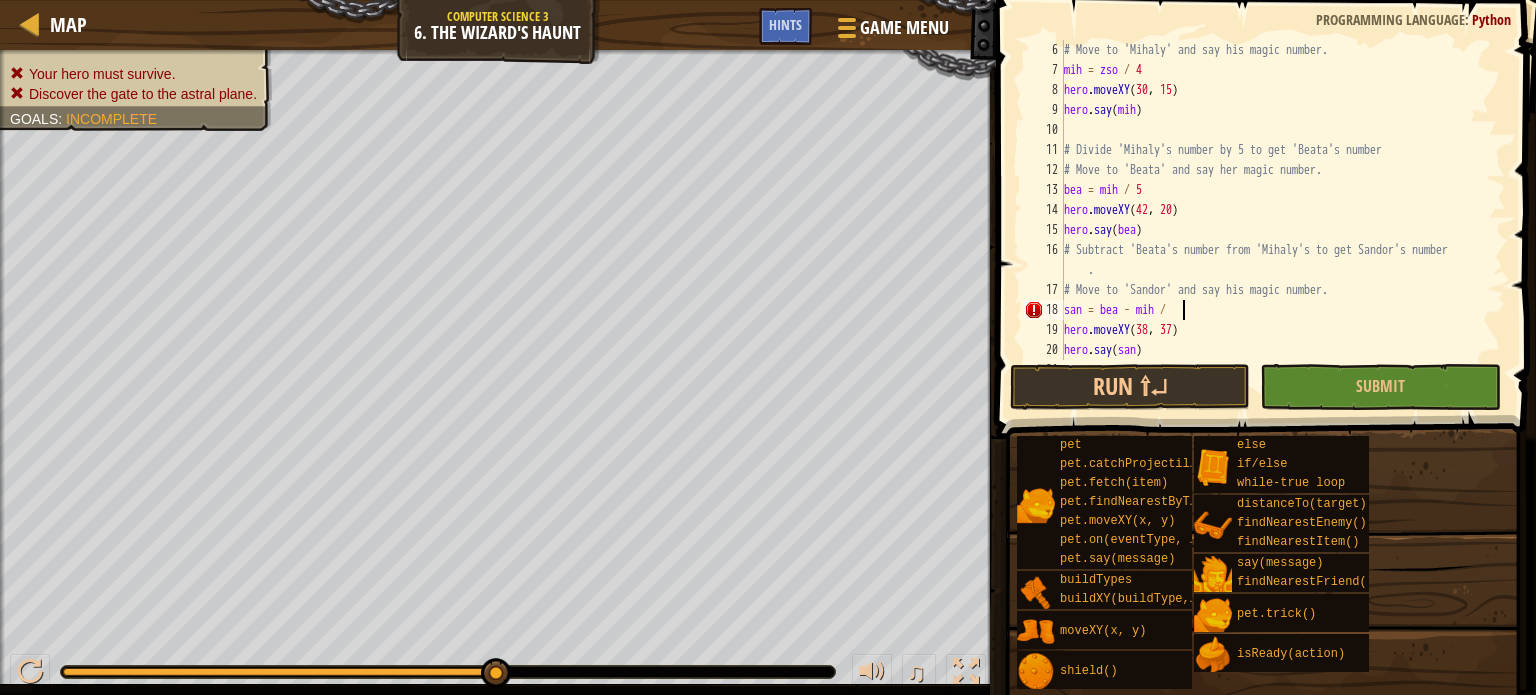 scroll, scrollTop: 9, scrollLeft: 8, axis: both 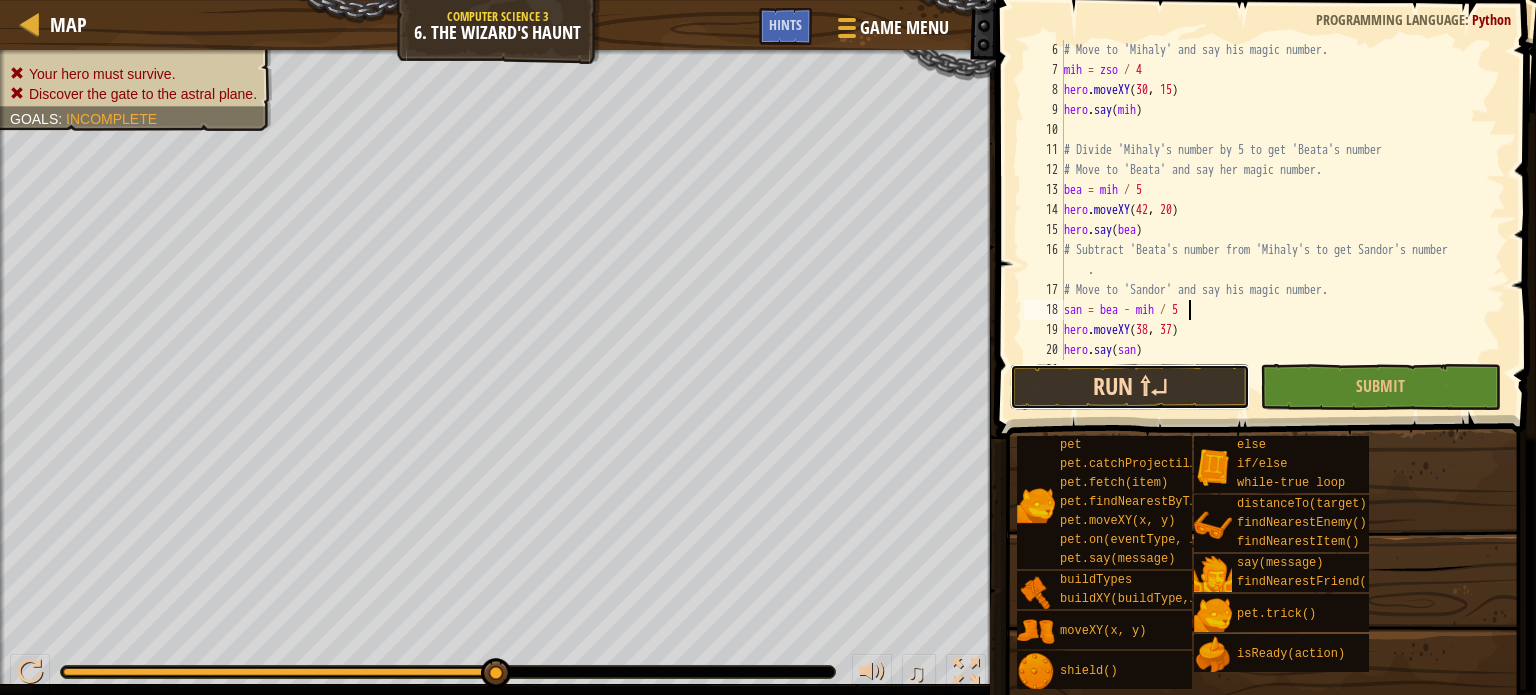 click on "Run ⇧↵" at bounding box center (1130, 387) 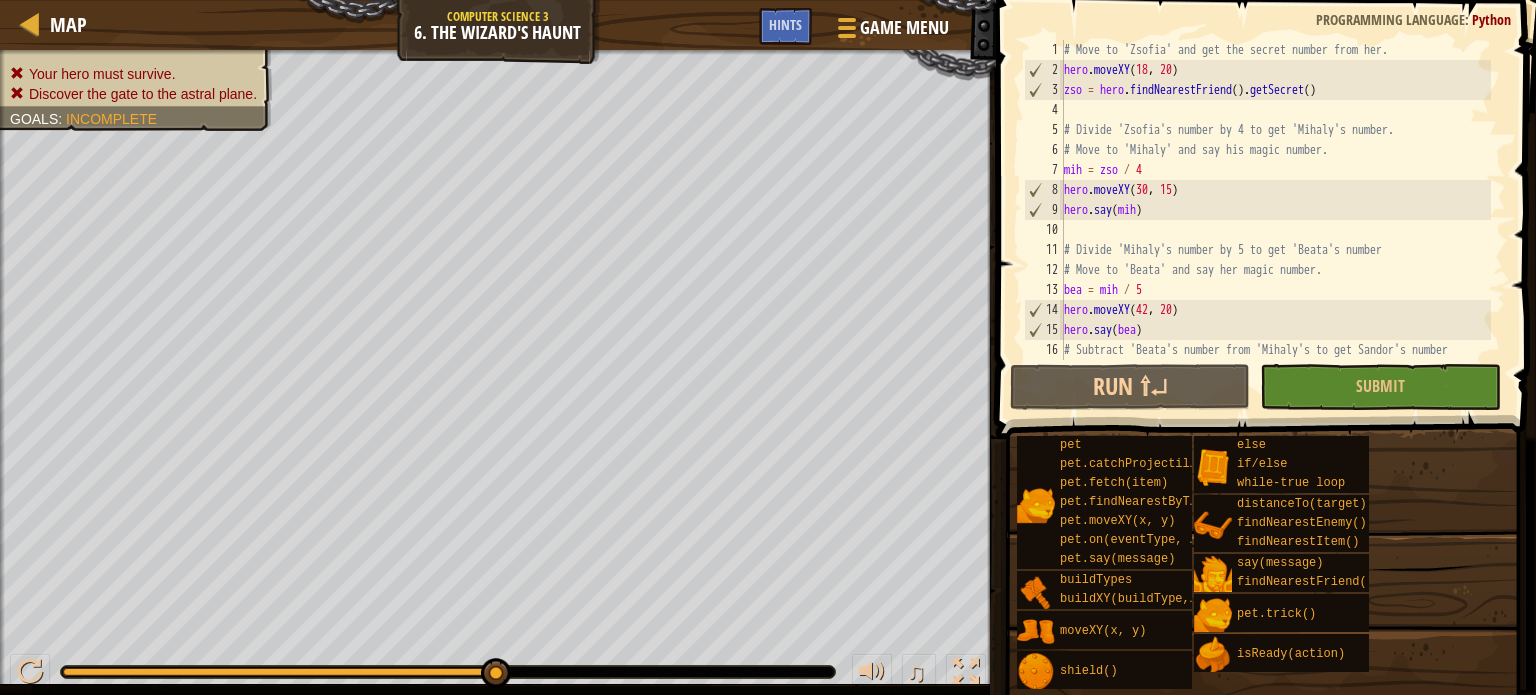 scroll, scrollTop: 0, scrollLeft: 0, axis: both 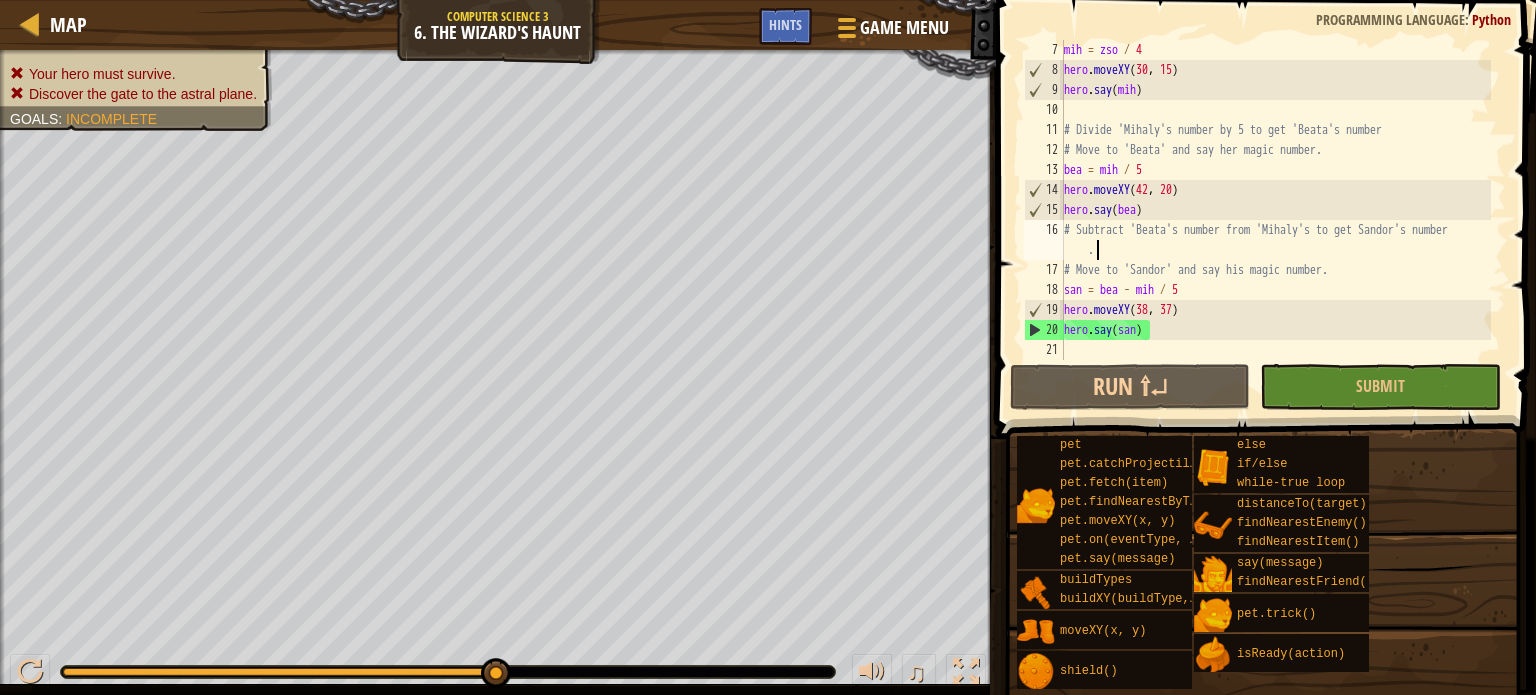 click on "mih   =   zso   /   4 hero . moveXY ( 30 ,   15 ) hero . say ( mih ) # Divide 'Mihaly's number by 5 to get 'Beata's number # Move to 'Beata' and say her magic number. bea   =   mih   /   5 hero . moveXY ( 42 ,   20 ) hero . say ( bea ) # Subtract 'Beata's number from 'Mihaly's to get Sandor's number      . # Move to 'Sandor' and say his magic number. san   =   bea   -   mih   /   5 hero . moveXY ( 38 ,   37 ) hero . say ( san )" at bounding box center [1275, 220] 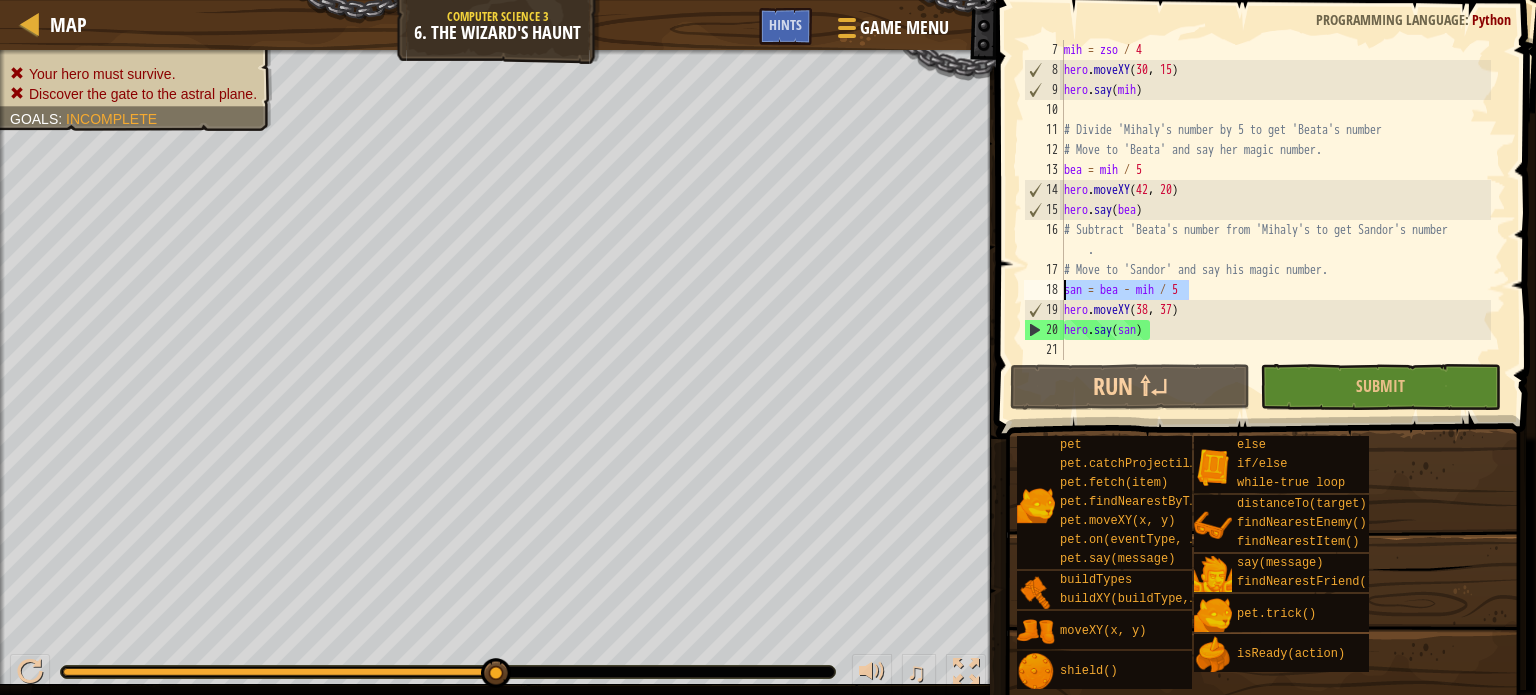 drag, startPoint x: 1222, startPoint y: 284, endPoint x: 1059, endPoint y: 287, distance: 163.0276 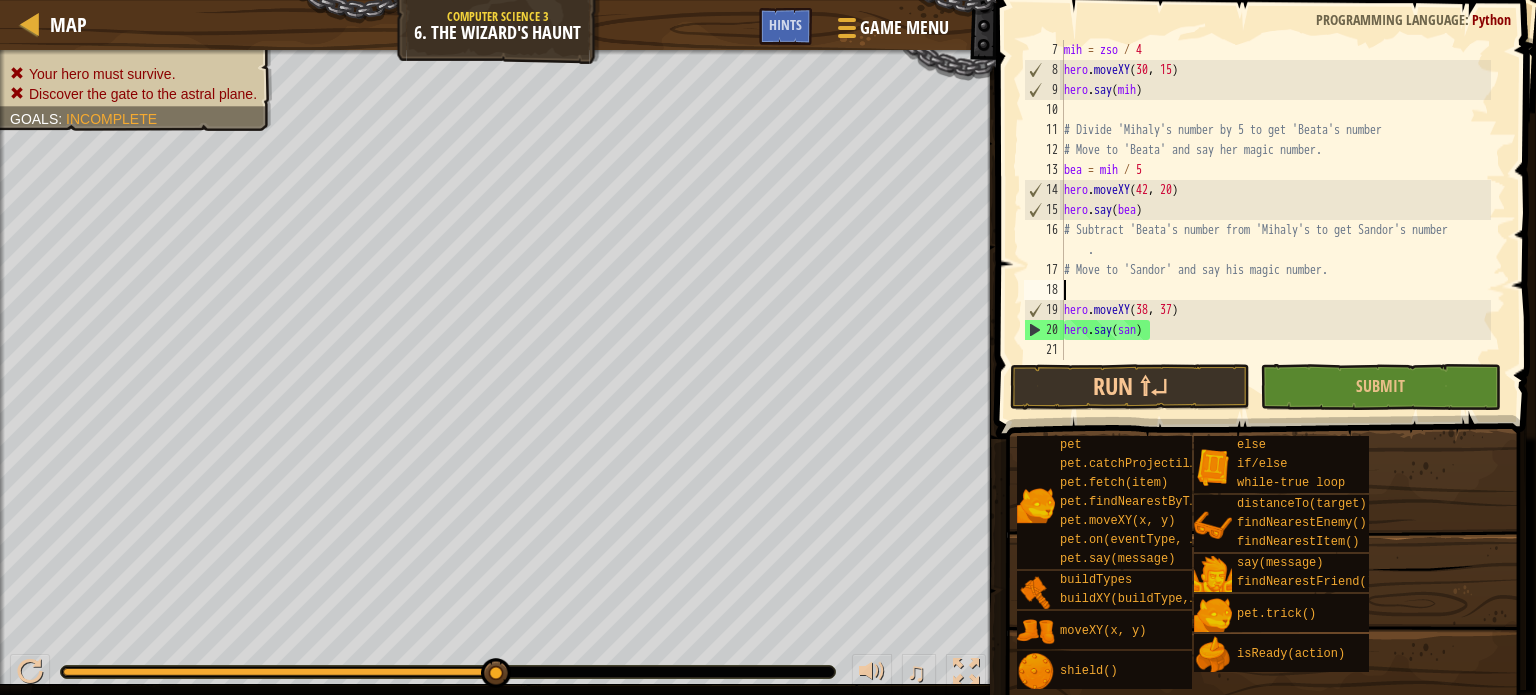 scroll, scrollTop: 100, scrollLeft: 0, axis: vertical 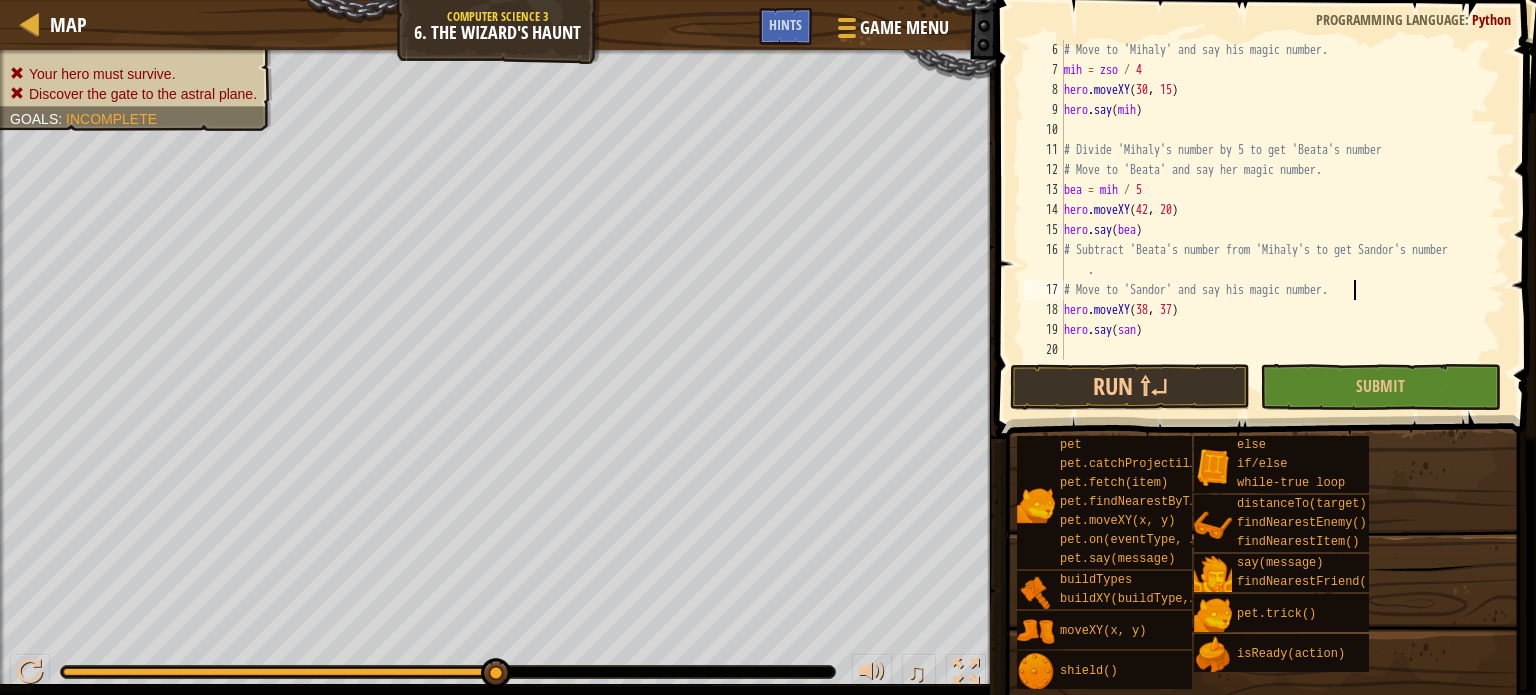 click on "# Move to '[MIHALY]' and say his magic number. mih   =   zso   /   4 hero . moveXY ( 30 ,   15 ) hero . say ( mih ) # Divide '[MIHALY]'s number by 5 to get '[BEATA]'s number # Move to '[BEATA]' and say her magic number. bea   =   mih   /   5 hero . moveXY ( 42 ,   20 ) hero . say ( bea ) # Subtract '[BEATA]'s number from '[MIHALY]'s to get [SANDOR]'s number      . # Move to '[SANDOR]' and say his magic number. hero . moveXY ( 38 ,   37 ) hero . say ( san )" at bounding box center [1275, 220] 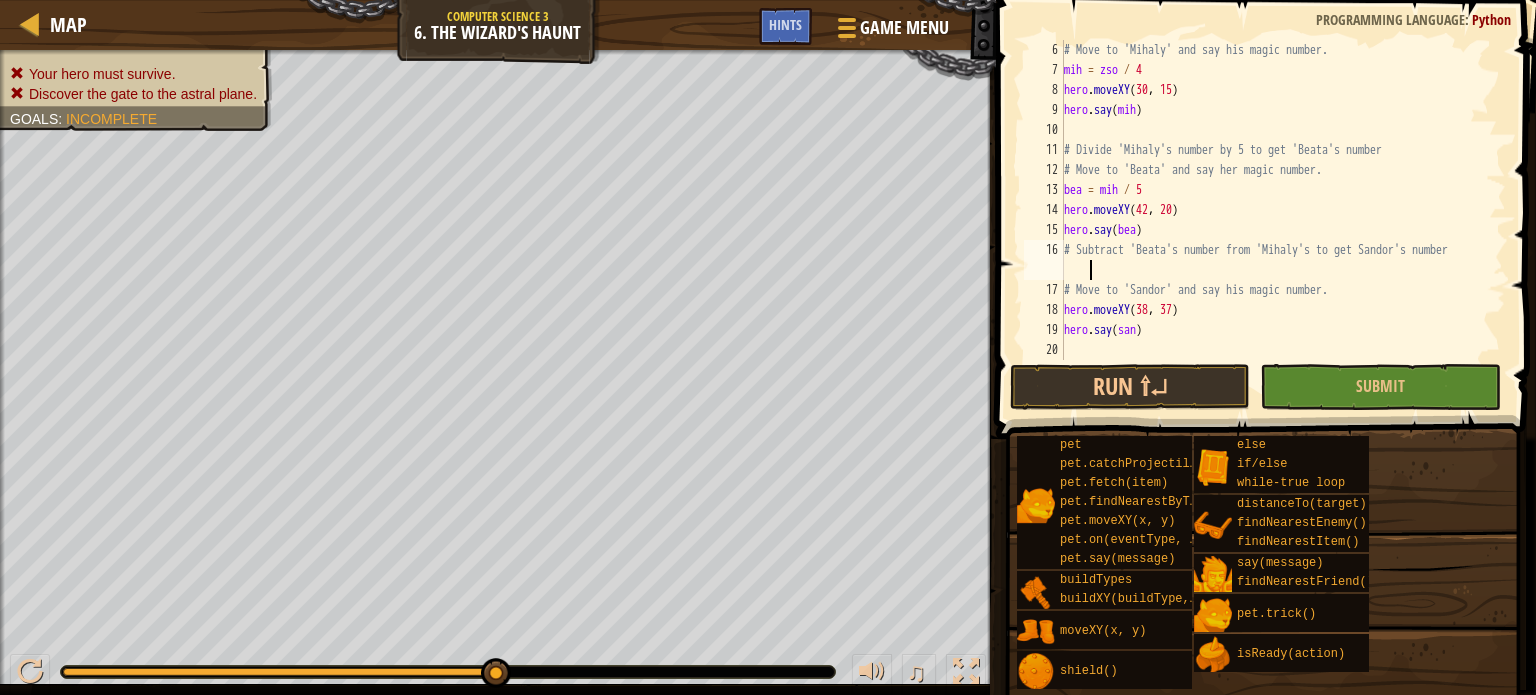 paste on "san = bea - mih / 5" 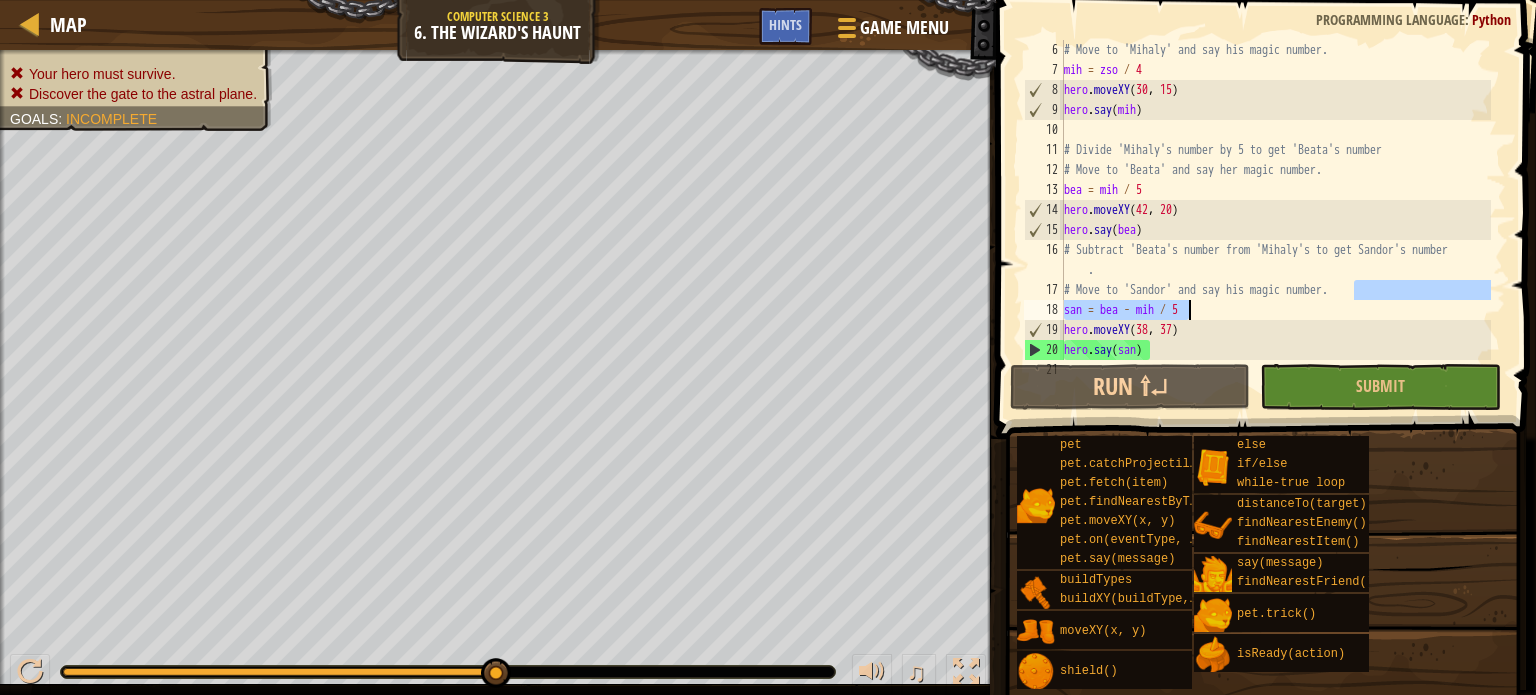 click on "# Move to 'Mihaly' and say his magic number. mih   =   zso   /   4 hero . moveXY ( 30 ,   15 ) hero . say ( mih ) # Divide 'Mihaly's number by 5 to get 'Beata's number # Move to 'Beata' and say her magic number. bea   =   mih   /   5 hero . moveXY ( 42 ,   20 ) hero . say ( bea ) # Subtract 'Beata's number from 'Mihaly's to get Sandor's number      . # Move to 'Sandor' and say his magic number. san   =   bea   -   mih   /   5 hero . moveXY ( 38 ,   37 ) hero . say ( san )" at bounding box center [1275, 220] 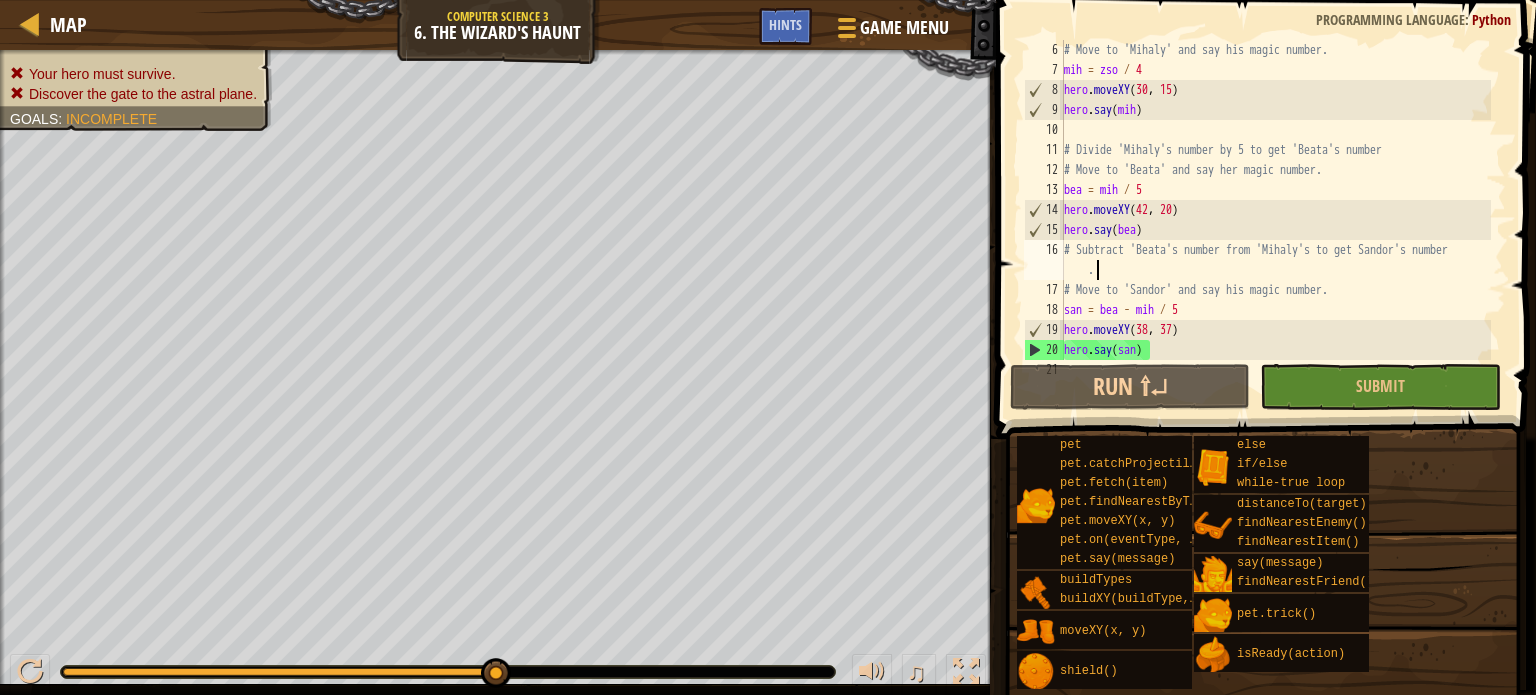 click on "# Move to 'Mihaly' and say his magic number. mih   =   zso   /   4 hero . moveXY ( 30 ,   15 ) hero . say ( mih ) # Divide 'Mihaly's number by 5 to get 'Beata's number # Move to 'Beata' and say her magic number. bea   =   mih   /   5 hero . moveXY ( 42 ,   20 ) hero . say ( bea ) # Subtract 'Beata's number from 'Mihaly's to get Sandor's number      . # Move to 'Sandor' and say his magic number. san   =   bea   -   mih   /   5 hero . moveXY ( 38 ,   37 ) hero . say ( san )" at bounding box center [1275, 220] 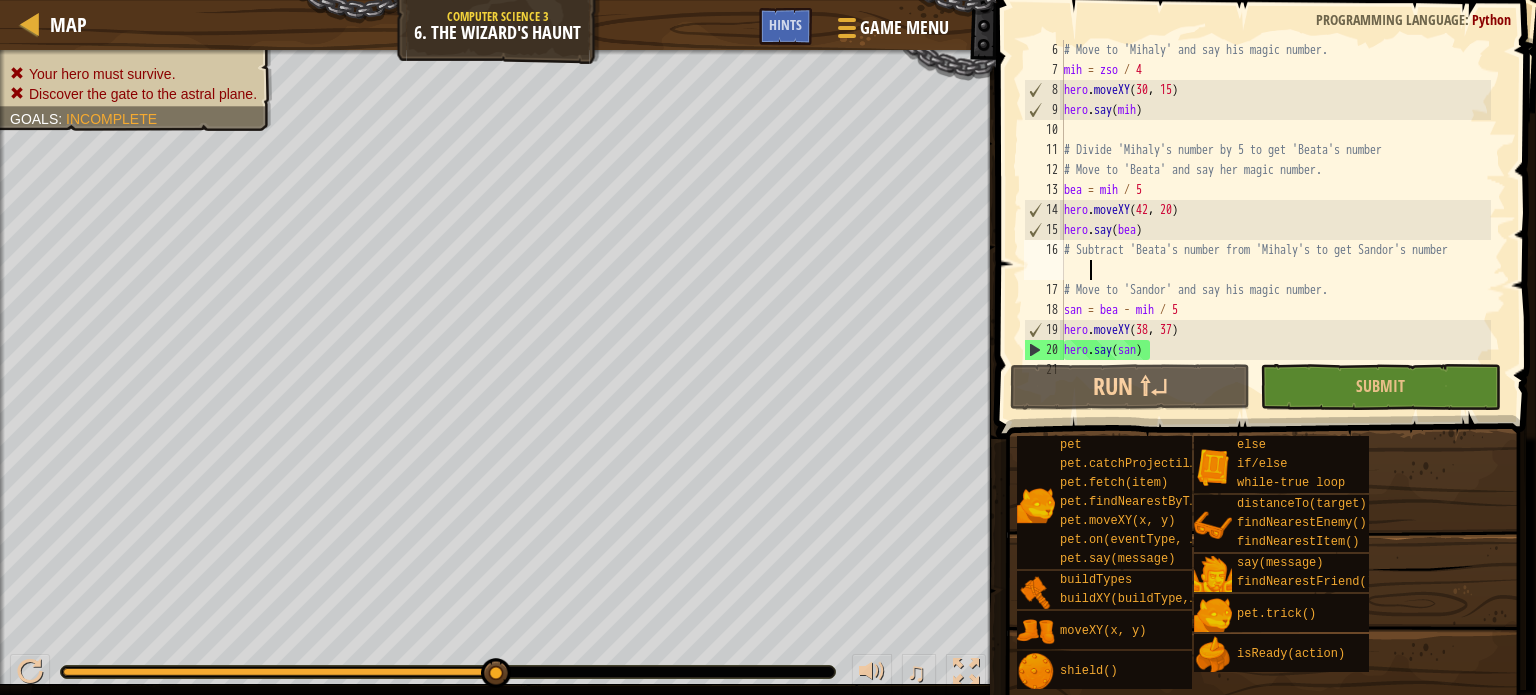 click on "# Move to 'Mihaly' and say his magic number. mih   =   zso   /   4 hero . moveXY ( 30 ,   15 ) hero . say ( mih ) # Divide 'Mihaly's number by 5 to get 'Beata's number # Move to 'Beata' and say her magic number. bea   =   mih   /   5 hero . moveXY ( 42 ,   20 ) hero . say ( bea ) # Subtract 'Beata's number from 'Mihaly's to get Sandor's number      . # Move to 'Sandor' and say his magic number. san   =   bea   -   mih   /   5 hero . moveXY ( 38 ,   37 ) hero . say ( san )" at bounding box center (1275, 220) 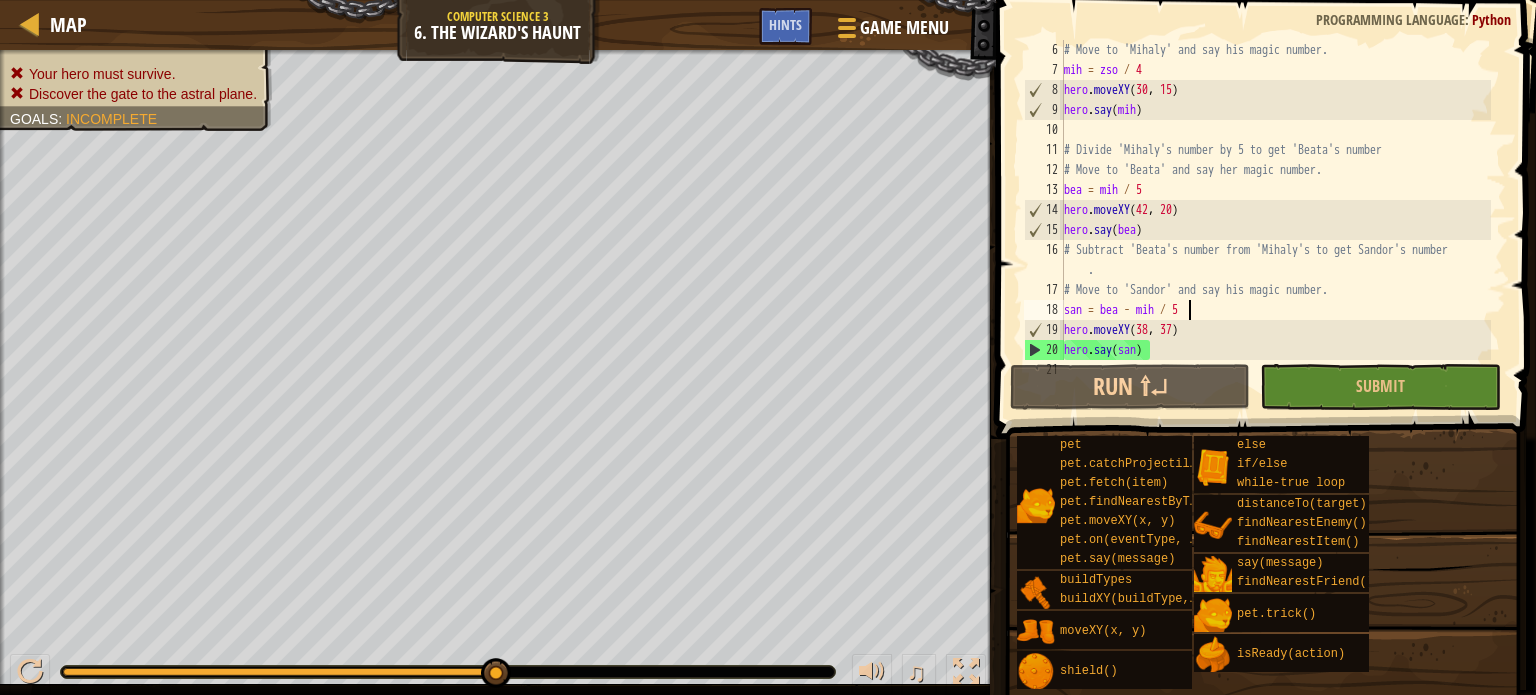 click on "# Move to 'Mihaly' and say his magic number. mih   =   zso   /   4 hero . moveXY ( 30 ,   15 ) hero . say ( mih ) # Divide 'Mihaly's number by 5 to get 'Beata's number # Move to 'Beata' and say her magic number. bea   =   mih   /   5 hero . moveXY ( 42 ,   20 ) hero . say ( bea ) # Subtract 'Beata's number from 'Mihaly's to get Sandor's number      . # Move to 'Sandor' and say his magic number. san   =   bea   -   mih   /   5 hero . moveXY ( 38 ,   37 ) hero . say ( san )" at bounding box center [1275, 220] 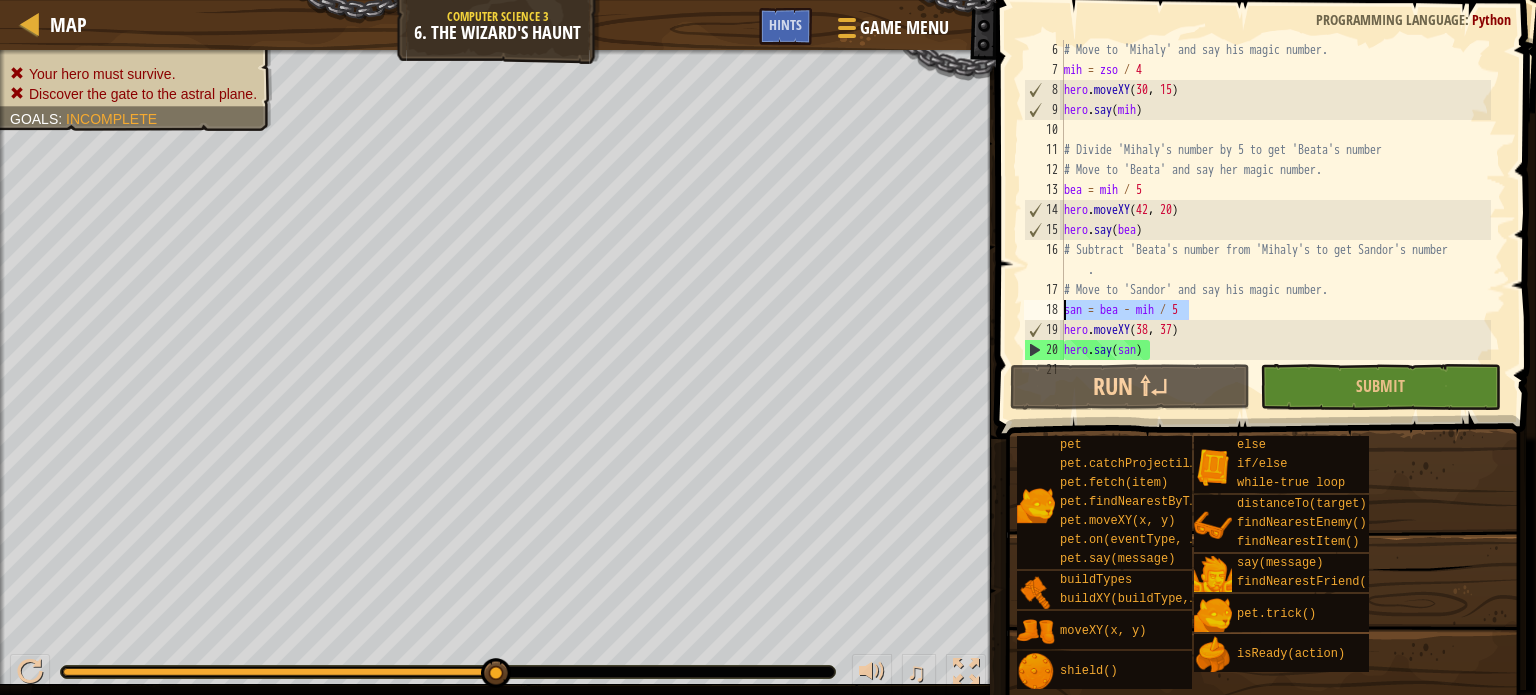 drag, startPoint x: 1222, startPoint y: 314, endPoint x: 1040, endPoint y: 313, distance: 182.00275 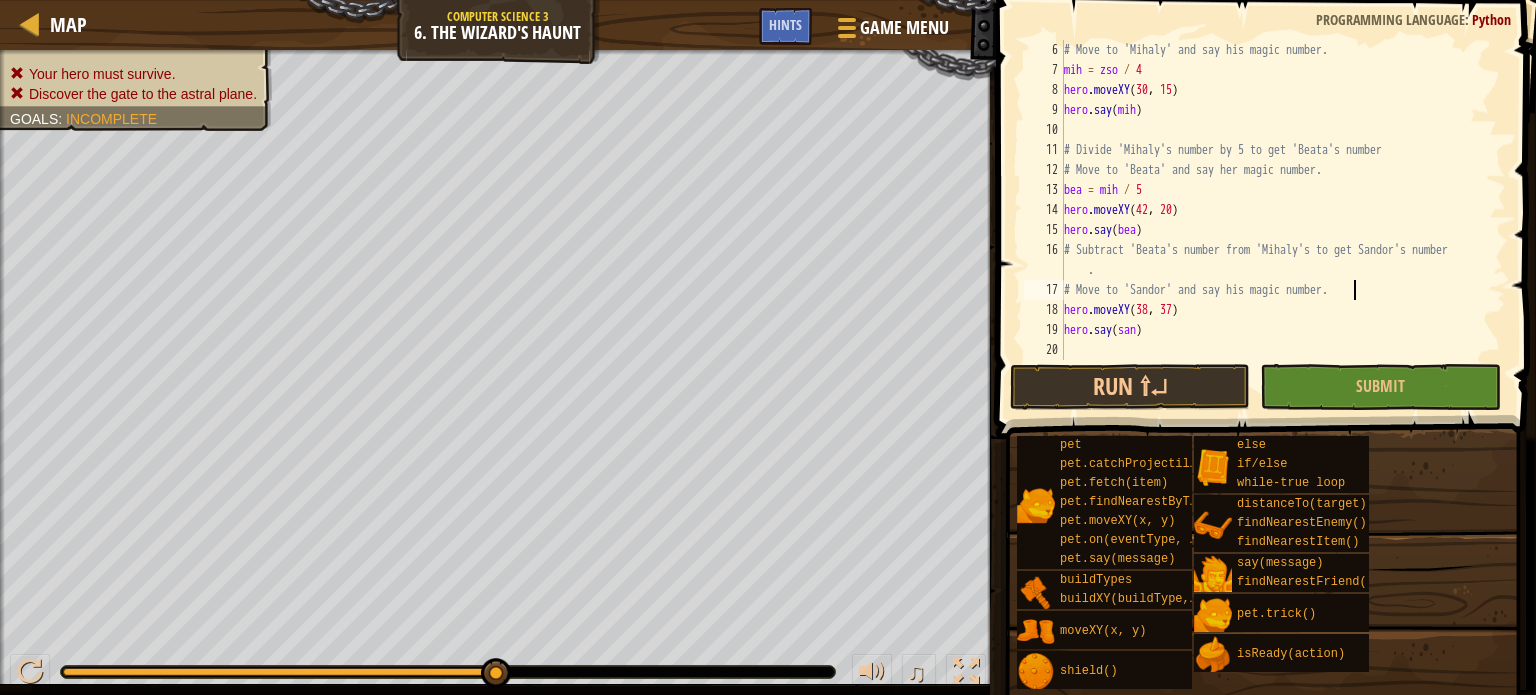 click on "# Move to '[MIHALY]' and say his magic number. mih   =   zso   /   4 hero . moveXY ( 30 ,   15 ) hero . say ( mih ) # Divide '[MIHALY]'s number by 5 to get '[BEATA]'s number # Move to '[BEATA]' and say her magic number. bea   =   mih   /   5 hero . moveXY ( 42 ,   20 ) hero . say ( bea ) # Subtract '[BEATA]'s number from '[MIHALY]'s to get [SANDOR]'s number      . # Move to '[SANDOR]' and say his magic number. hero . moveXY ( 38 ,   37 ) hero . say ( san )" at bounding box center (1275, 220) 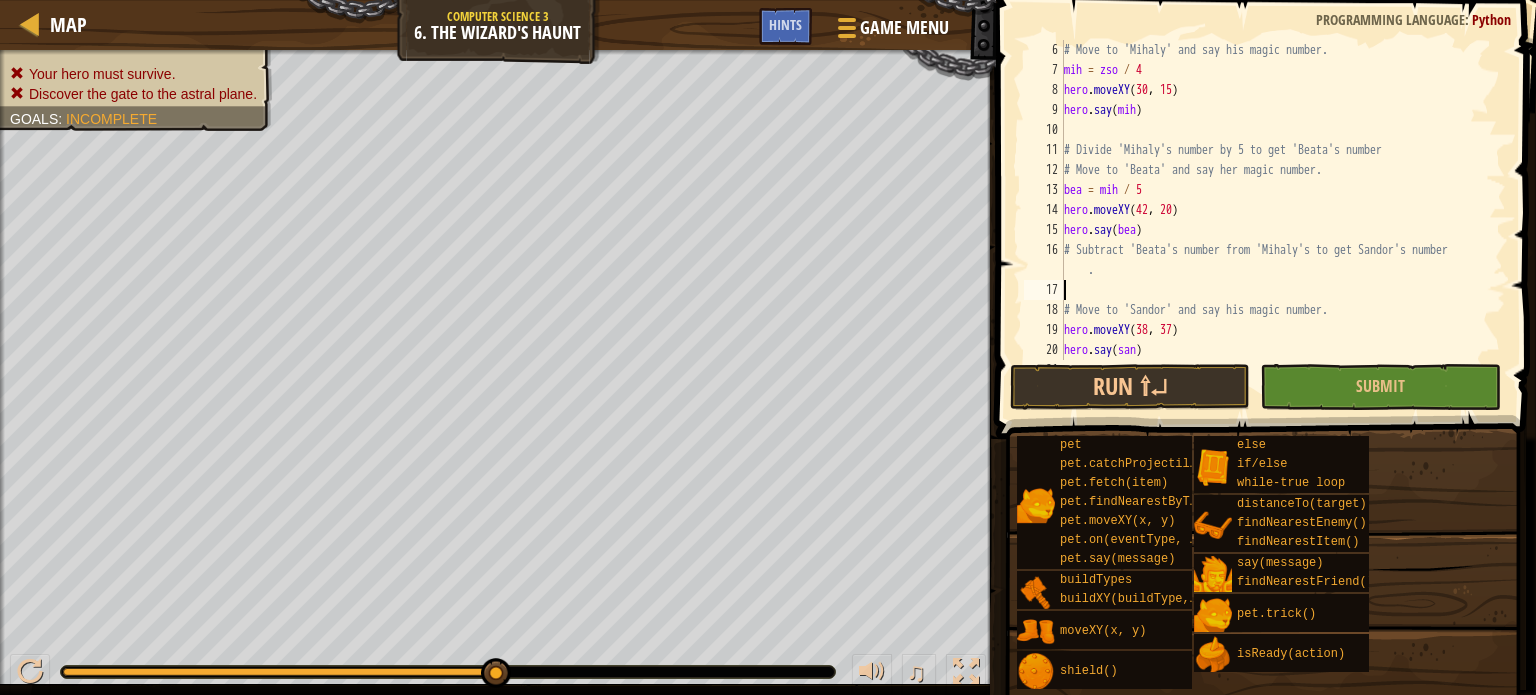 paste on "san = bea - mih / 5" 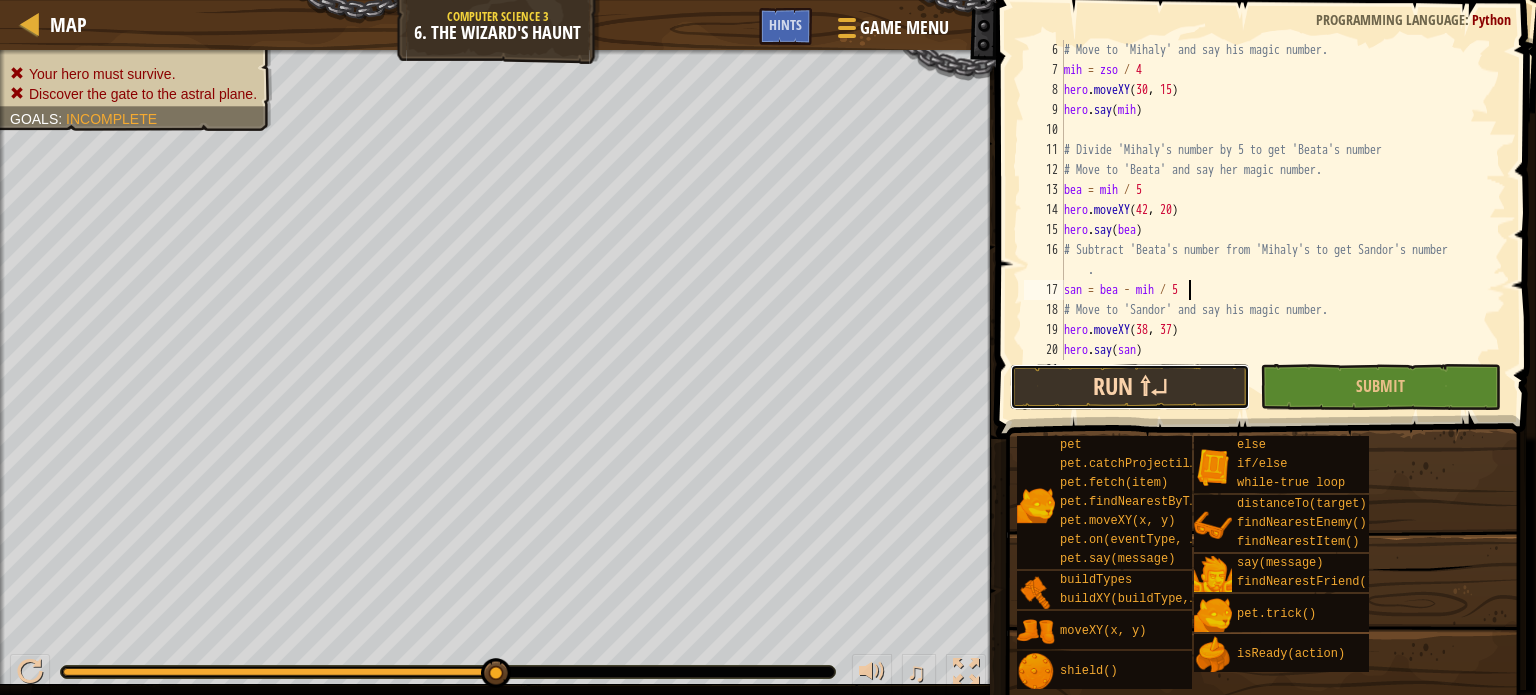 click on "Run ⇧↵" at bounding box center [1130, 387] 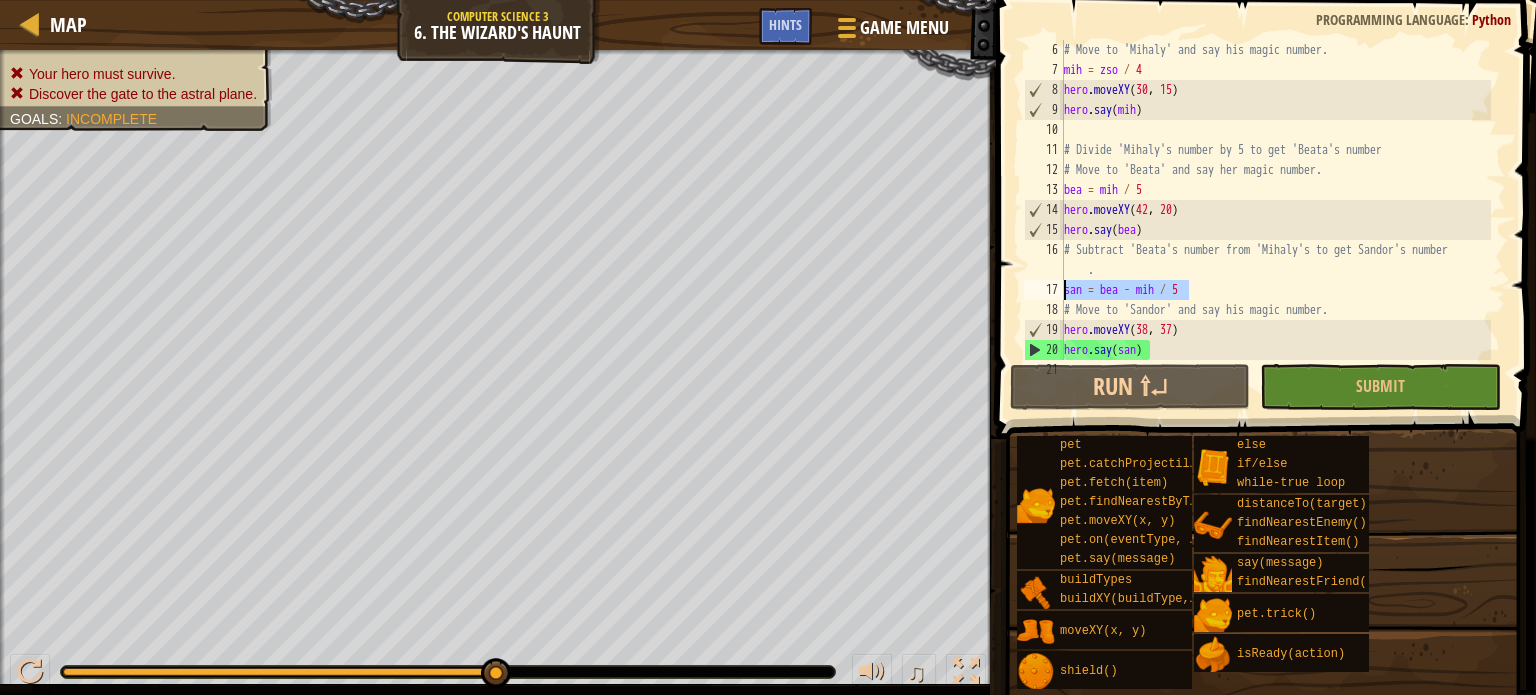 drag, startPoint x: 1200, startPoint y: 290, endPoint x: 1056, endPoint y: 287, distance: 144.03125 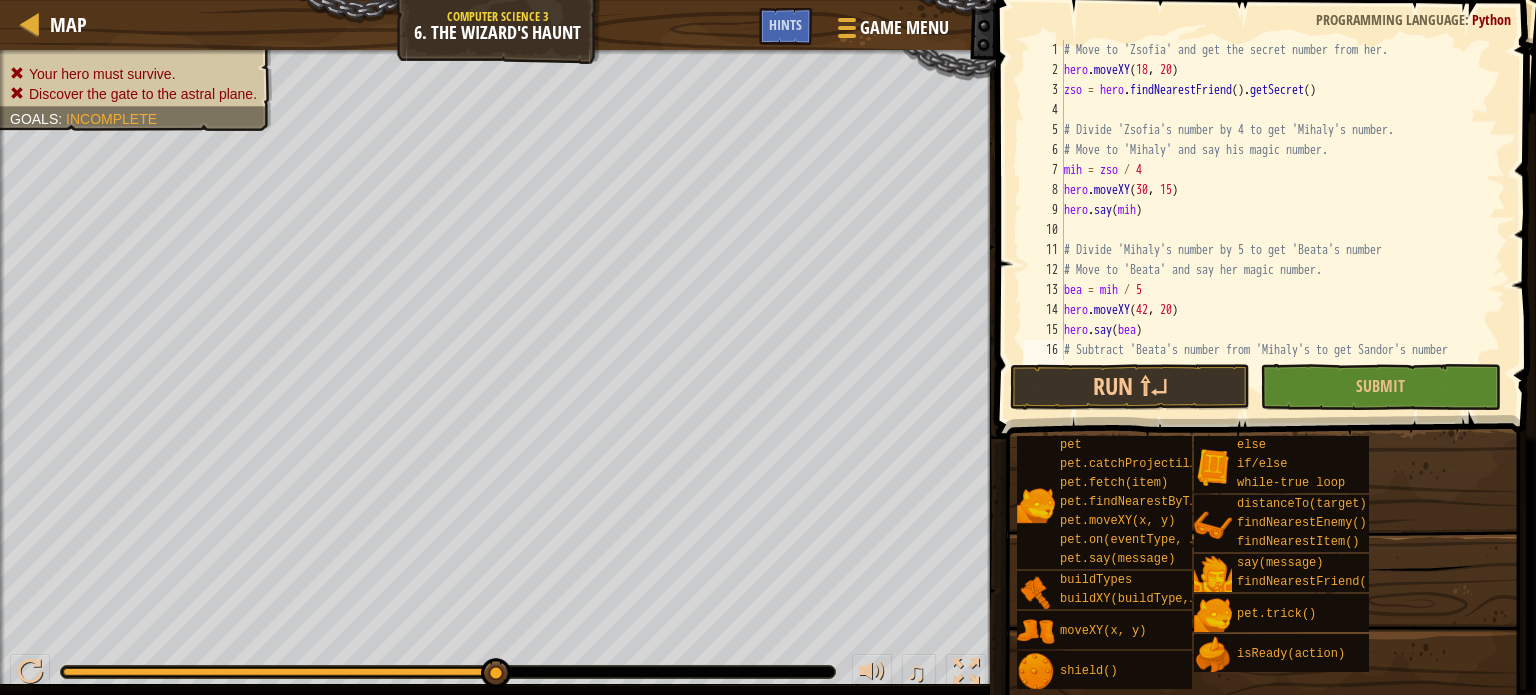 scroll, scrollTop: 0, scrollLeft: 0, axis: both 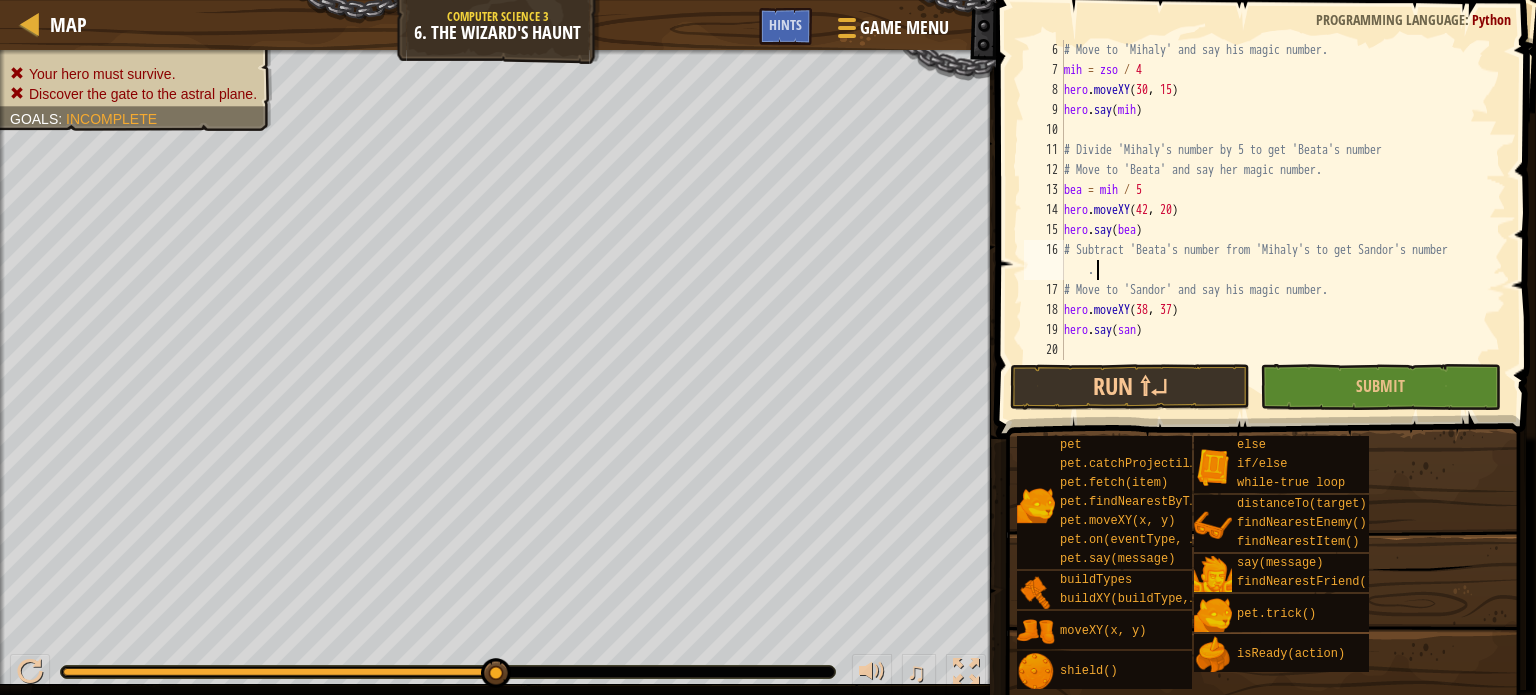 click on "# Move to '[MIHALY]' and say his magic number. mih   =   zso   /   4 hero . moveXY ( 30 ,   15 ) hero . say ( mih ) # Divide '[MIHALY]'s number by 5 to get '[BEATA]'s number # Move to '[BEATA]' and say her magic number. bea   =   mih   /   5 hero . moveXY ( 42 ,   20 ) hero . say ( bea ) # Subtract '[BEATA]'s number from '[MIHALY]'s to get [SANDOR]'s number      . # Move to '[SANDOR]' and say his magic number. hero . moveXY ( 38 ,   37 ) hero . say ( san )" at bounding box center (1275, 220) 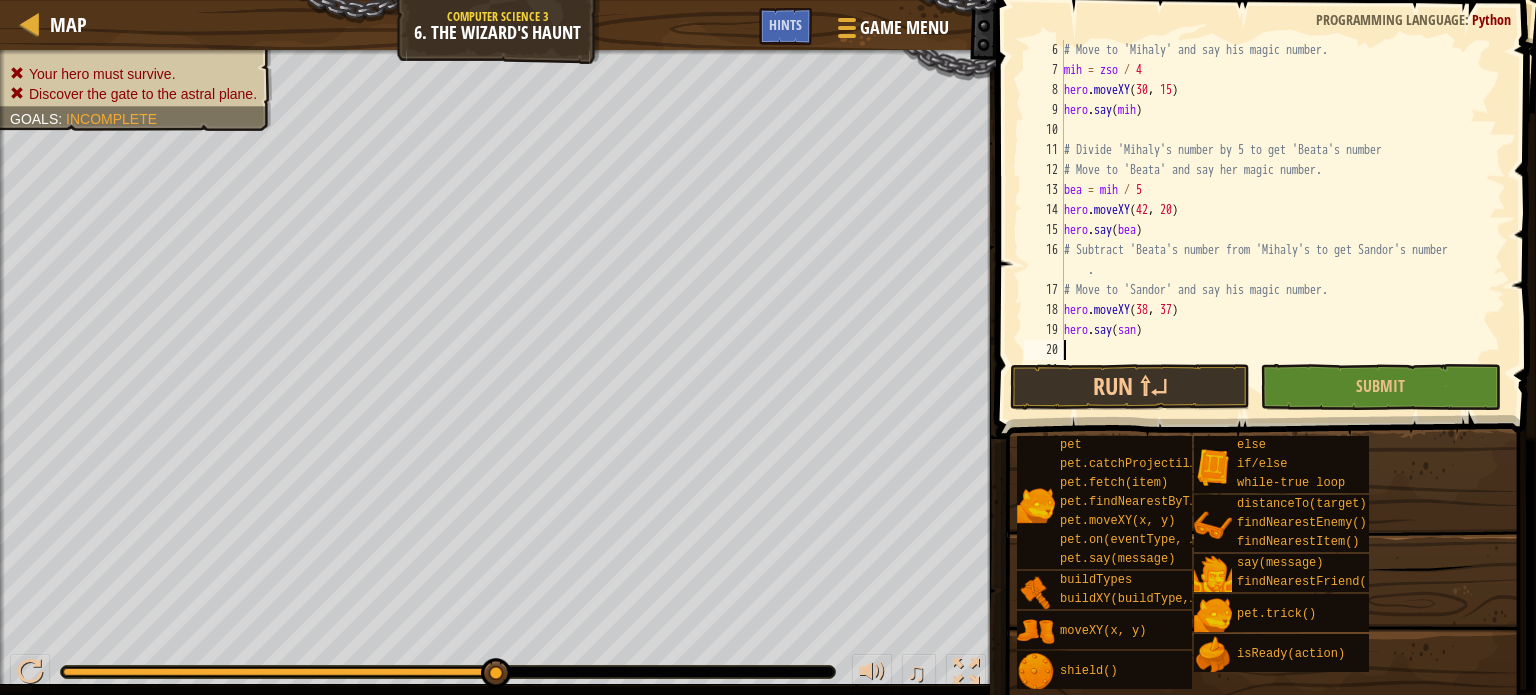 paste on "san = bea - mih / 5" 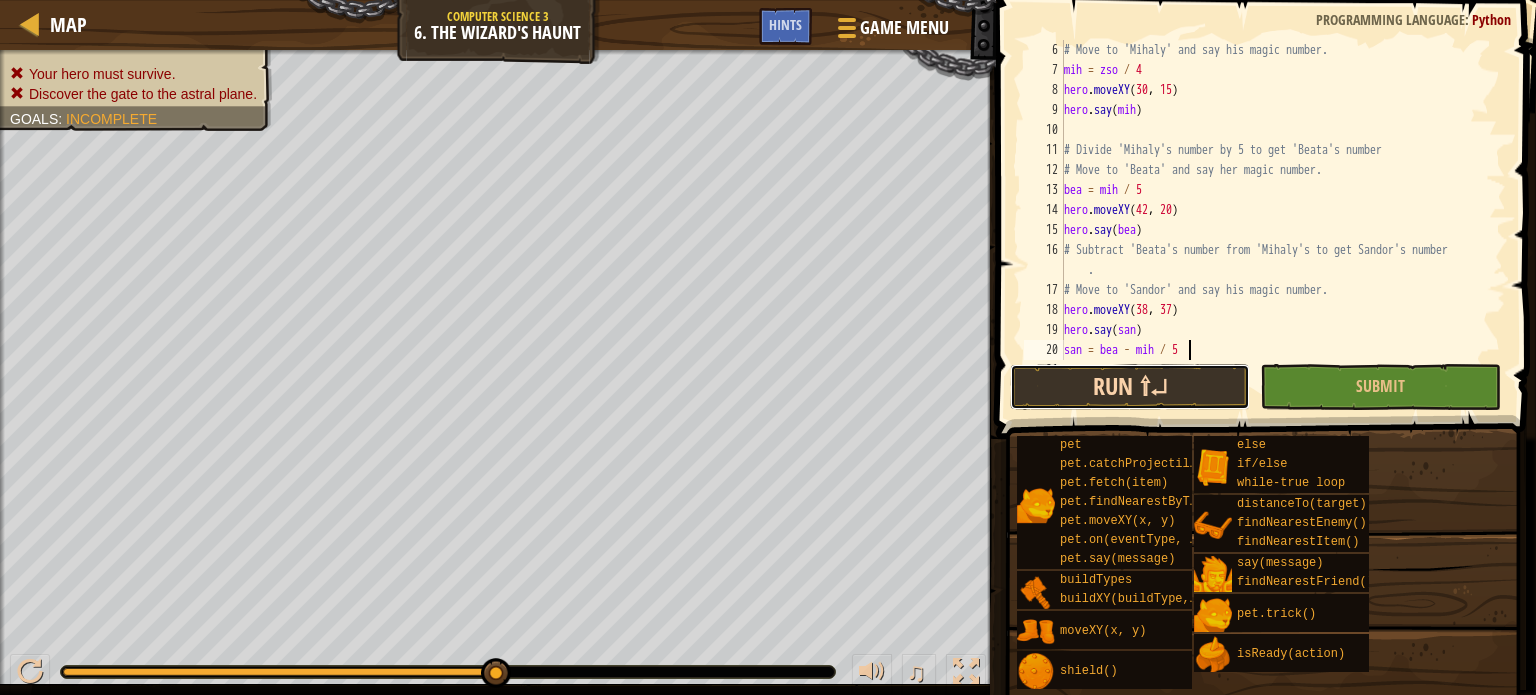 click on "Run ⇧↵" at bounding box center [1130, 387] 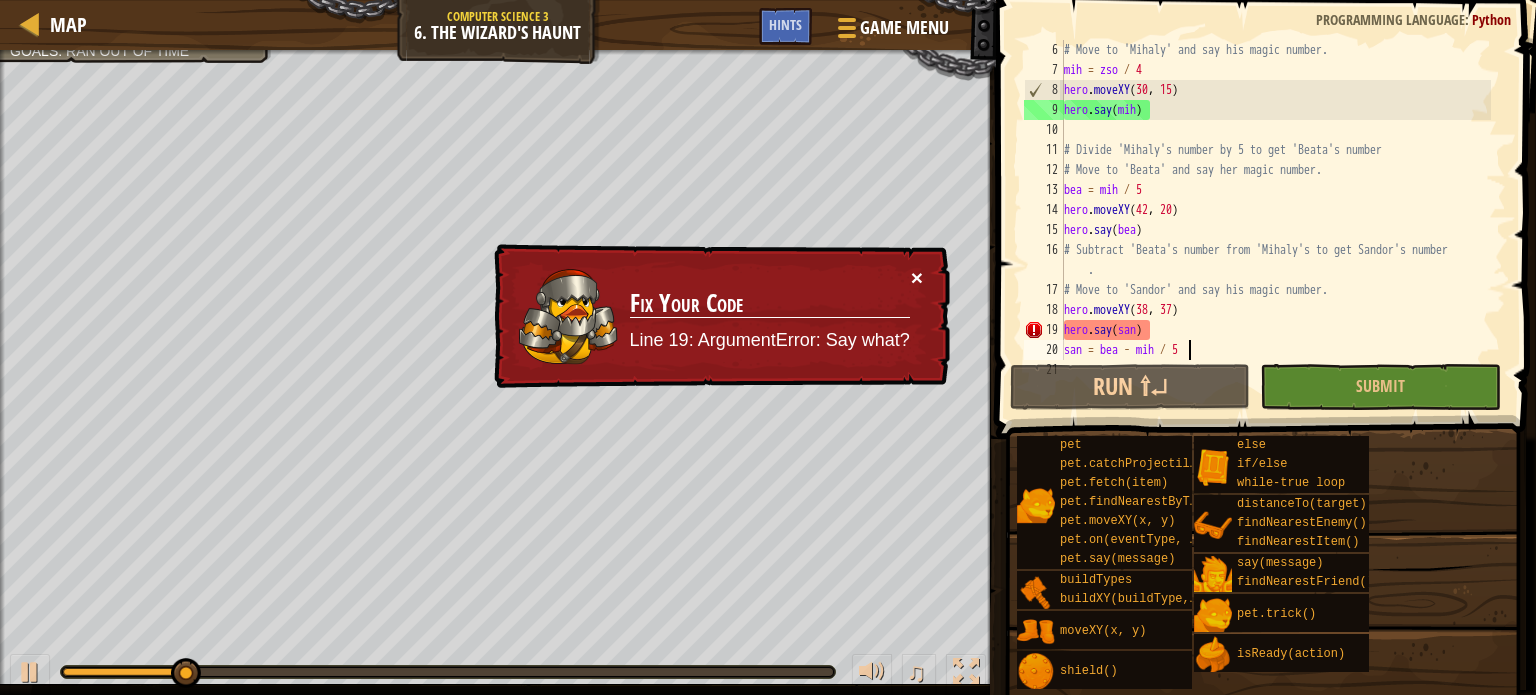 click on "×" at bounding box center (917, 277) 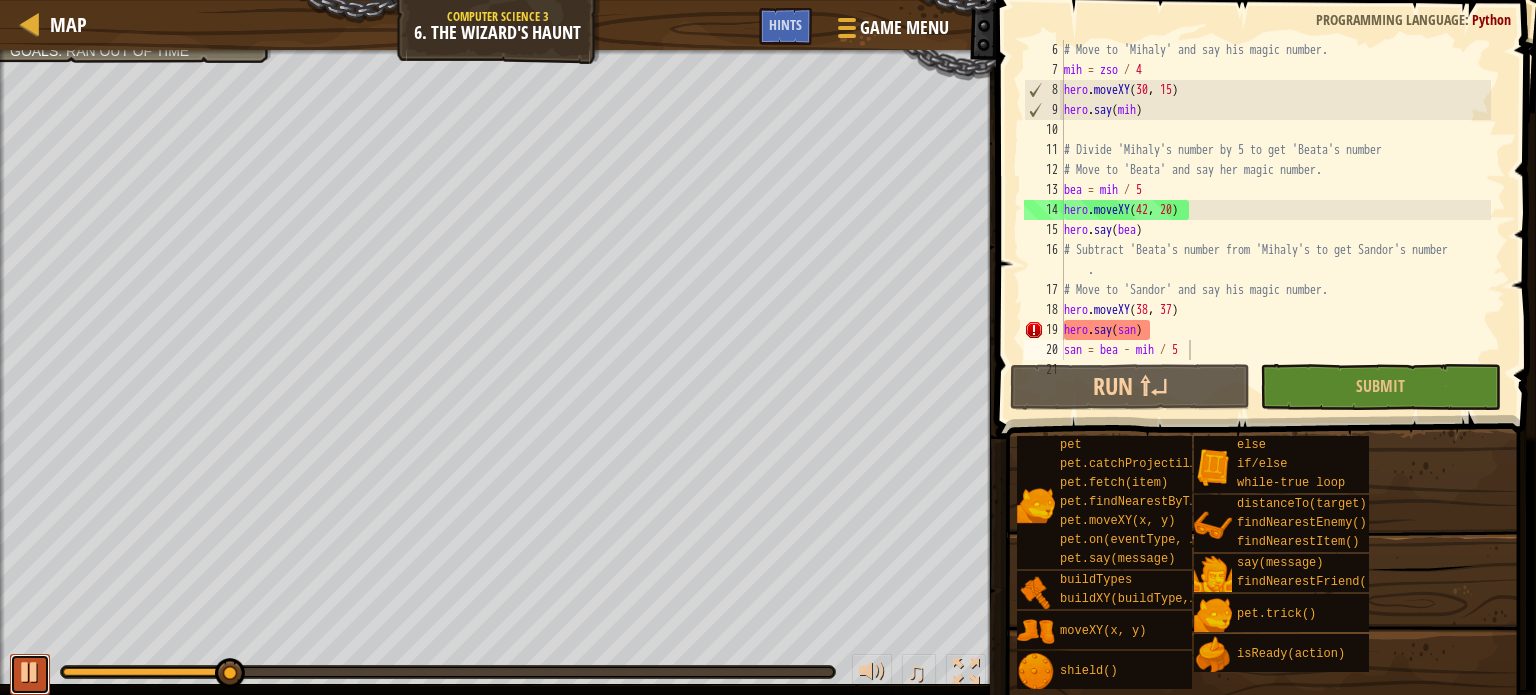 click at bounding box center (30, 672) 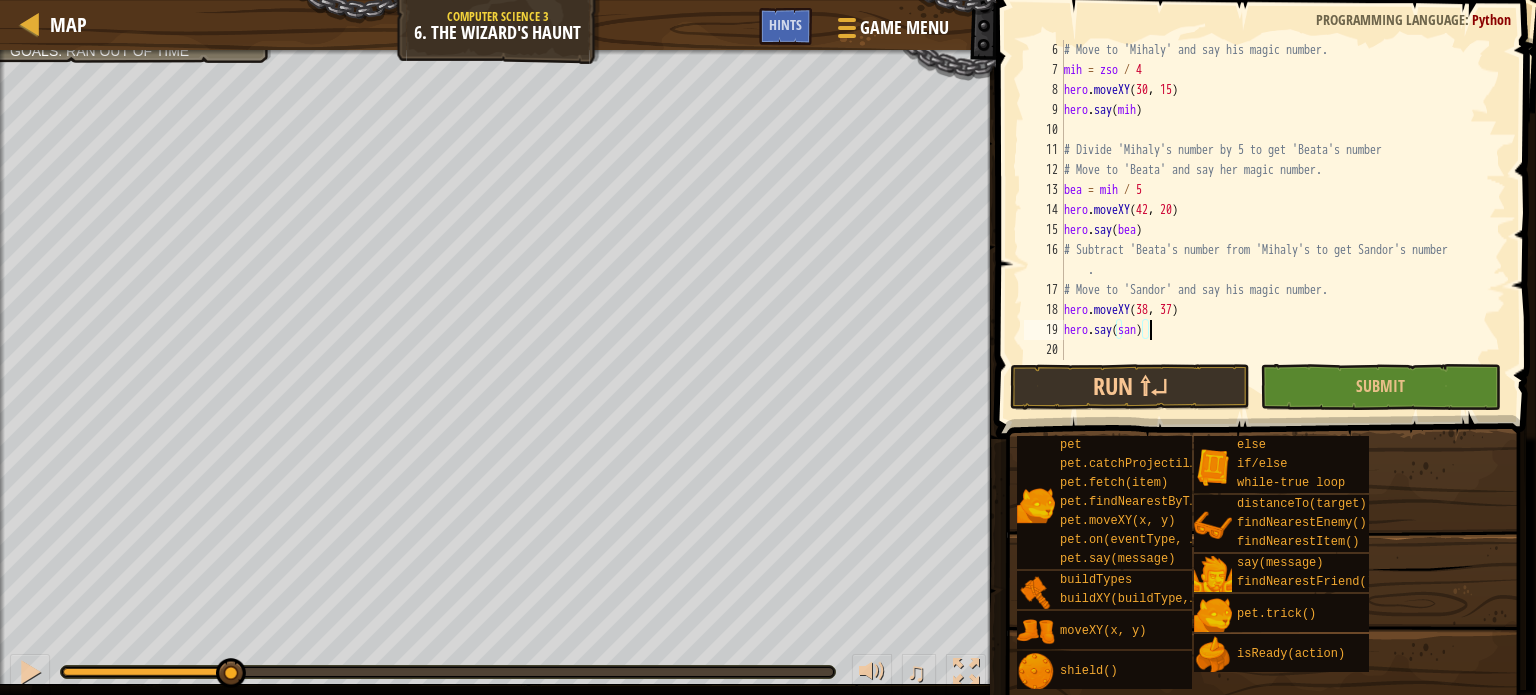 click on "# Move to '[MIHALY]' and say his magic number. mih   =   zso   /   4 hero . moveXY ( 30 ,   15 ) hero . say ( mih ) # Divide '[MIHALY]'s number by 5 to get '[BEATA]'s number # Move to '[BEATA]' and say her magic number. bea   =   mih   /   5 hero . moveXY ( 42 ,   20 ) hero . say ( bea ) # Subtract '[BEATA]'s number from '[MIHALY]'s to get [SANDOR]'s number      . # Move to '[SANDOR]' and say his magic number. hero . moveXY ( 38 ,   37 ) hero . say ( san )" at bounding box center [1275, 220] 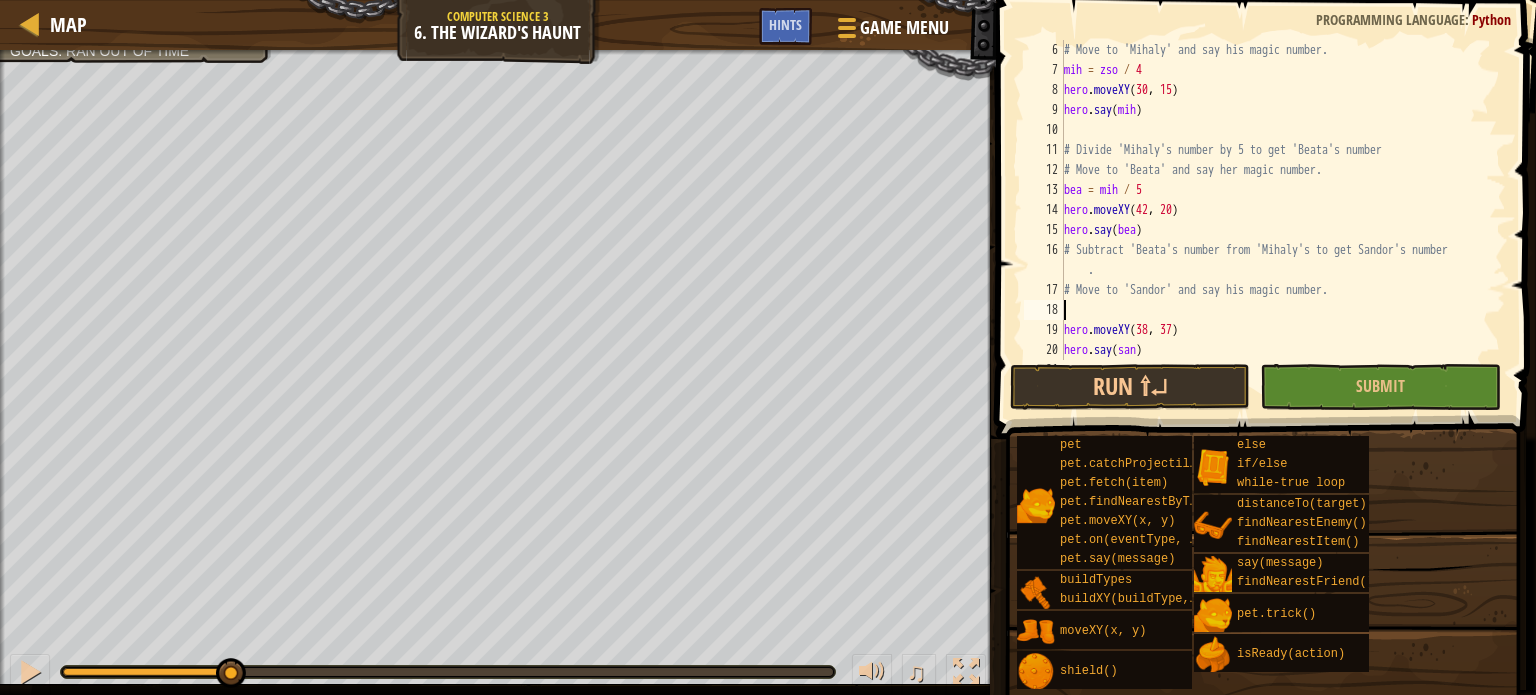 paste on "san = bea - mih / 5" 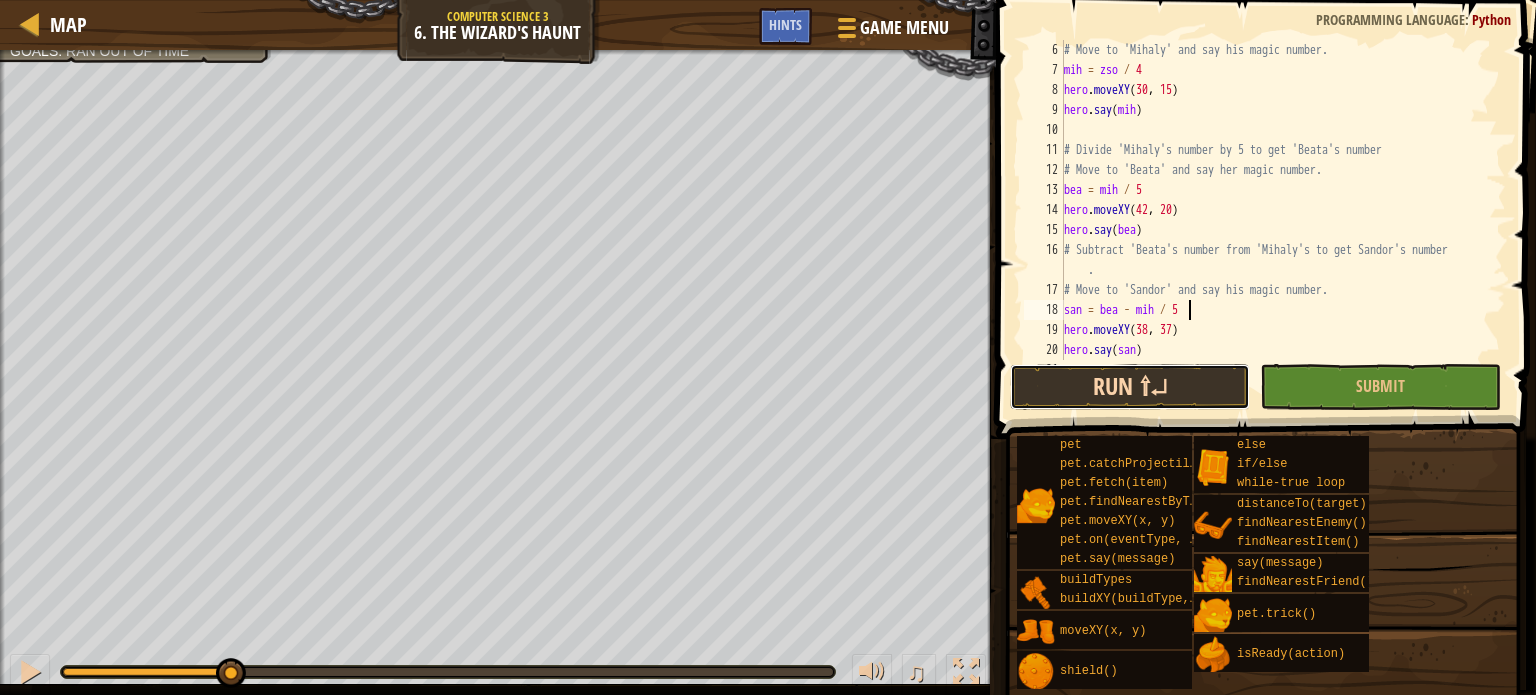 click on "Run ⇧↵" at bounding box center [1130, 387] 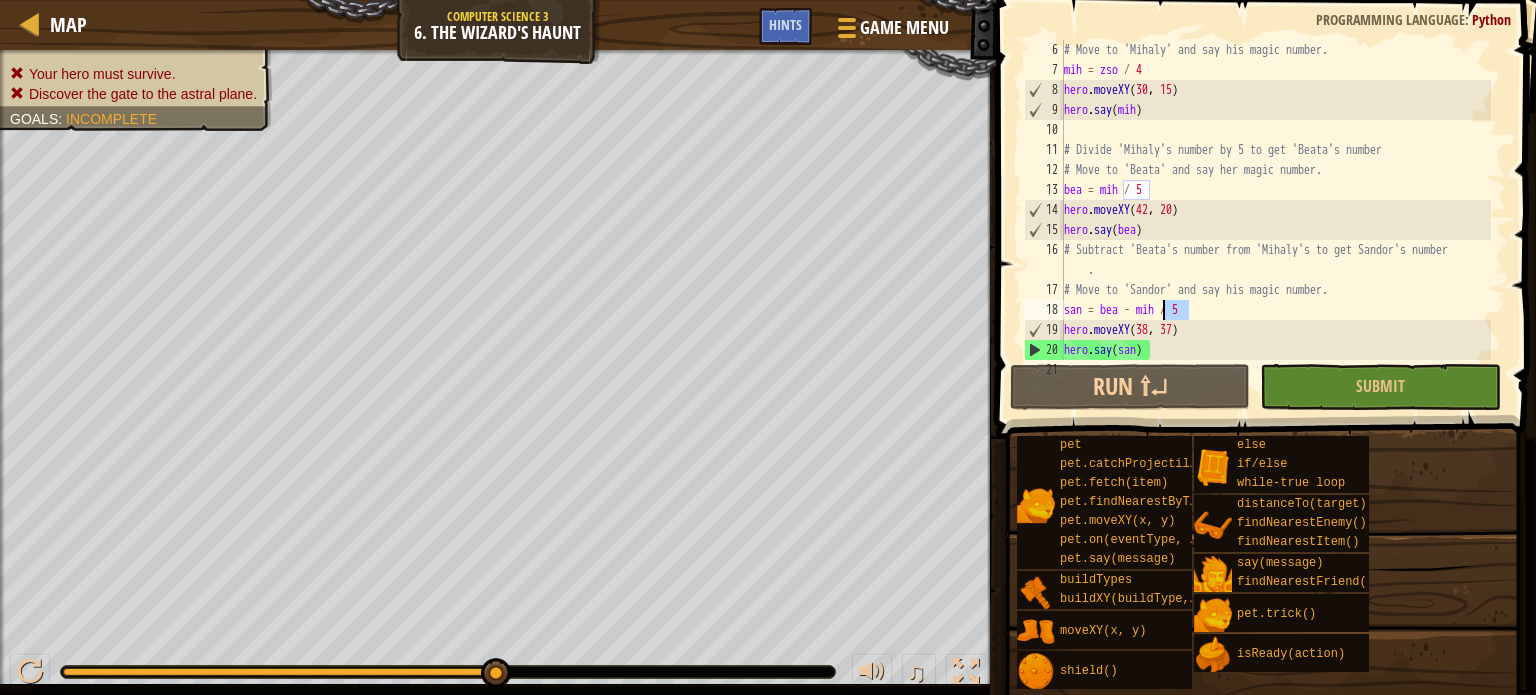 drag, startPoint x: 1208, startPoint y: 311, endPoint x: 1165, endPoint y: 310, distance: 43.011627 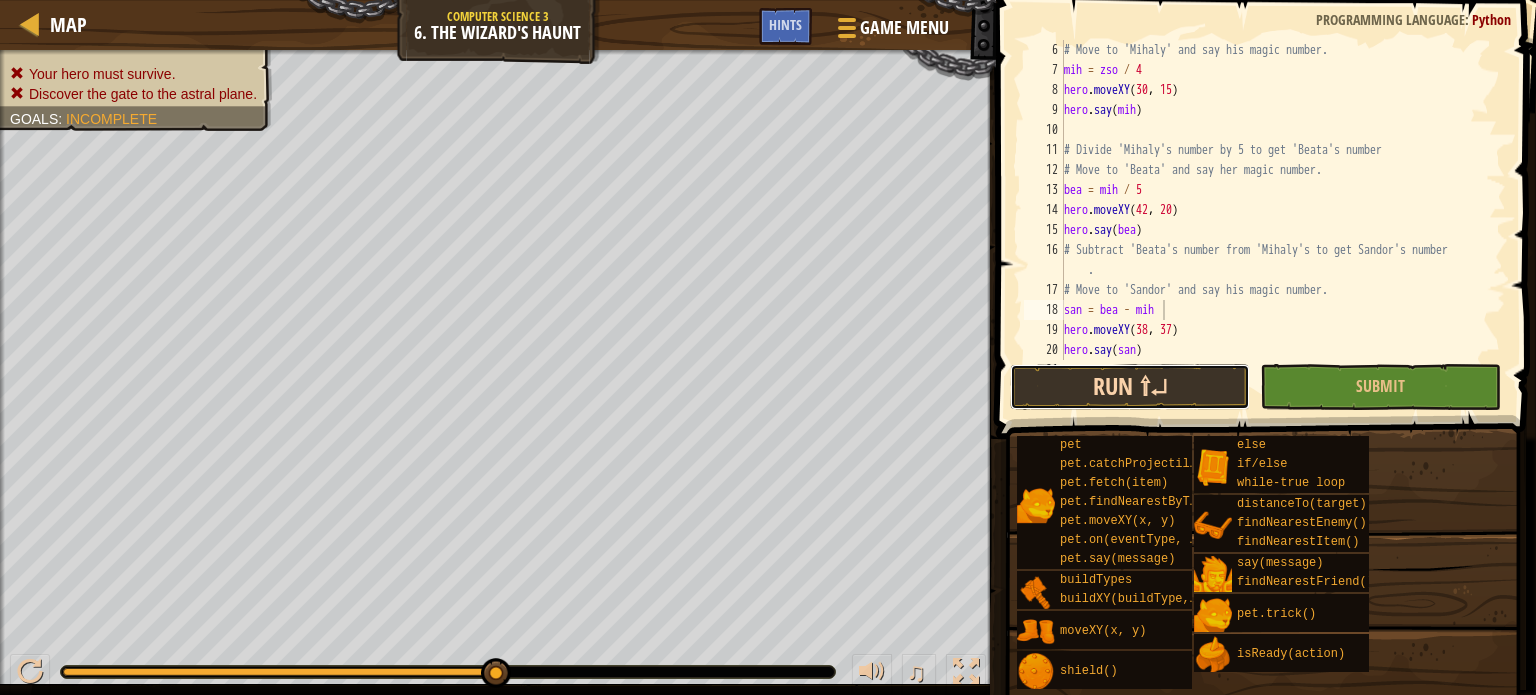 click on "Run ⇧↵" at bounding box center [1130, 387] 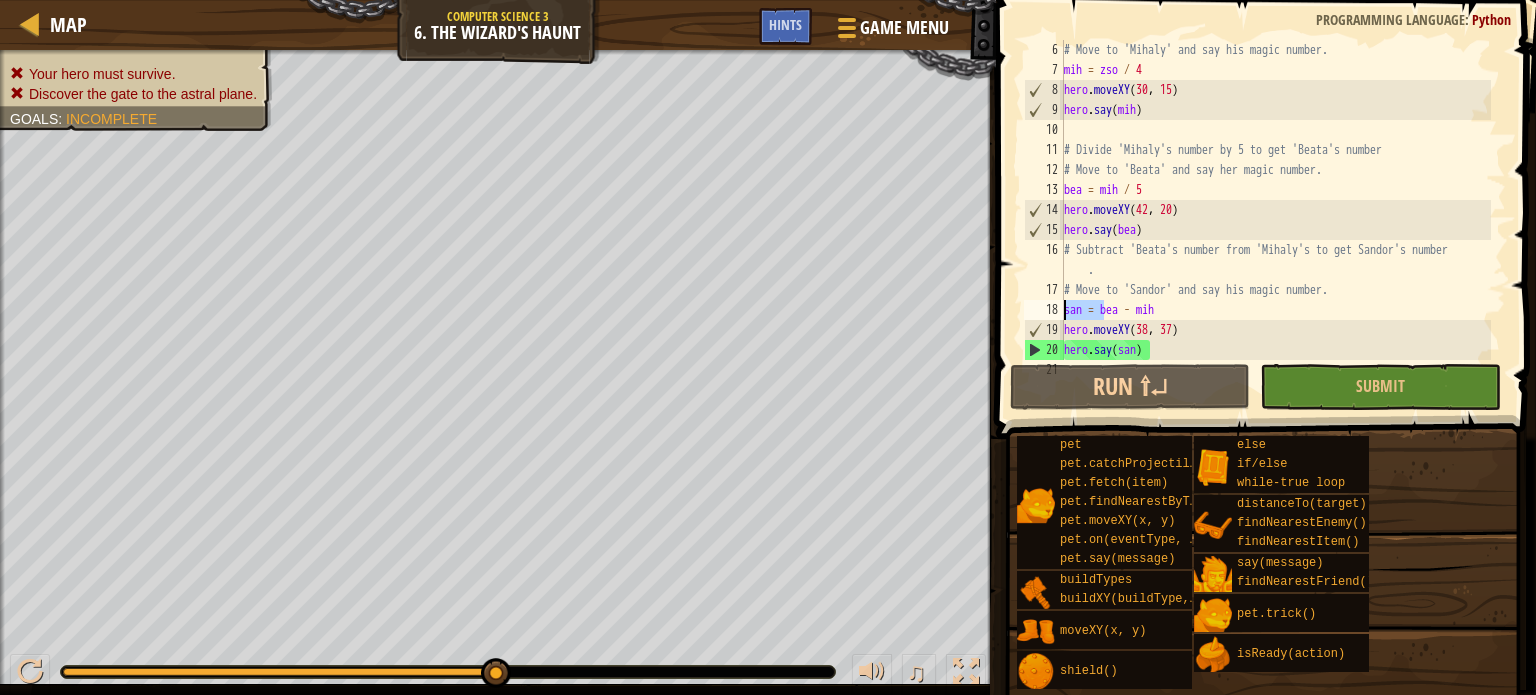 drag, startPoint x: 1104, startPoint y: 309, endPoint x: 1053, endPoint y: 306, distance: 51.088158 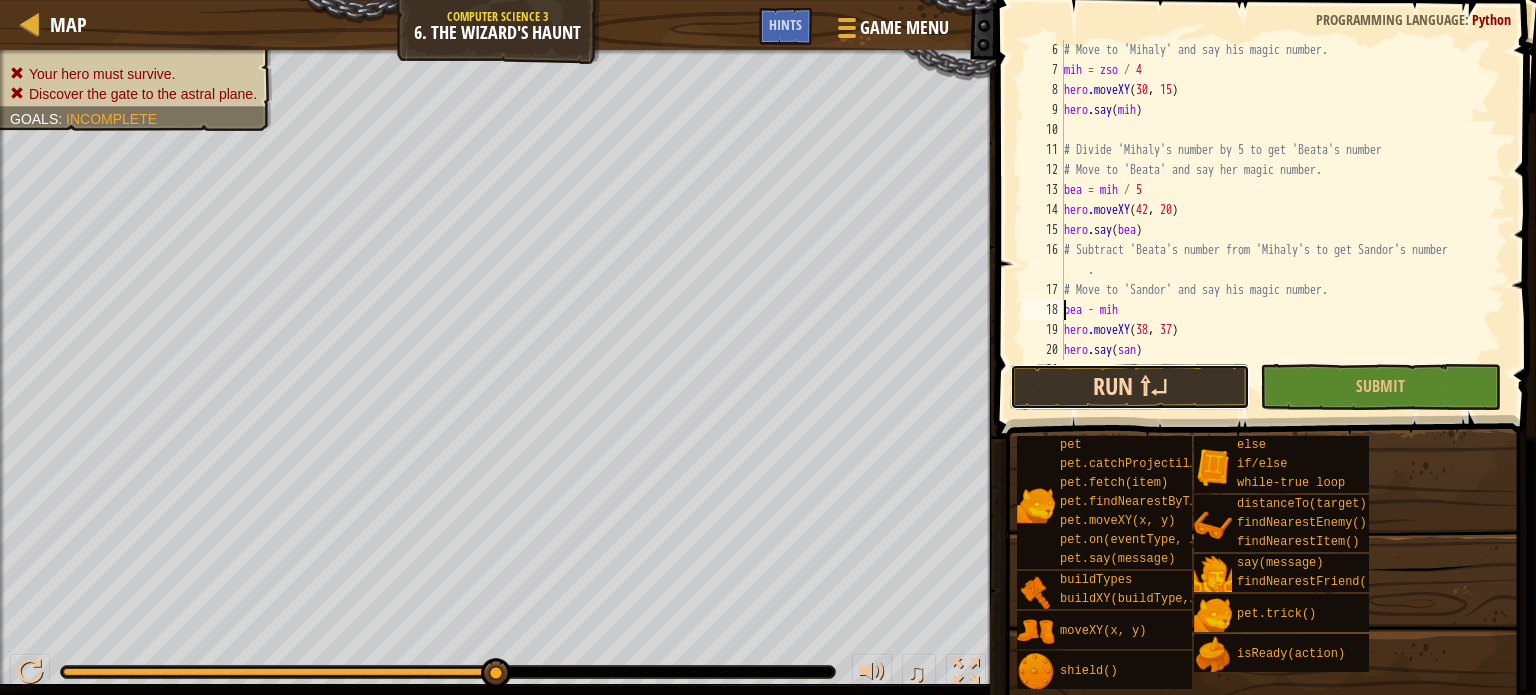 click on "Run ⇧↵" at bounding box center (1130, 387) 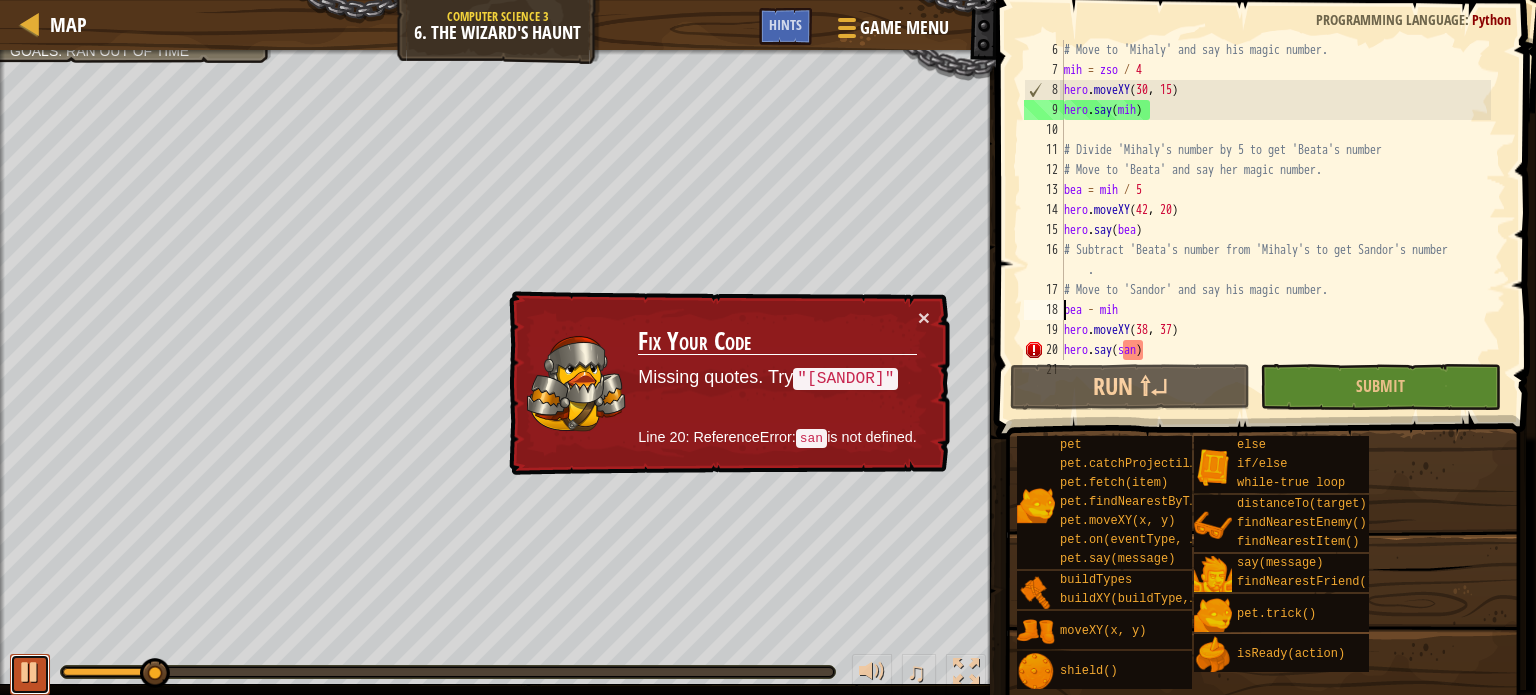 click at bounding box center [30, 672] 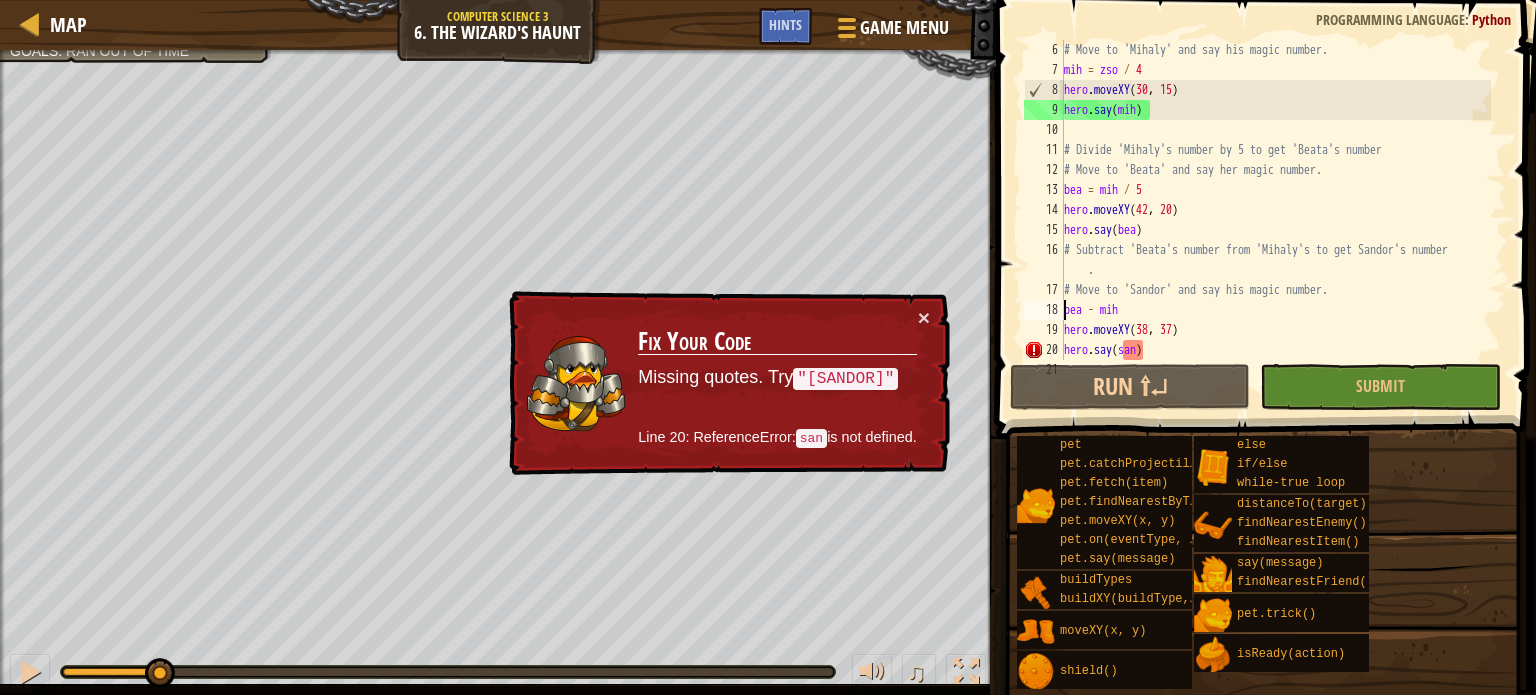 click on "# Move to 'Mihaly' and say his magic number. mih   =   zso   /   4 hero . moveXY ( 30 ,   15 ) hero . say ( mih ) # Divide 'Mihaly's number by 5 to get 'Beata's number # Move to 'Beata' and say her magic number. bea   =   mih   /   5 hero . moveXY ( 42 ,   20 ) hero . say ( bea ) # Subtract 'Beata's number from 'Mihaly's to get Sandor's number      . # Move to 'Sandor' and say his magic number. bea   -   mih hero . moveXY ( 38 ,   37 ) hero . say ( san )" at bounding box center (1275, 220) 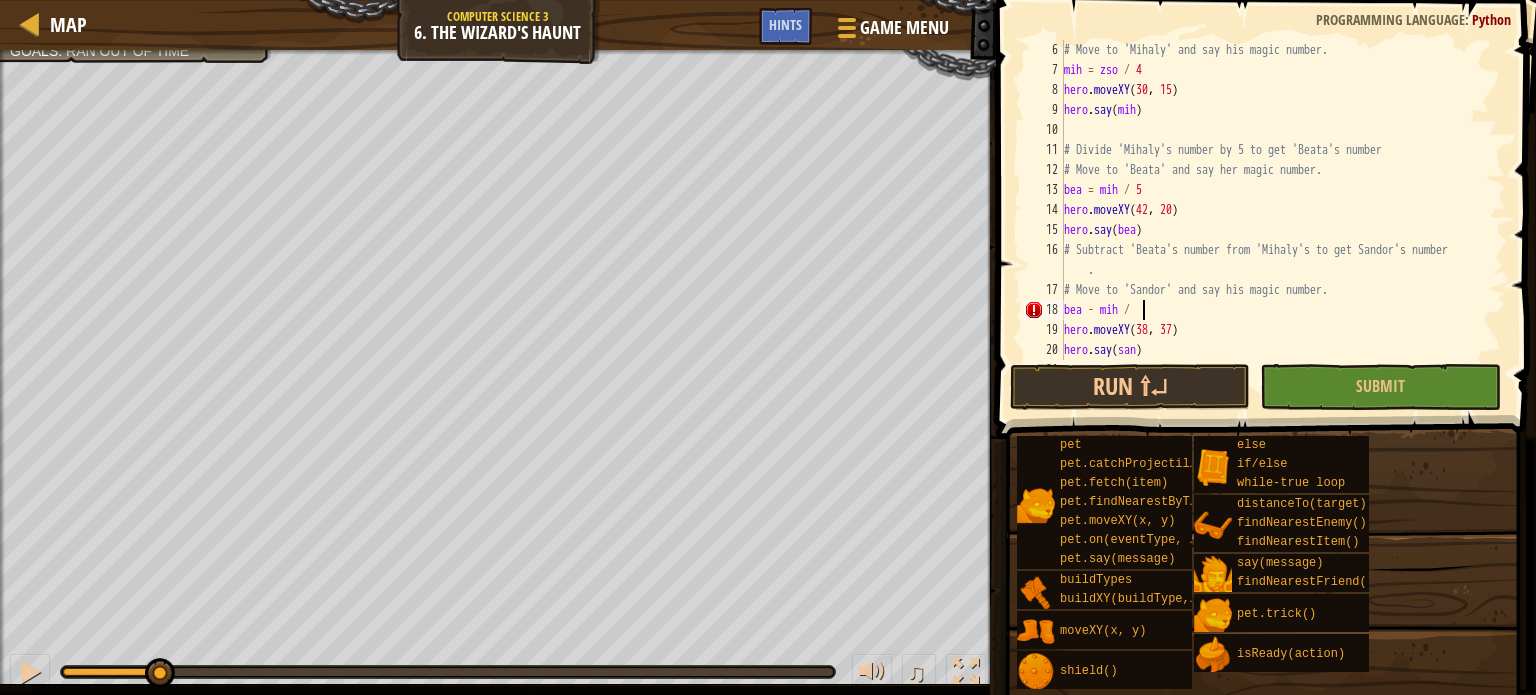 scroll, scrollTop: 9, scrollLeft: 5, axis: both 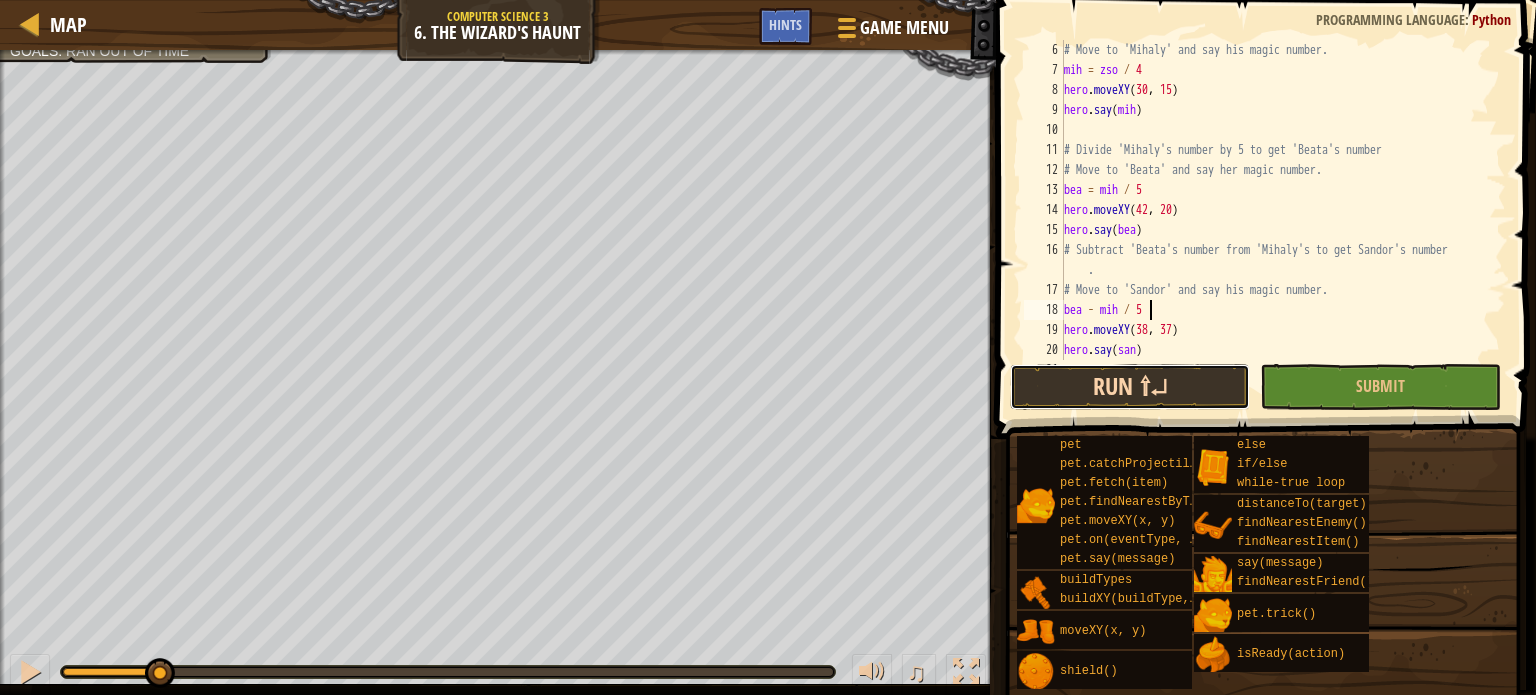 click on "Run ⇧↵" at bounding box center [1130, 387] 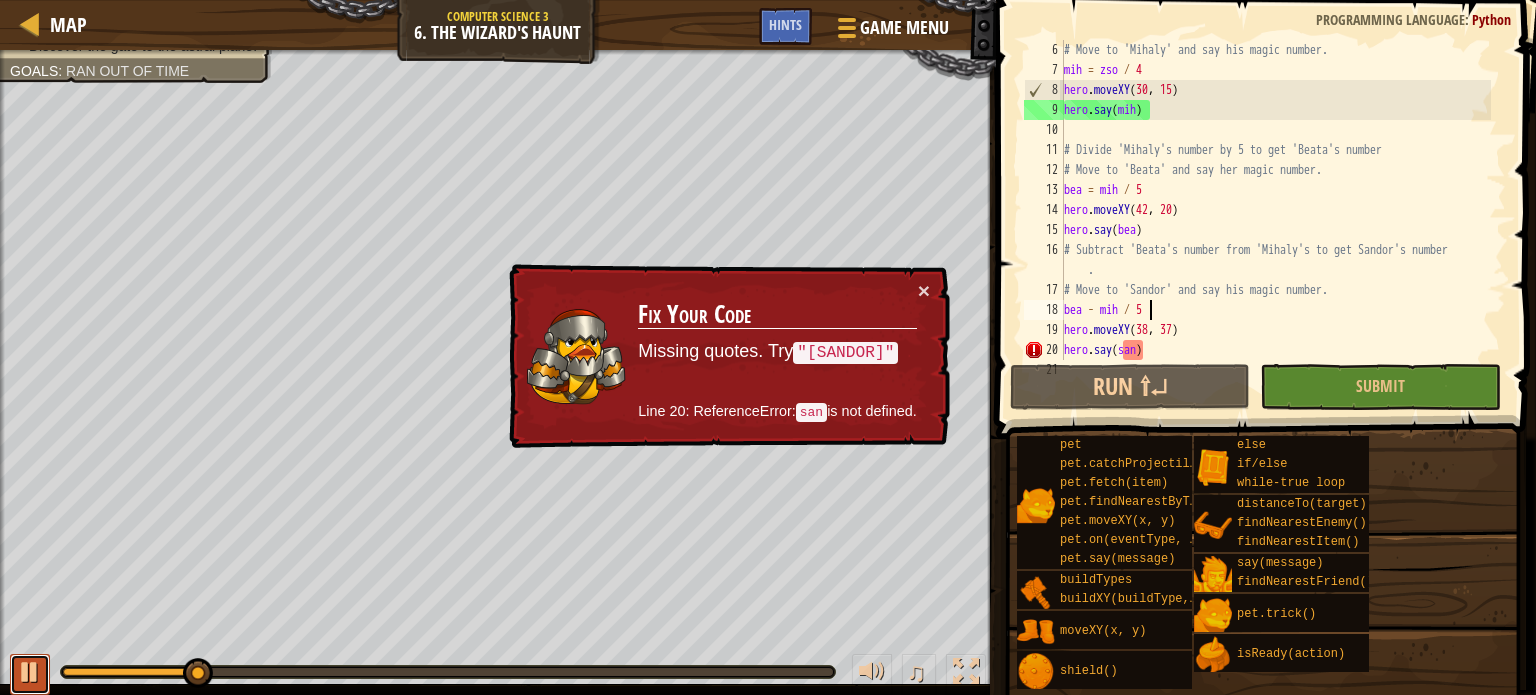 click at bounding box center [30, 674] 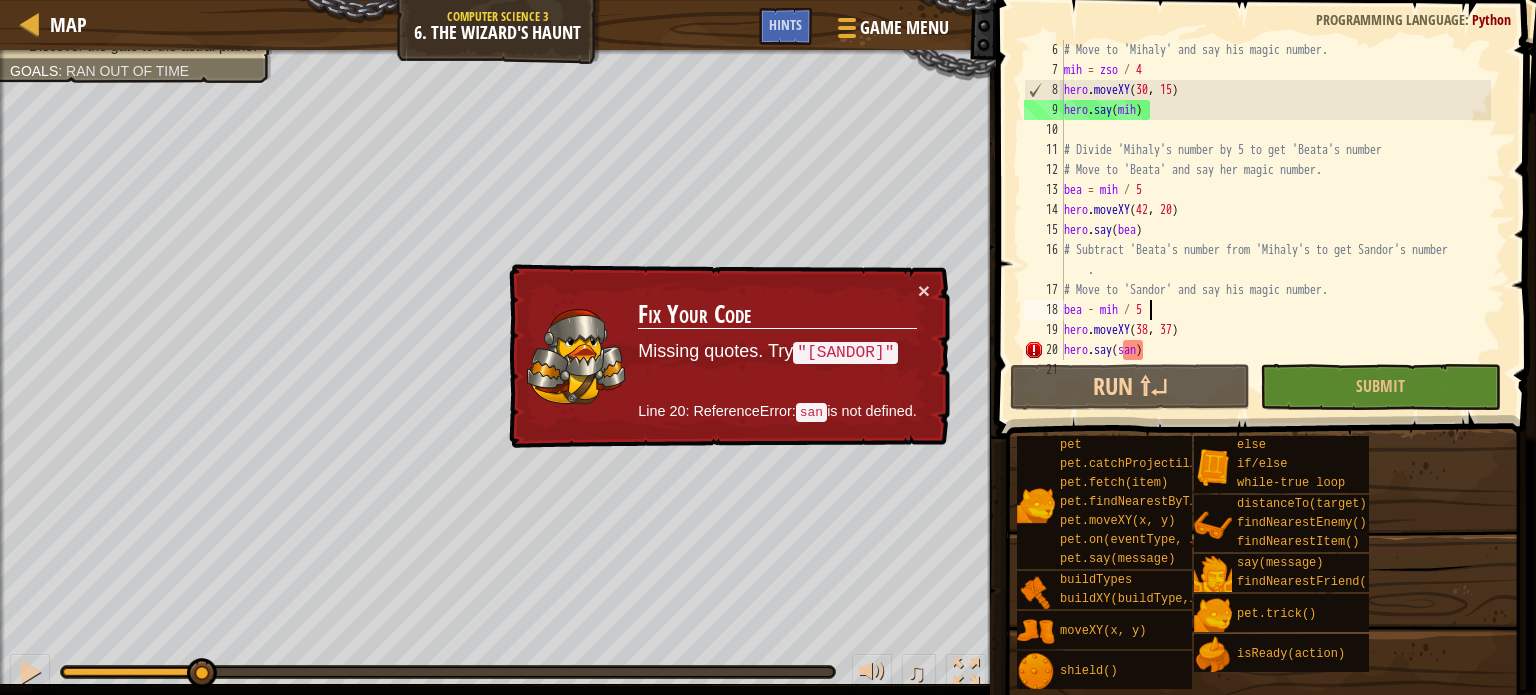 click on "# Move to 'Mihaly' and say his magic number. mih   =   zso   /   4 hero . moveXY ( 30 ,   15 ) hero . say ( mih ) # Divide 'Mihaly's number by 5 to get 'Beata's number # Move to 'Beata' and say her magic number. bea   =   mih   /   5 hero . moveXY ( 42 ,   20 ) hero . say ( bea ) # Subtract 'Beata's number from 'Mihaly's to get Sandor's number      . # Move to 'Sandor' and say his magic number. bea   -   mih   /   5 hero . moveXY ( 38 ,   37 ) hero . say ( san )" at bounding box center [1275, 220] 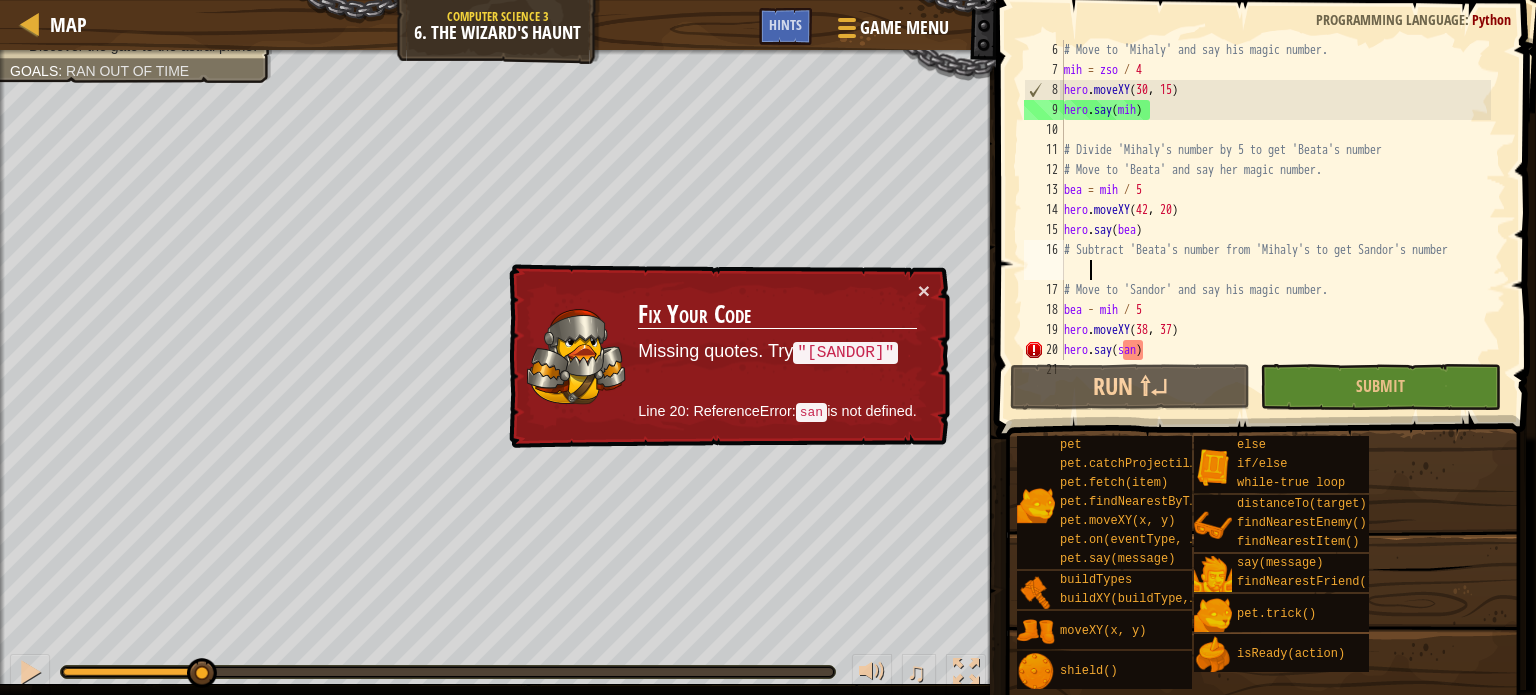 type on "# Subtract 'Beata's number from 'Mihaly's to get Sandor's numbe." 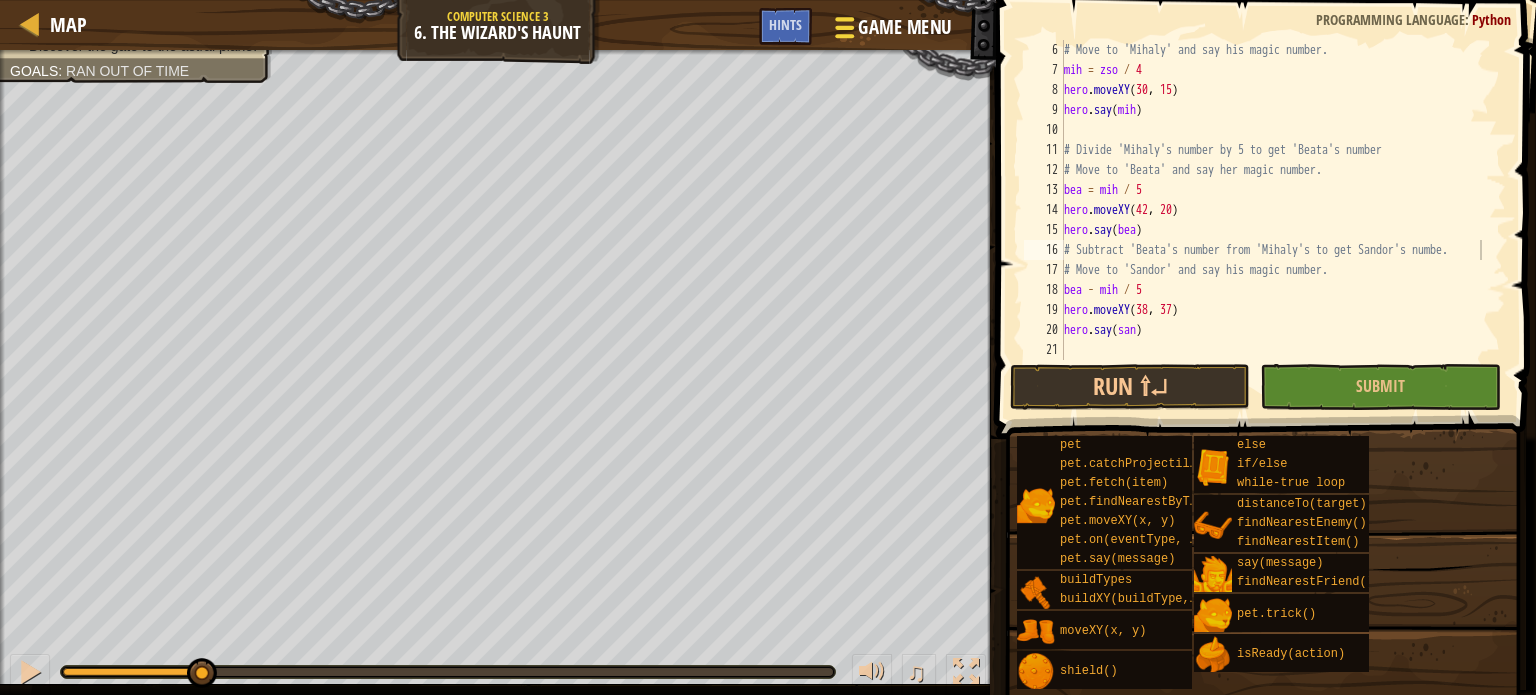 click on "Game Menu" at bounding box center [904, 27] 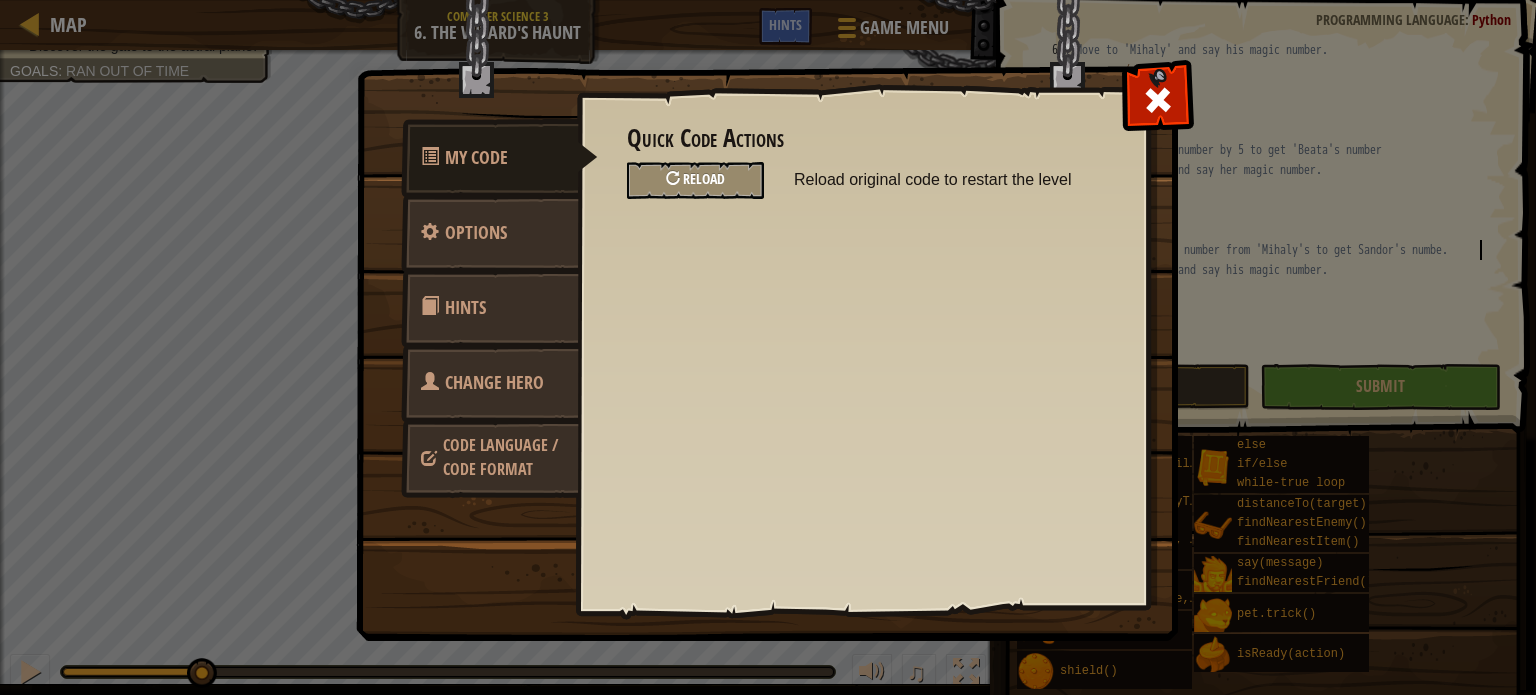 click on "Reload" at bounding box center [704, 178] 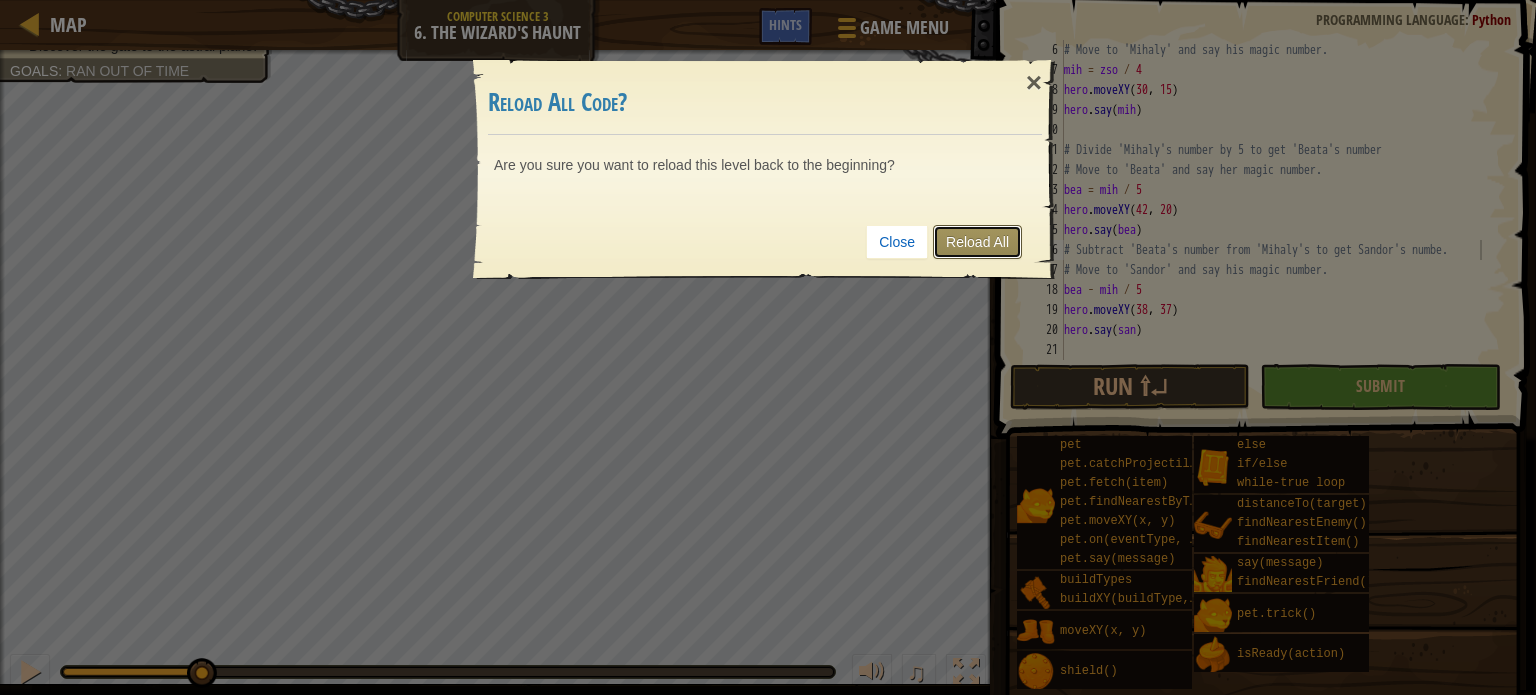 click on "Reload All" at bounding box center (977, 242) 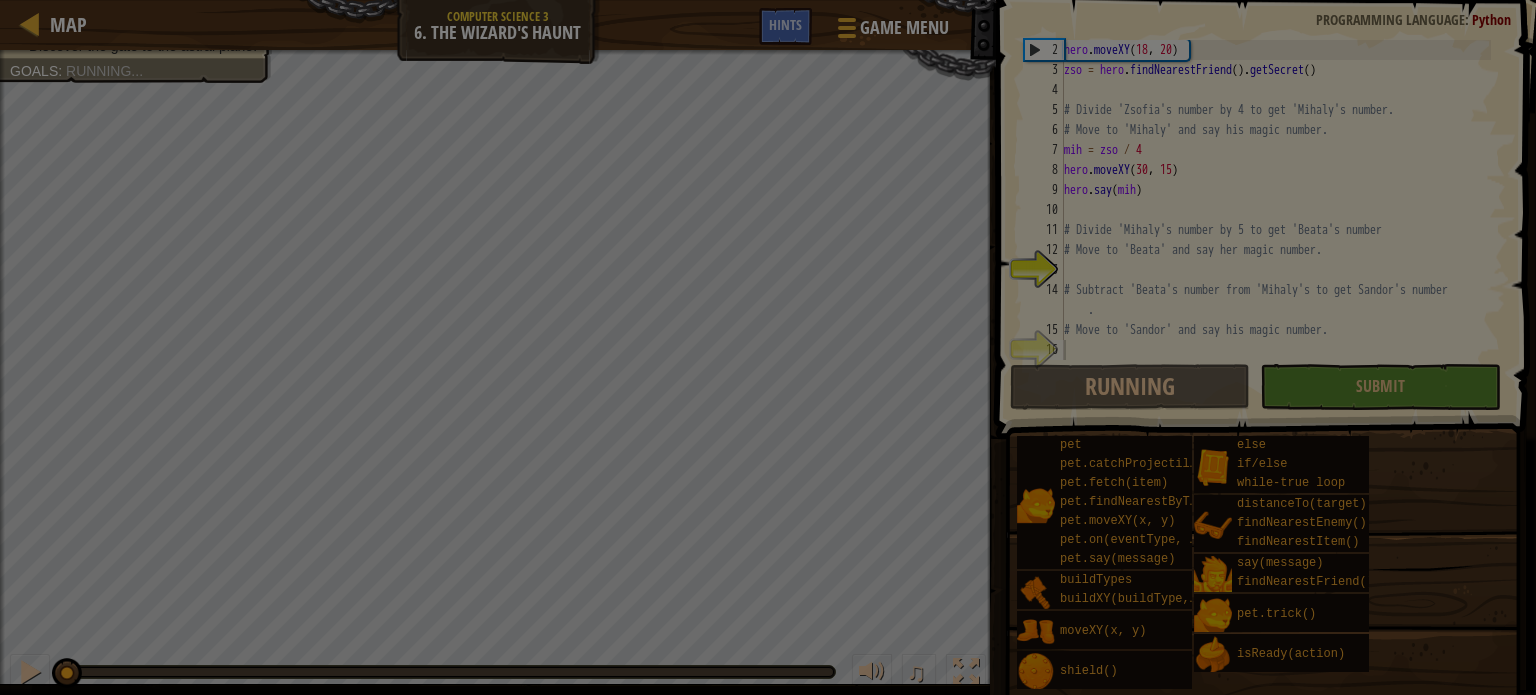 scroll, scrollTop: 20, scrollLeft: 0, axis: vertical 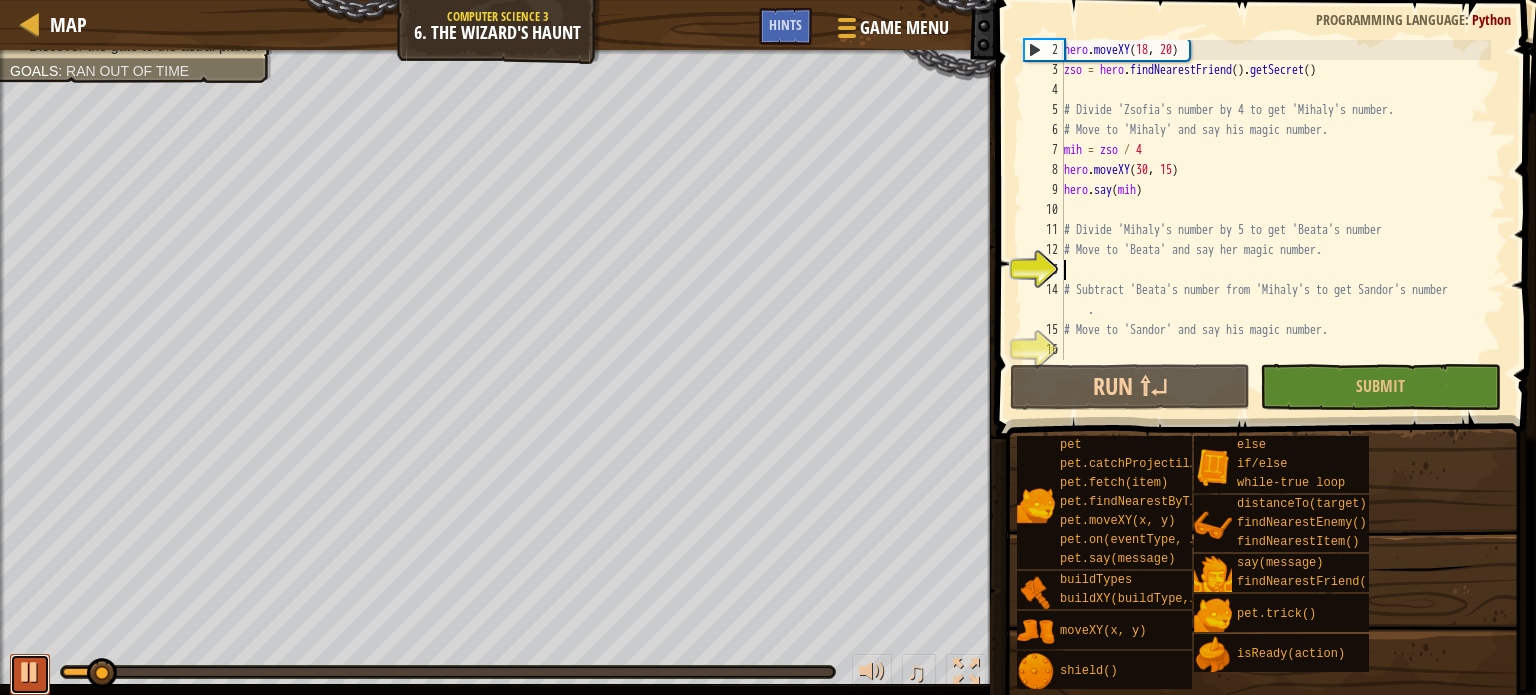 click at bounding box center (30, 672) 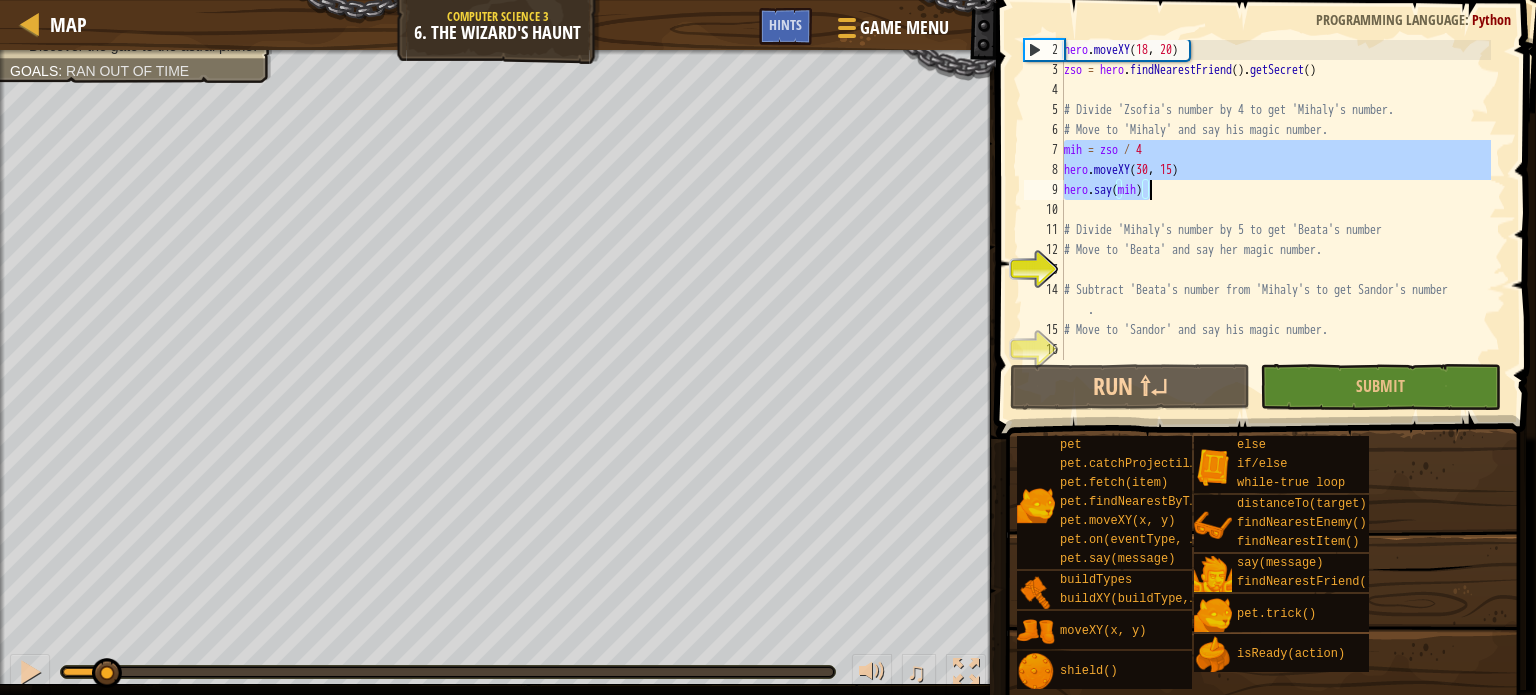 drag, startPoint x: 1064, startPoint y: 151, endPoint x: 1152, endPoint y: 187, distance: 95.07891 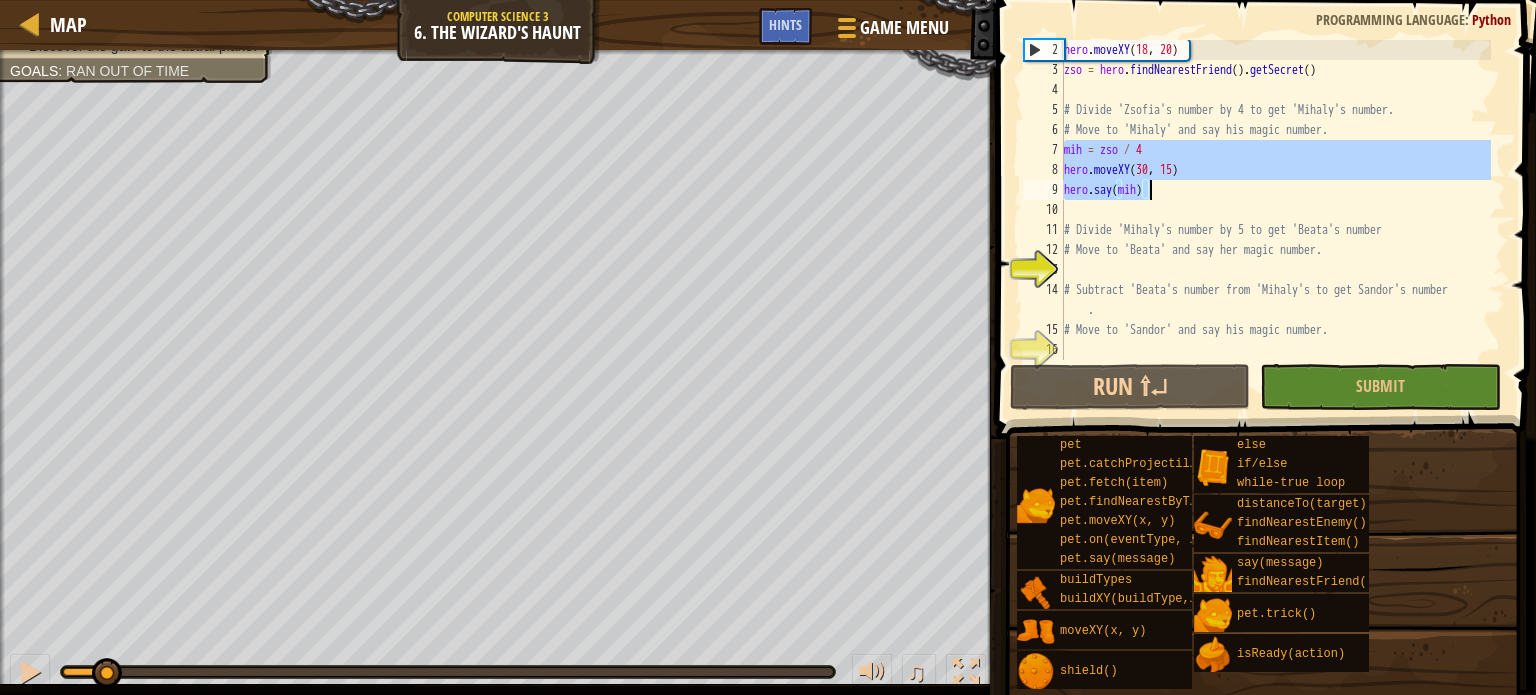 click on "hero . moveXY ( 18 ,   20 ) zso   =   hero . findNearestFriend ( ) . getSecret ( ) # Divide 'Zsofia's number by 4 to get 'Mihaly's number. # Move to 'Mihaly' and say his magic number. mih   =   zso   /   4 hero . moveXY ( 30 ,   15 ) hero . say ( mih ) # Divide 'Mihaly's number by 5 to get 'Beata's number # Move to 'Beata' and say her magic number. # Subtract 'Beata's number from 'Mihaly's to get Sandor's number      . # Move to 'Sandor' and say his magic number." at bounding box center (1275, 200) 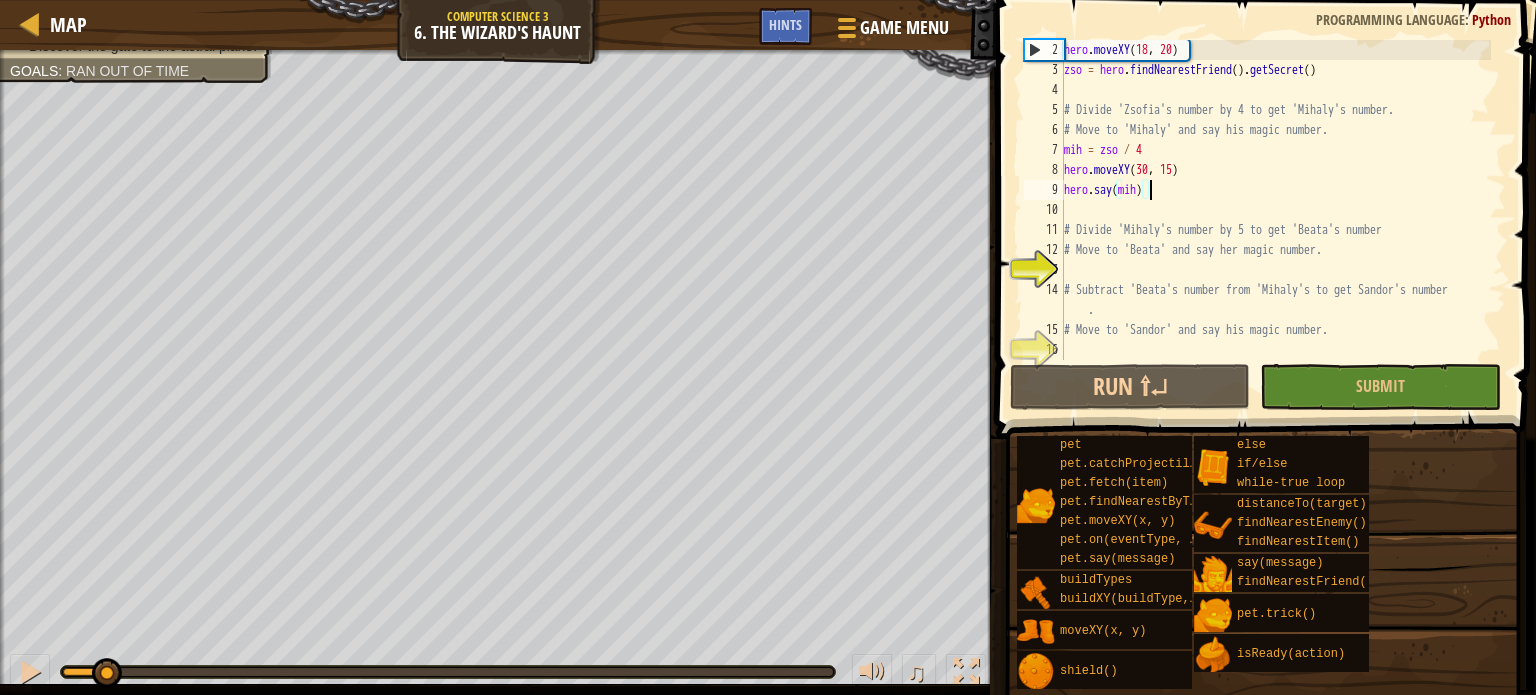 click on "hero . moveXY ( 18 ,   20 ) zso   =   hero . findNearestFriend ( ) . getSecret ( ) # Divide 'Zsofia's number by 4 to get 'Mihaly's number. # Move to 'Mihaly' and say his magic number. mih   =   zso   /   4 hero . moveXY ( 30 ,   15 ) hero . say ( mih ) # Divide 'Mihaly's number by 5 to get 'Beata's number # Move to 'Beata' and say her magic number. # Subtract 'Beata's number from 'Mihaly's to get Sandor's number      . # Move to 'Sandor' and say his magic number." at bounding box center [1275, 220] 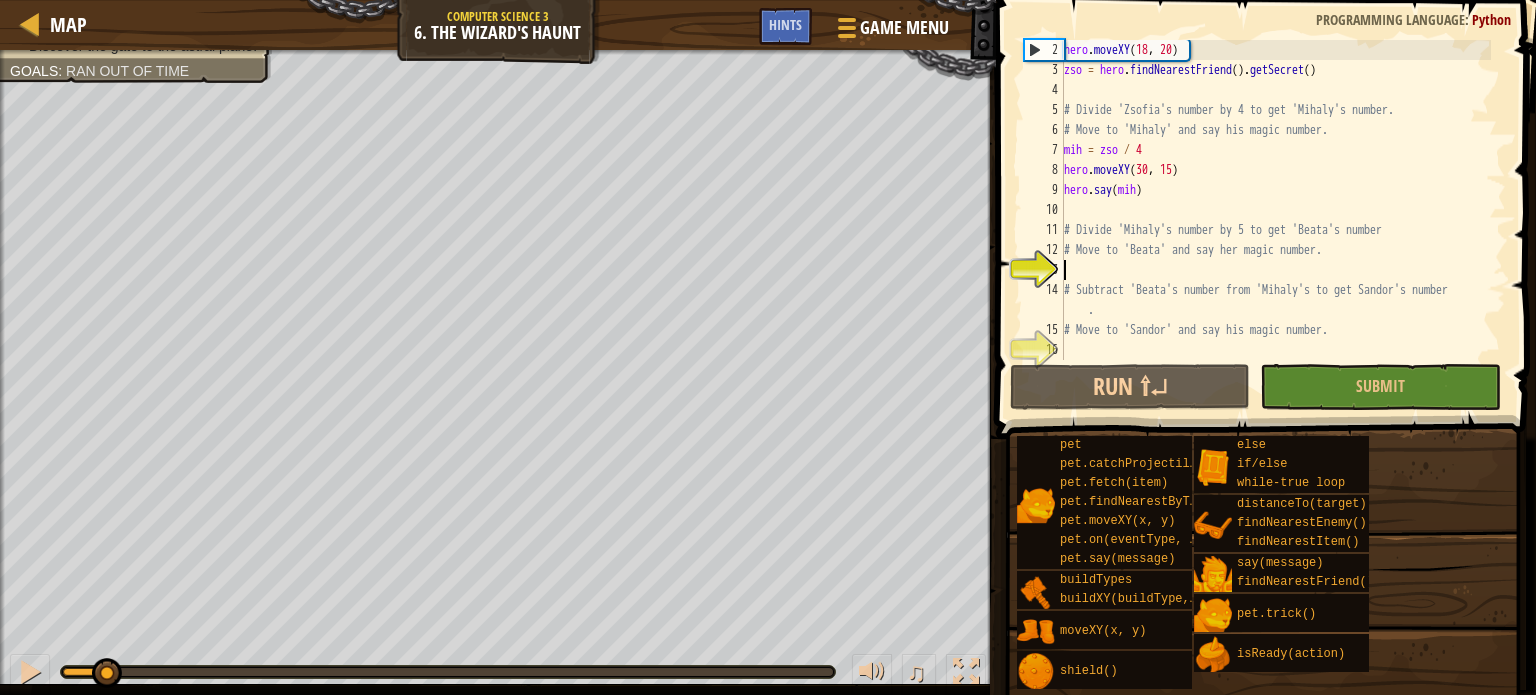 paste on "hero.say(mih)" 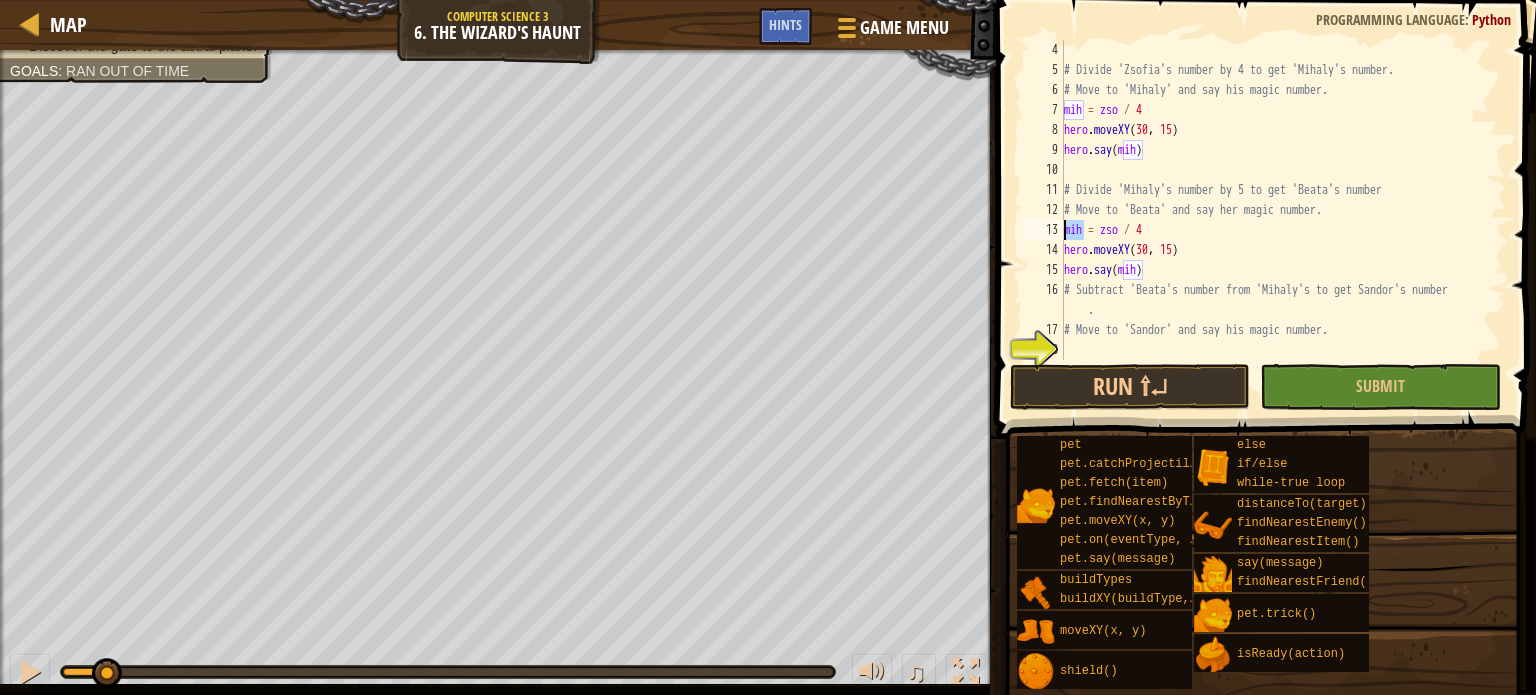 drag, startPoint x: 1083, startPoint y: 234, endPoint x: 1061, endPoint y: 234, distance: 22 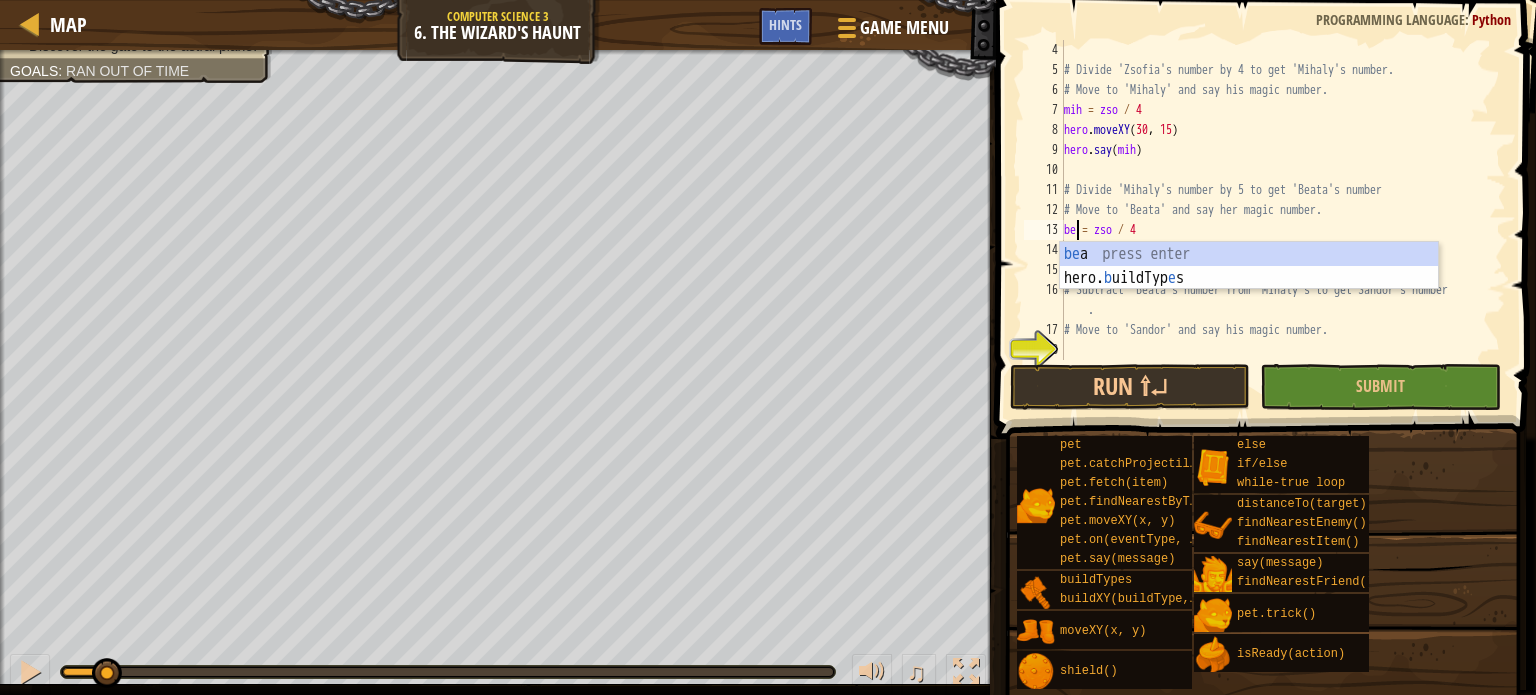 scroll, scrollTop: 9, scrollLeft: 0, axis: vertical 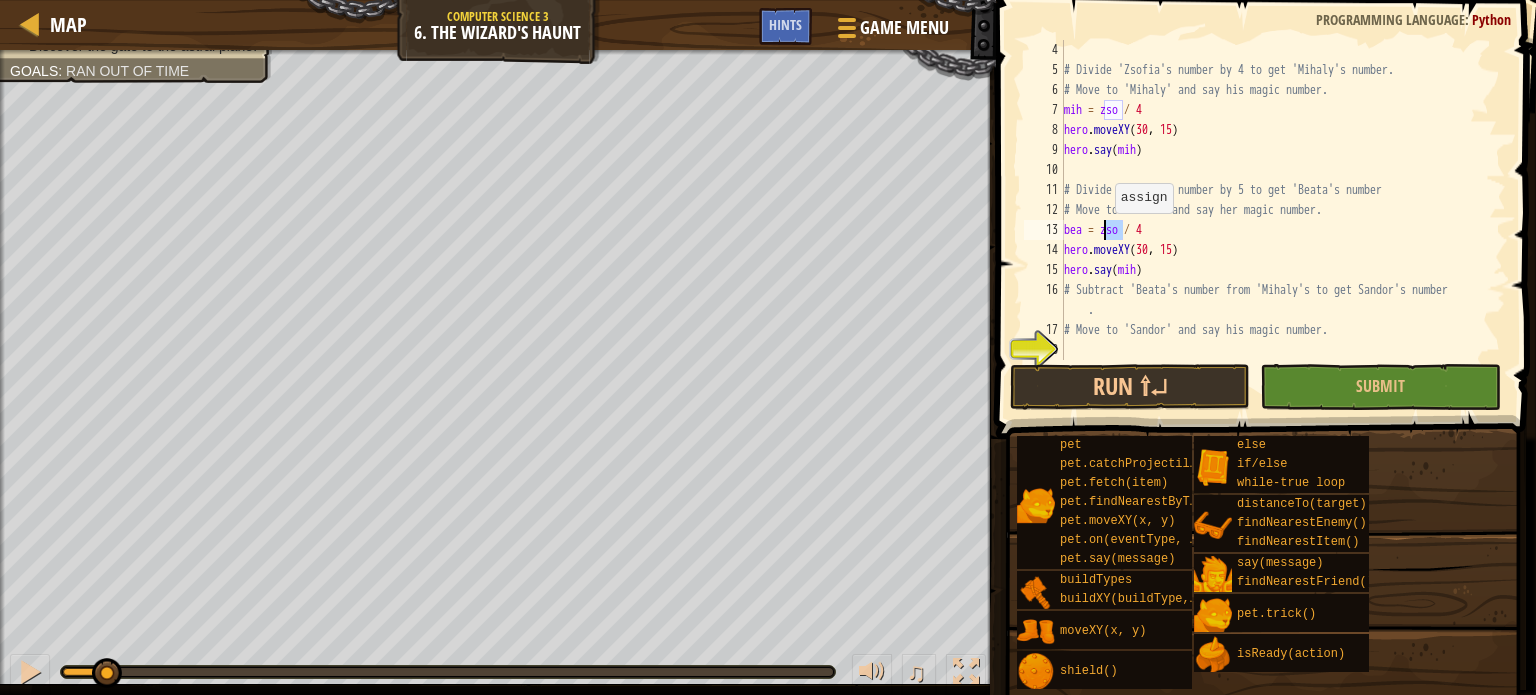 drag, startPoint x: 1124, startPoint y: 231, endPoint x: 1104, endPoint y: 233, distance: 20.09975 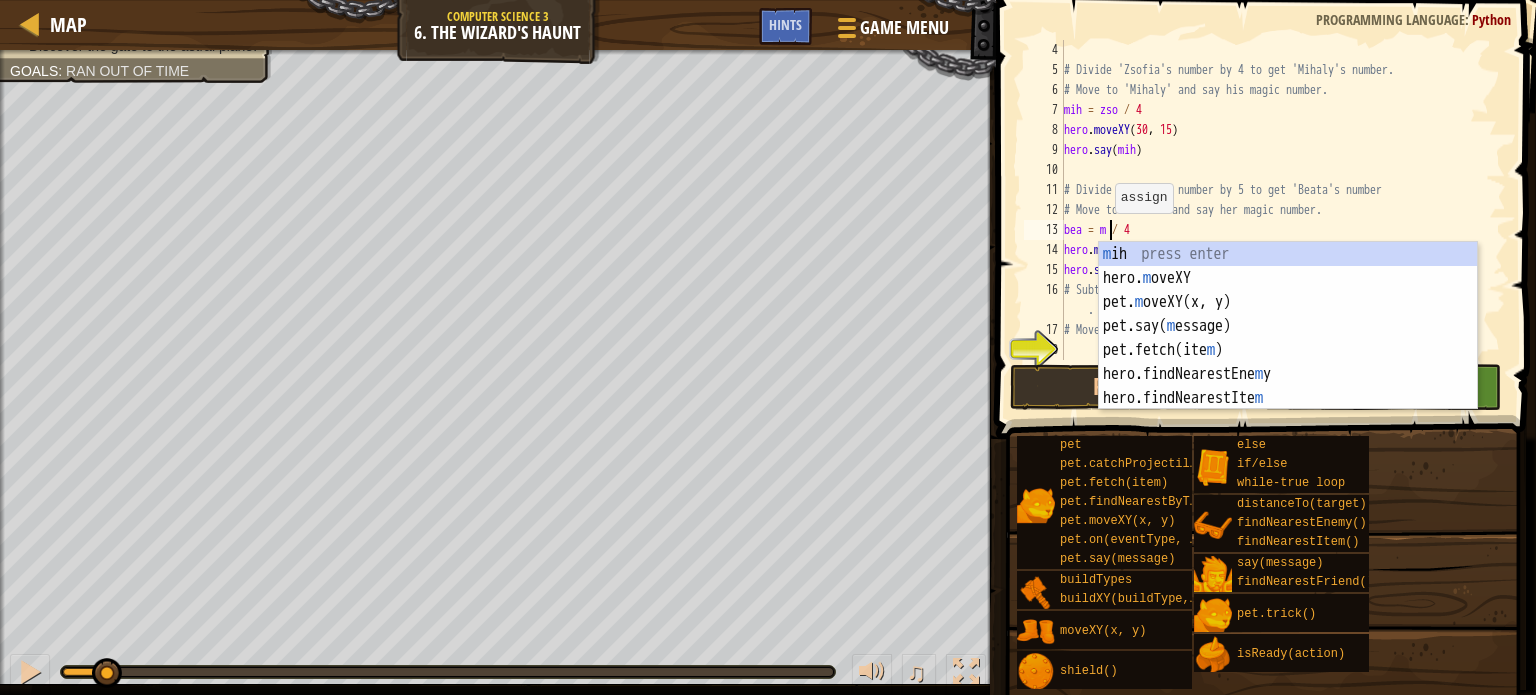 scroll, scrollTop: 9, scrollLeft: 4, axis: both 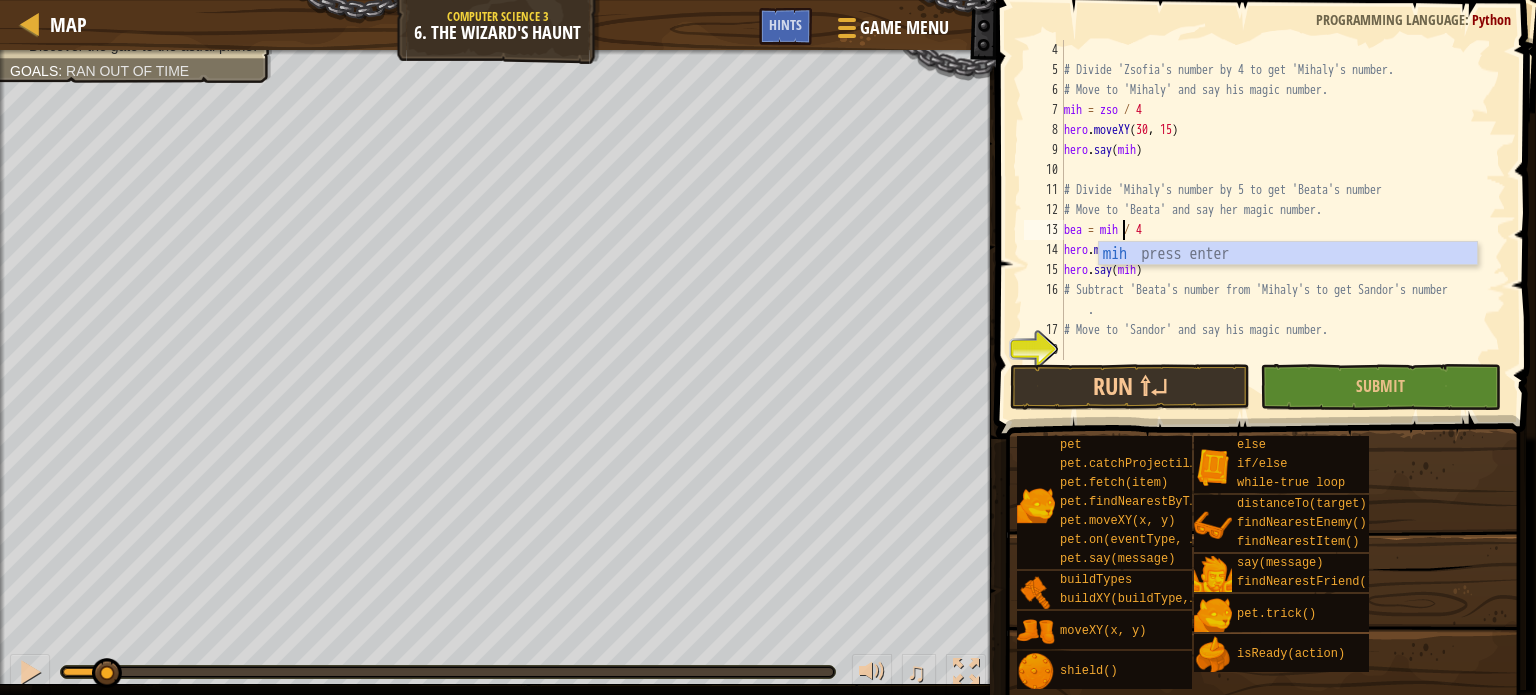 click on "# Divide 'Zsofia's number by 4 to get 'Mihaly's number. # Move to 'Mihaly' and say his magic number. mih   =   zso   /   4 hero . moveXY ( 30 ,   15 ) hero . say ( mih ) # Divide 'Mihaly's number by 5 to get 'Beata's number # Move to 'Beata' and say her magic number. bea   =   mih   /   4 hero . moveXY ( 30 ,   15 ) hero . say ( mih ) # Subtract 'Beata's number from 'Mihaly's to get Sandor's number      . # Move to 'Sandor' and say his magic number." at bounding box center (1275, 220) 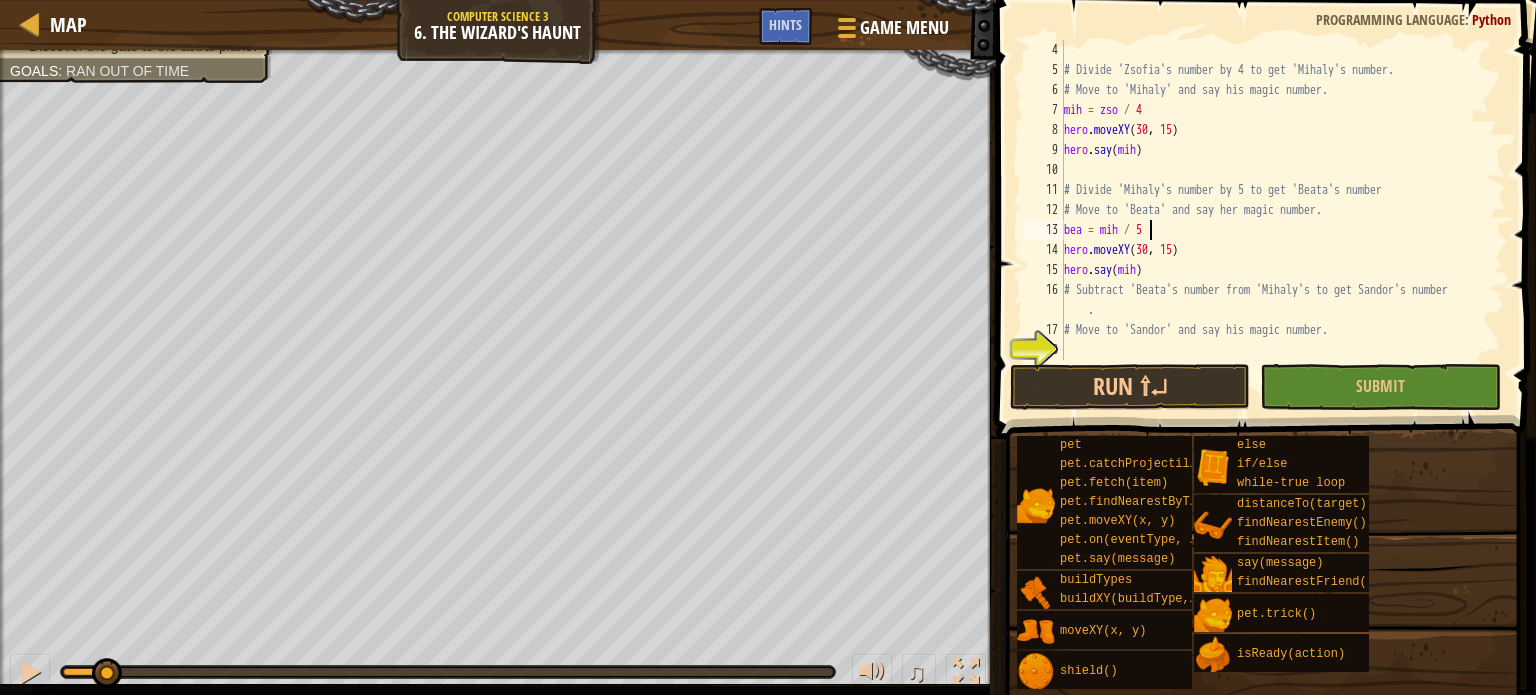 scroll, scrollTop: 9, scrollLeft: 5, axis: both 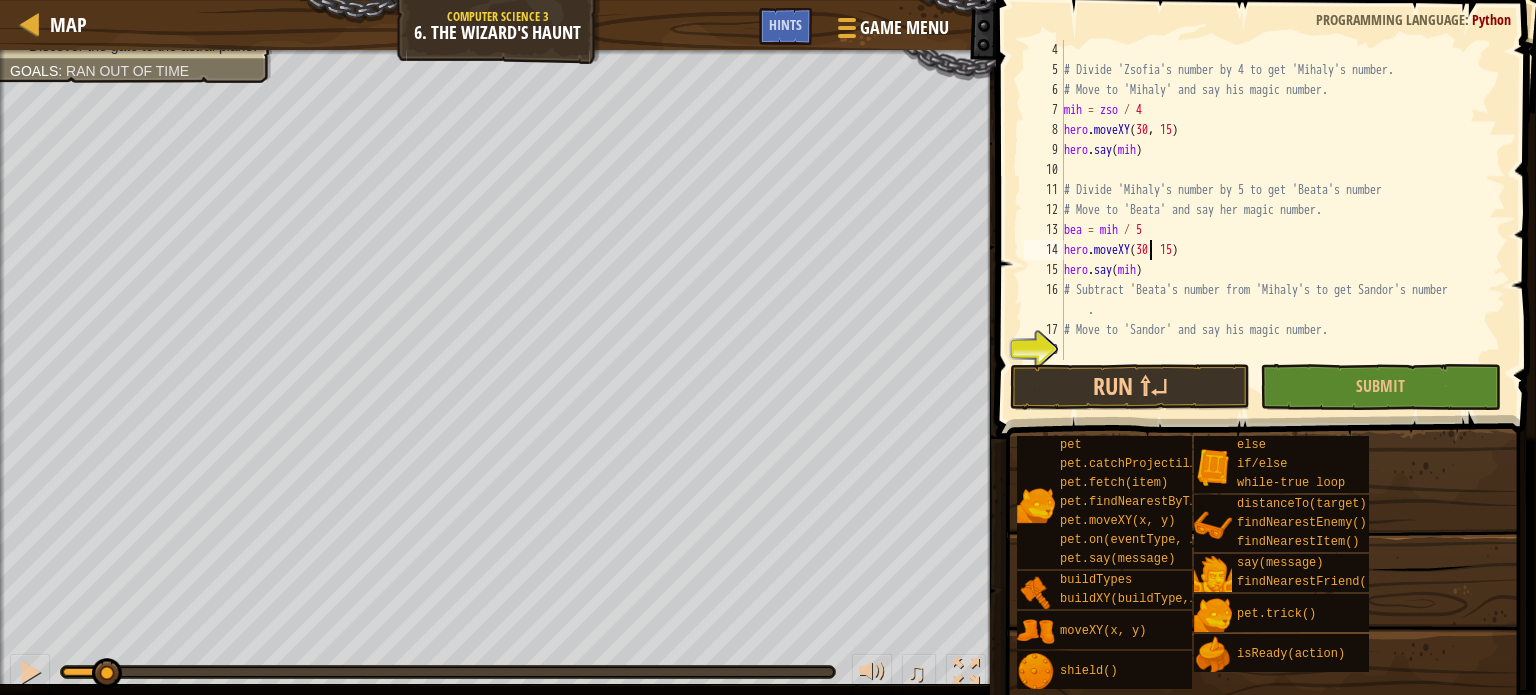 click on "# Divide 'Zsofia's number by 4 to get 'Mihaly's number. # Move to 'Mihaly' and say his magic number. mih   =   zso   /   4 hero . moveXY ( 30 ,   15 ) hero . say ( mih ) # Divide 'Mihaly's number by 5 to get 'Beata's number # Move to 'Beata' and say her magic number. bea   =   mih   /   5 hero . moveXY ( 30 ,   15 ) hero . say ( mih ) # Subtract 'Beata's number from 'Mihaly's to get Sandor's number      . # Move to 'Sandor' and say his magic number." at bounding box center (1275, 220) 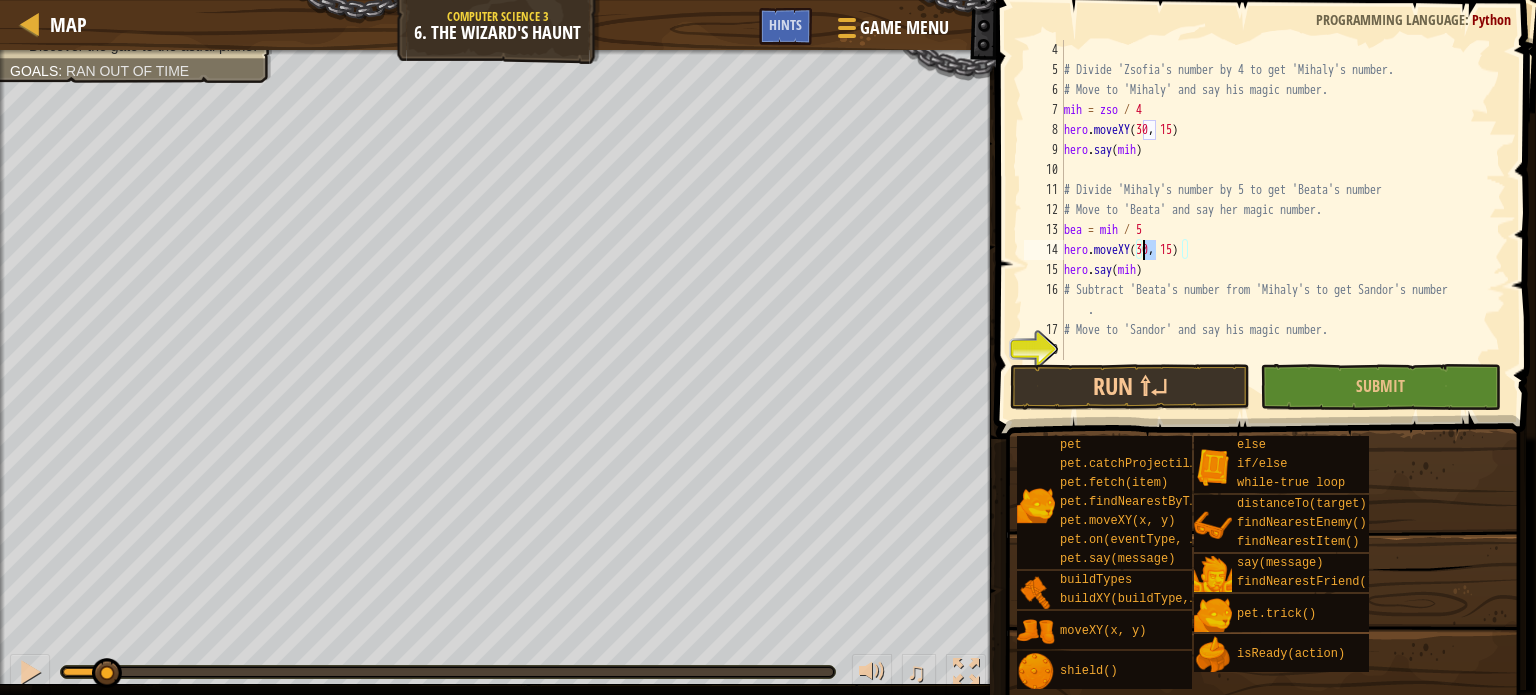 click on "# Divide 'Zsofia's number by 4 to get 'Mihaly's number. # Move to 'Mihaly' and say his magic number. mih   =   zso   /   4 hero . moveXY ( 30 ,   15 ) hero . say ( mih ) # Divide 'Mihaly's number by 5 to get 'Beata's number # Move to 'Beata' and say her magic number. bea   =   mih   /   5 hero . moveXY ( 30 ,   15 ) hero . say ( mih ) # Subtract 'Beata's number from 'Mihaly's to get Sandor's number      . # Move to 'Sandor' and say his magic number." at bounding box center [1275, 220] 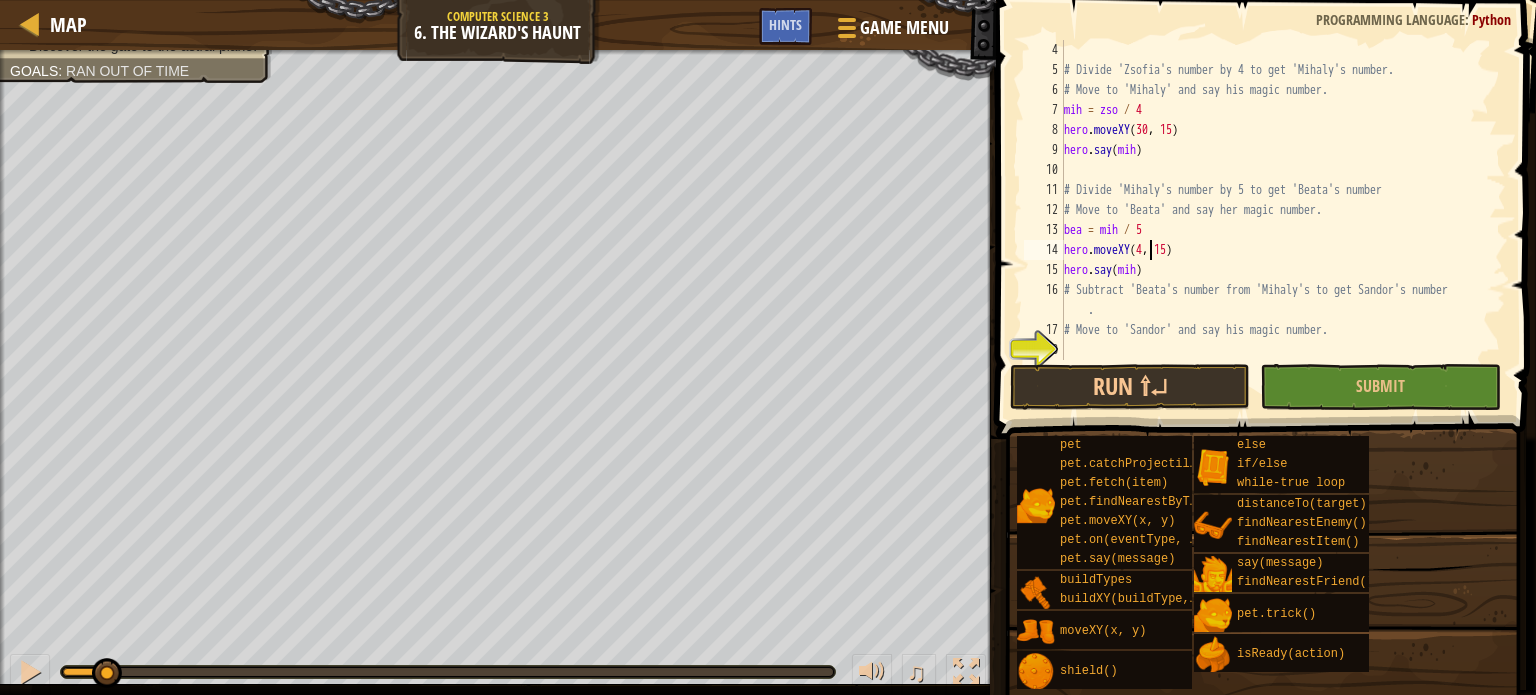 scroll, scrollTop: 9, scrollLeft: 8, axis: both 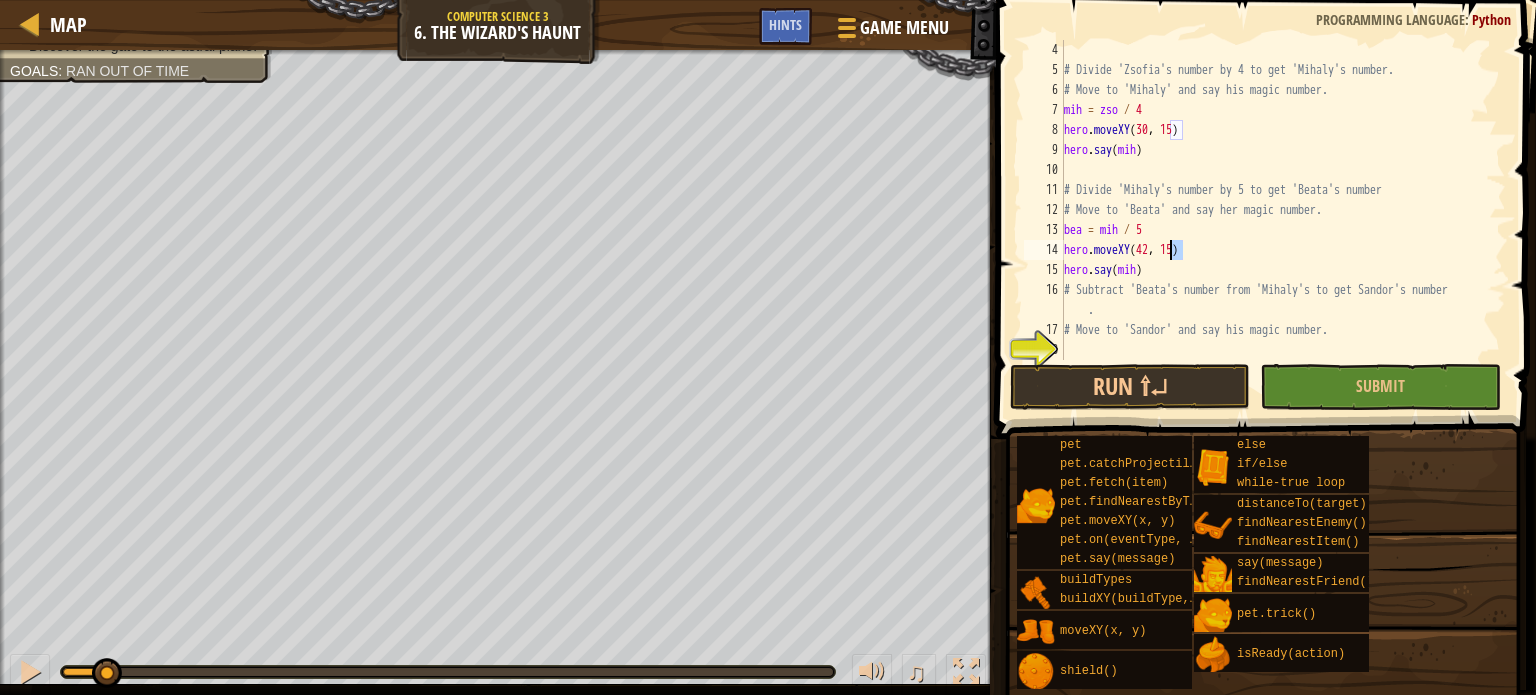 drag, startPoint x: 1181, startPoint y: 258, endPoint x: 1170, endPoint y: 255, distance: 11.401754 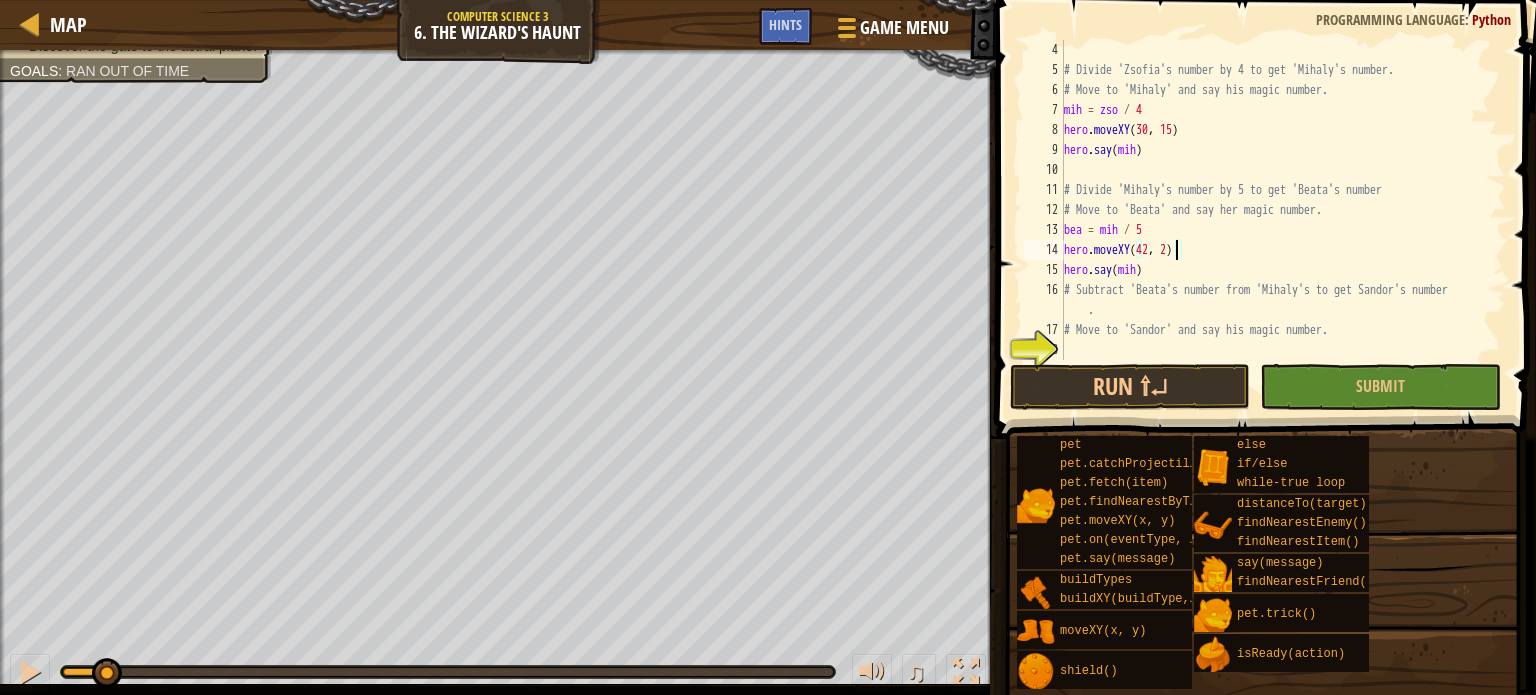 scroll, scrollTop: 9, scrollLeft: 8, axis: both 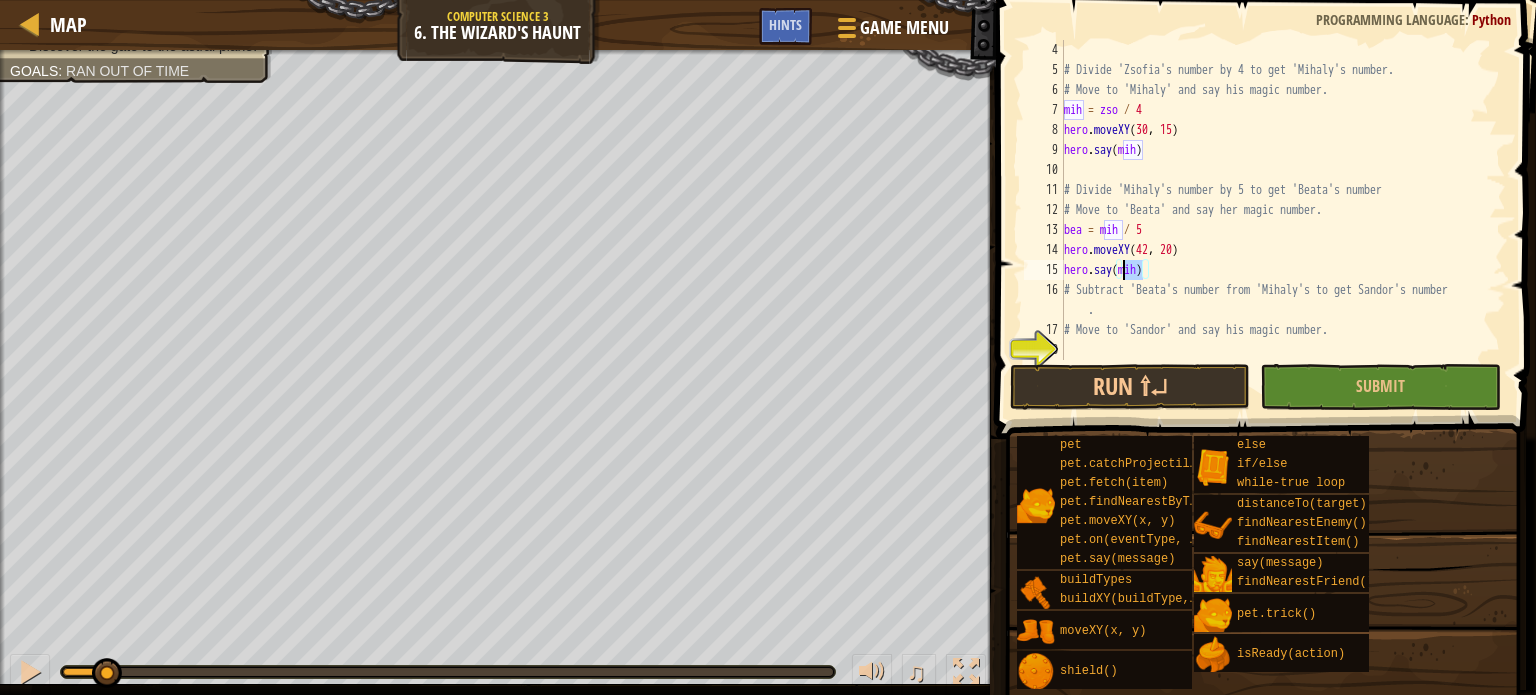 drag, startPoint x: 1143, startPoint y: 270, endPoint x: 1122, endPoint y: 271, distance: 21.023796 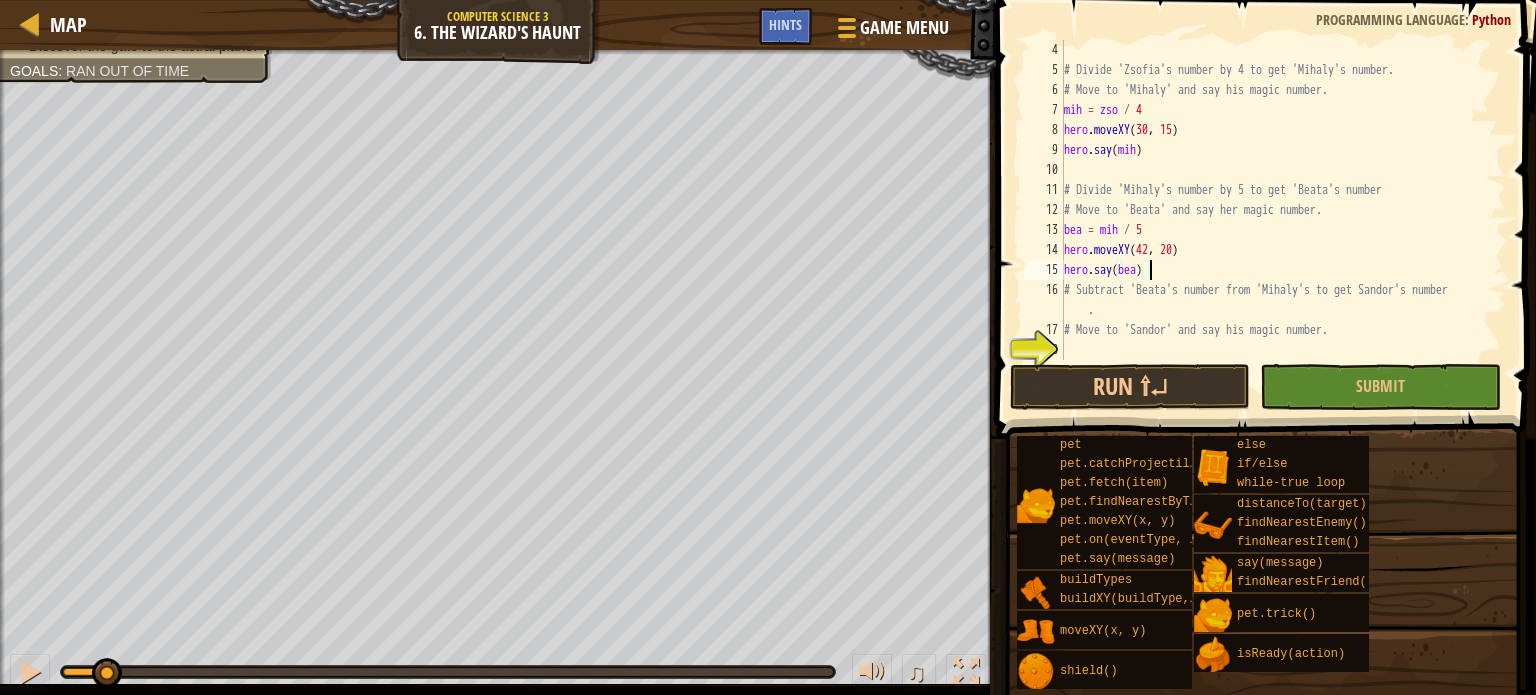 click on "# Divide 'Zsofia's number by 4 to get 'Mihaly's number. # Move to 'Mihaly' and say his magic number. mih   =   zso   /   4 hero . moveXY ( 30 ,   15 ) hero . say ( mih ) # Divide 'Mihaly's number by 5 to get 'Beata's number # Move to 'Beata' and say her magic number. bea   =   mih   /   5 hero . moveXY ( 42 ,   20 ) hero . say ( bea ) # Subtract 'Beata's number from 'Mihaly's to get Sandor's number      . # Move to 'Sandor' and say his magic number." at bounding box center [1275, 220] 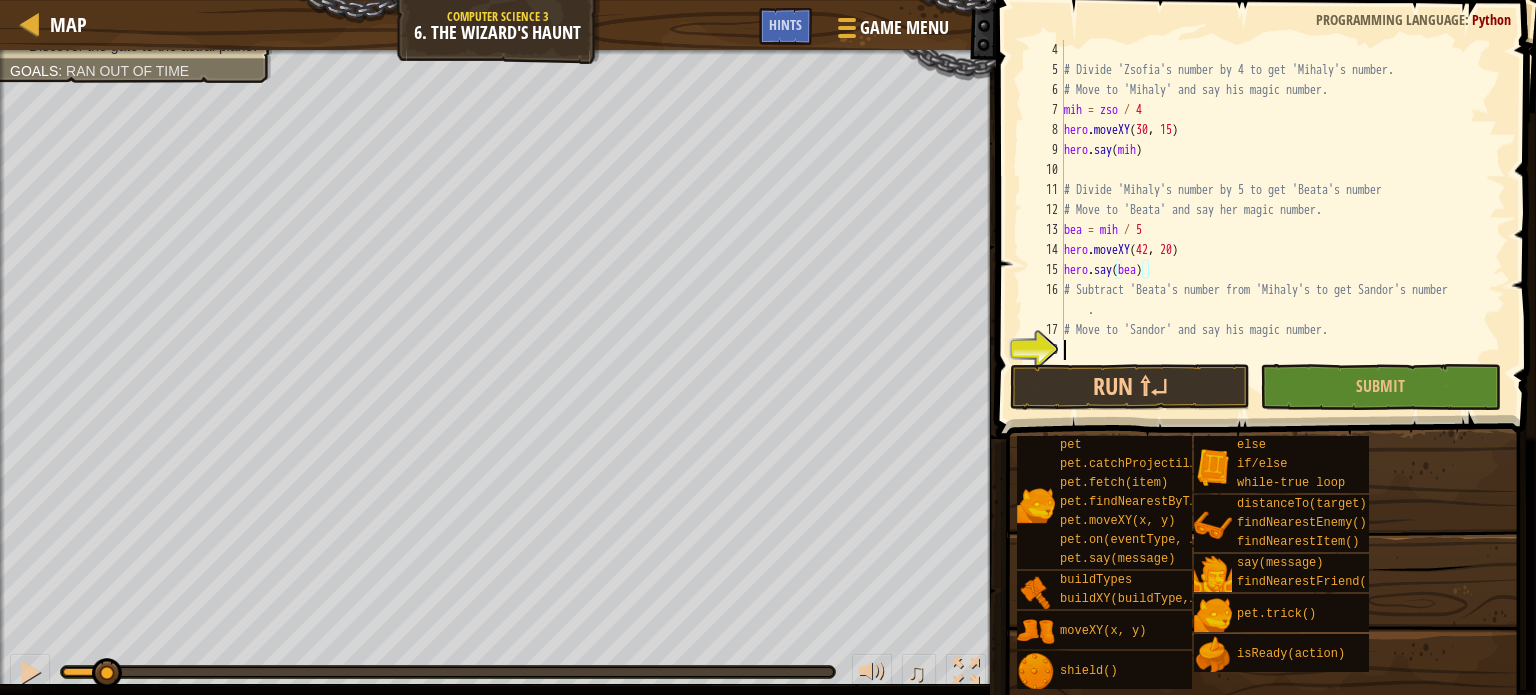 click on "# Divide 'Zsofia's number by 4 to get 'Mihaly's number. # Move to 'Mihaly' and say his magic number. mih   =   zso   /   4 hero . moveXY ( 30 ,   15 ) hero . say ( mih ) # Divide 'Mihaly's number by 5 to get 'Beata's number # Move to 'Beata' and say her magic number. bea   =   mih   /   5 hero . moveXY ( 42 ,   20 ) hero . say ( bea ) # Subtract 'Beata's number from 'Mihaly's to get Sandor's number      . # Move to 'Sandor' and say his magic number." at bounding box center [1275, 220] 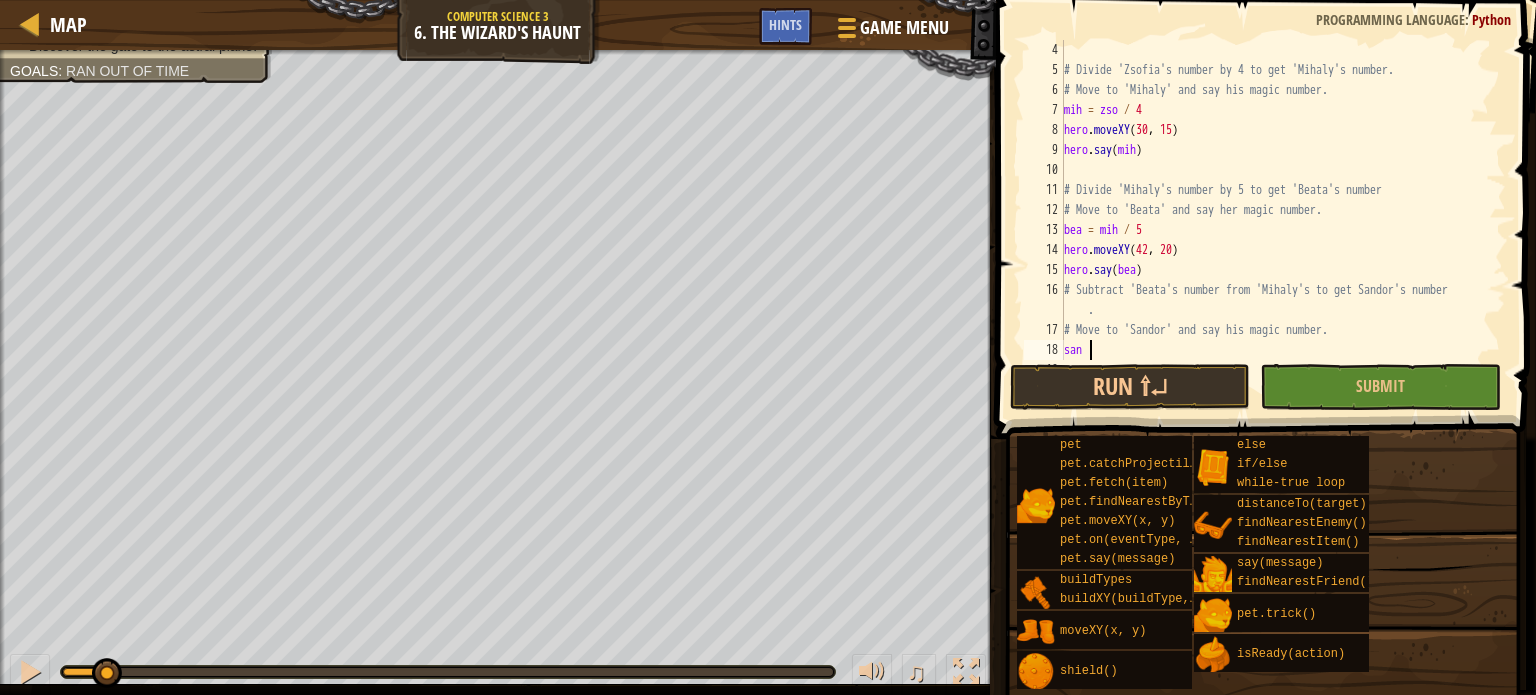 scroll, scrollTop: 9, scrollLeft: 1, axis: both 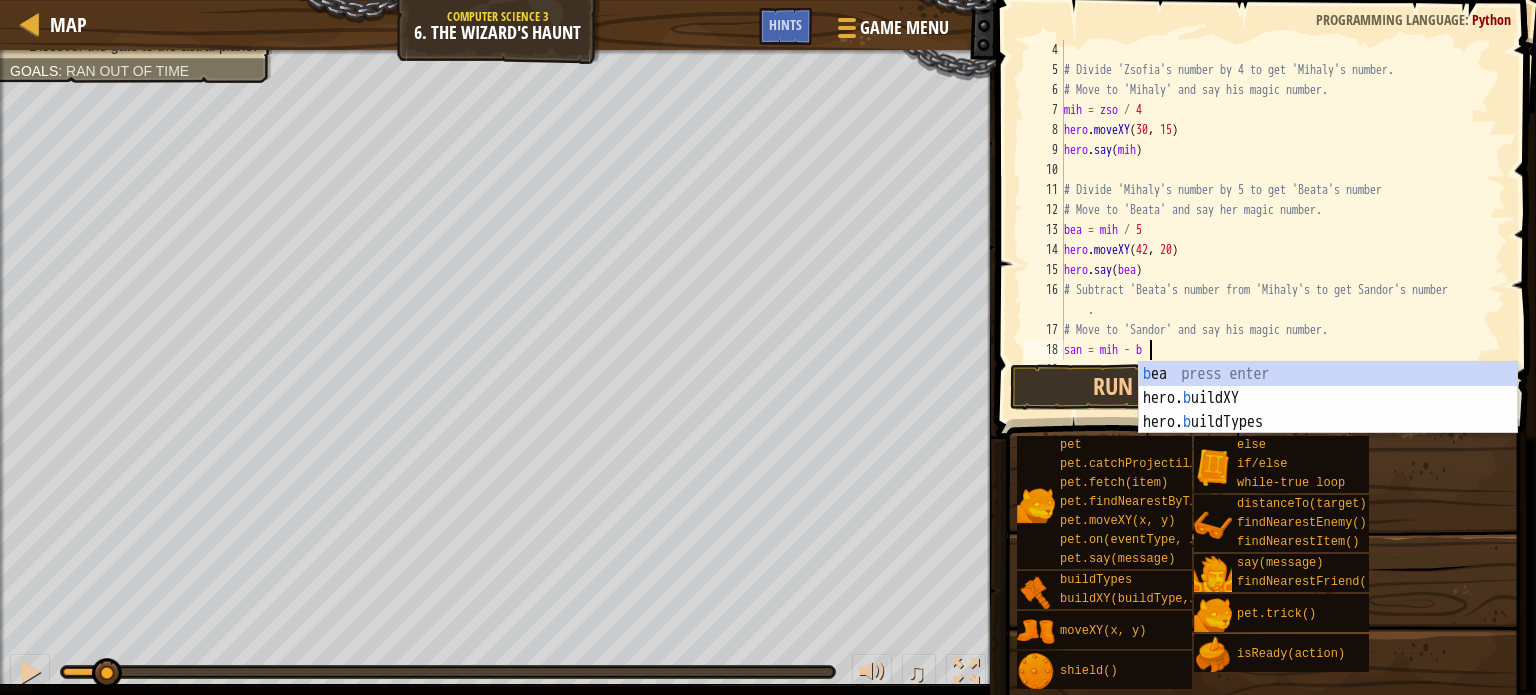 type on "san = mih - bea" 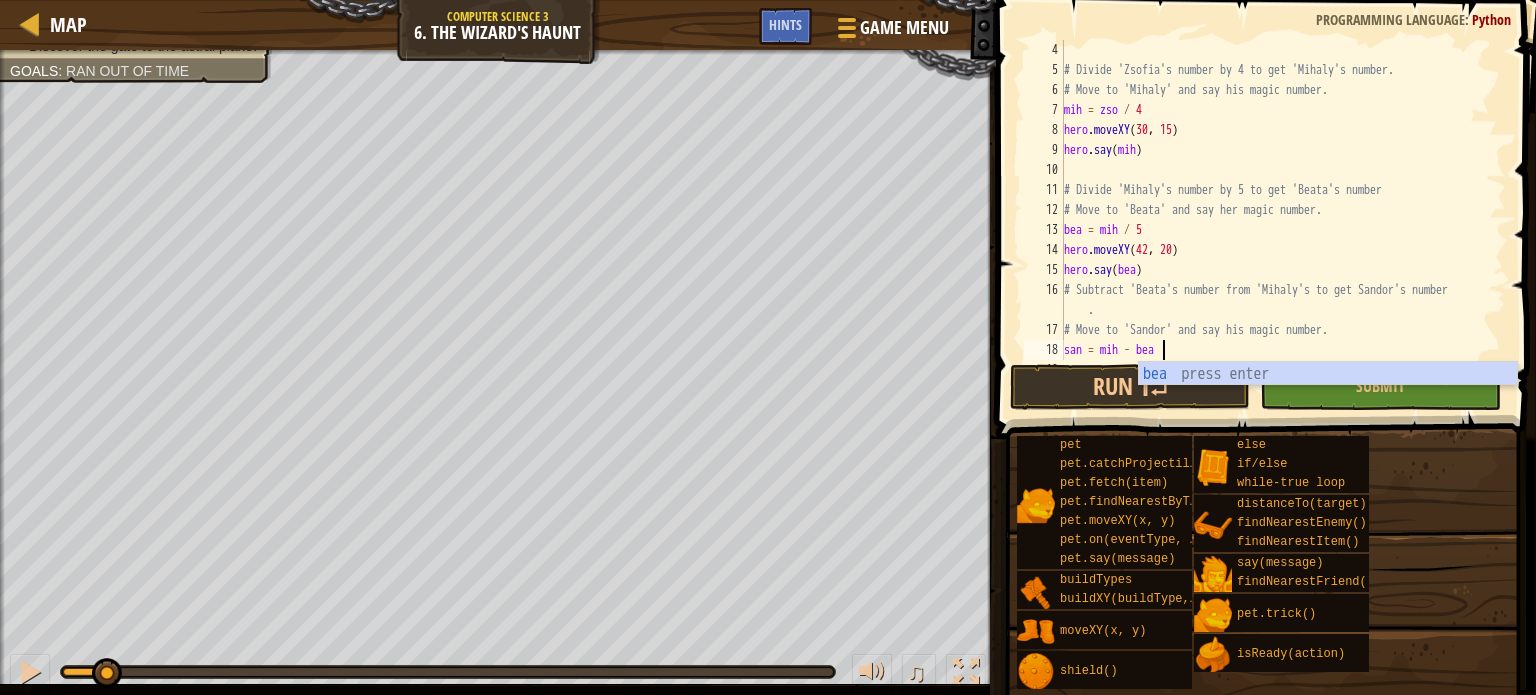 scroll, scrollTop: 9, scrollLeft: 7, axis: both 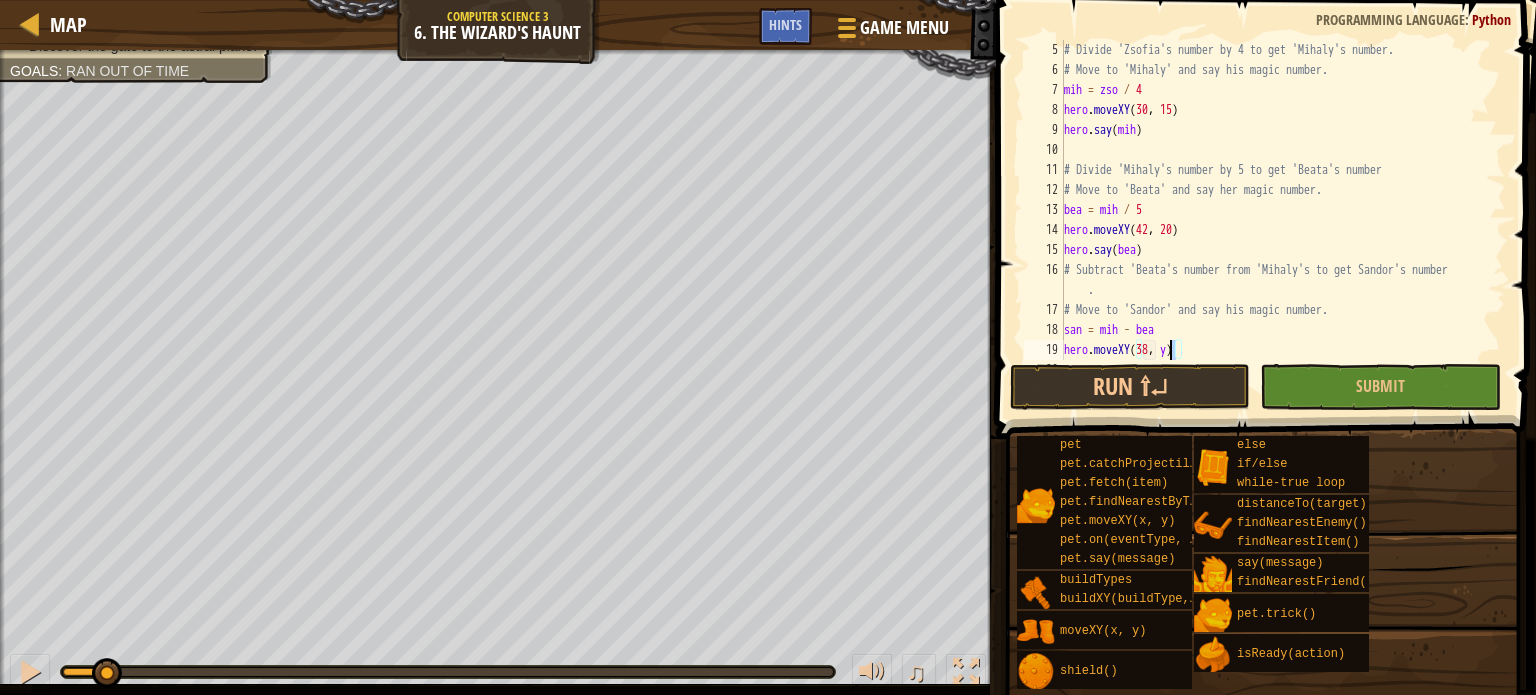 click on "# Divide 'Zsofia's number by 4 to get 'Mihaly's number. # Move to 'Mihaly' and say his magic number. mih   =   zso   /   4 hero . moveXY ( 30 ,   15 ) hero . say ( mih ) # Divide 'Mihaly's number by 5 to get 'Beata's number # Move to 'Beata' and say her magic number. bea   =   mih   /   5 hero . moveXY ( 42 ,   20 ) hero . say ( bea ) # Subtract 'Beata's number from 'Mihaly's to get Sandor's number      . # Move to 'Sandor' and say his magic number. san   =   mih   -   bea hero . moveXY ( 38 ,   y )" at bounding box center [1275, 220] 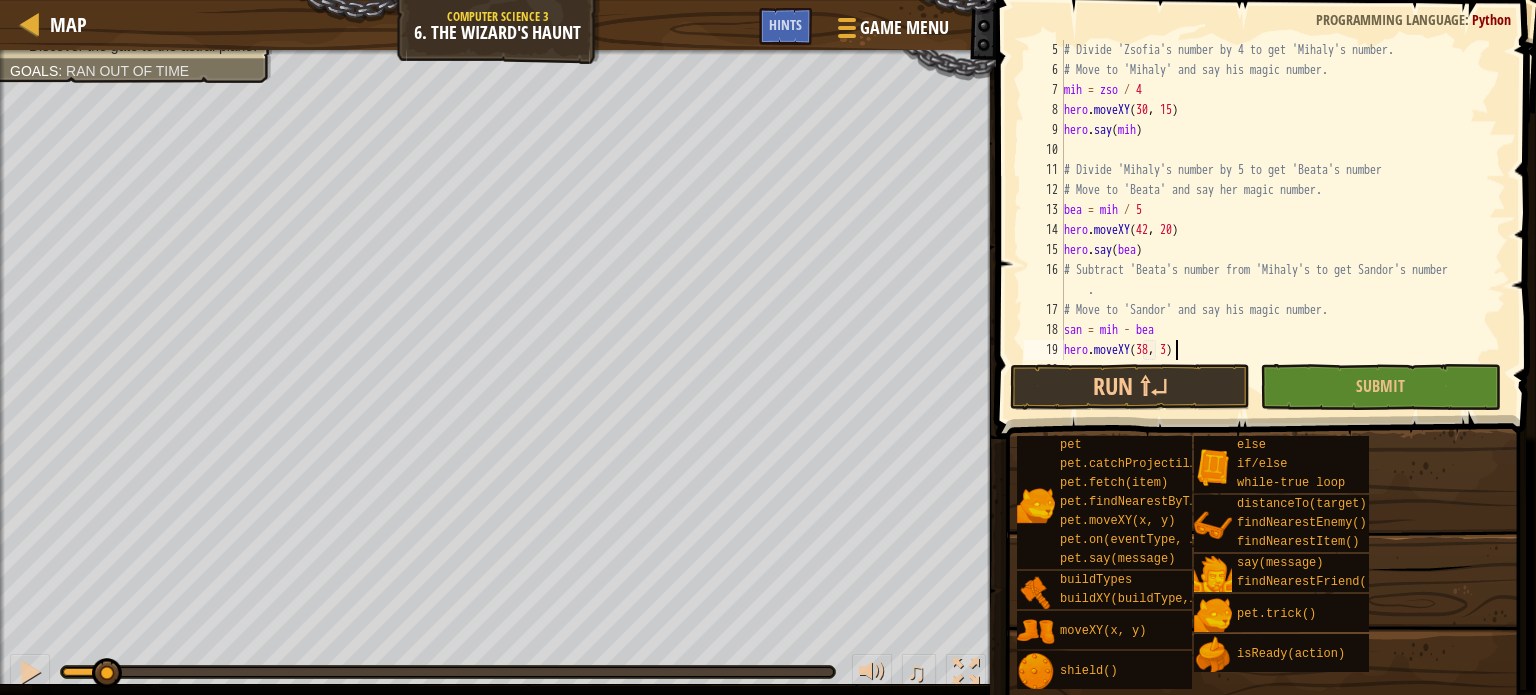 scroll, scrollTop: 9, scrollLeft: 8, axis: both 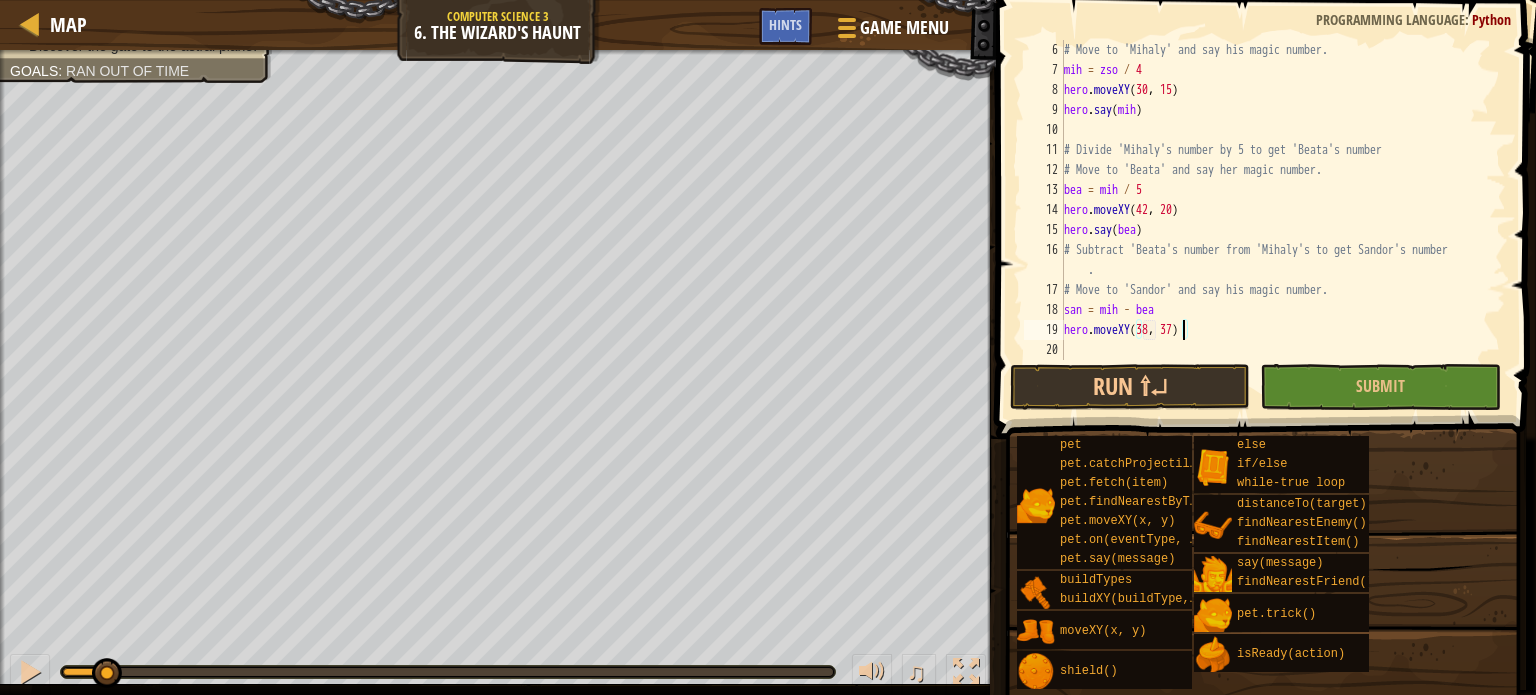 click on "# Move to 'Mihaly' and say his magic number. mih   =   zso   /   4 hero . moveXY ( 30 ,   15 ) hero . say ( mih ) # Divide 'Mihaly's number by 5 to get 'Beata's number # Move to 'Beata' and say her magic number. bea   =   mih   /   5 hero . moveXY ( 42 ,   20 ) hero . say ( bea ) # Subtract 'Beata's number from 'Mihaly's to get Sandor's number      . # Move to 'Sandor' and say his magic number. san   =   mih   -   bea hero . moveXY ( 38 ,   37 )" at bounding box center (1275, 220) 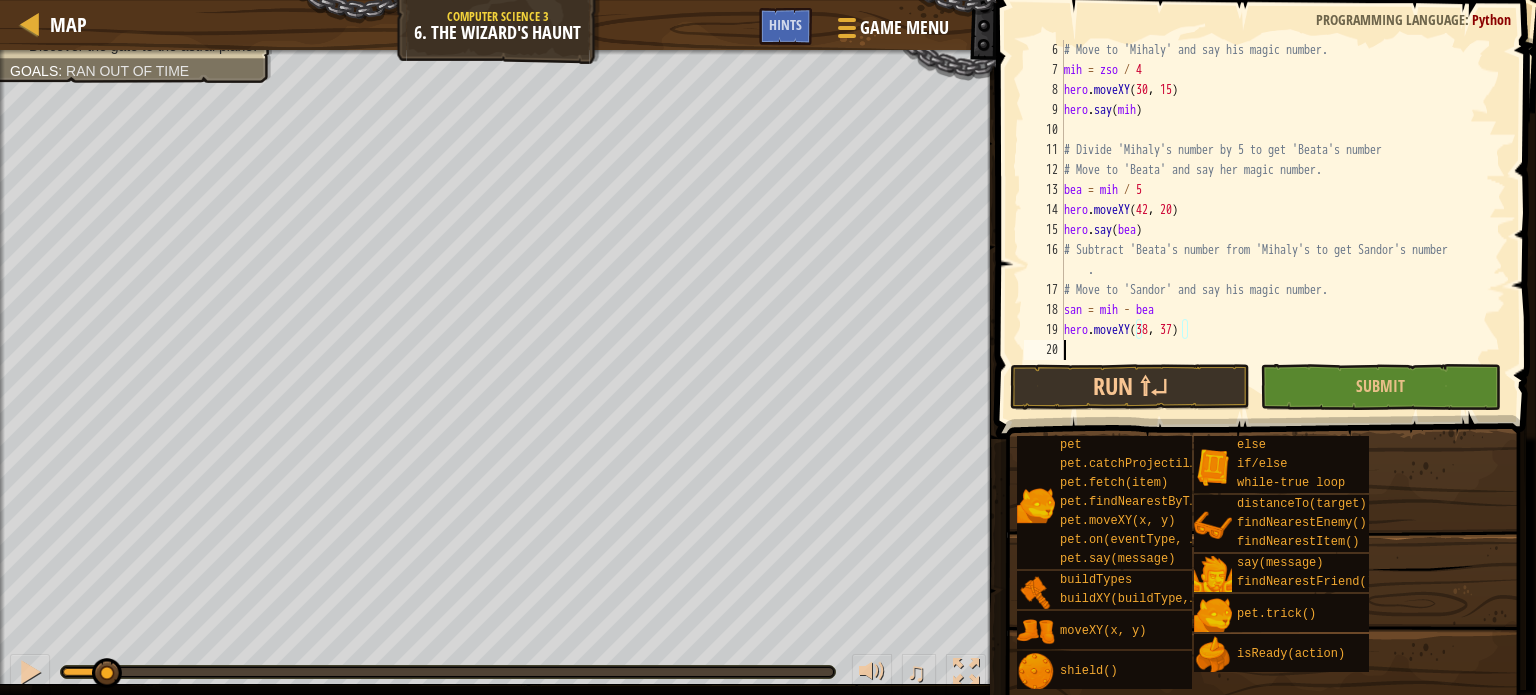 click on "# Move to 'Mihaly' and say his magic number. mih   =   zso   /   4 hero . moveXY ( 30 ,   15 ) hero . say ( mih ) # Divide 'Mihaly's number by 5 to get 'Beata's number # Move to 'Beata' and say her magic number. bea   =   mih   /   5 hero . moveXY ( 42 ,   20 ) hero . say ( bea ) # Subtract 'Beata's number from 'Mihaly's to get Sandor's number      . # Move to 'Sandor' and say his magic number. san   =   mih   -   bea hero . moveXY ( 38 ,   37 )" at bounding box center (1275, 220) 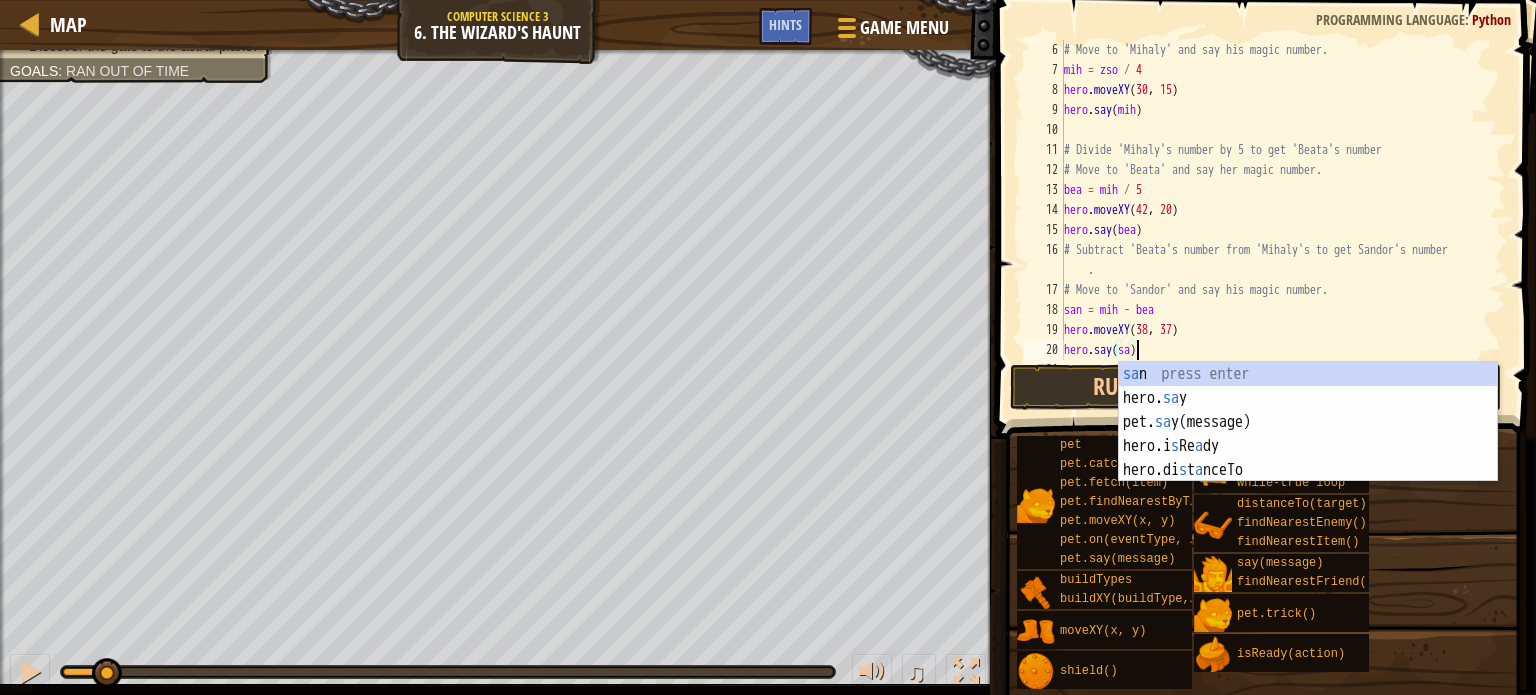 scroll, scrollTop: 9, scrollLeft: 5, axis: both 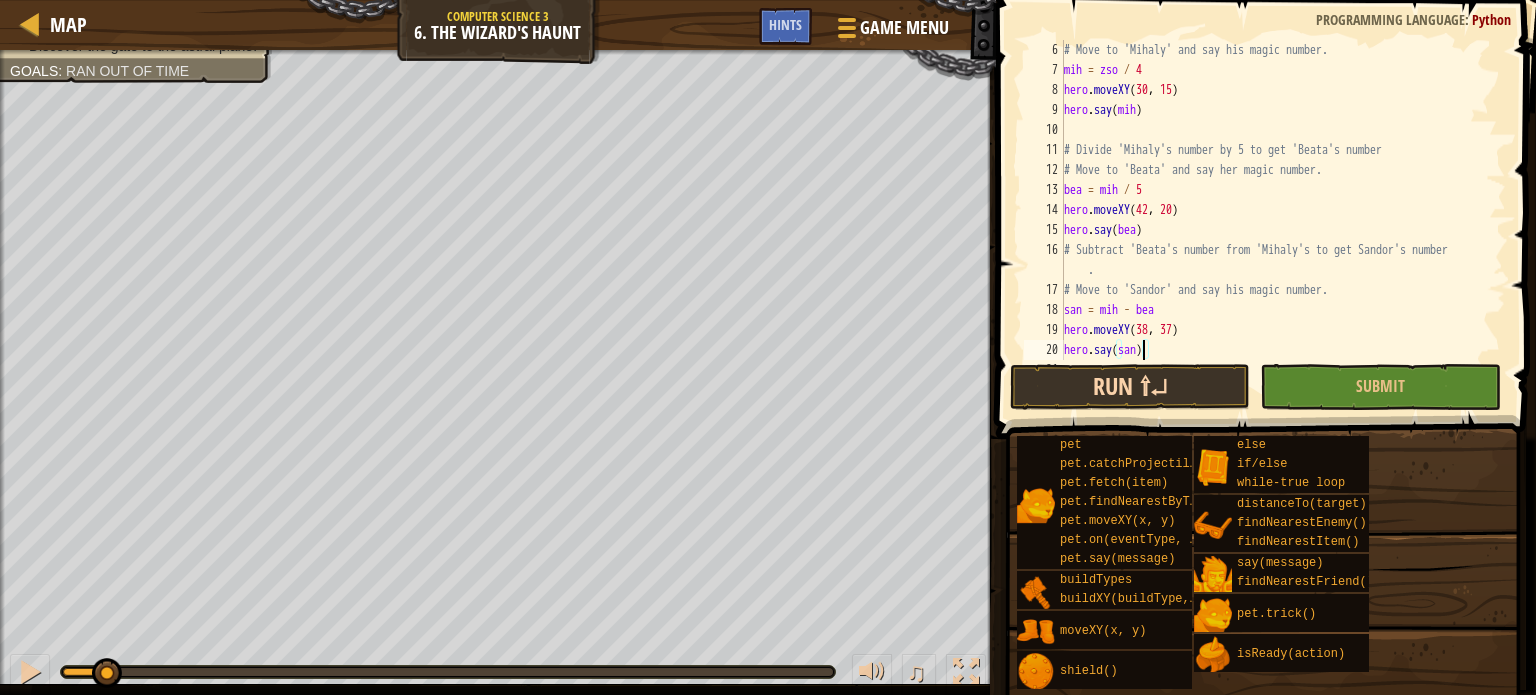 type on "hero.say(san)" 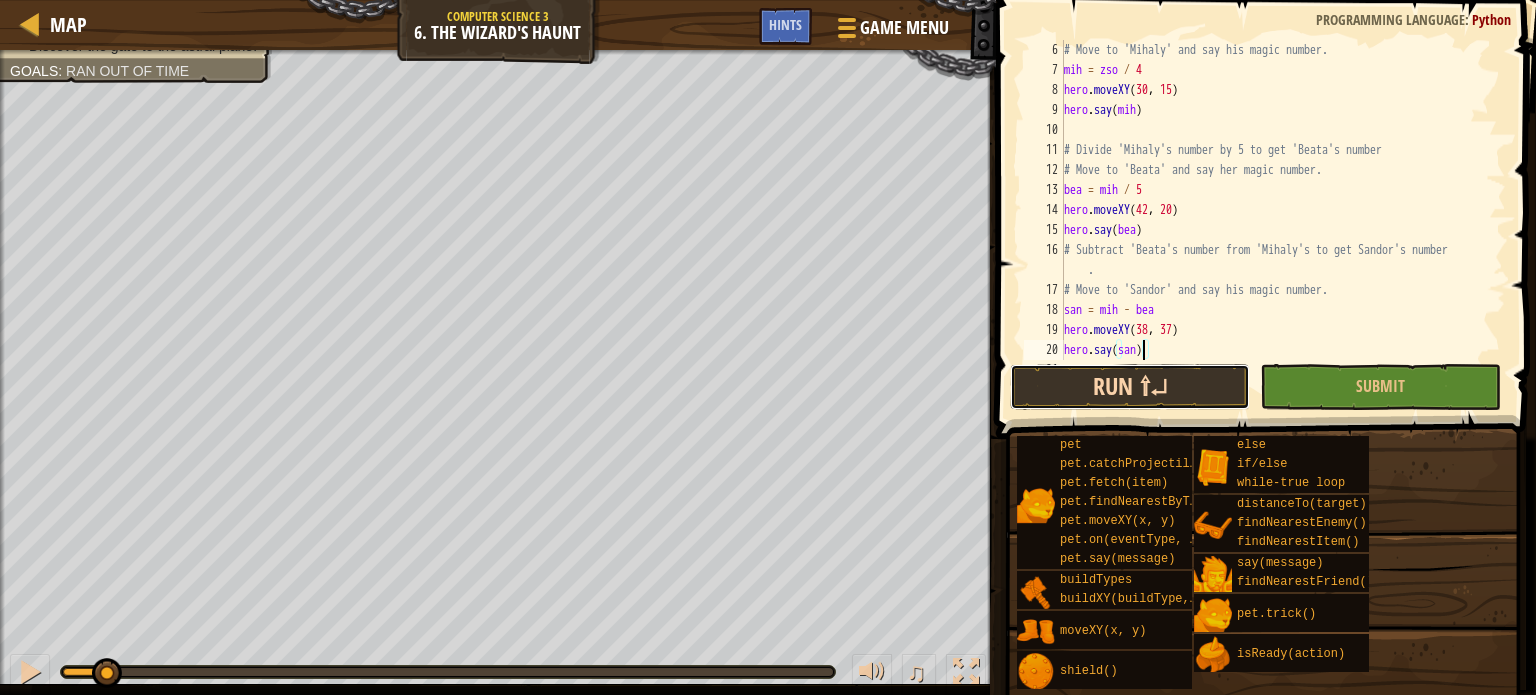 click on "Run ⇧↵" at bounding box center [1130, 387] 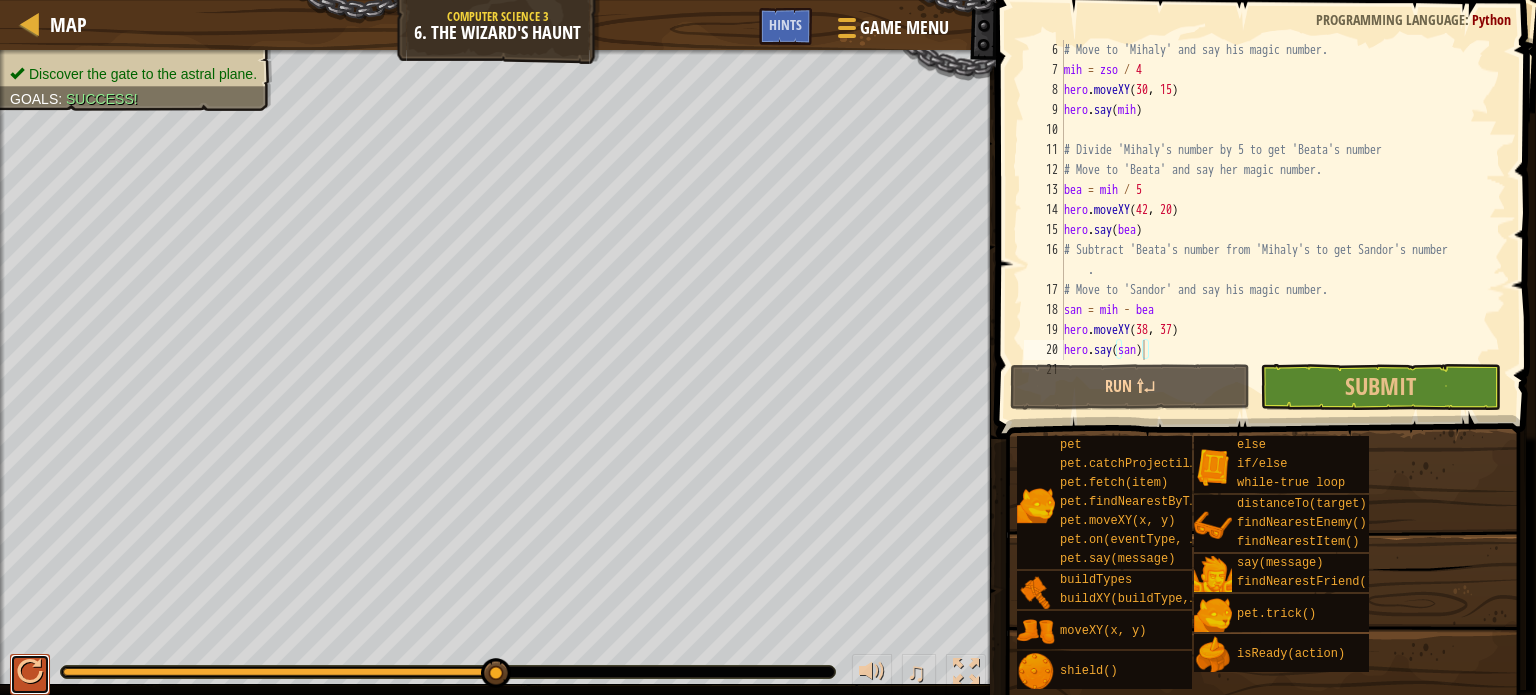 click at bounding box center [30, 672] 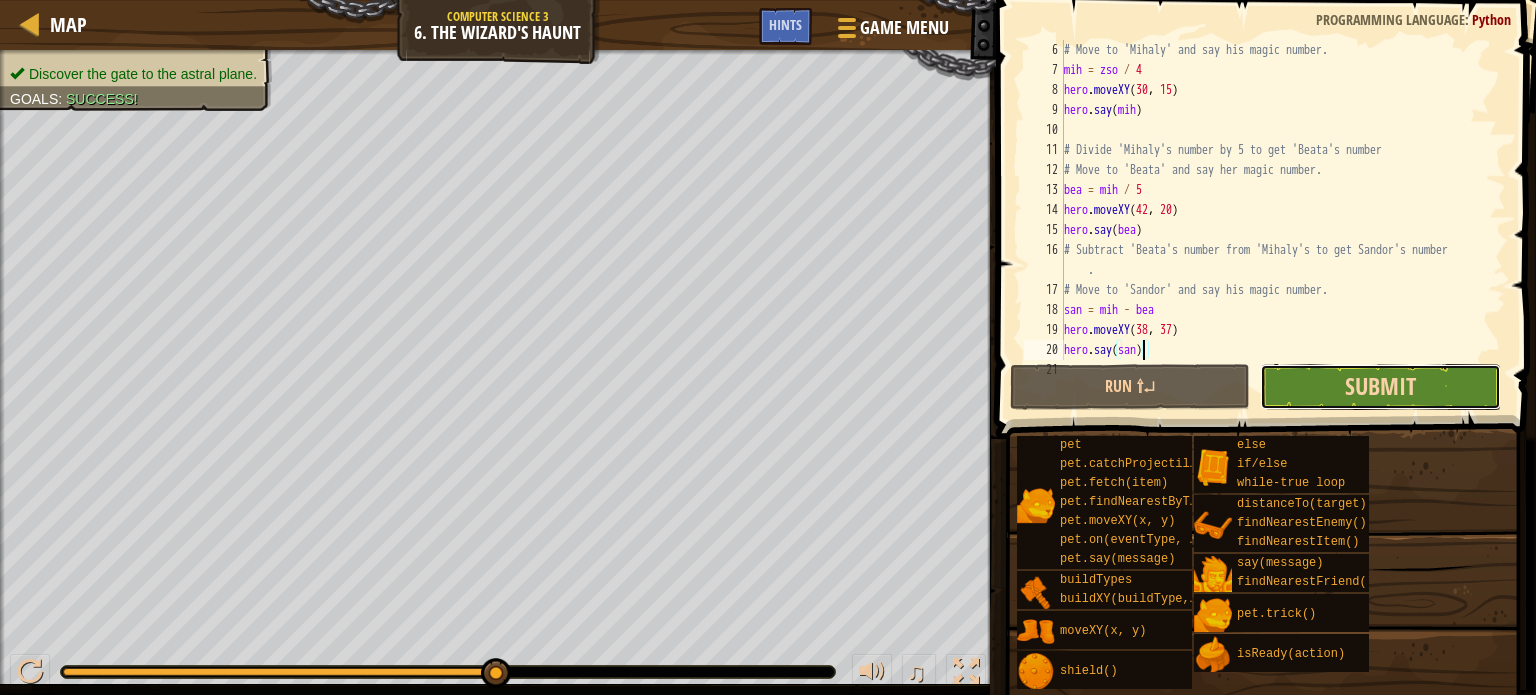 click on "Submit" at bounding box center [1380, 386] 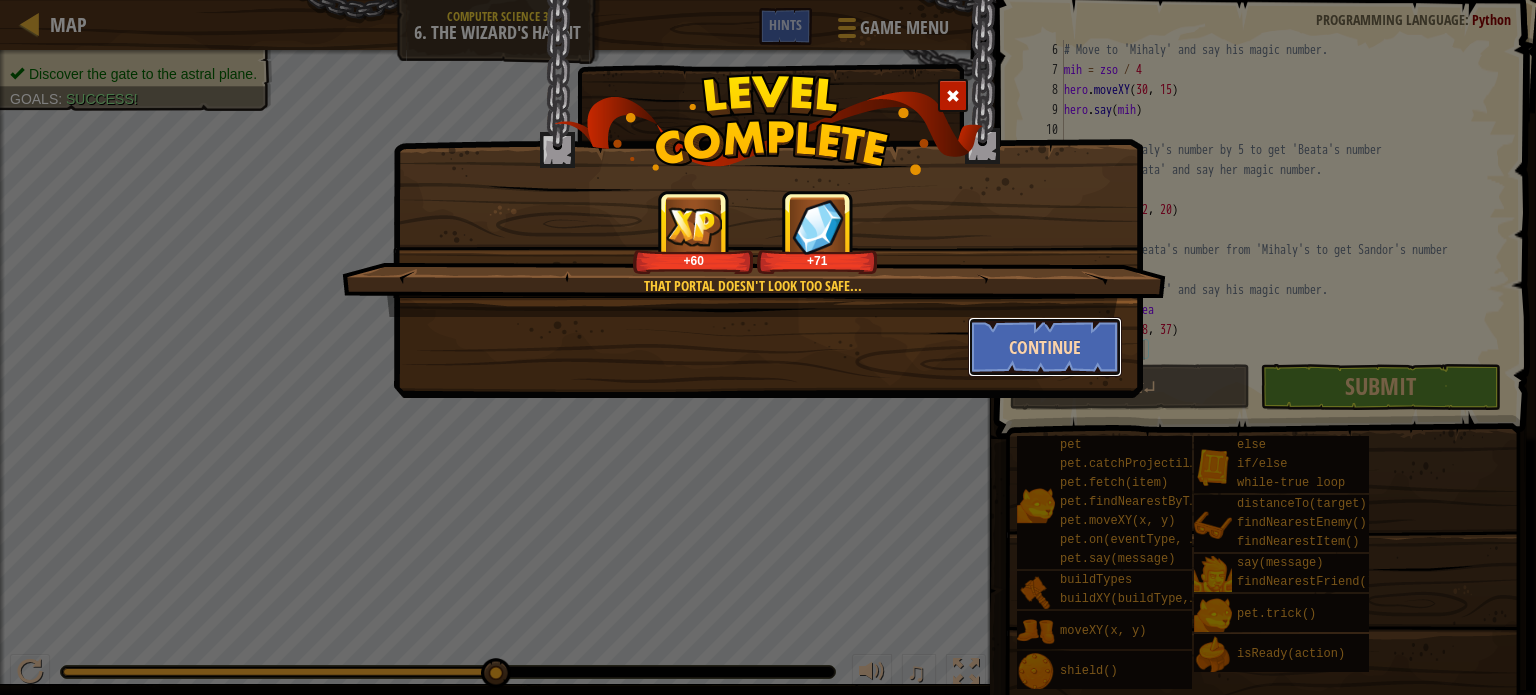 click on "Continue" at bounding box center (1045, 347) 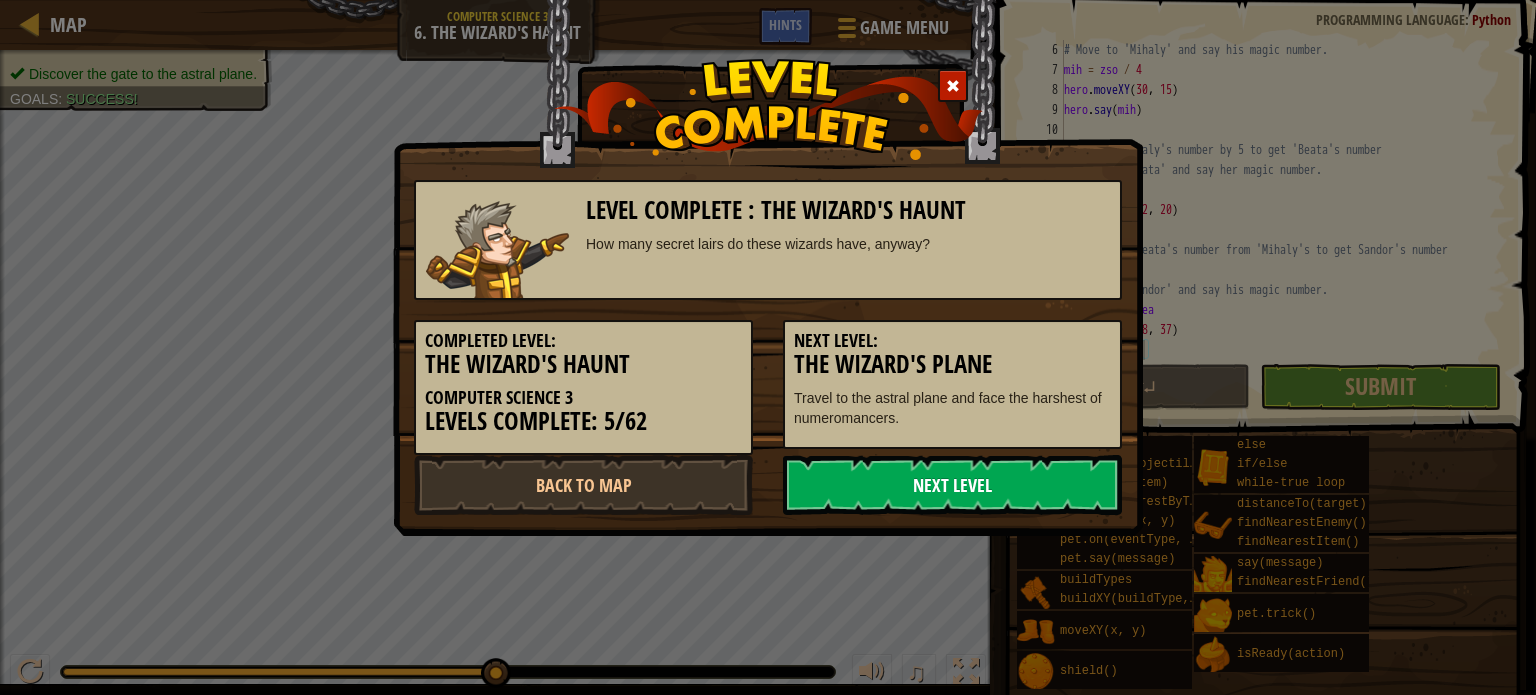 click on "Next Level" at bounding box center (952, 485) 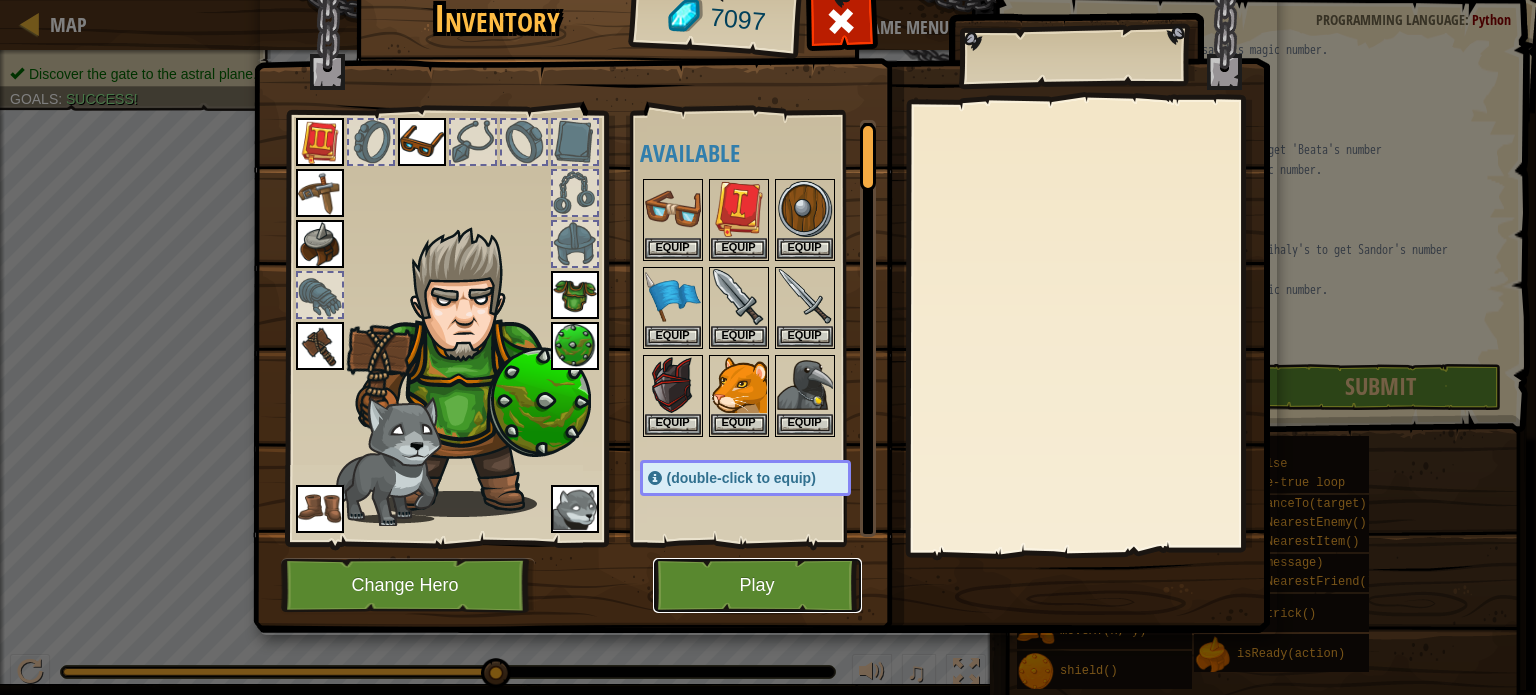 click on "Play" at bounding box center (757, 585) 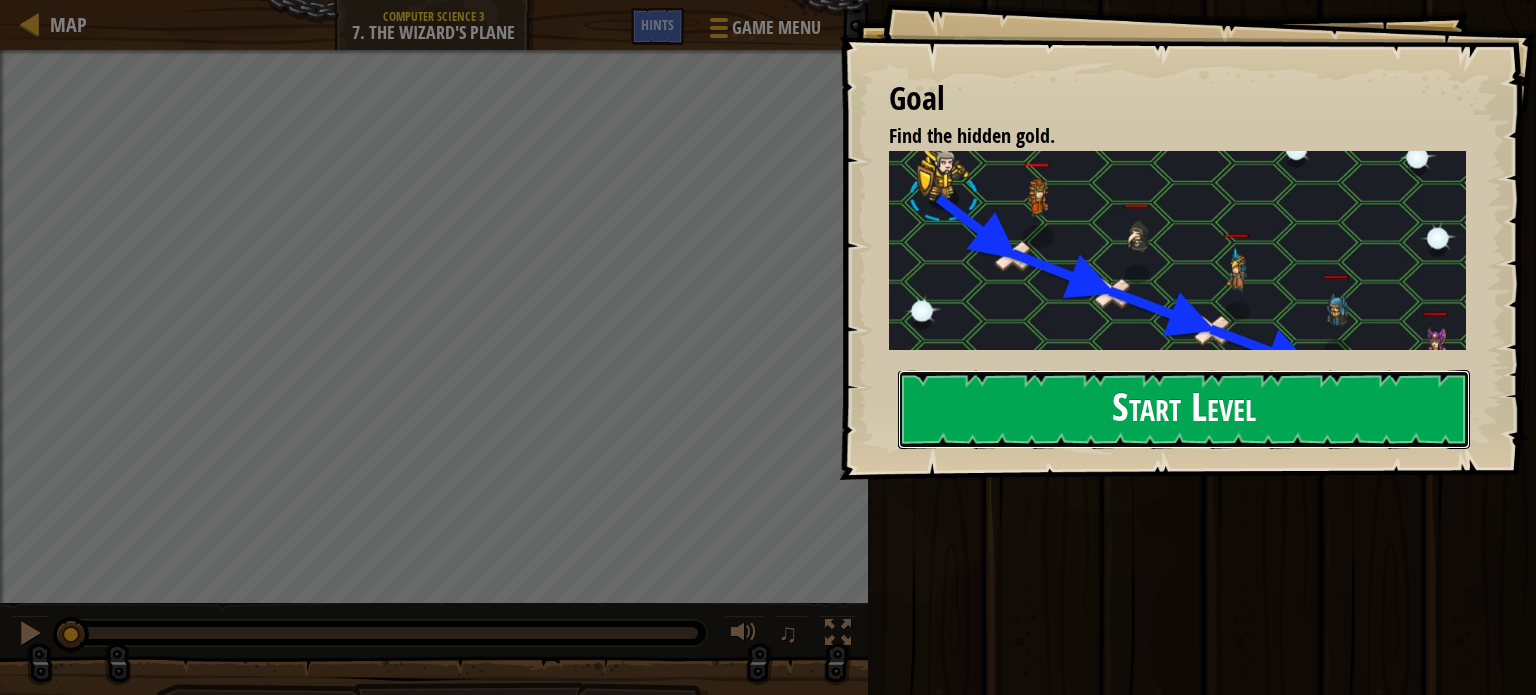 click on "Start Level" at bounding box center (1184, 409) 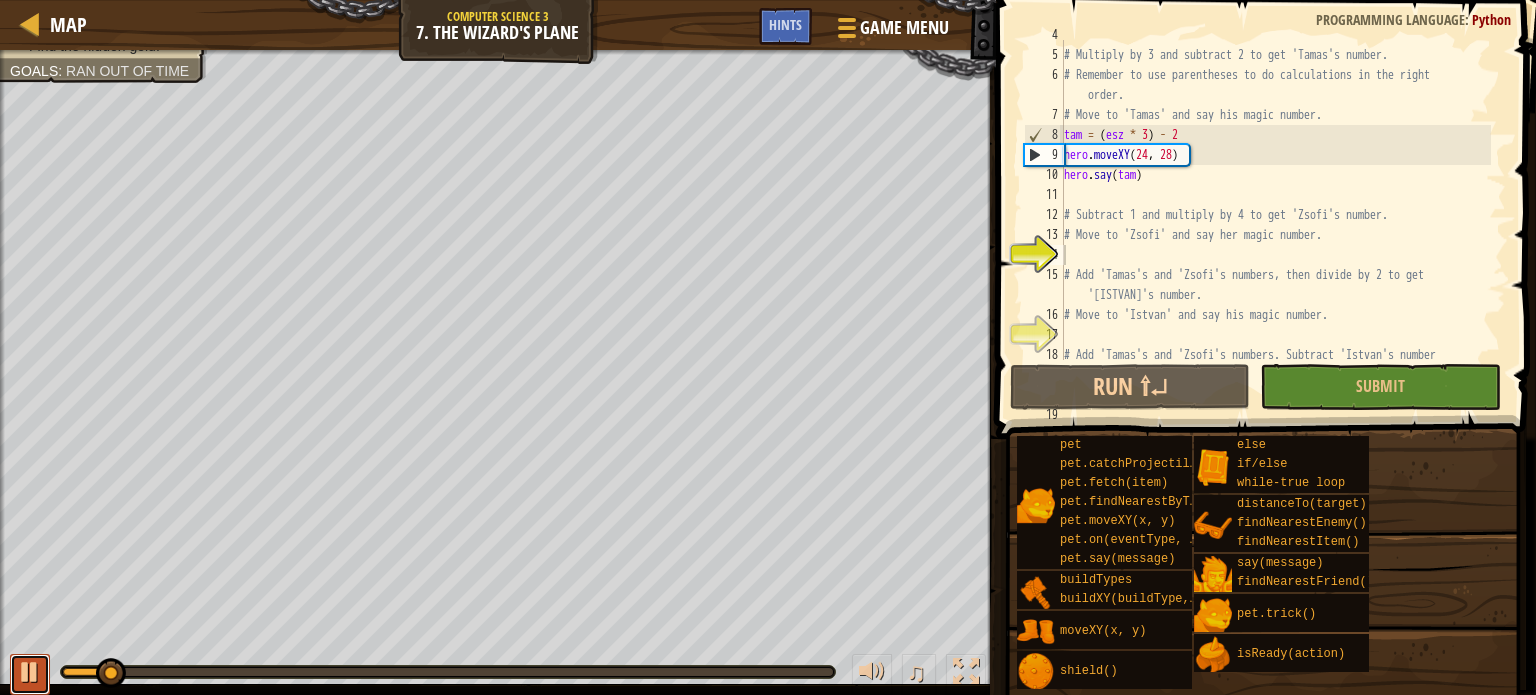 click at bounding box center [30, 672] 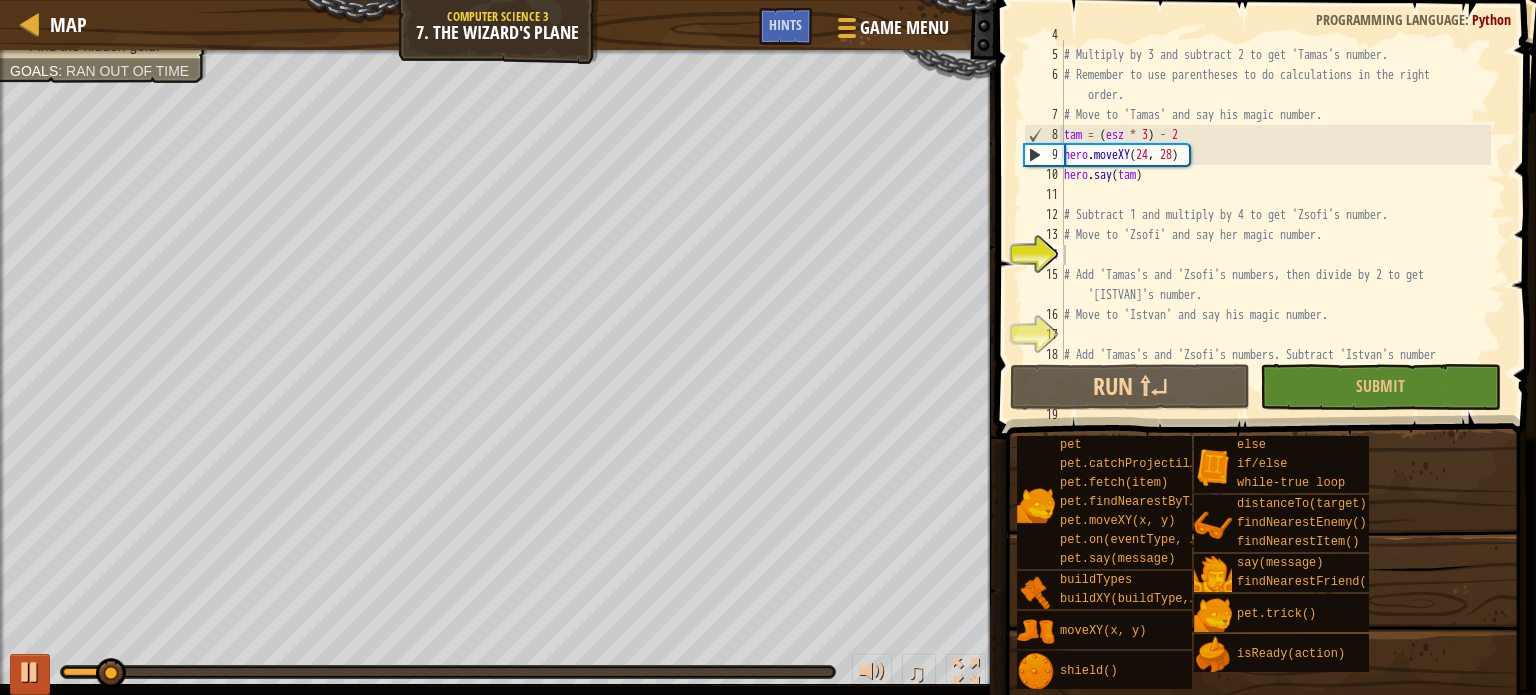 scroll, scrollTop: 130, scrollLeft: 0, axis: vertical 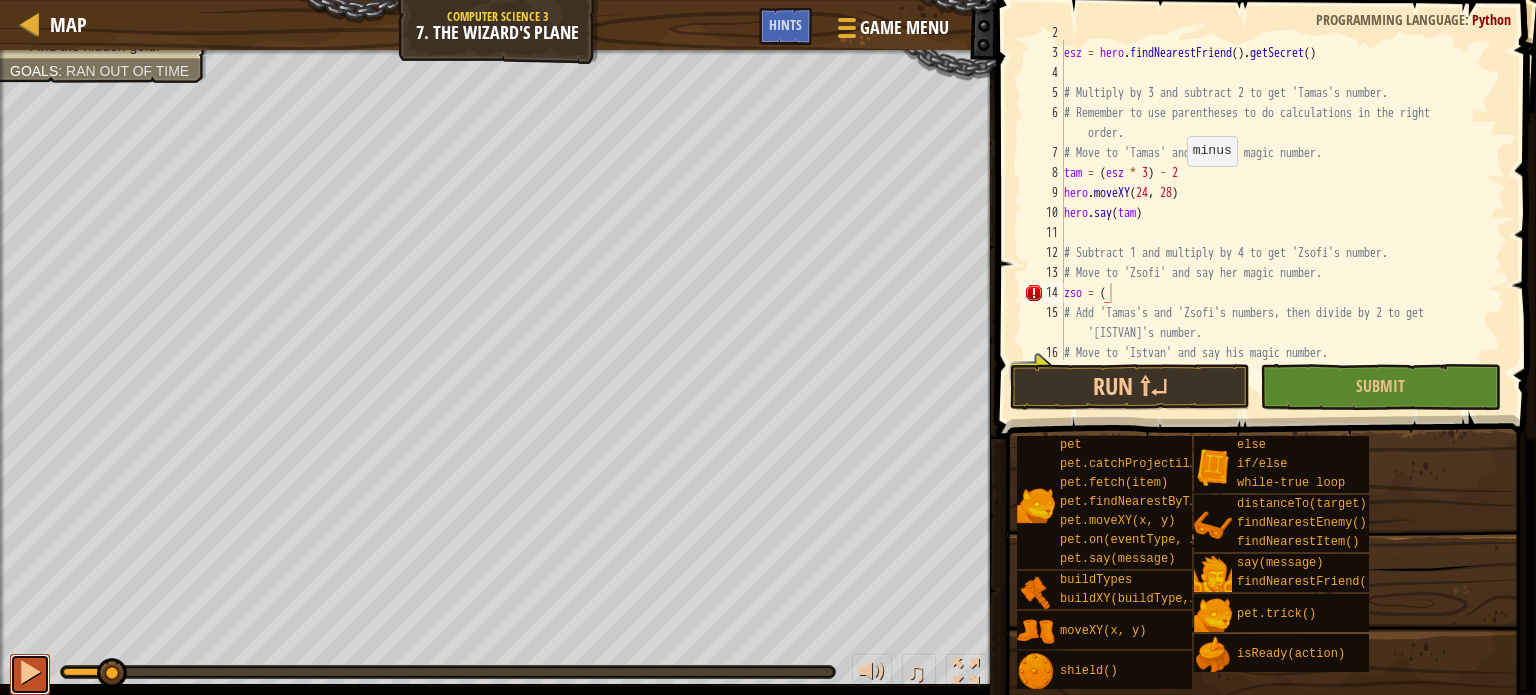 click at bounding box center (30, 674) 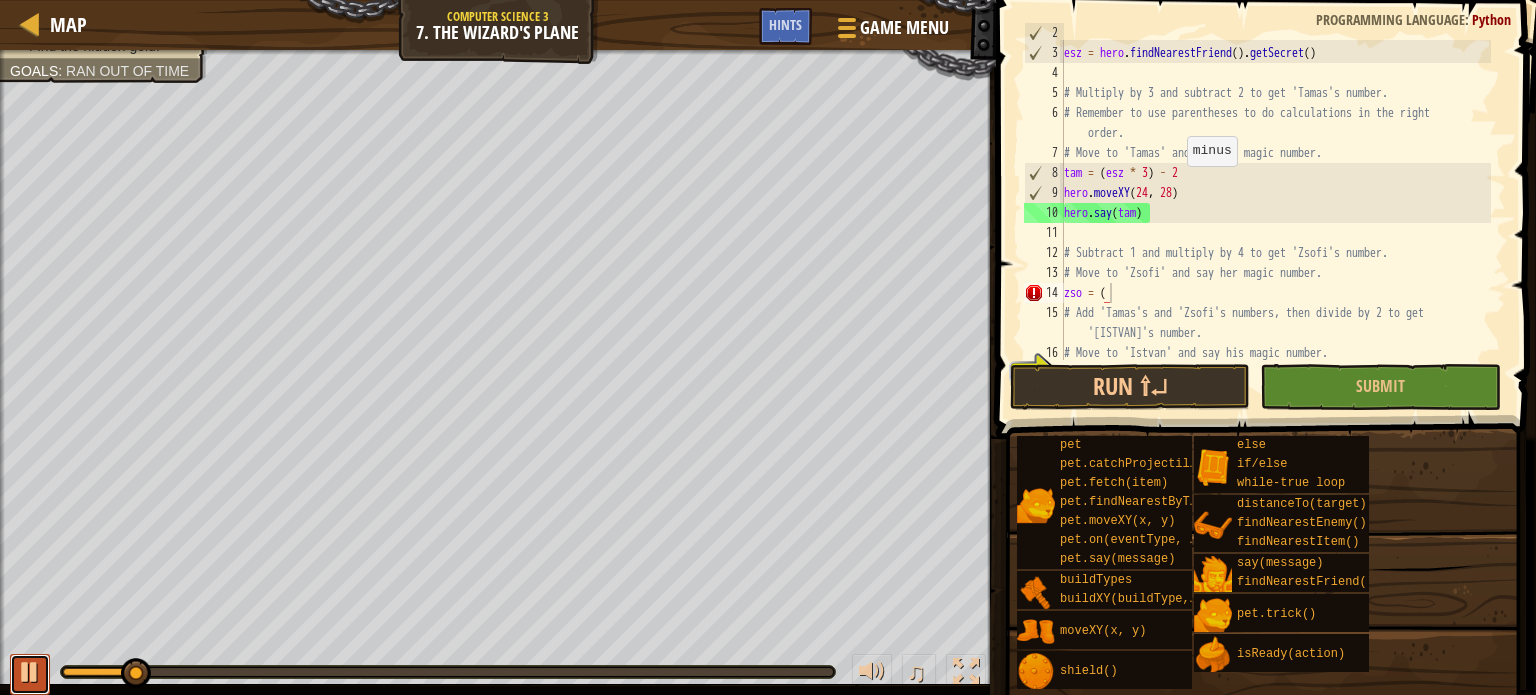 click at bounding box center [30, 674] 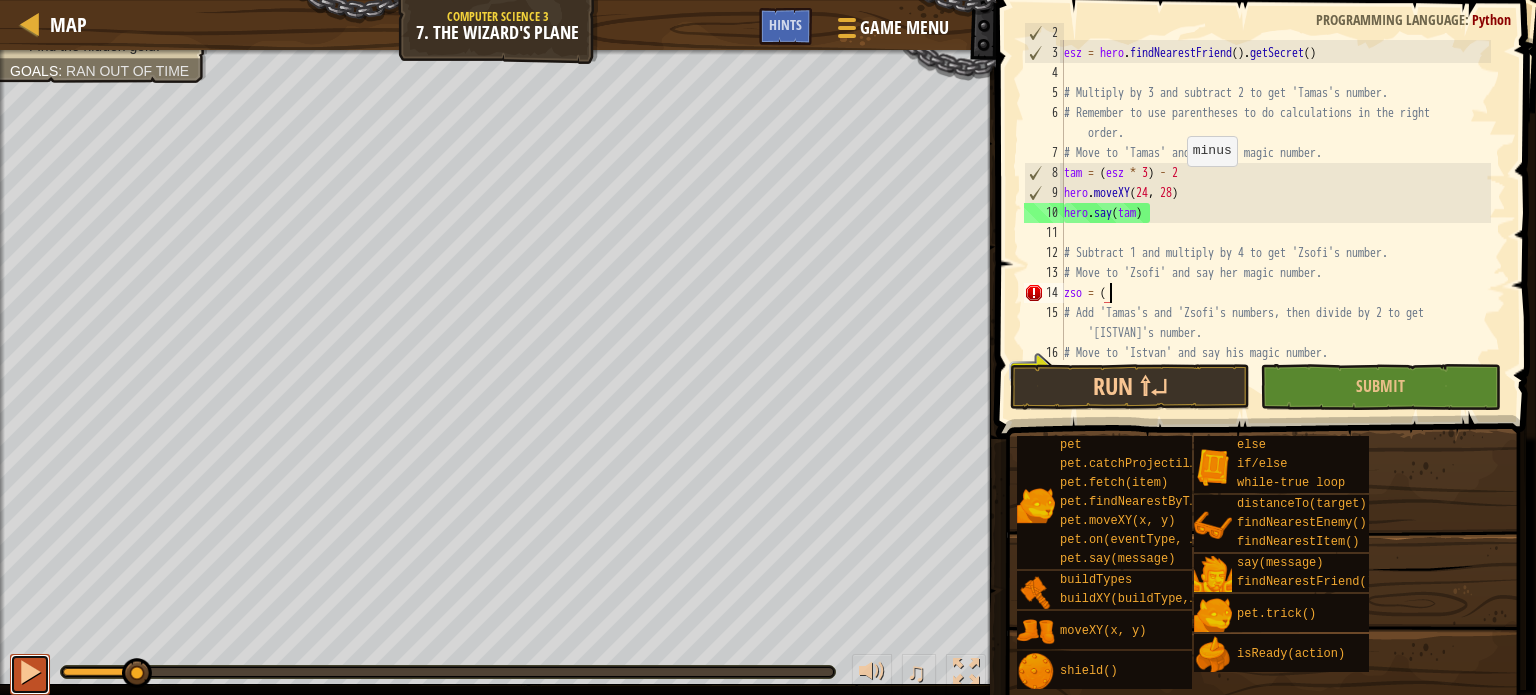click at bounding box center (30, 672) 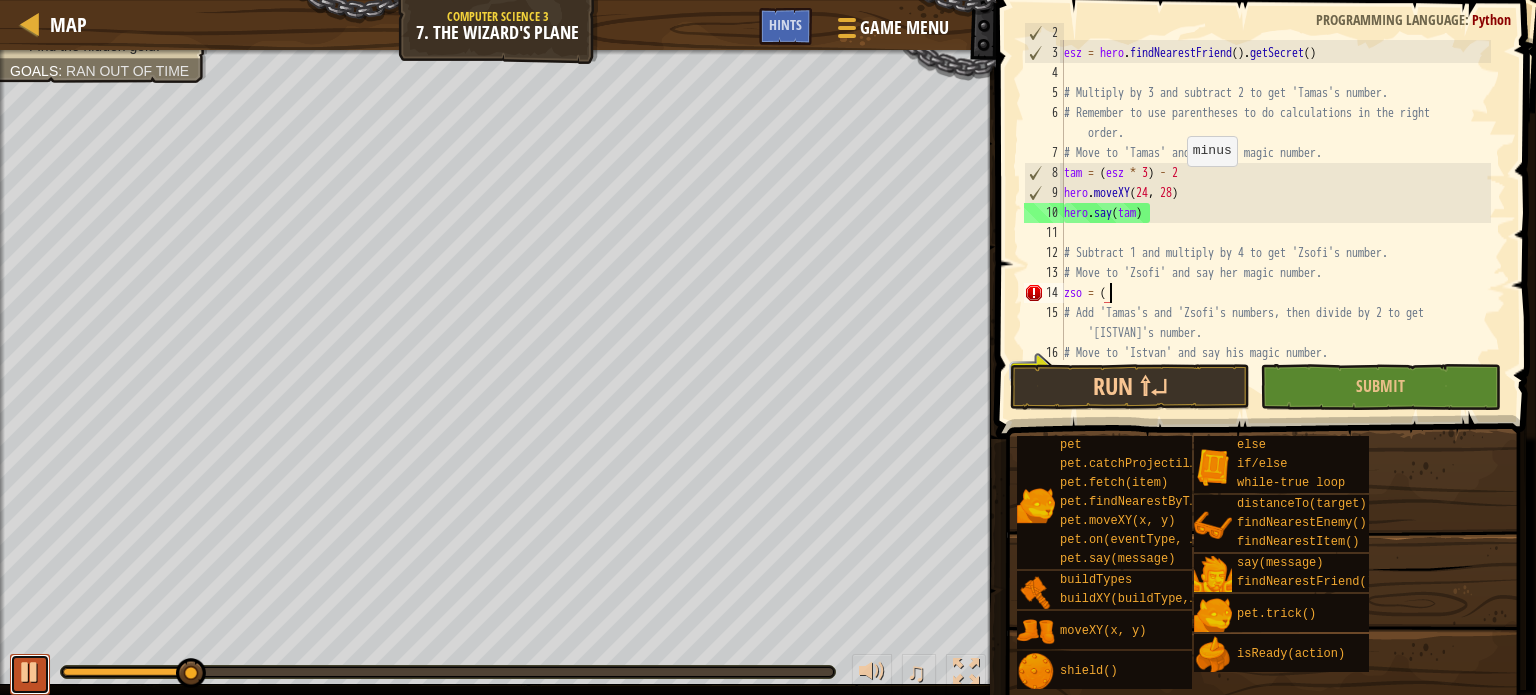 click at bounding box center [30, 672] 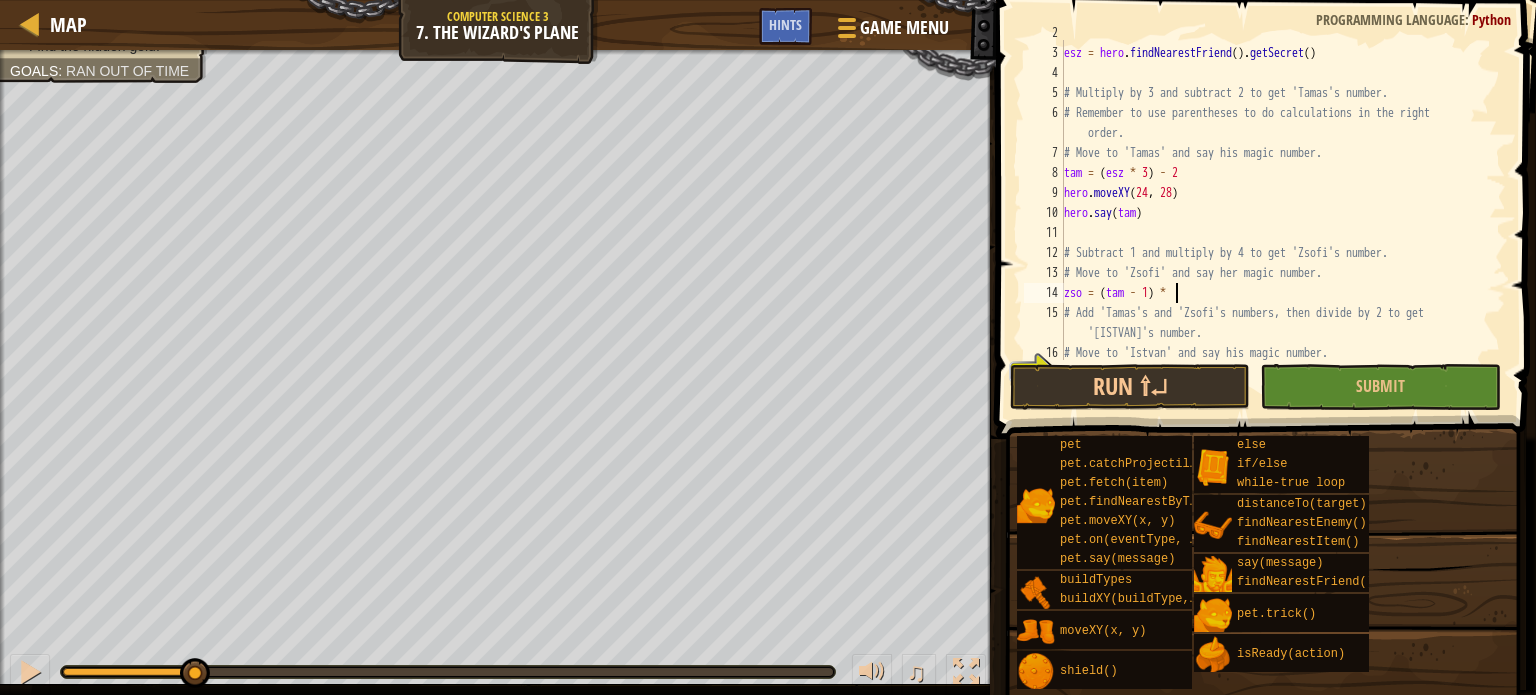 scroll, scrollTop: 9, scrollLeft: 8, axis: both 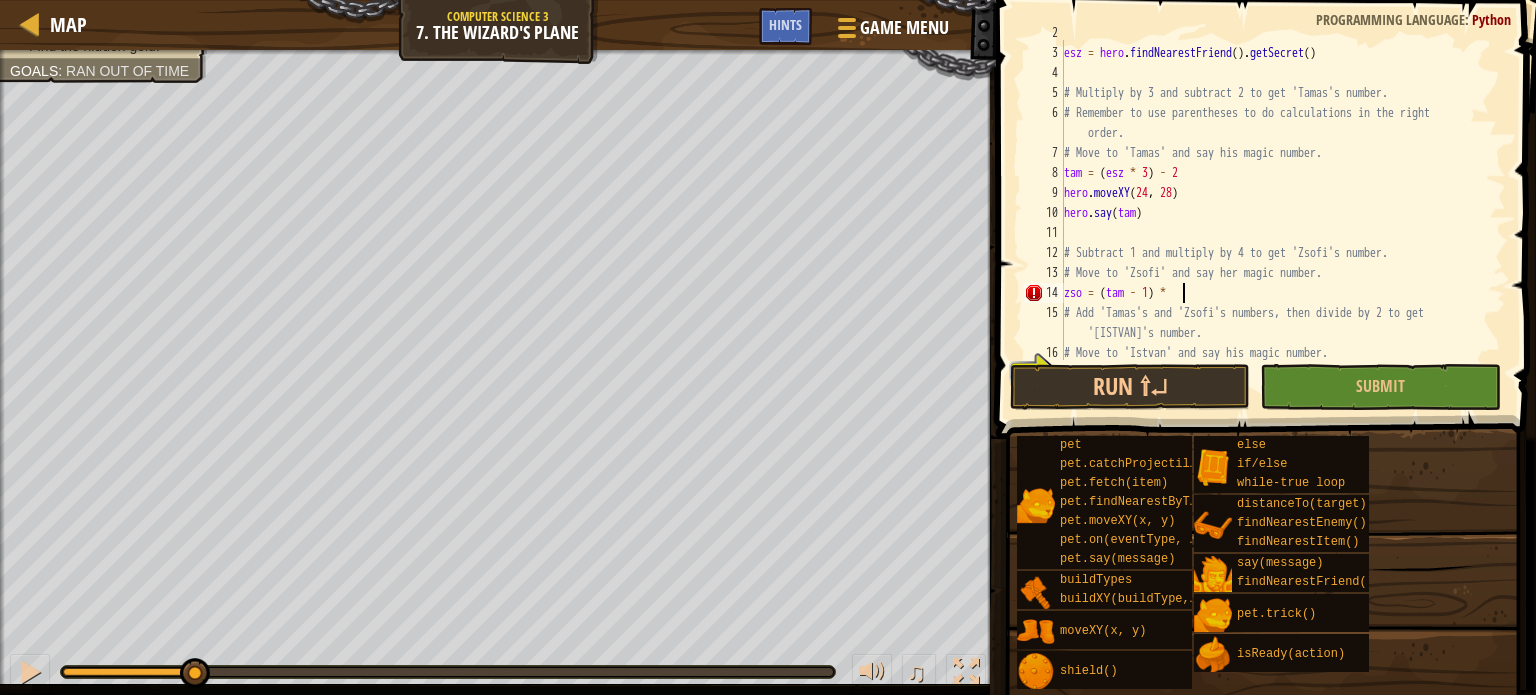 type on "zso = (tam - 1) * 4" 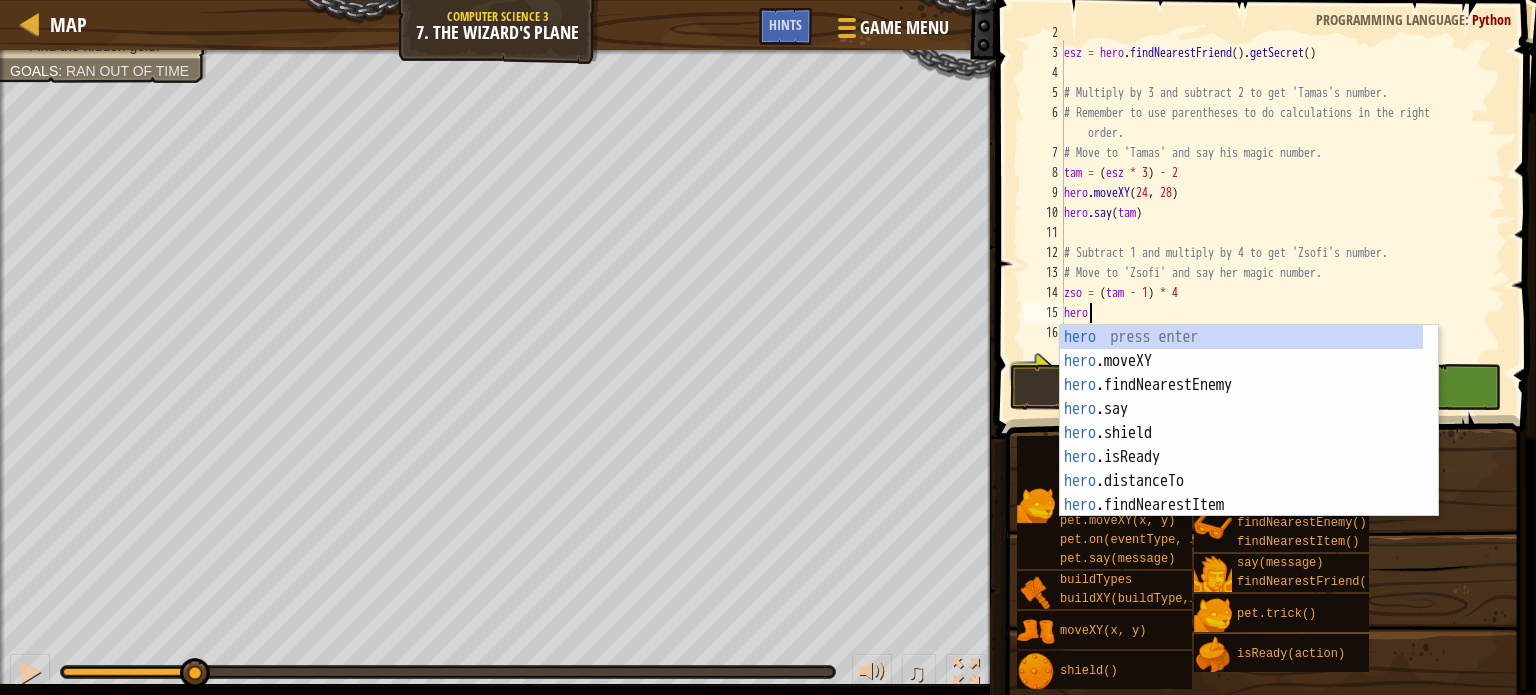 scroll, scrollTop: 9, scrollLeft: 1, axis: both 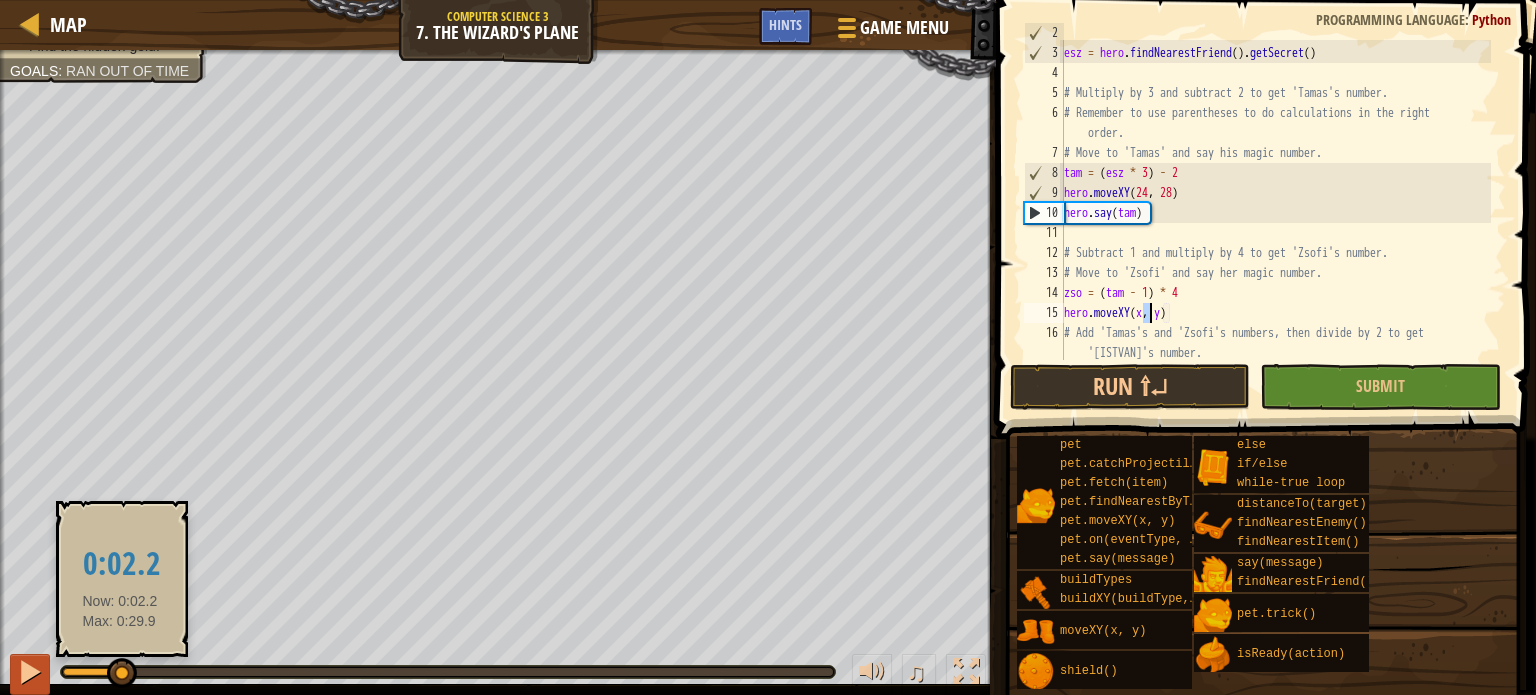 drag, startPoint x: 195, startPoint y: 671, endPoint x: 40, endPoint y: 675, distance: 155.0516 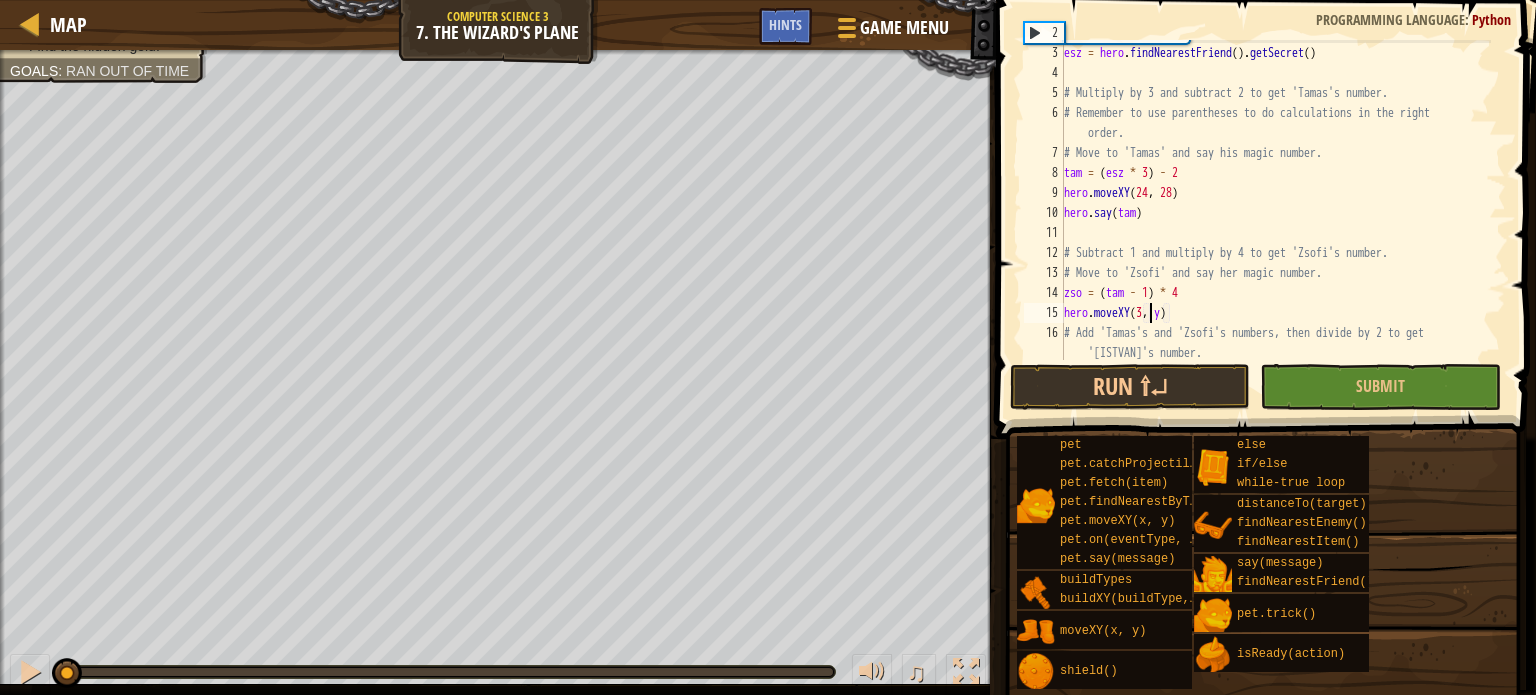 scroll, scrollTop: 9, scrollLeft: 8, axis: both 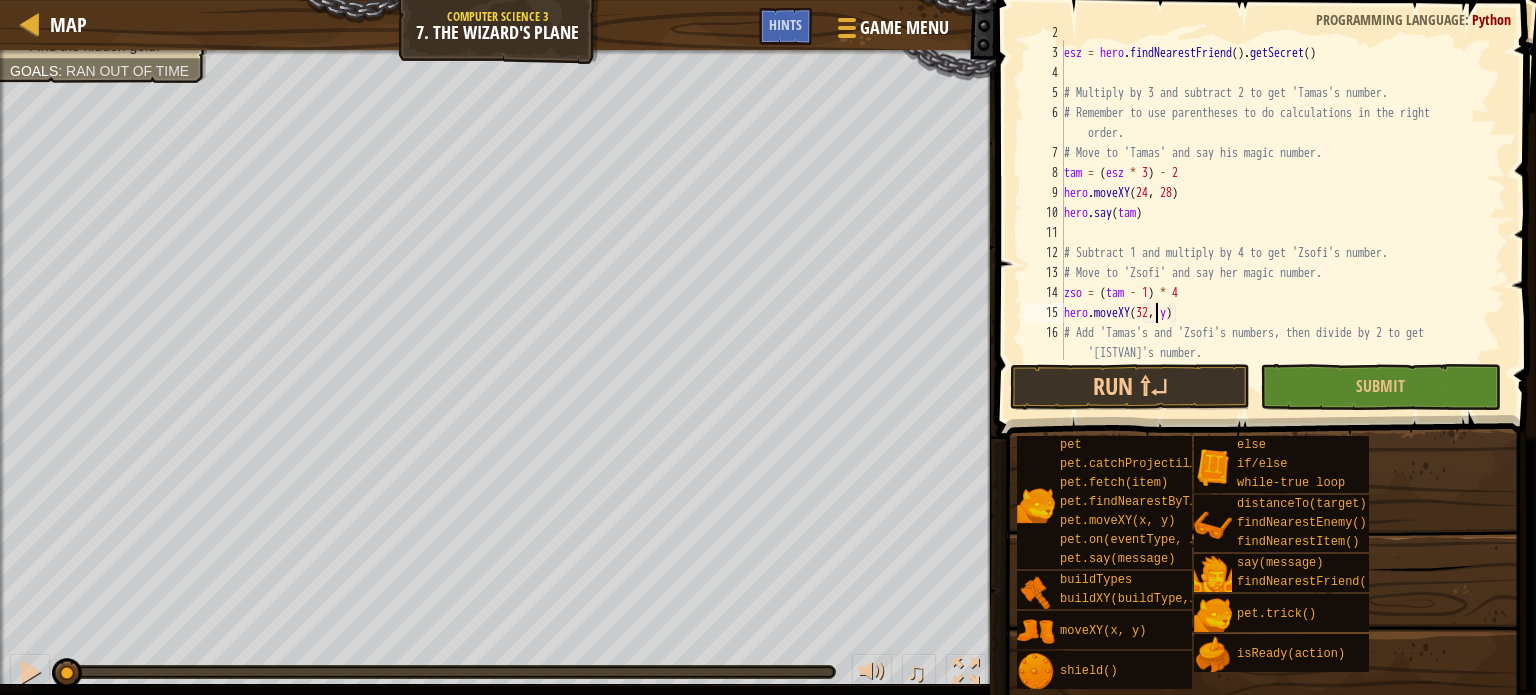 click on "hero . moveXY ( 16 ,   32 ) esz   =   hero . findNearestFriend ( ) . getSecret ( ) # Multiply by 3 and subtract 2 to get 'Tamas's number. # Remember to use parentheses to do calculations in the right       order. # Move to 'Tamas' and say his magic number. tam   =   ( esz   *   3 )   -   2 hero . moveXY ( 24 ,   28 ) hero . say ( tam ) # Subtract 1 and multiply by 4 to get 'Zsofi's number. # Move to 'Zsofi' and say her magic number. zso   =   ( tam   -   1 )   *   4 hero . moveXY ( 32 ,   y ) # Add 'Tamas's and 'Zsofi's numbers, then divide by 2 to get       'Istvan's number." at bounding box center (1275, 213) 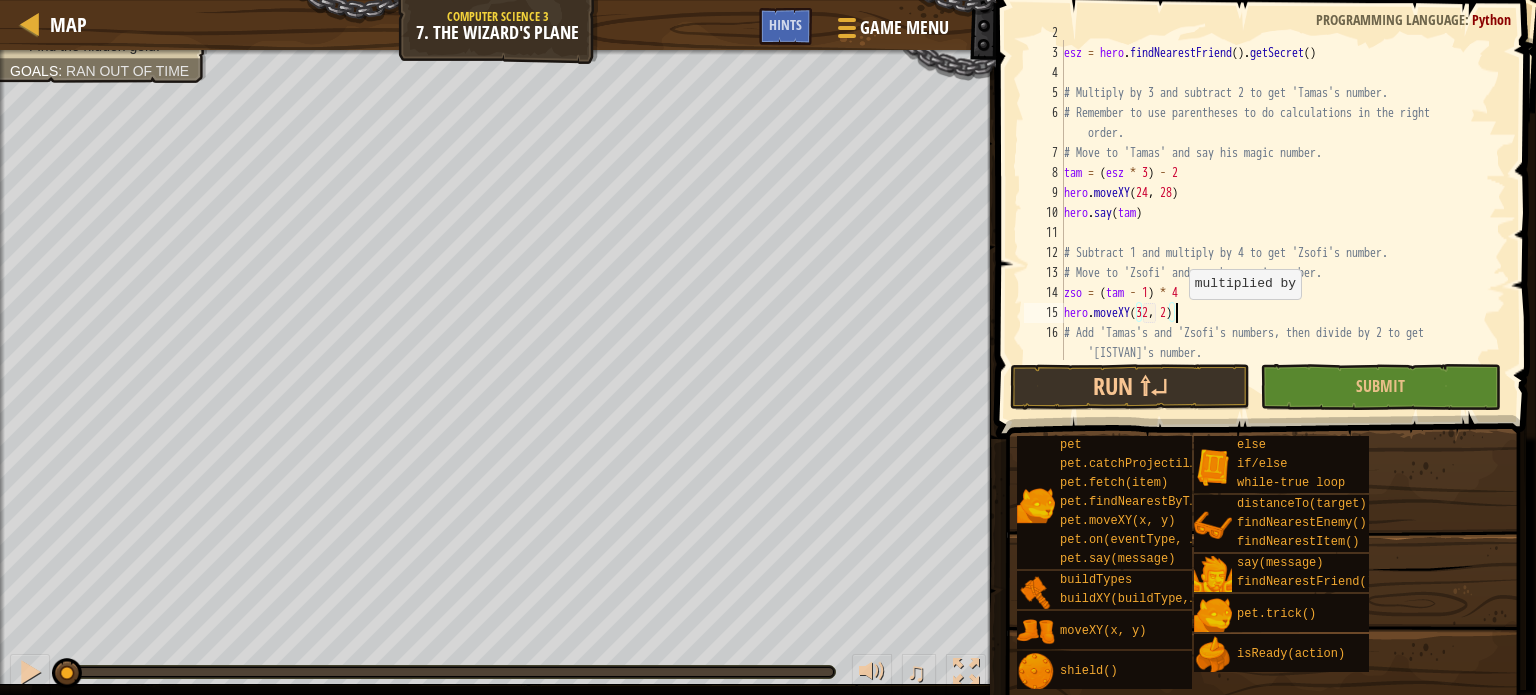 scroll, scrollTop: 9, scrollLeft: 8, axis: both 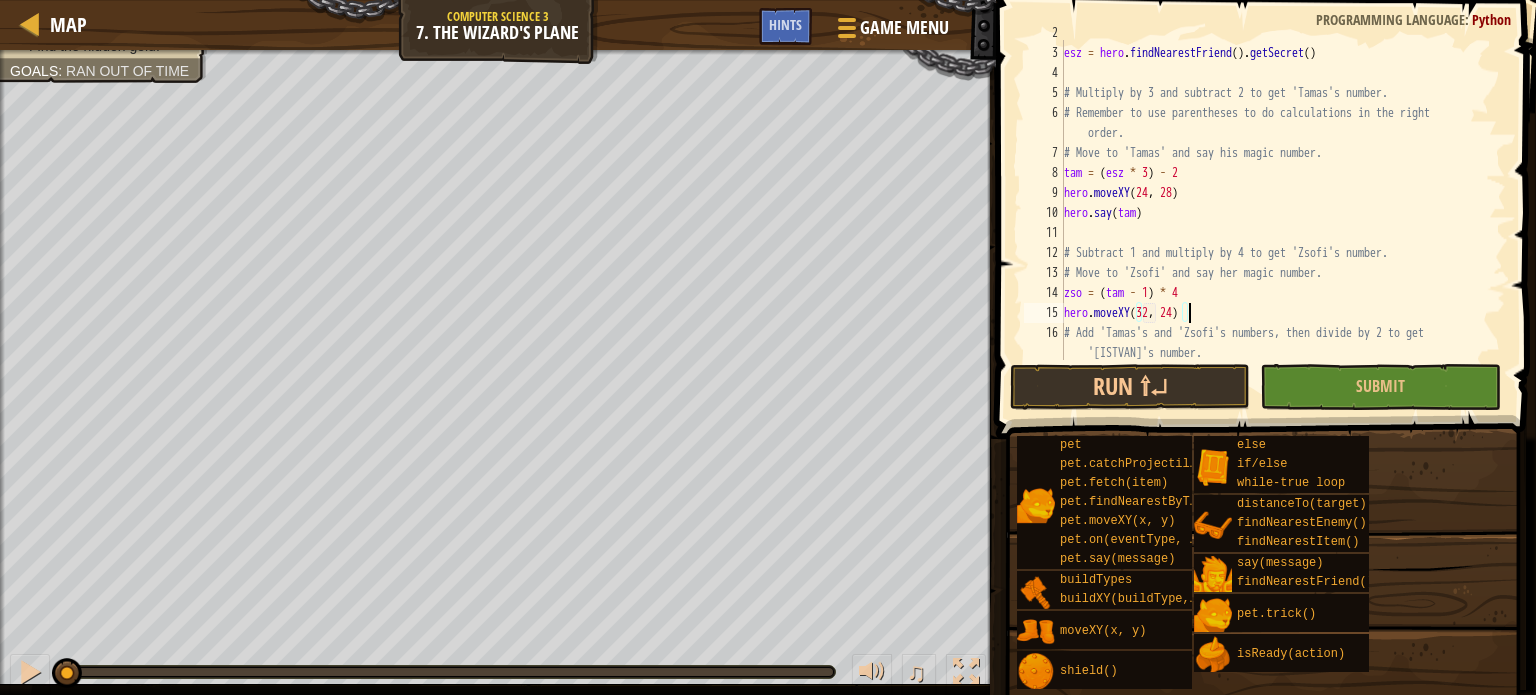 click on "hero . moveXY ( 16 ,   32 ) esz   =   hero . findNearestFriend ( ) . getSecret ( ) # Multiply by 3 and subtract 2 to get 'Tamas's number. # Remember to use parentheses to do calculations in the right       order. # Move to 'Tamas' and say his magic number. tam   =   ( esz   *   3 )   -   2 hero . moveXY ( 24 ,   28 ) hero . say ( tam ) # Subtract 1 and multiply by 4 to get 'Zsofi's number. # Move to 'Zsofi' and say her magic number. zso   =   ( tam   -   1 )   *   4 hero . moveXY ( 32 ,   24 ) # Add 'Tamas's and 'Zsofi's numbers, then divide by 2 to get       'Istvan's number." at bounding box center [1275, 213] 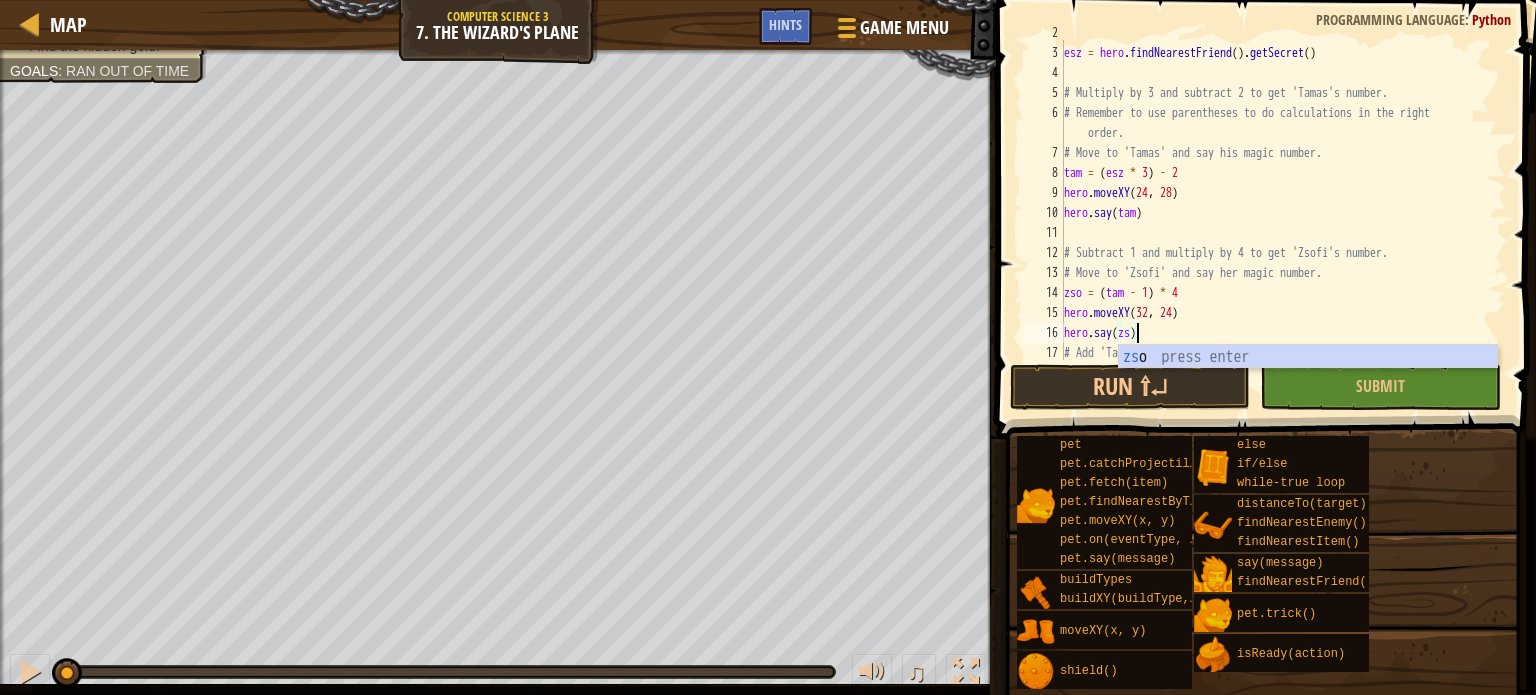 scroll, scrollTop: 9, scrollLeft: 5, axis: both 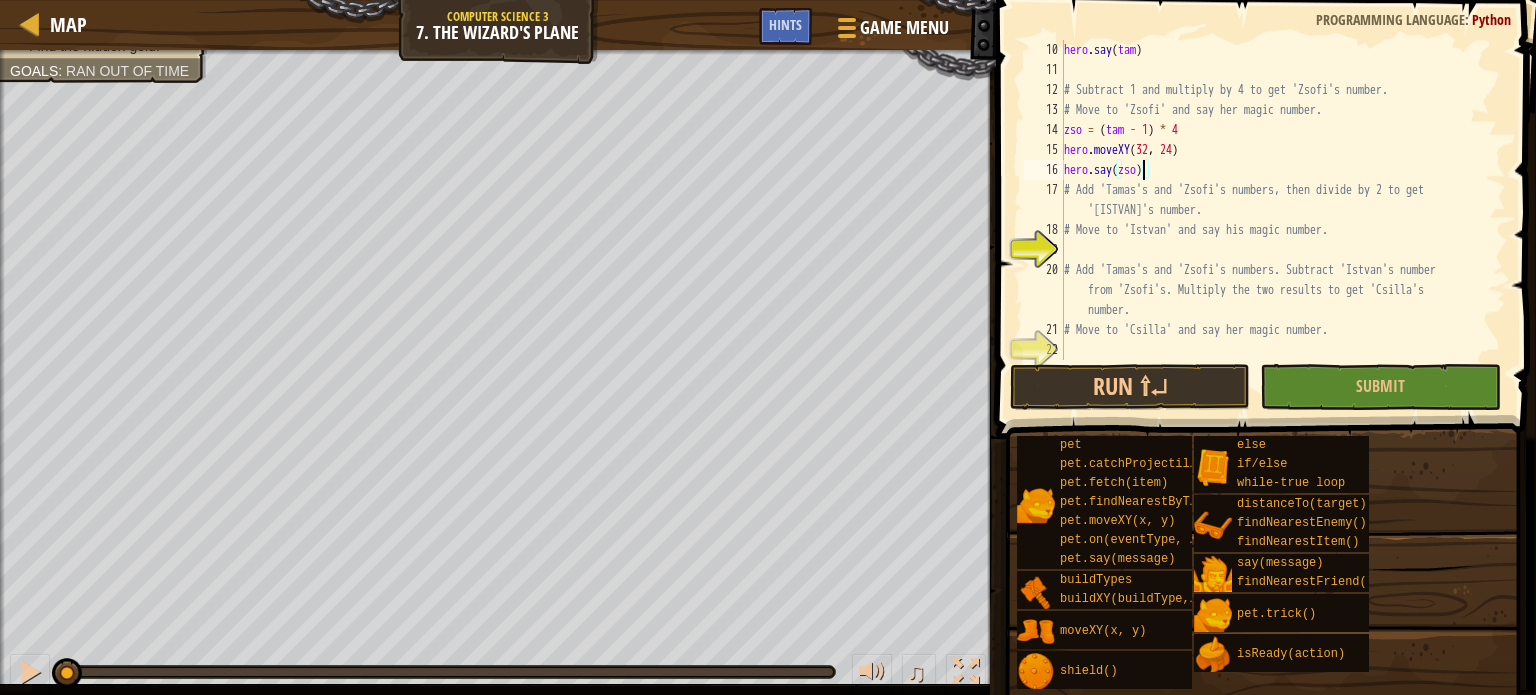 click on "hero . say ( tam ) # Subtract 1 and multiply by 4 to get '[ZSOFI]'s number. # Move to '[ZSOFI]' and say her magic number. zso   =   ( tam   -   1 )   *   4 hero . moveXY ( 32 ,   24 ) hero . say ( zso ) # Add '[TAMAS]'s and '[ZSOFI]'s numbers, then divide by 2 to get       '[ISTVAN]'s number. # Move to '[ISTVAN]' and say his magic number. ist   =   ( tam   +   zso )   /   2 hero . moveXY ( 40 ,   20 ) hero . say ( ist ) # Add '[TAMAS]'s and '[ZSOFI]'s numbers. Subtract '[ISTVAN]'s number       from '[ZSOFI]'s. Multiply the two results to get '[சிகள்]'s       number. # Move to '[சிகள்]' and say her magic number." at bounding box center (1275, 220) 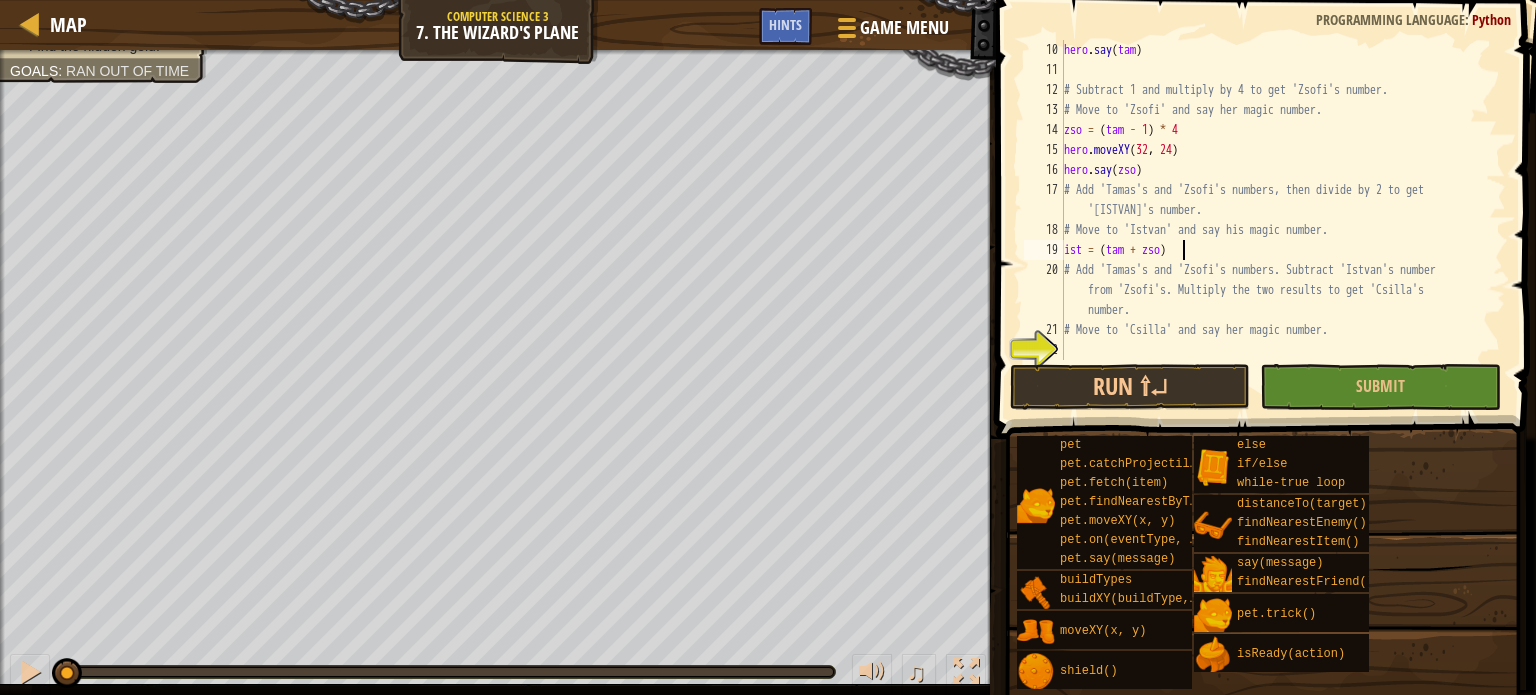 scroll, scrollTop: 9, scrollLeft: 8, axis: both 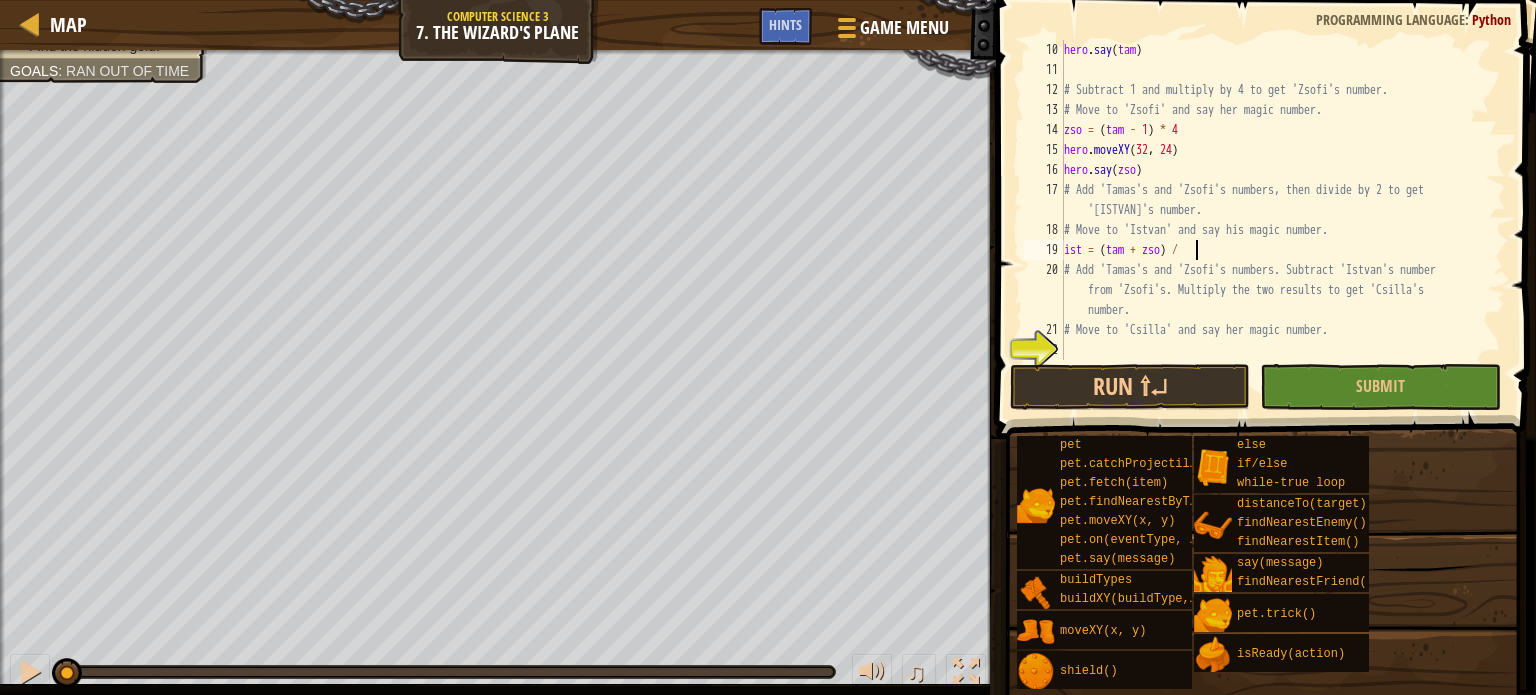 type on "ist = (tam + zso) / 2" 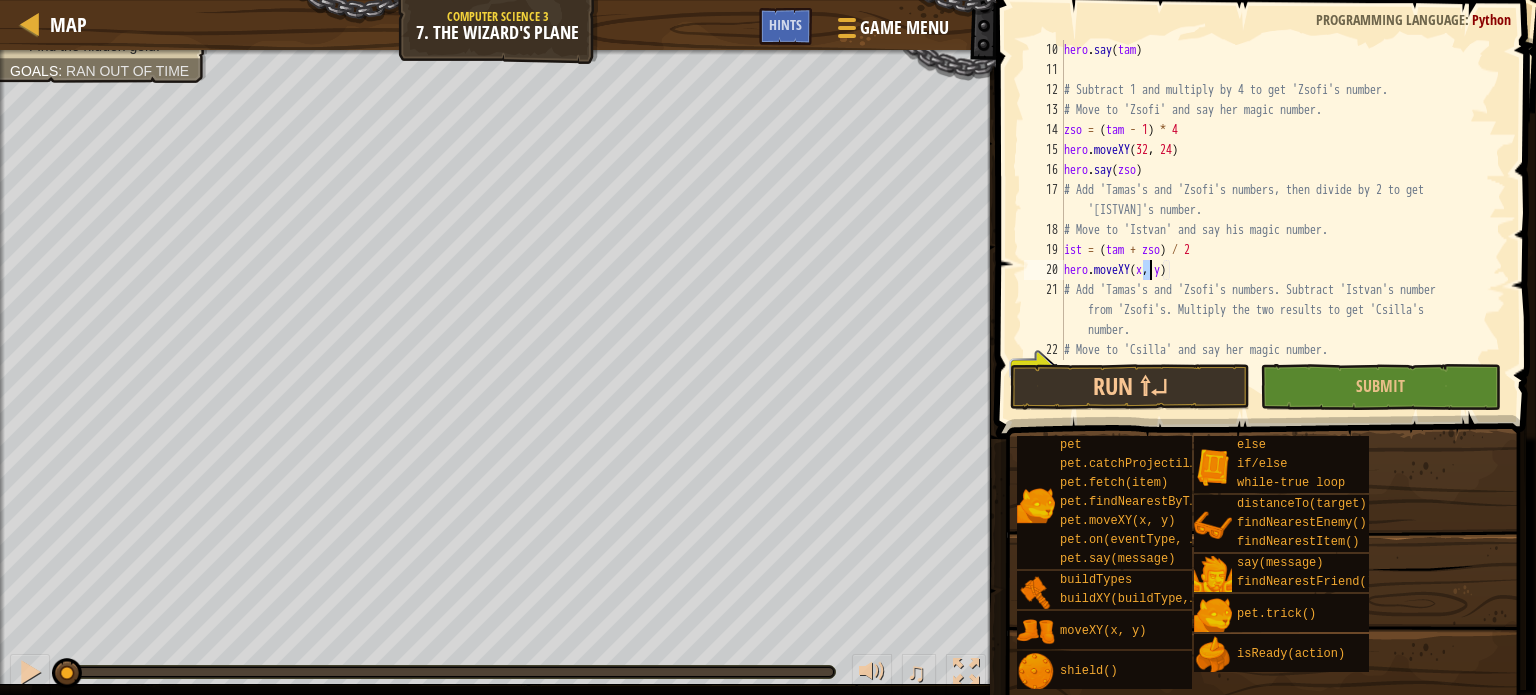 scroll, scrollTop: 9, scrollLeft: 8, axis: both 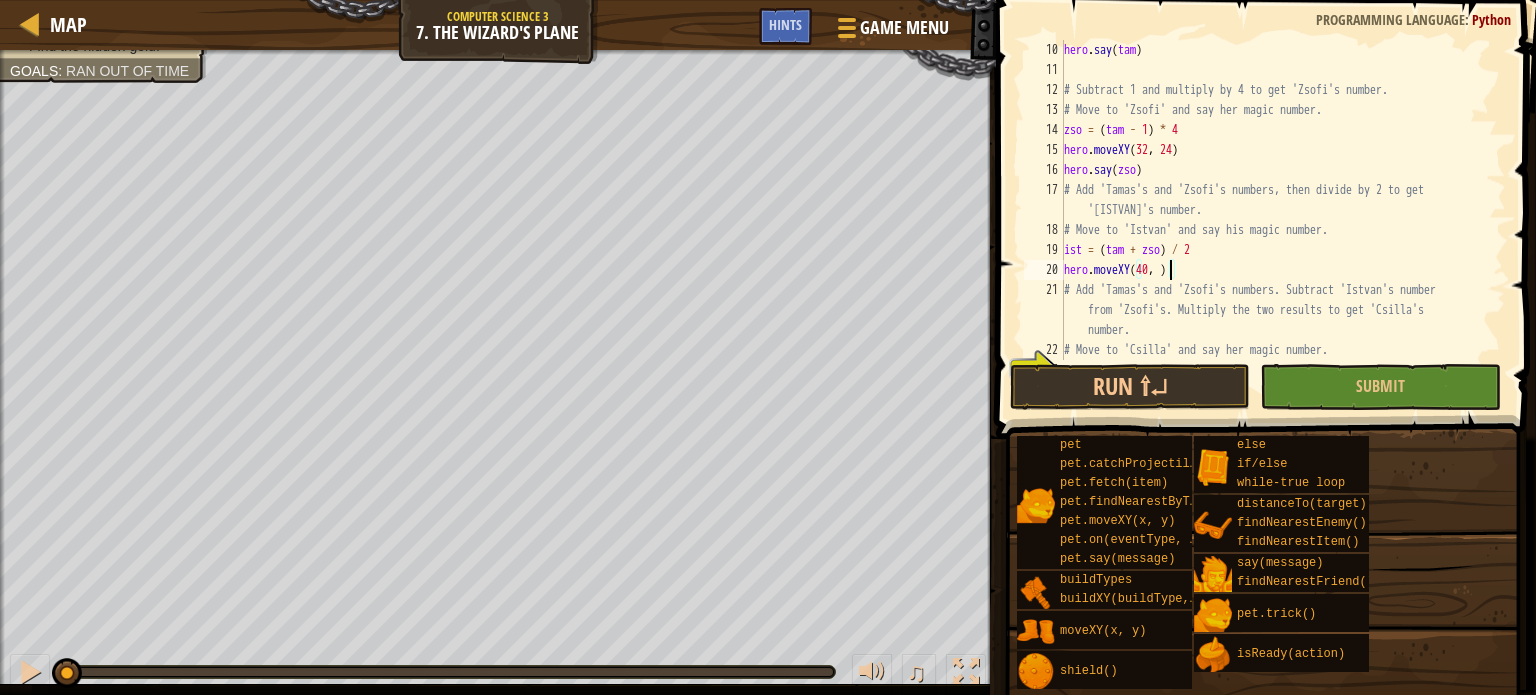 type on "hero.moveXY(40, 20)" 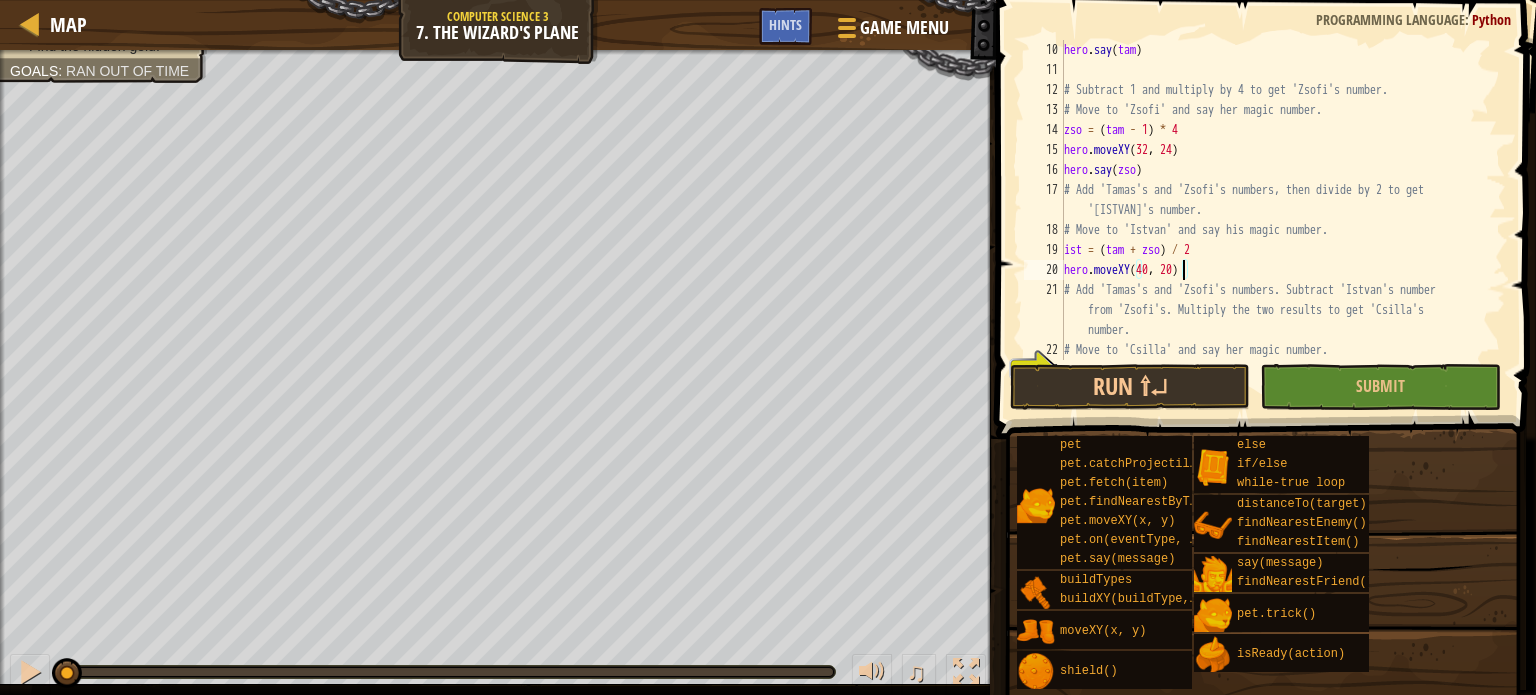 click on "hero . say ( tam ) # Subtract 1 and multiply by 4 to get '[ZSOFI]'s number. # Move to '[ZSOFI]' and say her magic number. zso   =   ( tam   -   1 )   *   4 hero . moveXY ( 32 ,   24 ) hero . say ( zso ) # Add '[TAMAS]'s and '[ZSOFI]'s numbers, then divide by 2 to get       '[ISTVAN]'s number. # Move to '[ISTVAN]' and say his magic number. ist   =   ( tam   +   zso )   /   2 hero . moveXY ( 40 ,   20 ) # Add '[TAMAS]'s and '[ZSOFI]'s numbers. Subtract '[ISTVAN]'s number       from '[ZSOFI]'s. Multiply the two results to get '[சிகள்]'s       number. # Move to '[சிகள்]' and say her magic number." at bounding box center (1275, 220) 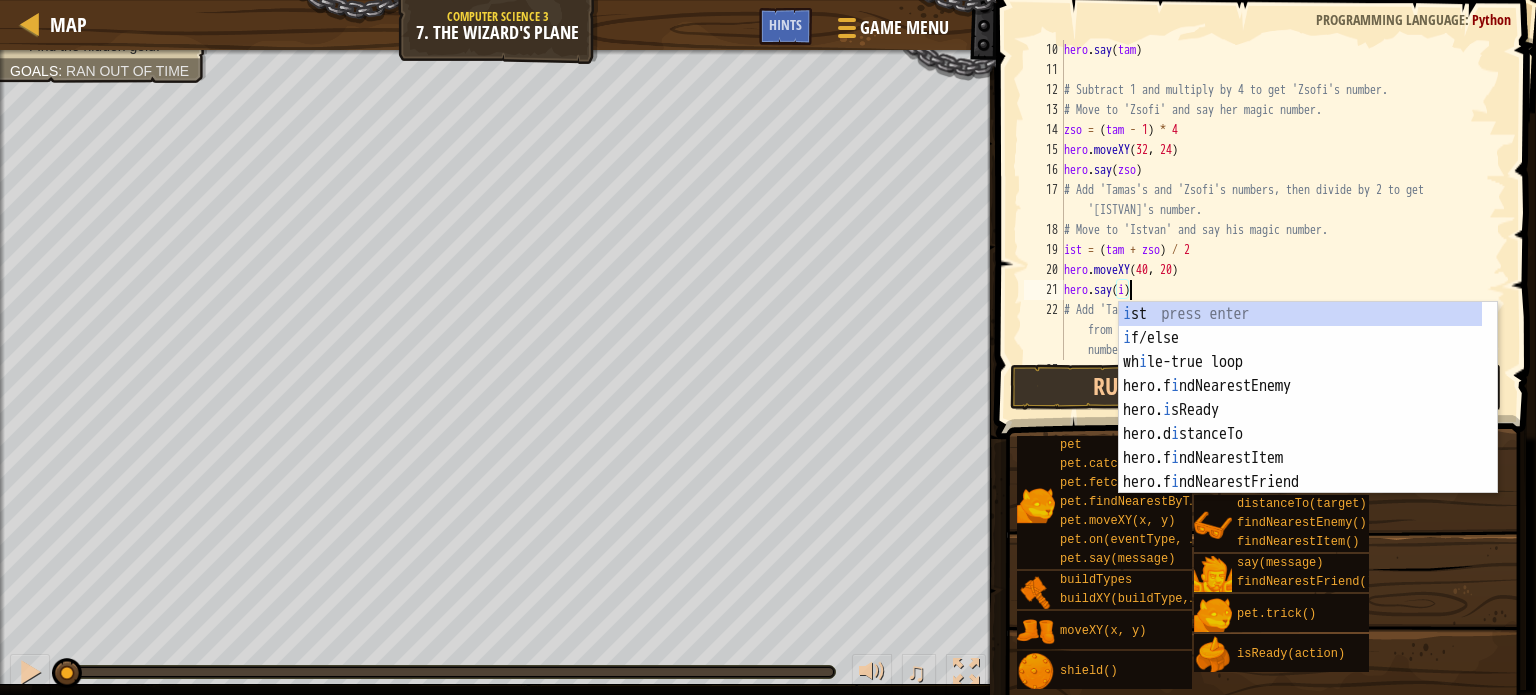 scroll, scrollTop: 9, scrollLeft: 5, axis: both 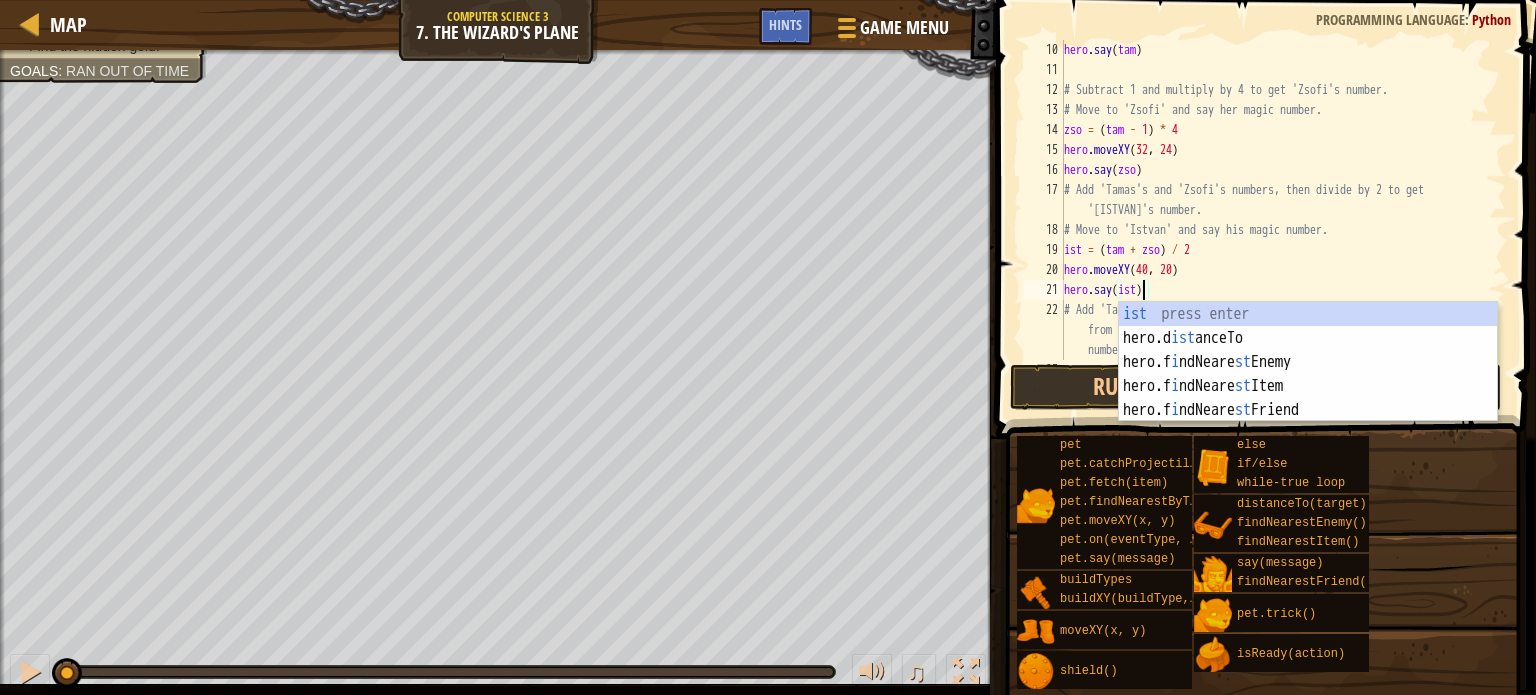 click on "hero . say ( tam ) # Subtract 1 and multiply by 4 to get '[ZSOFI]'s number. # Move to '[ZSOFI]' and say her magic number. zso   =   ( tam   -   1 )   *   4 hero . moveXY ( 32 ,   24 ) hero . say ( zso ) # Add '[TAMAS]'s and '[ZSOFI]'s numbers, then divide by 2 to get       '[ISTVAN]'s number. # Move to '[ISTVAN]' and say his magic number. ist   =   ( tam   +   zso )   /   2 hero . moveXY ( 40 ,   20 ) hero . say ( ist ) # Add '[TAMAS]'s and '[ZSOFI]'s numbers. Subtract '[ISTVAN]'s number       from '[ZSOFI]'s. Multiply the two results to get '[சிகள்]'s       number. # Move to '[சிகள்]' and say her magic number." at bounding box center [1275, 220] 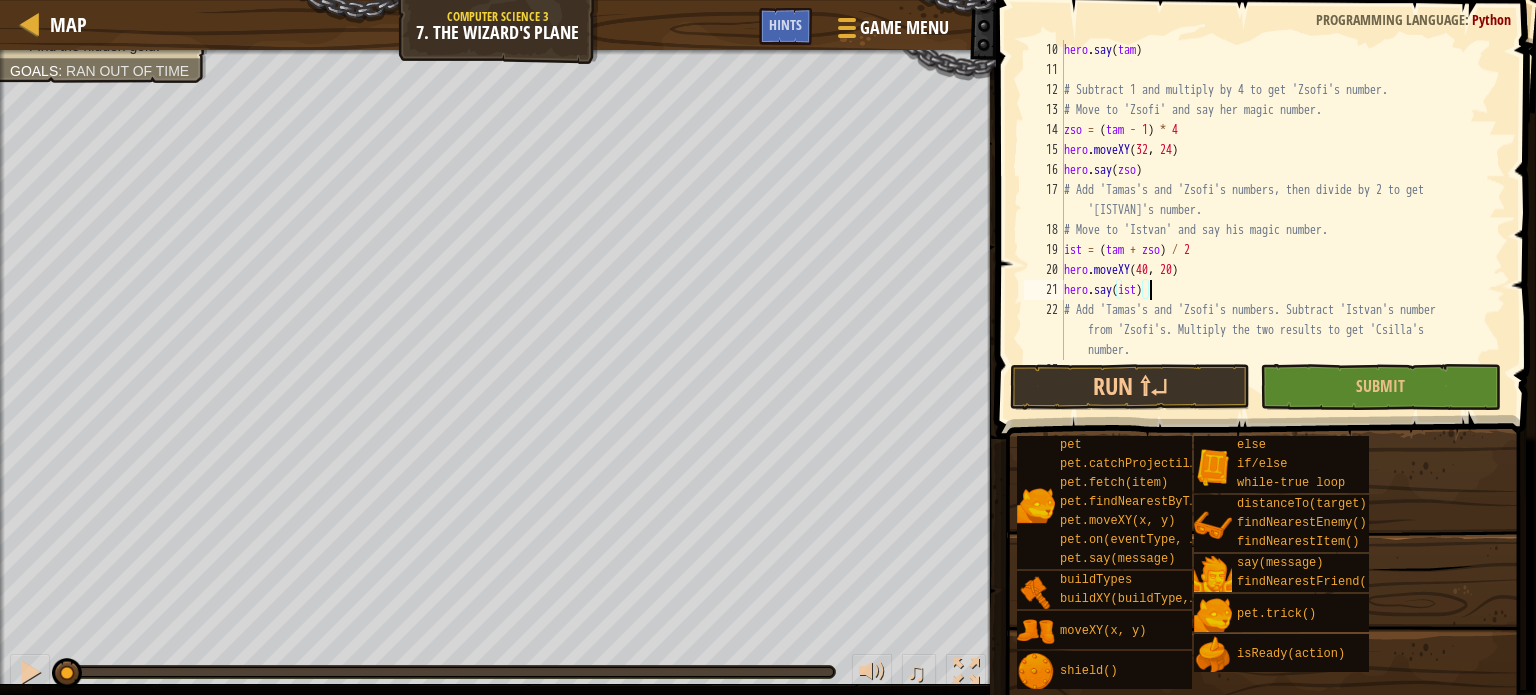 scroll, scrollTop: 240, scrollLeft: 0, axis: vertical 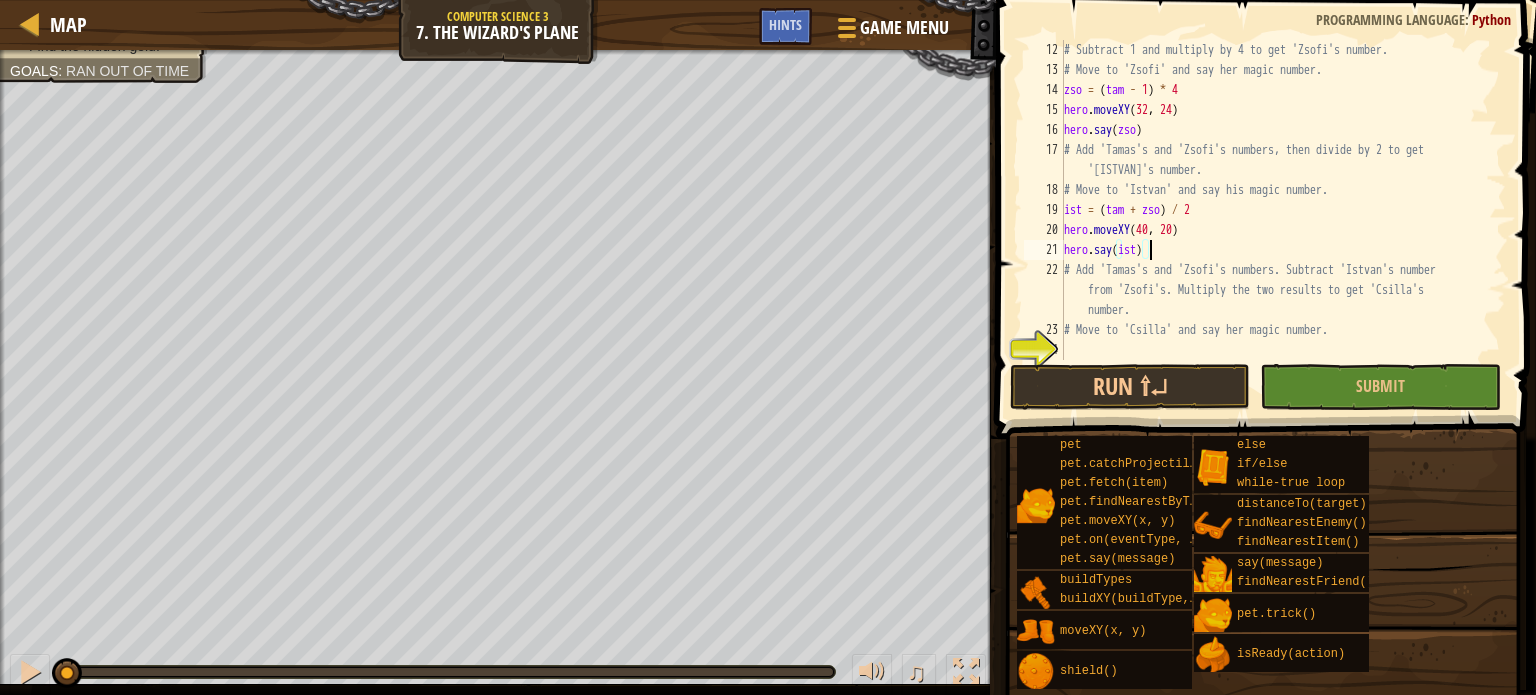 click on "# Subtract 1 and multiply by 4 to get 'Zsofi's number. # Move to 'Zsofi' and say her magic number. zso   =   ( tam   -   1 )   *   4 hero . moveXY ( 32 ,   24 ) hero . say ( zso ) # Add 'Tamas's and 'Zsofi's numbers, then divide by 2 to get       'Istvan's number. # Move to 'Istvan' and say his magic number. ist   =   ( tam   +   zso )   /   2 hero . moveXY ( 40 ,   20 ) hero . say ( ist ) # Add 'Tamas's and 'Zsofi's numbers. Subtract 'Istvan's number       from 'Zsofi's. Multiply the two results to get 'Csilla's       number. # Move to 'Csilla' and say her magic number." at bounding box center (1275, 220) 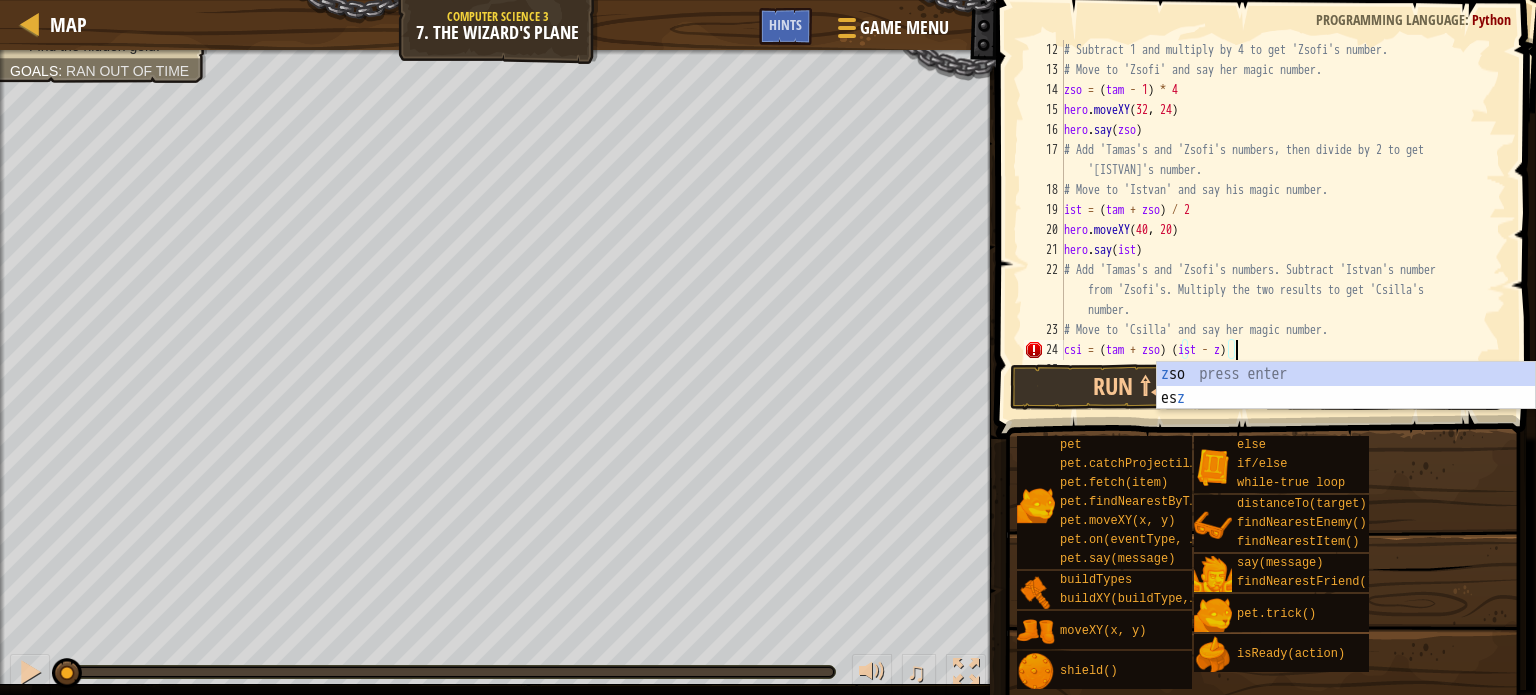 scroll, scrollTop: 9, scrollLeft: 14, axis: both 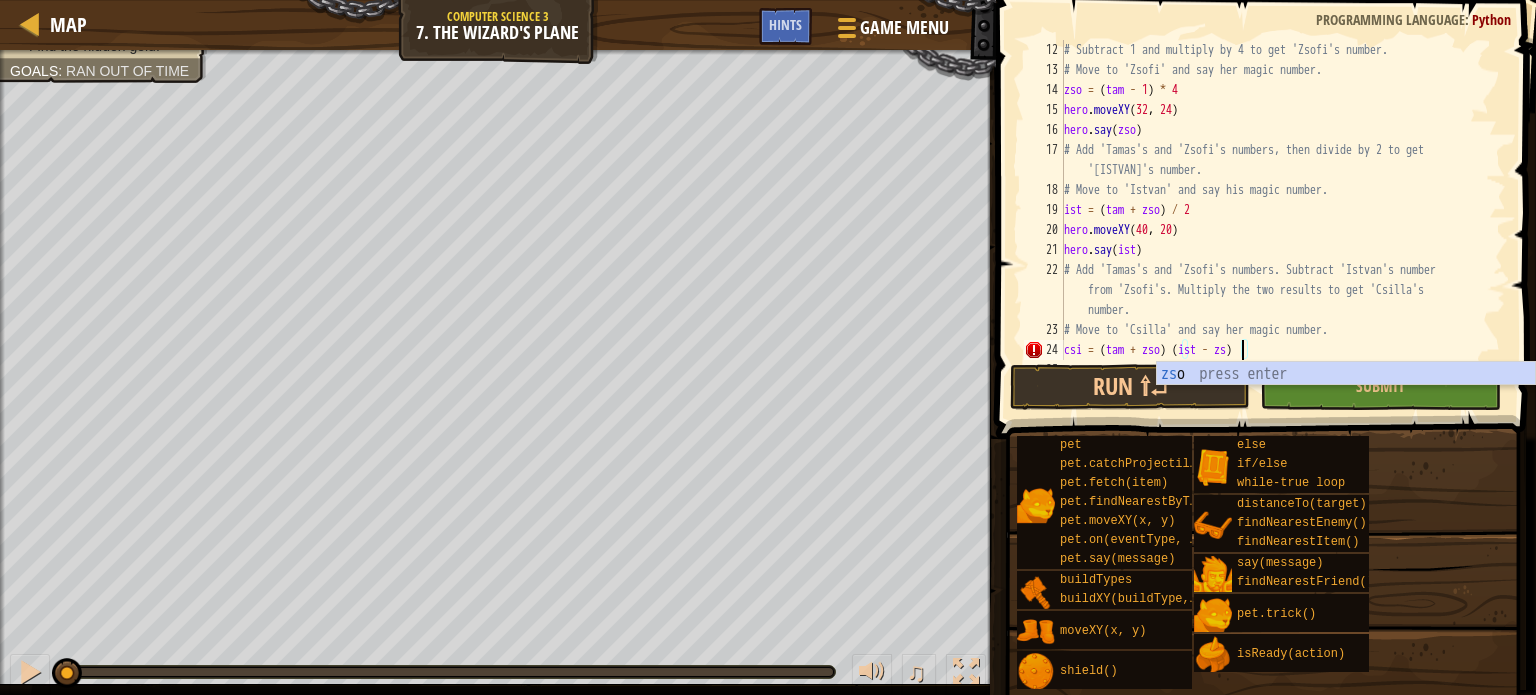type on "csi = (tam + zso) (ist - zso)" 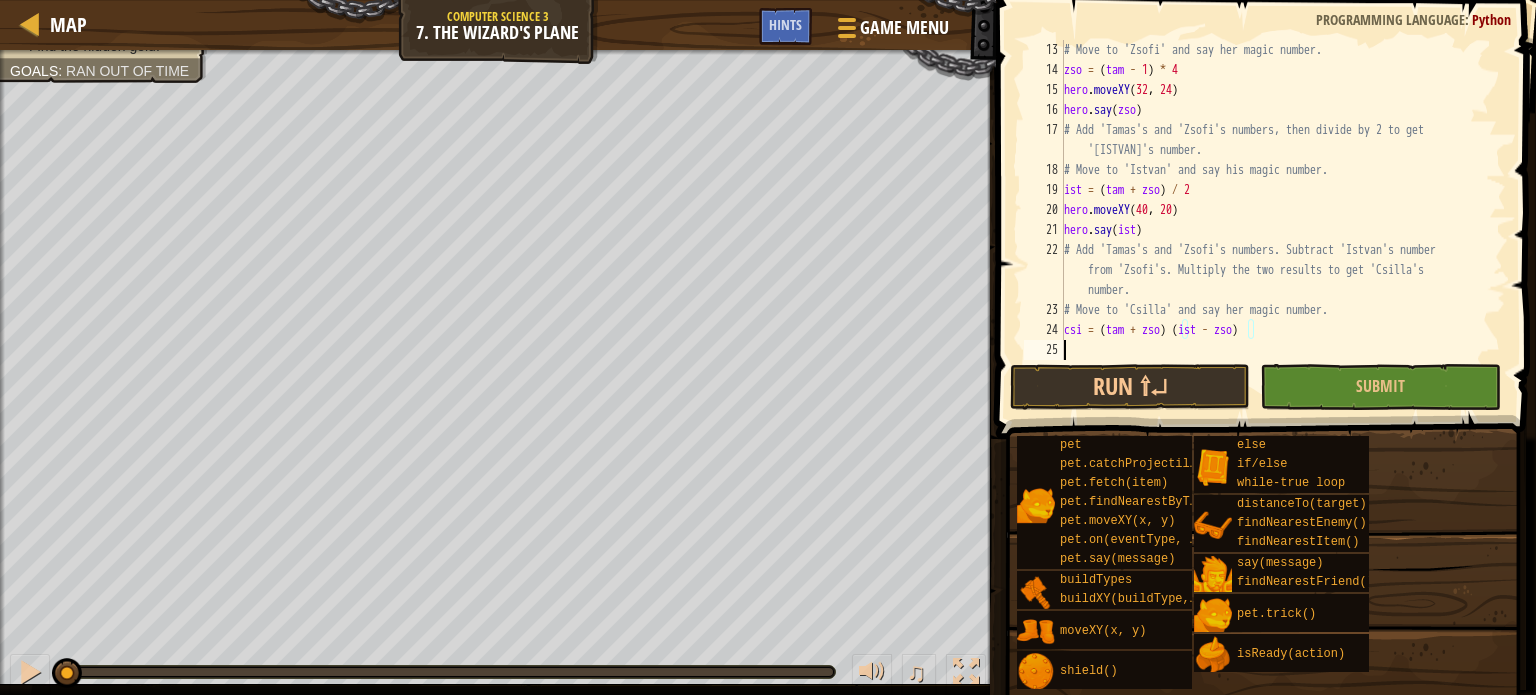 scroll, scrollTop: 9, scrollLeft: 0, axis: vertical 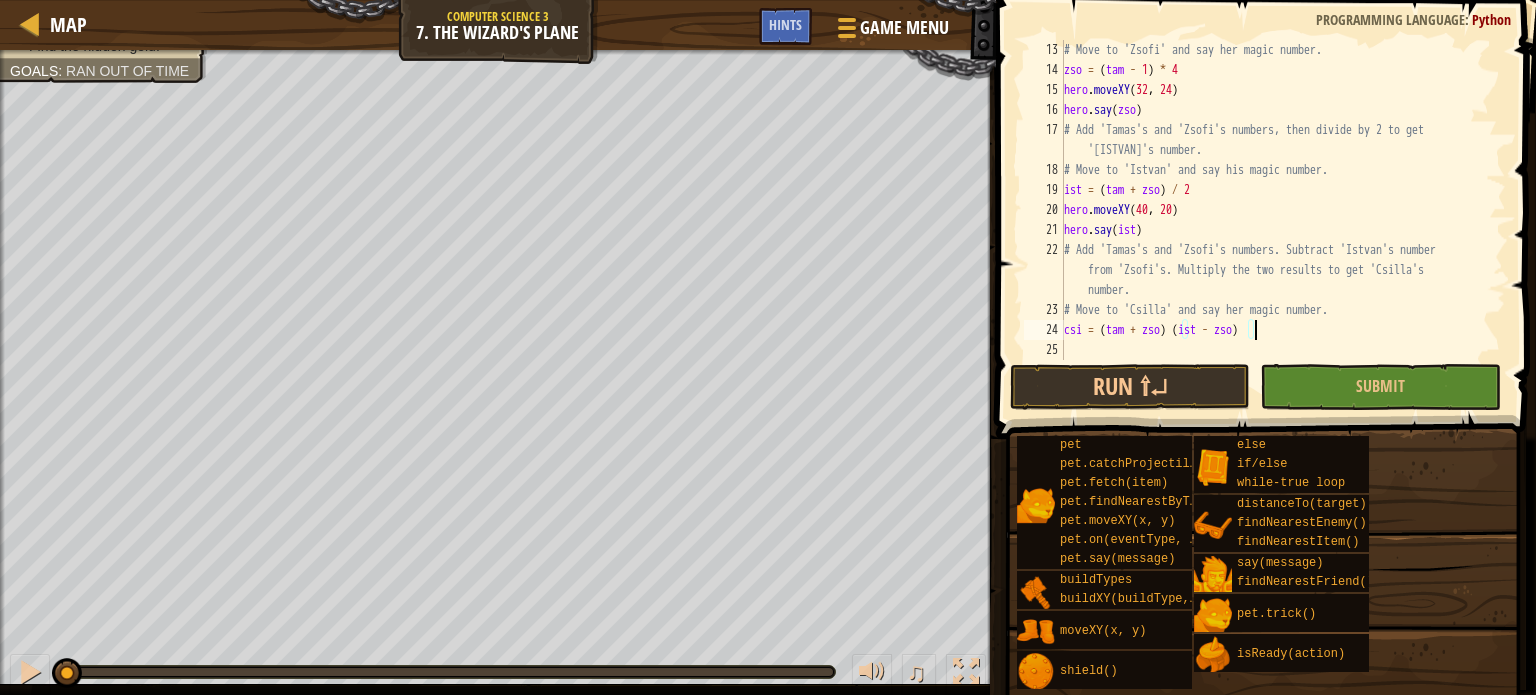click on "# Move to '[ZSOFI]' and say her magic number. zso   =   ( tam   -   1 )   *   4 hero . moveXY ( 32 ,   24 ) hero . say ( zso ) # Add '[TAMAS]'s and '[ZSOFI]'s numbers, then divide by 2 to get       '[ISTVAN]'s number. # Move to '[ISTVAN]' and say his magic number. ist   =   ( tam   +   zso )   /   2 hero . moveXY ( 40 ,   20 ) hero . say ( ist ) # Add '[TAMAS]'s and '[ZSOFI]'s numbers. Subtract '[ISTVAN]'s number       from '[ZSOFI]'s. Multiply the two results to get '[சிகள்]'s       number. # Move to '[சிகள்]' and say her magic number. csi   =   ( tam   +   zso )   ( ist   -   zso )" at bounding box center (1275, 220) 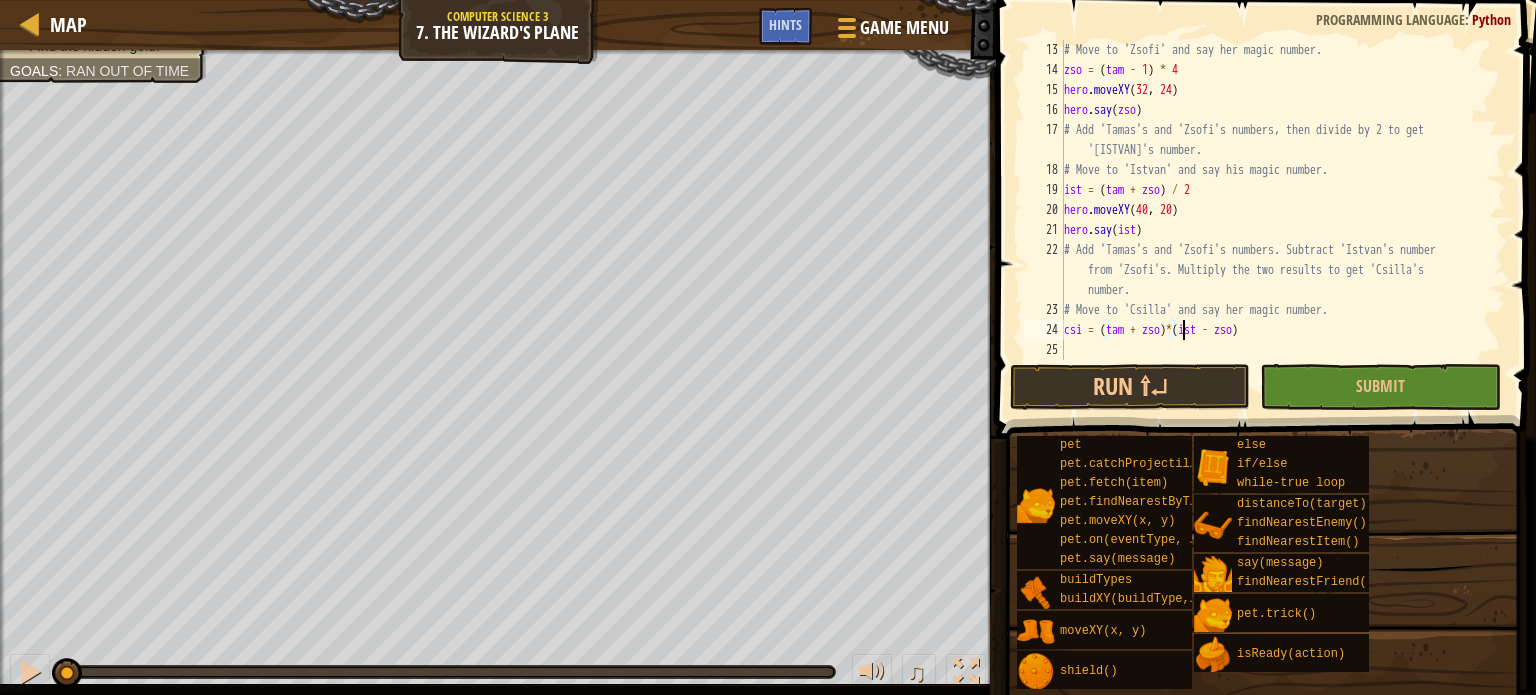 scroll, scrollTop: 9, scrollLeft: 10, axis: both 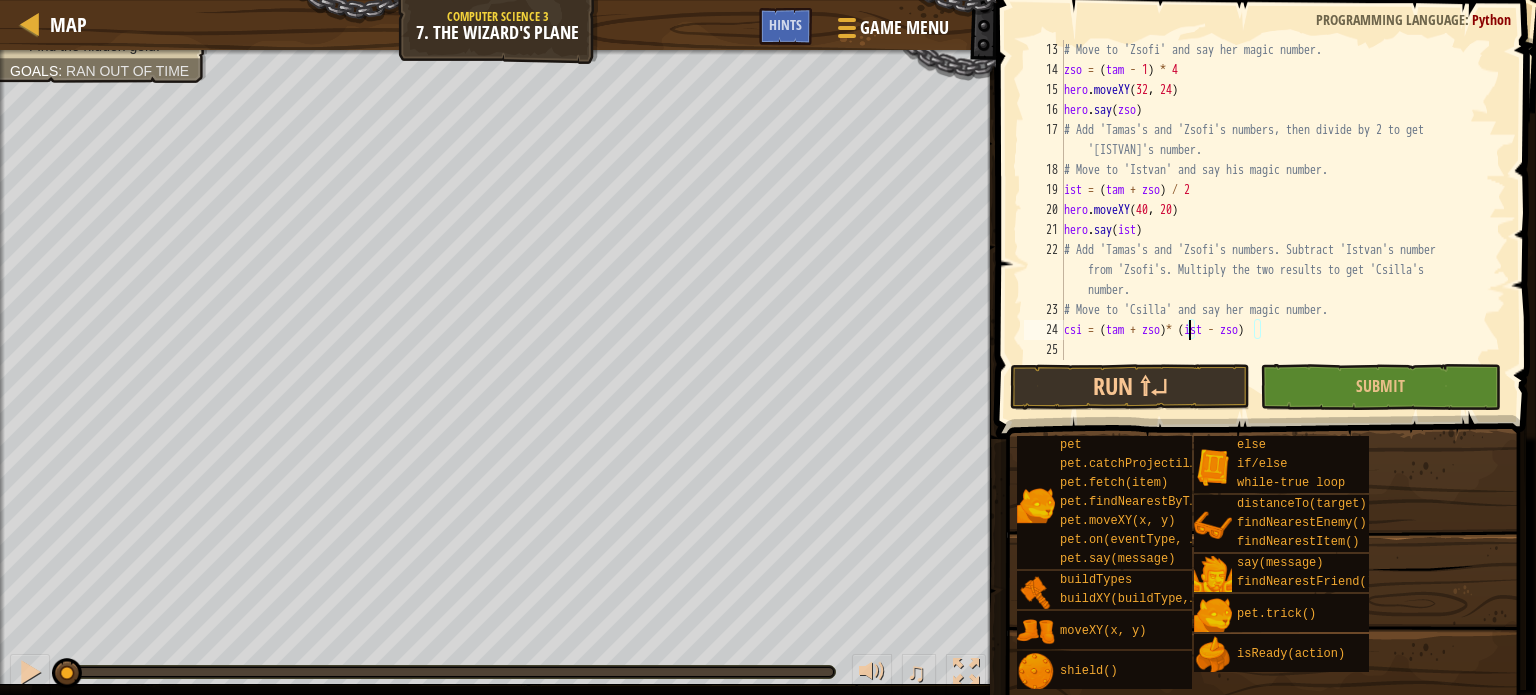 click on "# Move to 'Zsofi' and say her magic number. zso   =   ( tam   -   1 )   *   4 hero . moveXY ( 32 ,   24 ) hero . say ( zso ) # Add 'Tamas's and 'Zsofi's numbers, then divide by 2 to get       'Istvan's number. # Move to 'Istvan' and say his magic number. ist   =   ( tam   +   zso )   /   2 hero . moveXY ( 40 ,   20 ) hero . say ( ist ) # Add 'Tamas's and 'Zsofi's numbers. Subtract 'Istvan's number       from 'Zsofi's. Multiply the two results to get 'Csilla's       number. # Move to 'Csilla' and say her magic number. csi   =   ( tam   +   zso ) *   ( ist   -   zso )" at bounding box center [1275, 220] 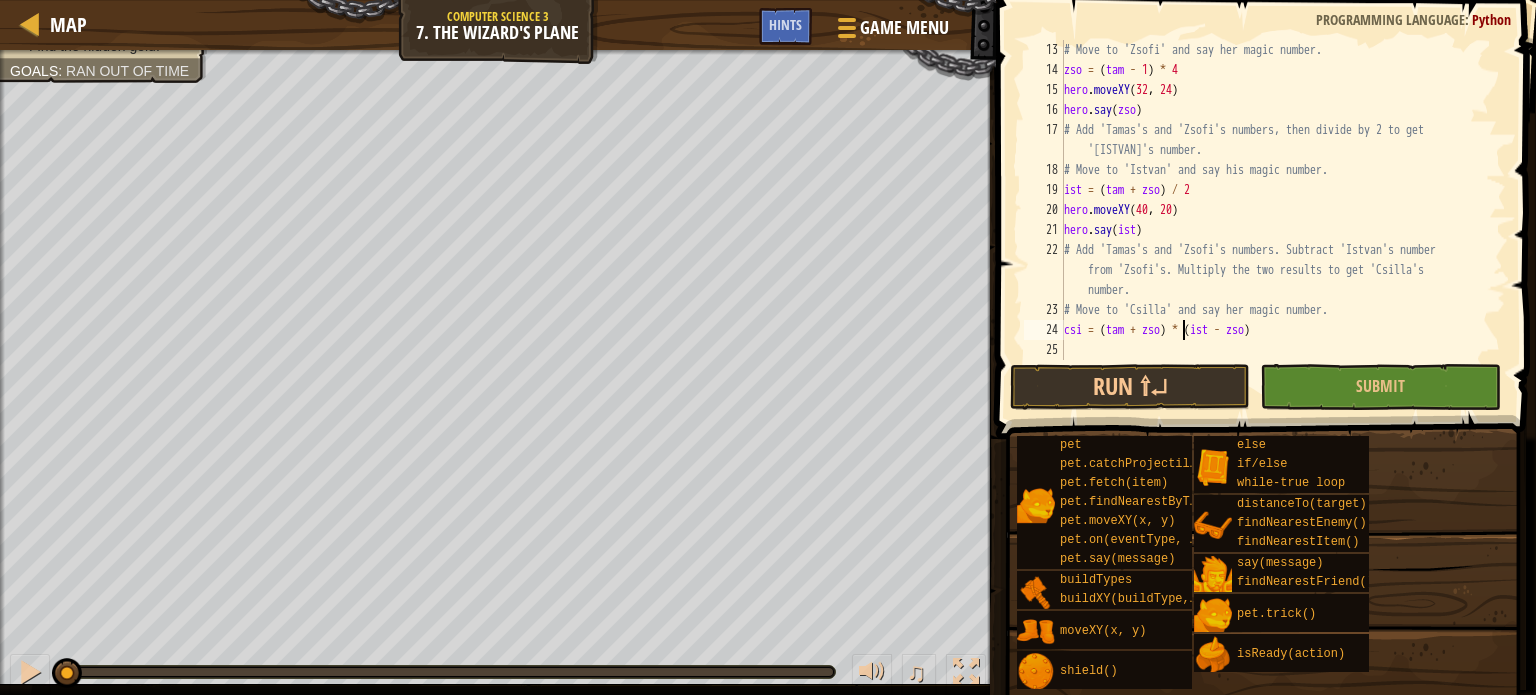 click on "# Move to 'Zsofi' and say her magic number. zso   =   ( tam   -   1 )   *   4 hero . moveXY ( 32 ,   24 ) hero . say ( zso ) # Add 'Tamas's and 'Zsofi's numbers, then divide by 2 to get       'Istvan's number. # Move to 'Istvan' and say his magic number. ist   =   ( tam   +   zso )   /   2 hero . moveXY ( 40 ,   20 ) hero . say ( ist ) # Add 'Tamas's and 'Zsofi's numbers. Subtract 'Istvan's number       from 'Zsofi's. Multiply the two results to get 'Csilla's       number. # Move to 'Csilla' and say her magic number. csi   =   ( tam   +   zso )   *   ( ist   -   zso )" at bounding box center (1275, 220) 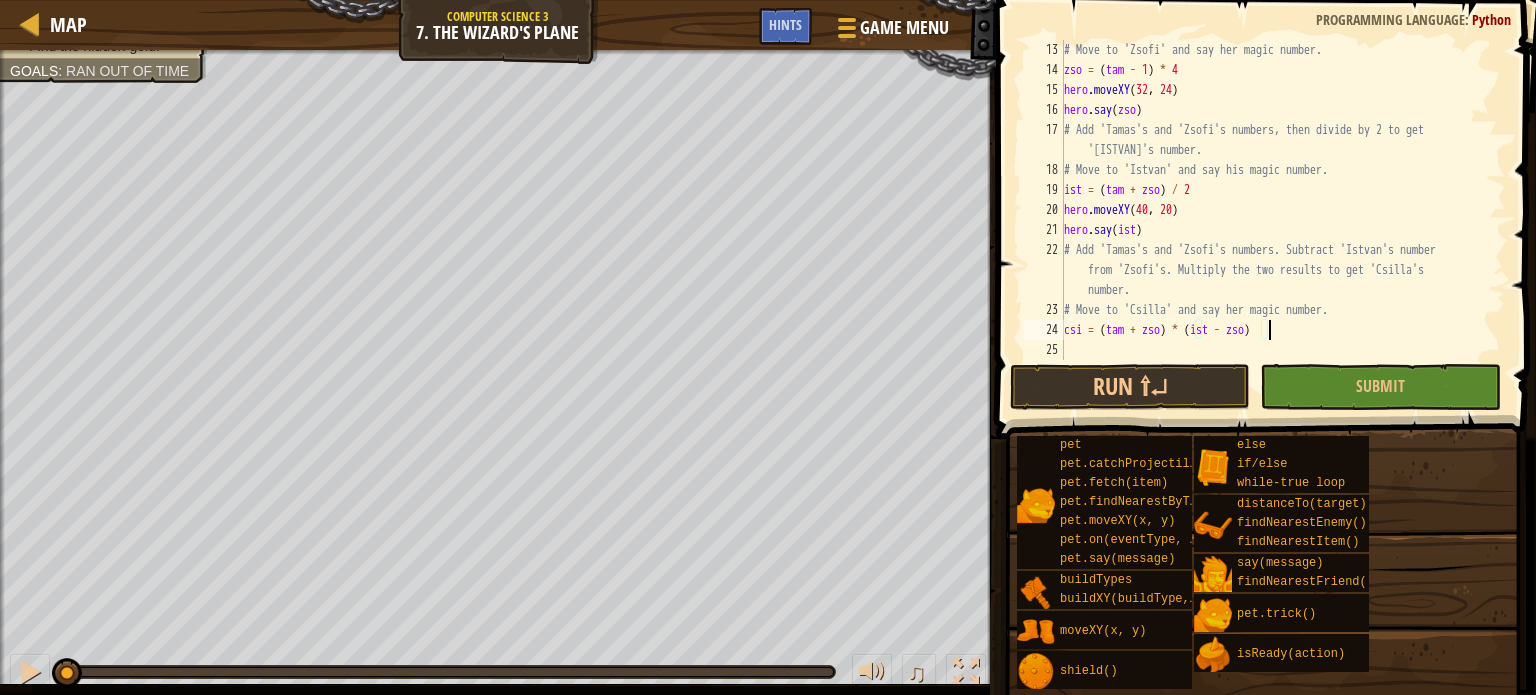type on "csi = (tam + zso) * (ist - zso)" 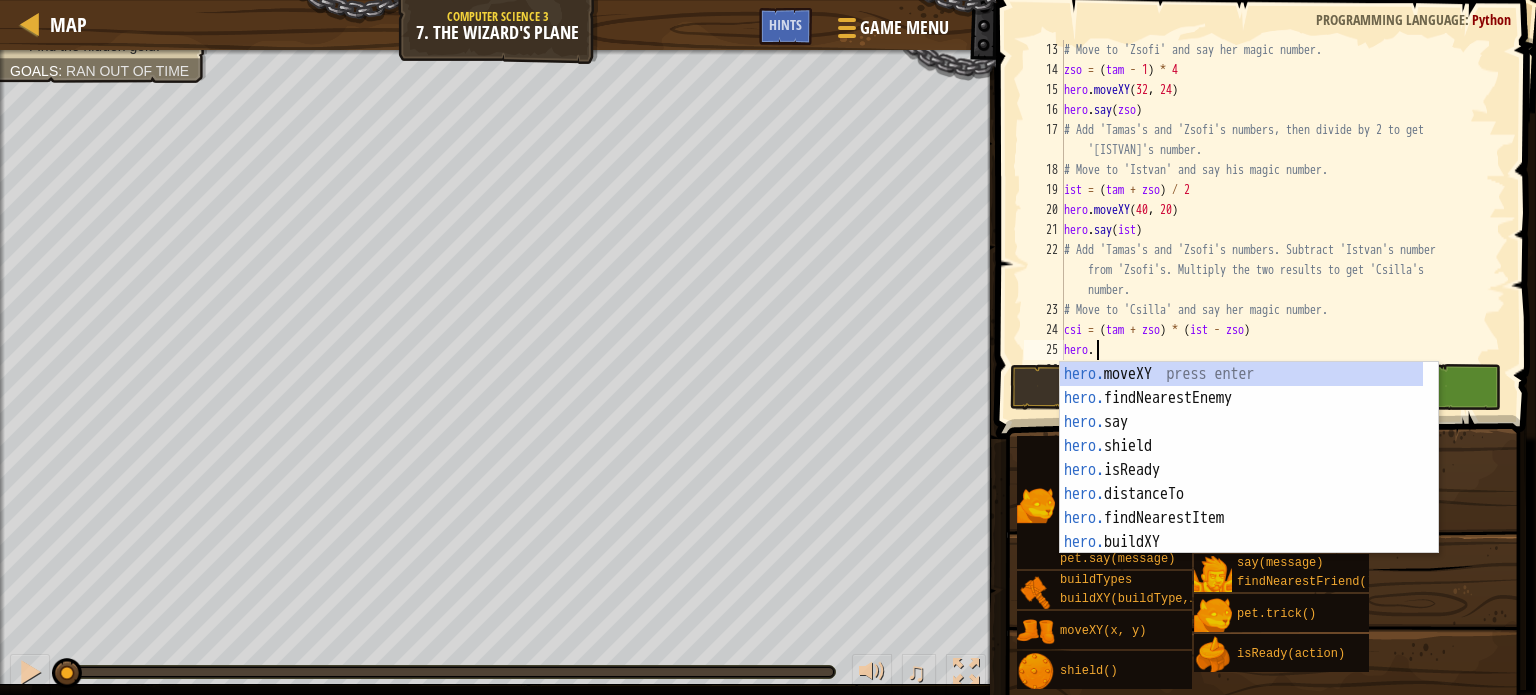 scroll, scrollTop: 9, scrollLeft: 1, axis: both 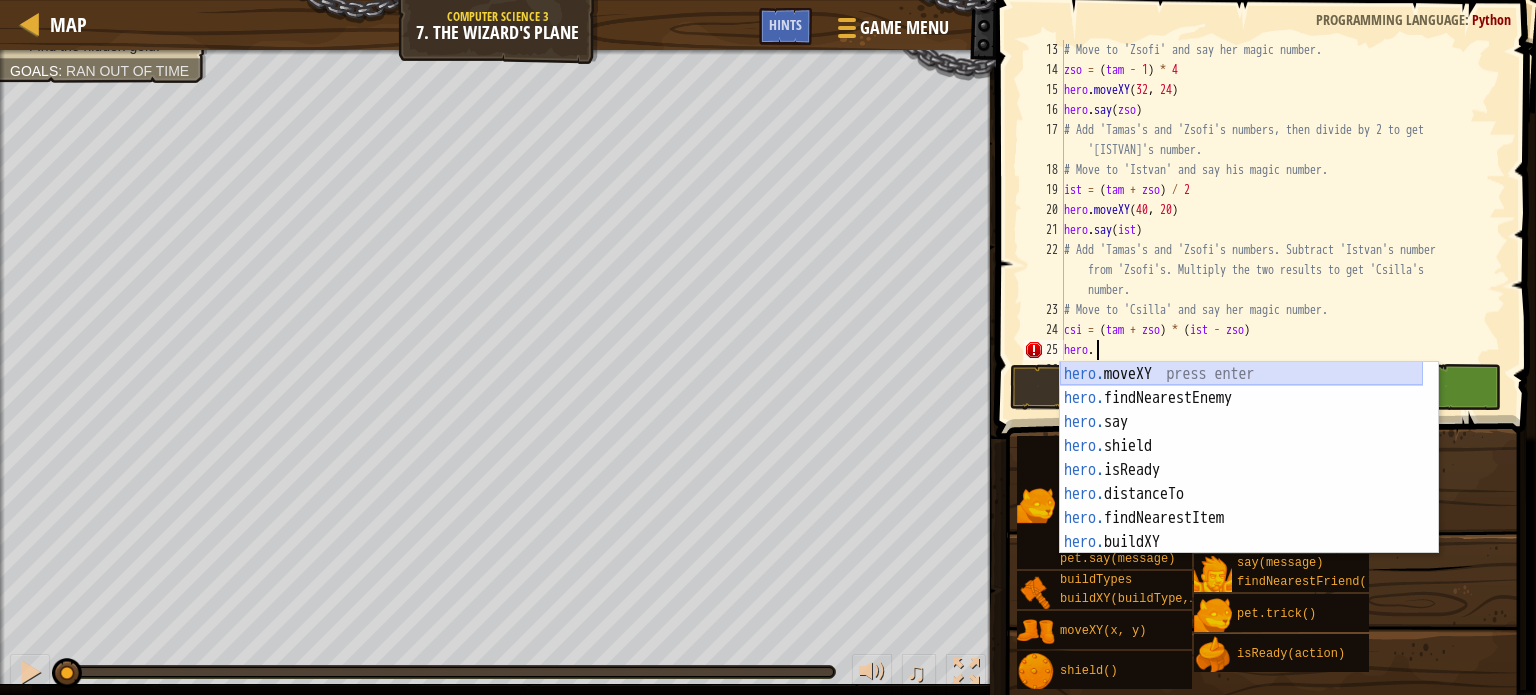 click on "hero. moveXY press enter hero. findNearestEnemy press enter hero. say press enter hero. shield press enter hero. isReady press enter hero. distanceTo press enter hero. findNearestItem press enter hero. buildXY press enter hero. findNearestFriend press enter" at bounding box center [1241, 482] 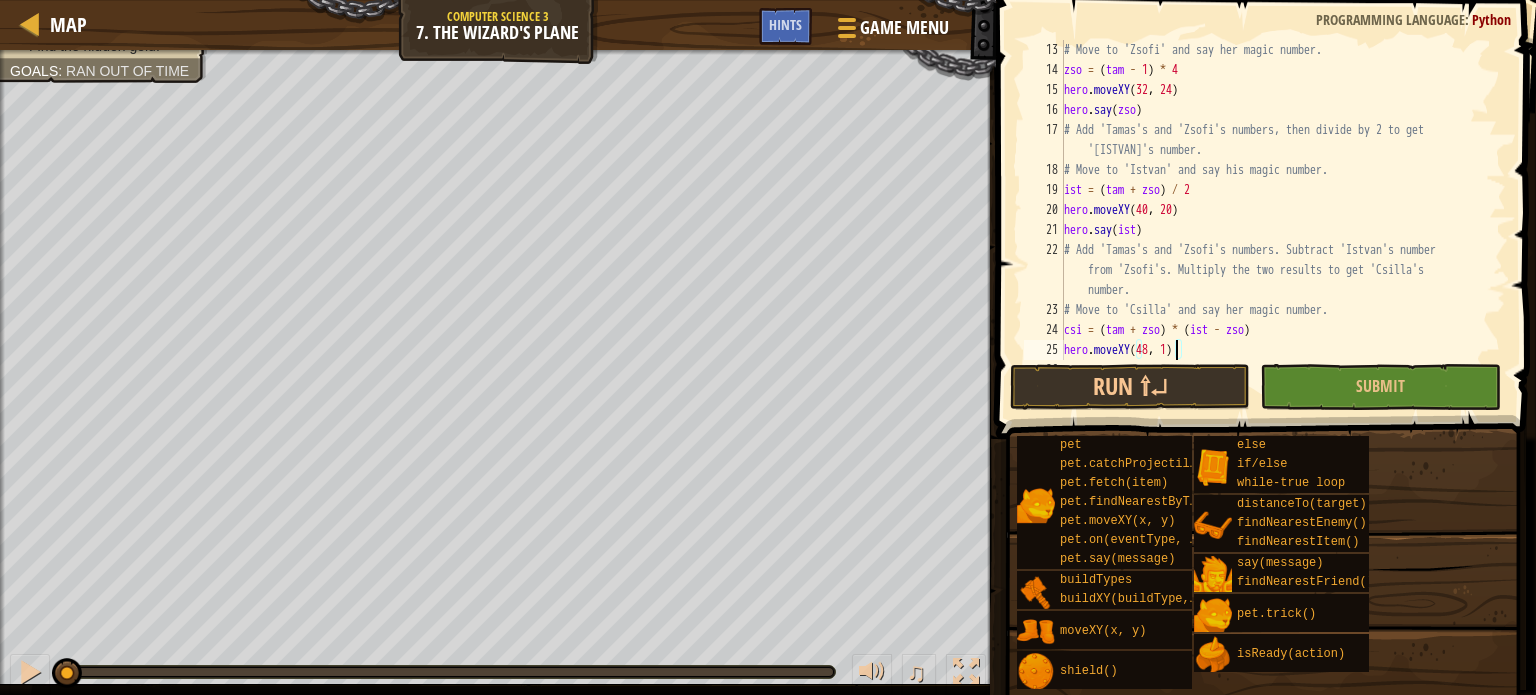 scroll, scrollTop: 9, scrollLeft: 8, axis: both 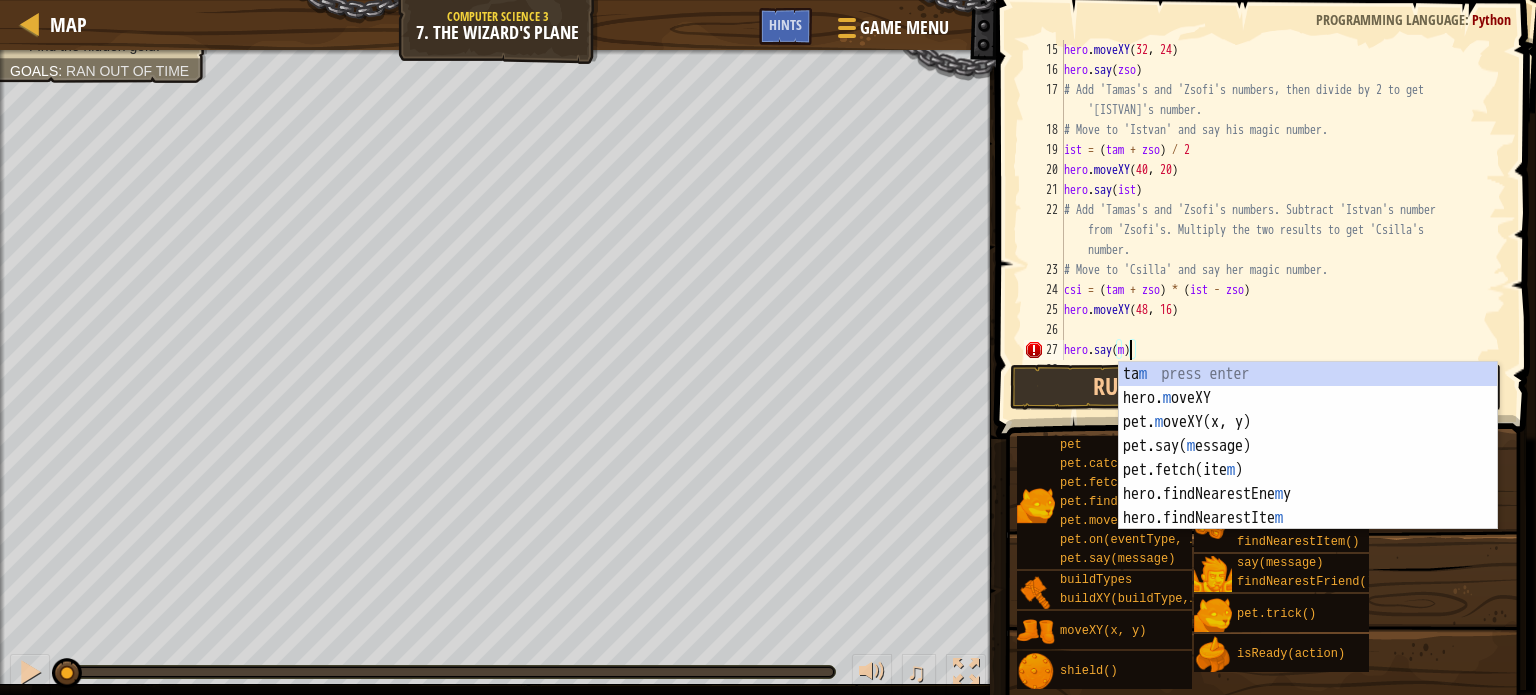 type on "hero.say()" 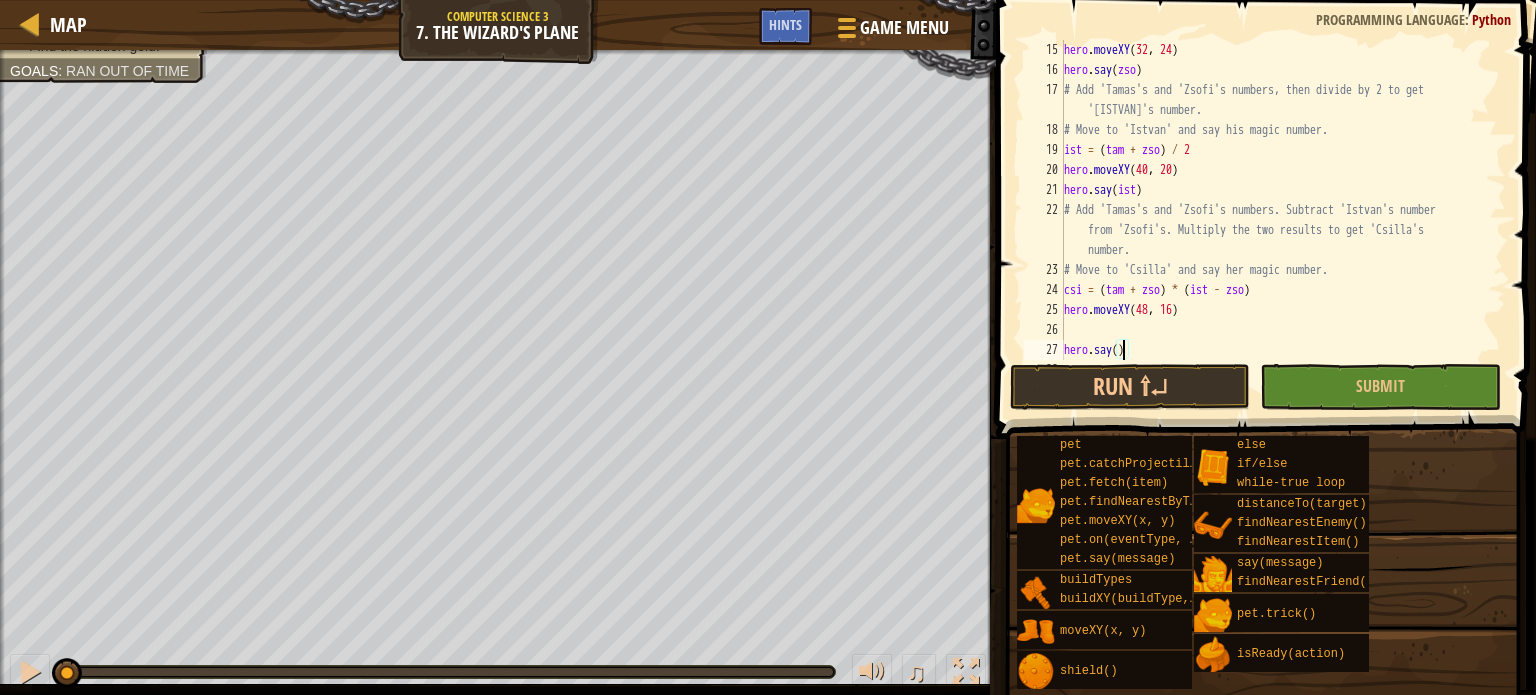 click on "hero . moveXY ( 32 ,   24 ) hero . say ( zso ) # Add 'Tamas's and 'Zsofi's numbers, then divide by 2 to get       'Istvan's number. # Move to 'Istvan' and say his magic number. ist   =   ( tam   +   zso )   /   2 hero . moveXY ( 40 ,   20 ) hero . say ( ist ) # Add 'Tamas's and 'Zsofi's numbers. Subtract 'Istvan's number       from 'Zsofi's. Multiply the two results to get 'Csilla's       number. # Move to 'Csilla' and say her magic number. csi   =   ( tam   +   zso )   *   ( ist   -   zso ) hero . moveXY ( 48 ,   16 ) hero . say ( )" at bounding box center (1275, 220) 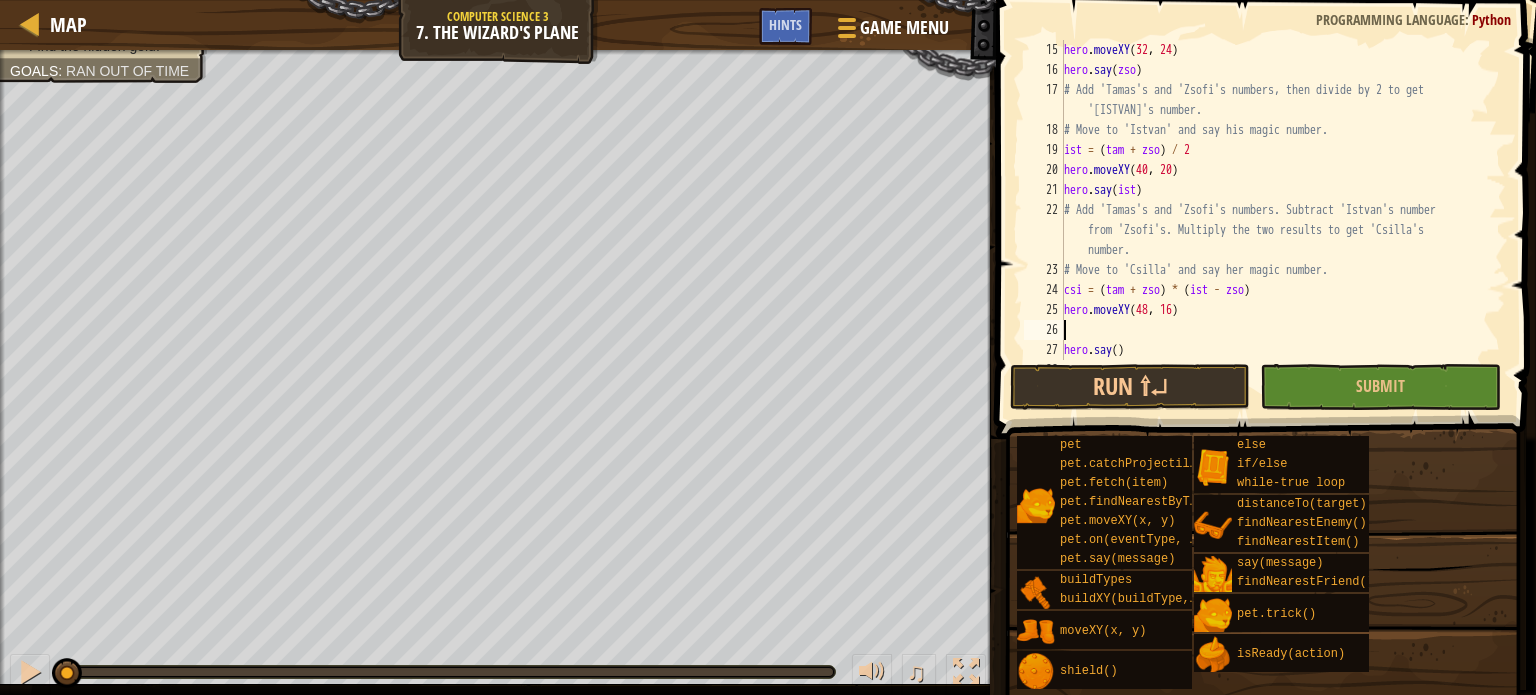 scroll, scrollTop: 9, scrollLeft: 0, axis: vertical 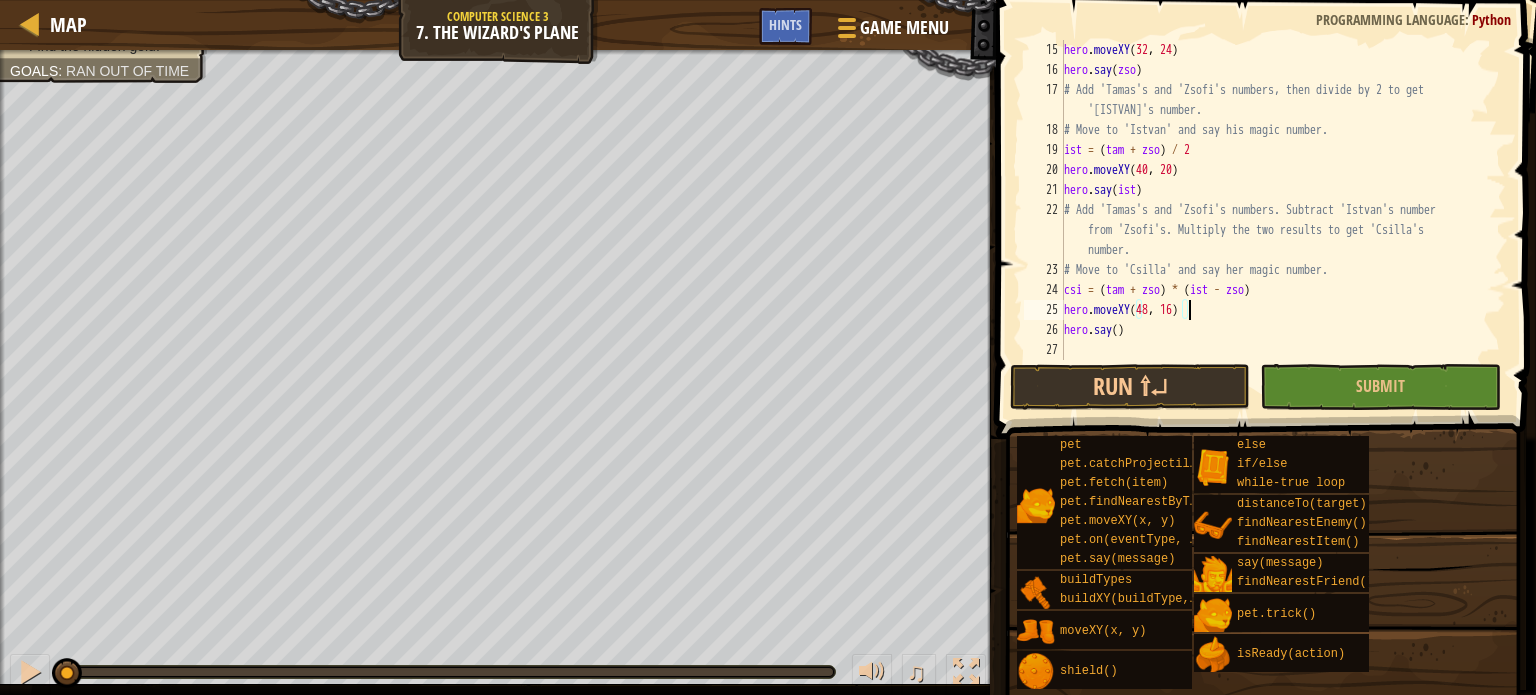 click on "hero . moveXY ( 32 ,   24 ) hero . say ( zso ) # Add 'Tamas's and 'Zsofi's numbers, then divide by 2 to get       'Istvan's number. # Move to 'Istvan' and say his magic number. ist   =   ( tam   +   zso )   /   2 hero . moveXY ( 40 ,   20 ) hero . say ( ist ) # Add 'Tamas's and 'Zsofi's numbers. Subtract 'Istvan's number       from 'Zsofi's. Multiply the two results to get 'Csilla's       number. # Move to 'Csilla' and say her magic number. csi   =   ( tam   +   zso )   *   ( ist   -   zso ) hero . moveXY ( 48 ,   16 ) hero . say ( )" at bounding box center (1275, 220) 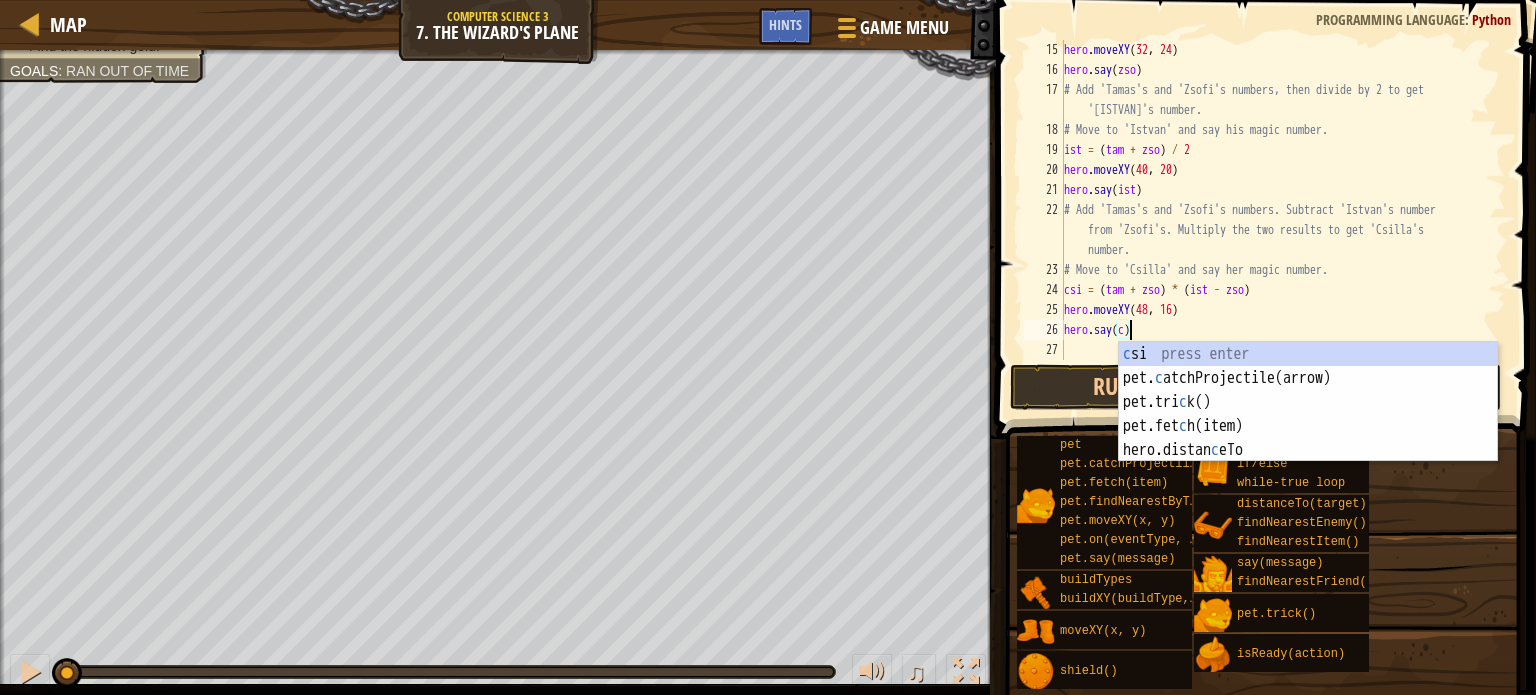 scroll, scrollTop: 9, scrollLeft: 5, axis: both 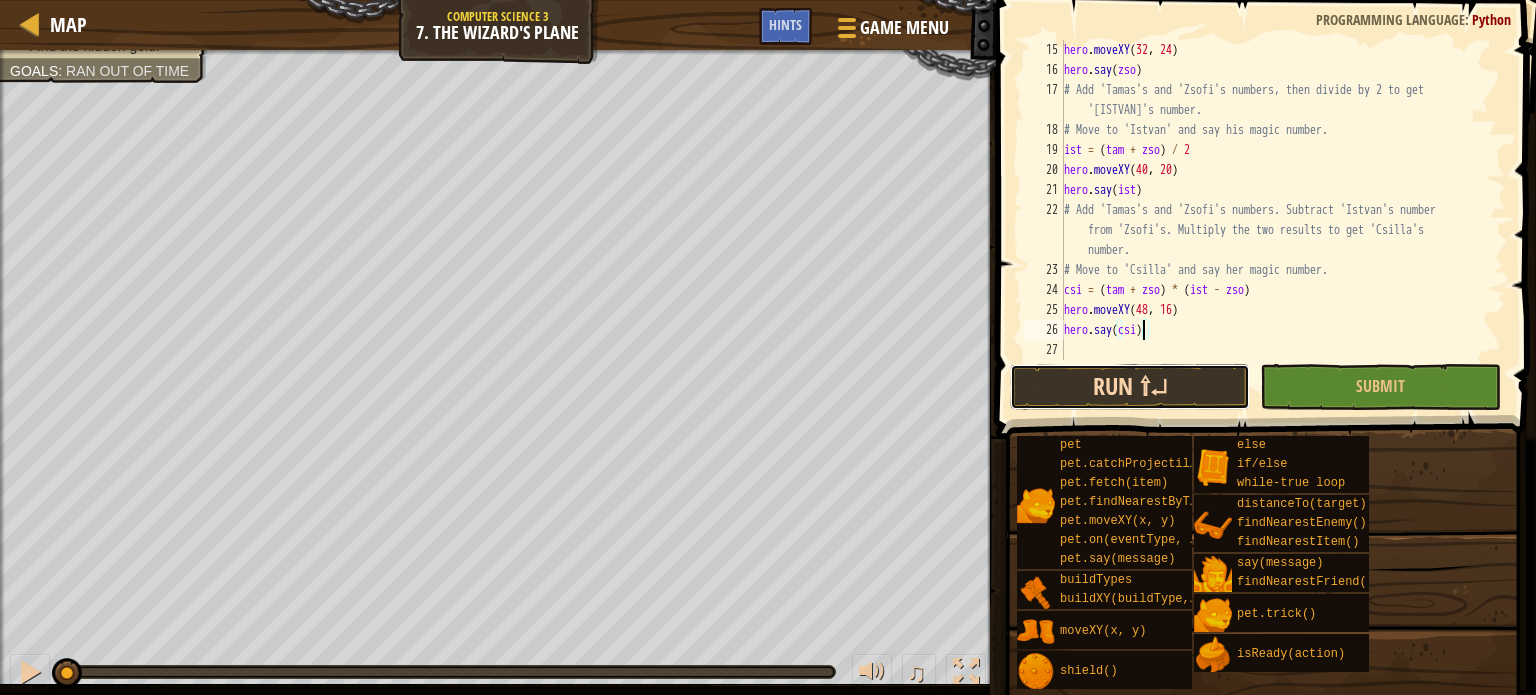 click on "Run ⇧↵" at bounding box center (1130, 387) 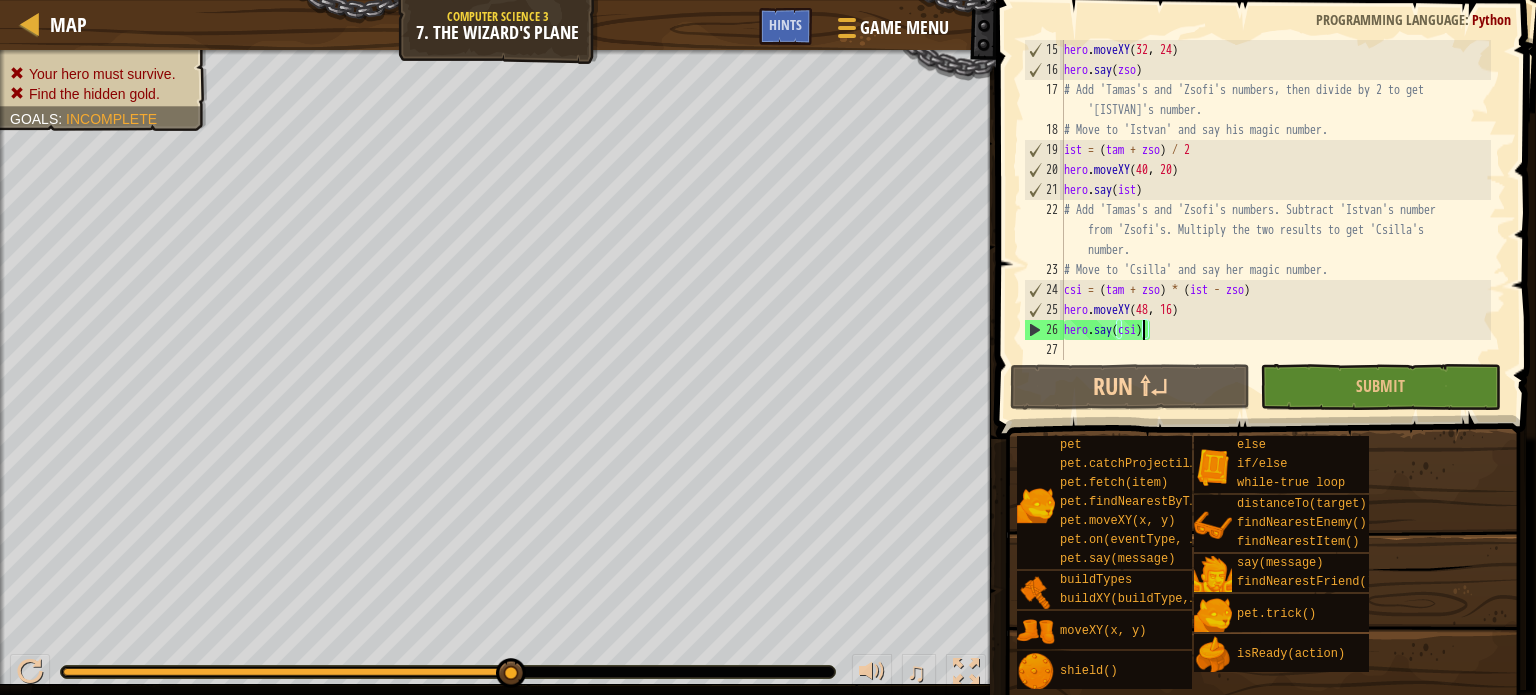 click on "hero . moveXY ( 32 ,   24 ) hero . say ( zso ) # Add 'Tamas's and 'Zsofi's numbers, then divide by 2 to get       'Istvan's number. # Move to 'Istvan' and say his magic number. ist   =   ( tam   +   zso )   /   2 hero . moveXY ( 40 ,   20 ) hero . say ( ist ) # Add 'Tamas's and 'Zsofi's numbers. Subtract 'Istvan's number       from 'Zsofi's. Multiply the two results to get 'Csilla's       number. # Move to 'Csilla' and say her magic number. csi   =   ( tam   +   zso )   *   ( ist   -   zso ) hero . moveXY ( 48 ,   16 ) hero . say ( csi )" at bounding box center [1275, 220] 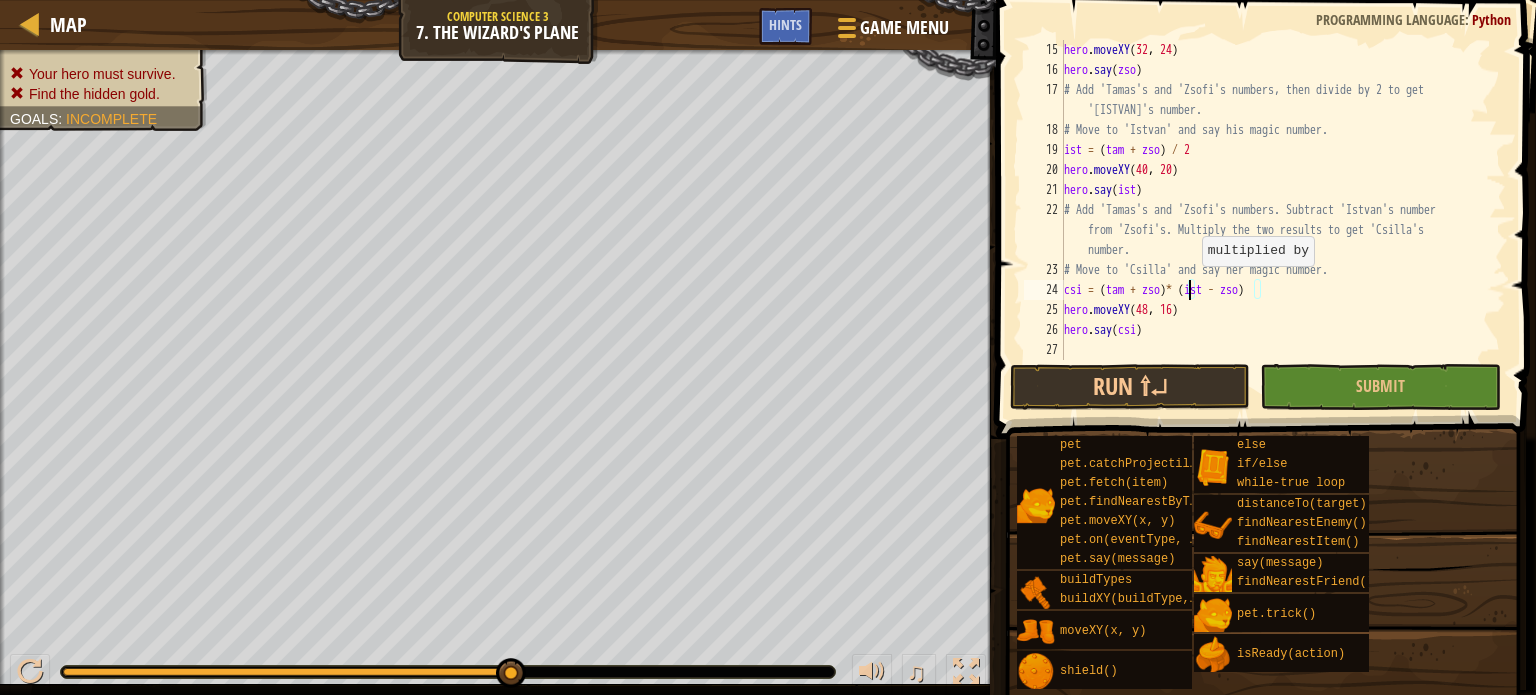 click on "hero . moveXY ( 32 ,   24 ) hero . say ( zso ) # Add 'Tamas's and 'Zsofi's numbers, then divide by 2 to get       'Istvan's number. # Move to 'Istvan' and say his magic number. ist   =   ( tam   +   zso )   /   2 hero . moveXY ( 40 ,   20 ) hero . say ( ist ) # Add 'Tamas's and 'Zsofi's numbers. Subtract 'Istvan's number       from 'Zsofi's. Multiply the two results to get 'Csilla's       number. # Move to 'Csilla' and say her magic number. csi   =   ( tam   +   zso ) *   ( ist   -   zso ) hero . moveXY ( 48 ,   16 ) hero . say ( csi )" at bounding box center (1275, 220) 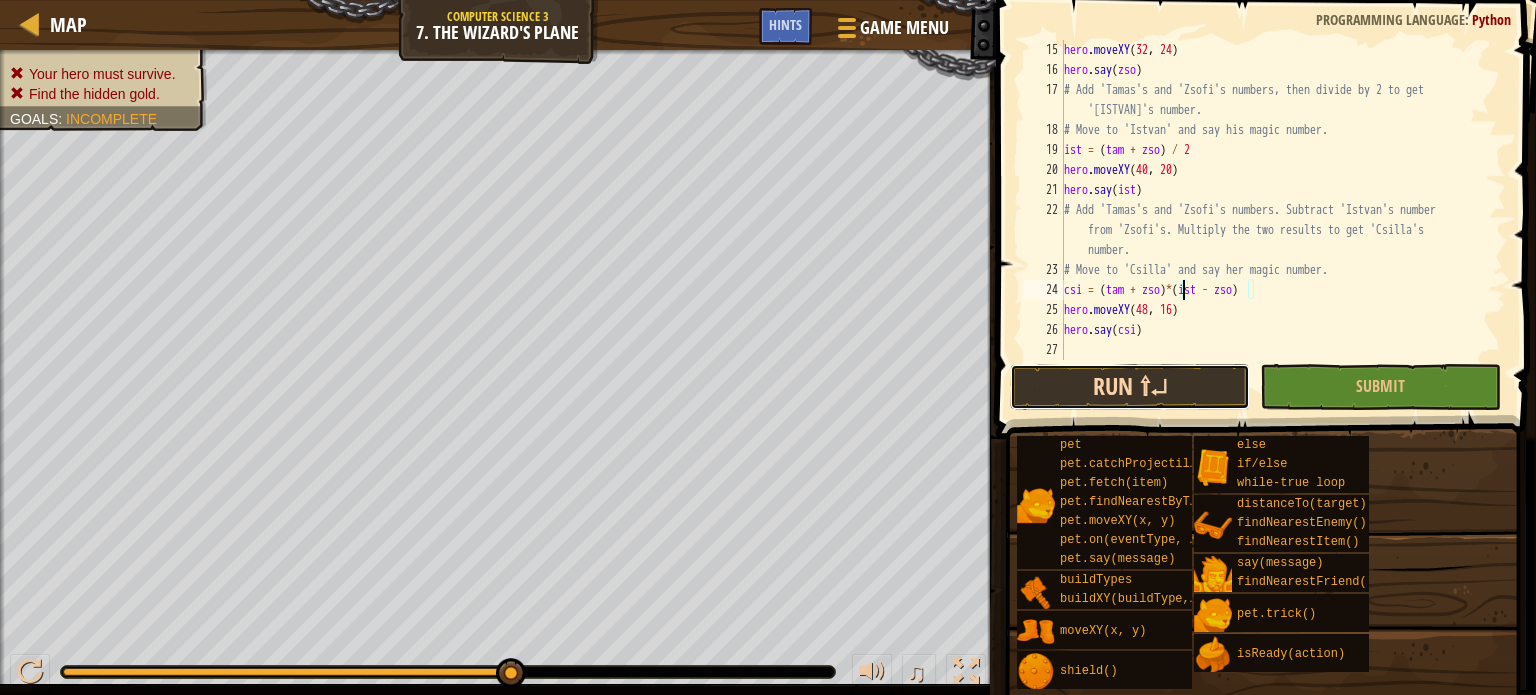 click on "Run ⇧↵" at bounding box center [1130, 387] 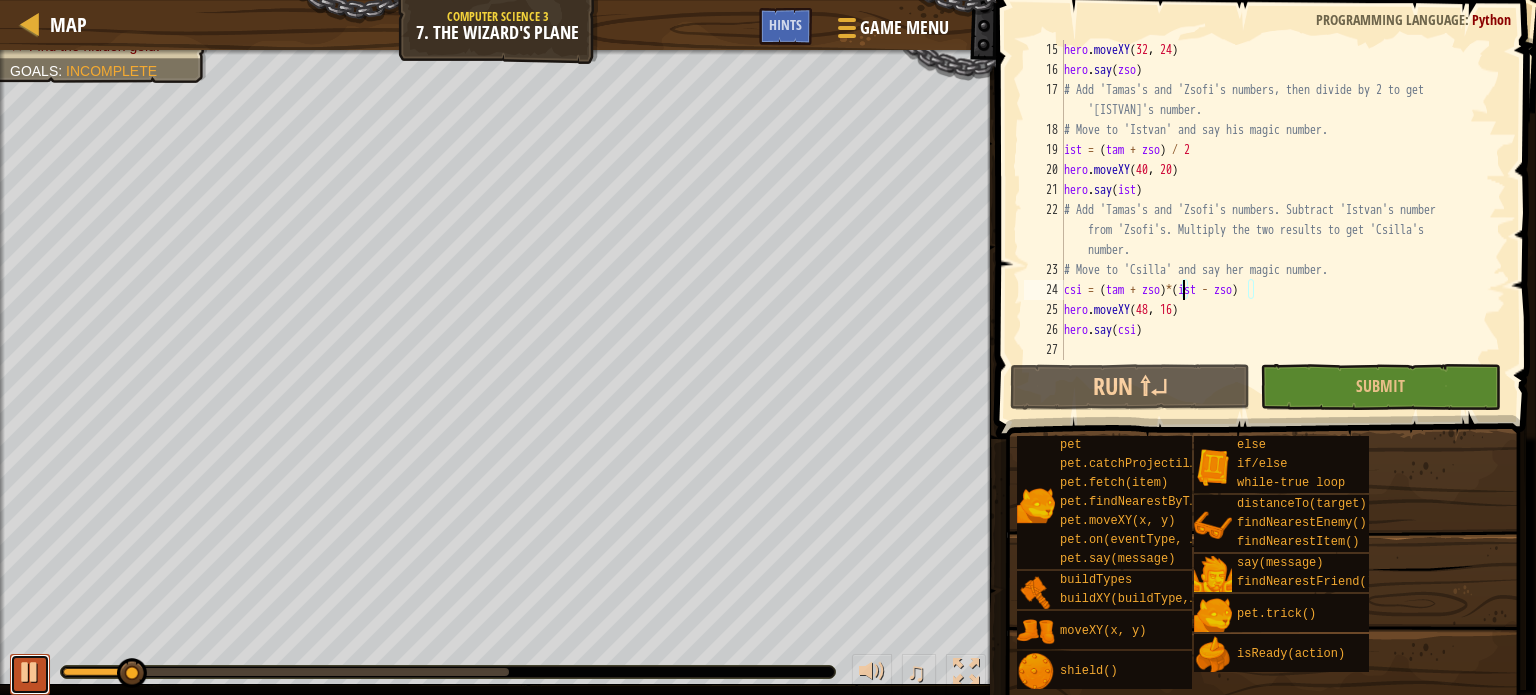 click at bounding box center [30, 672] 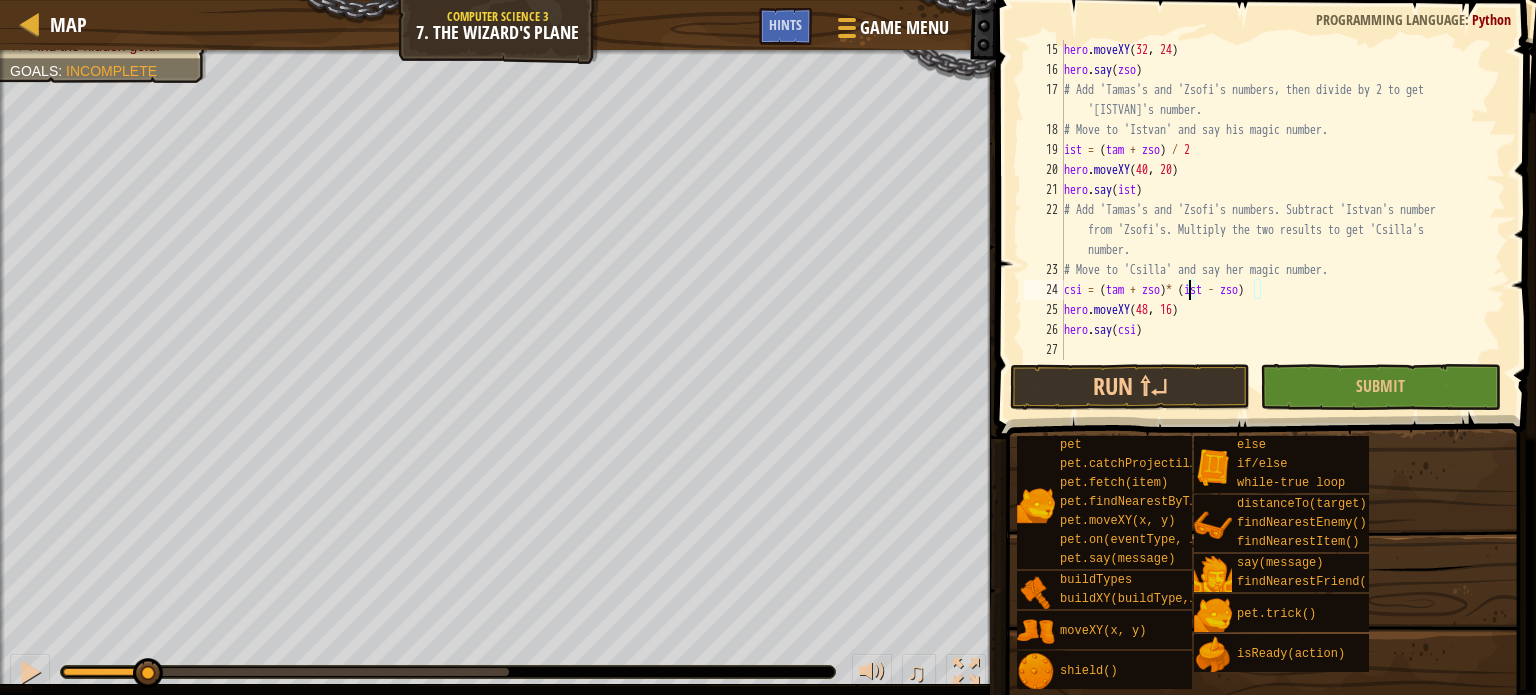click on "hero . moveXY ( 32 ,   24 ) hero . say ( zso ) # Add 'Tamas's and 'Zsofi's numbers, then divide by 2 to get       'Istvan's number. # Move to 'Istvan' and say his magic number. ist   =   ( tam   +   zso )   /   2 hero . moveXY ( 40 ,   20 ) hero . say ( ist ) # Add 'Tamas's and 'Zsofi's numbers. Subtract 'Istvan's number       from 'Zsofi's. Multiply the two results to get 'Csilla's       number. # Move to 'Csilla' and say her magic number. csi   =   ( tam   +   zso ) *   ( ist   -   zso ) hero . moveXY ( 48 ,   16 ) hero . say ( csi )" at bounding box center [1275, 220] 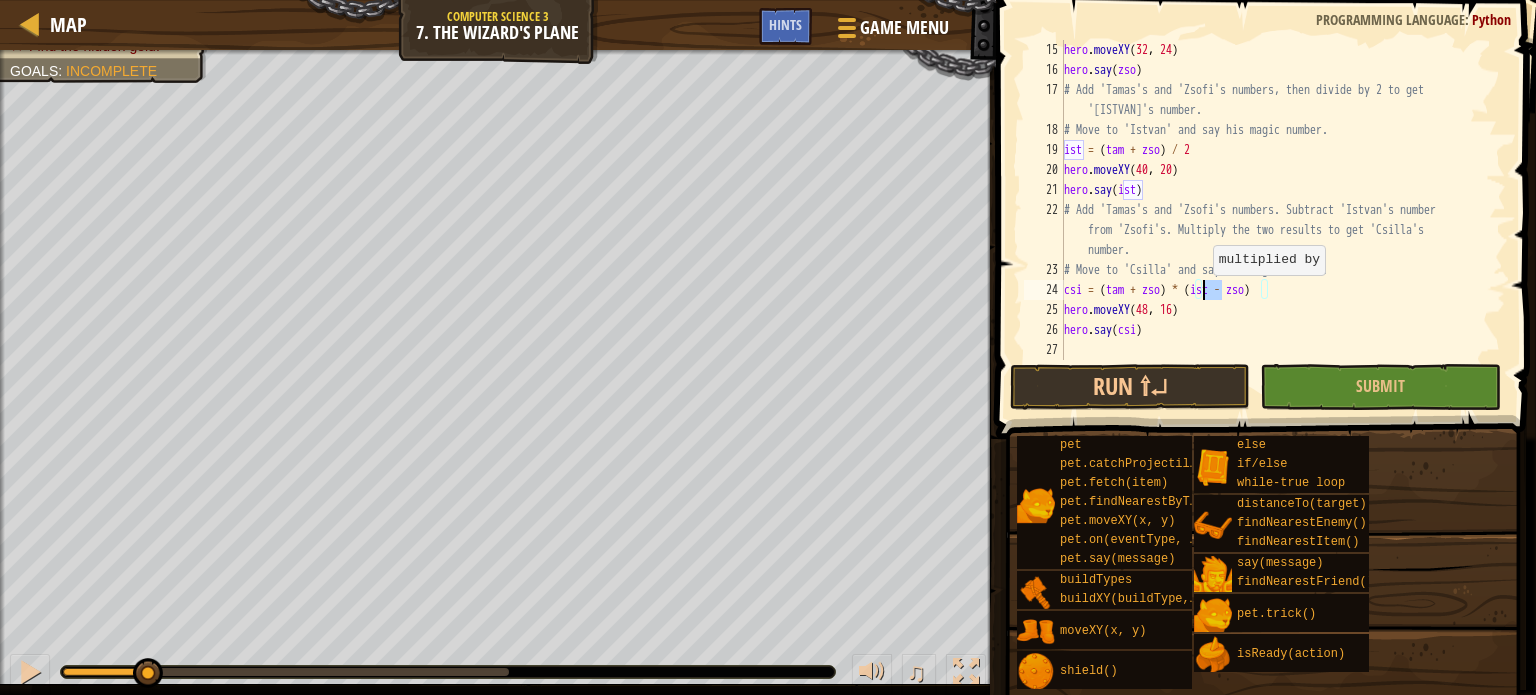 drag, startPoint x: 1219, startPoint y: 295, endPoint x: 1202, endPoint y: 295, distance: 17 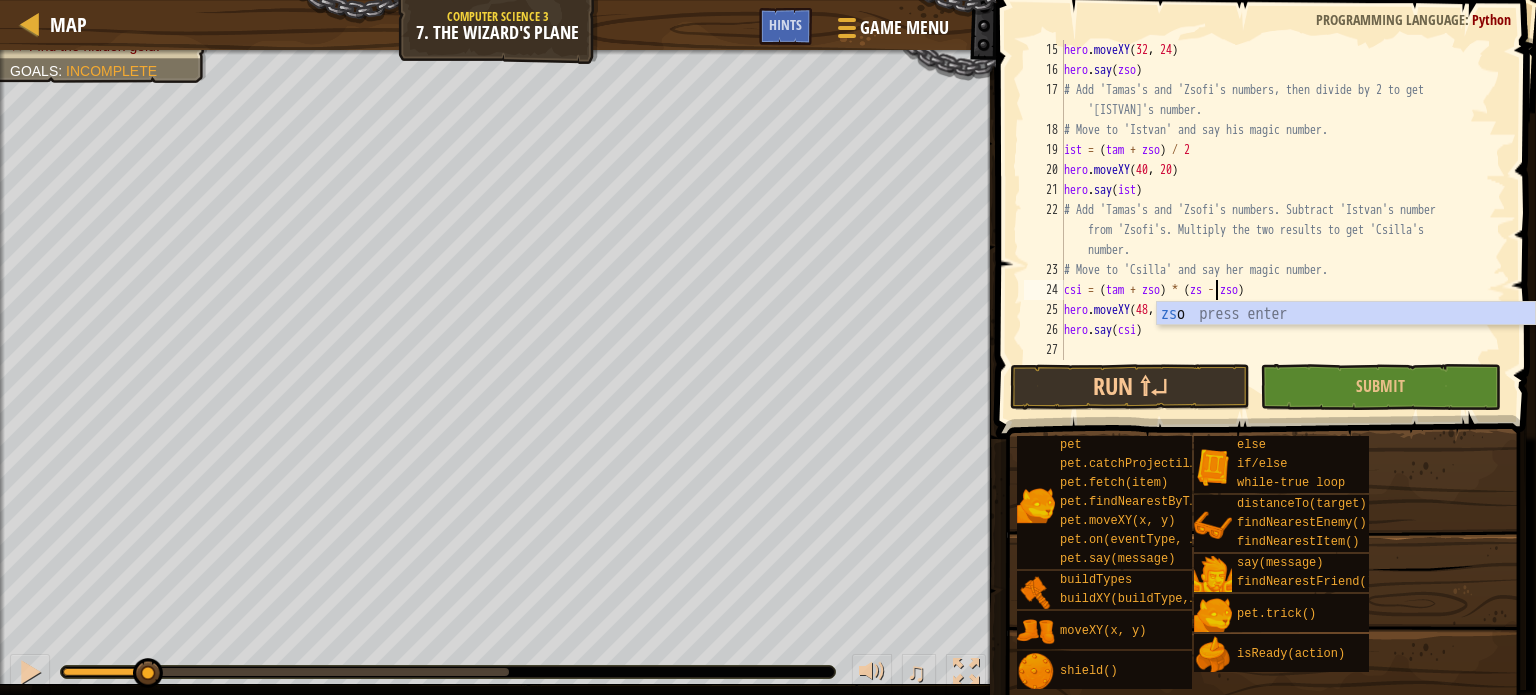 scroll, scrollTop: 9, scrollLeft: 12, axis: both 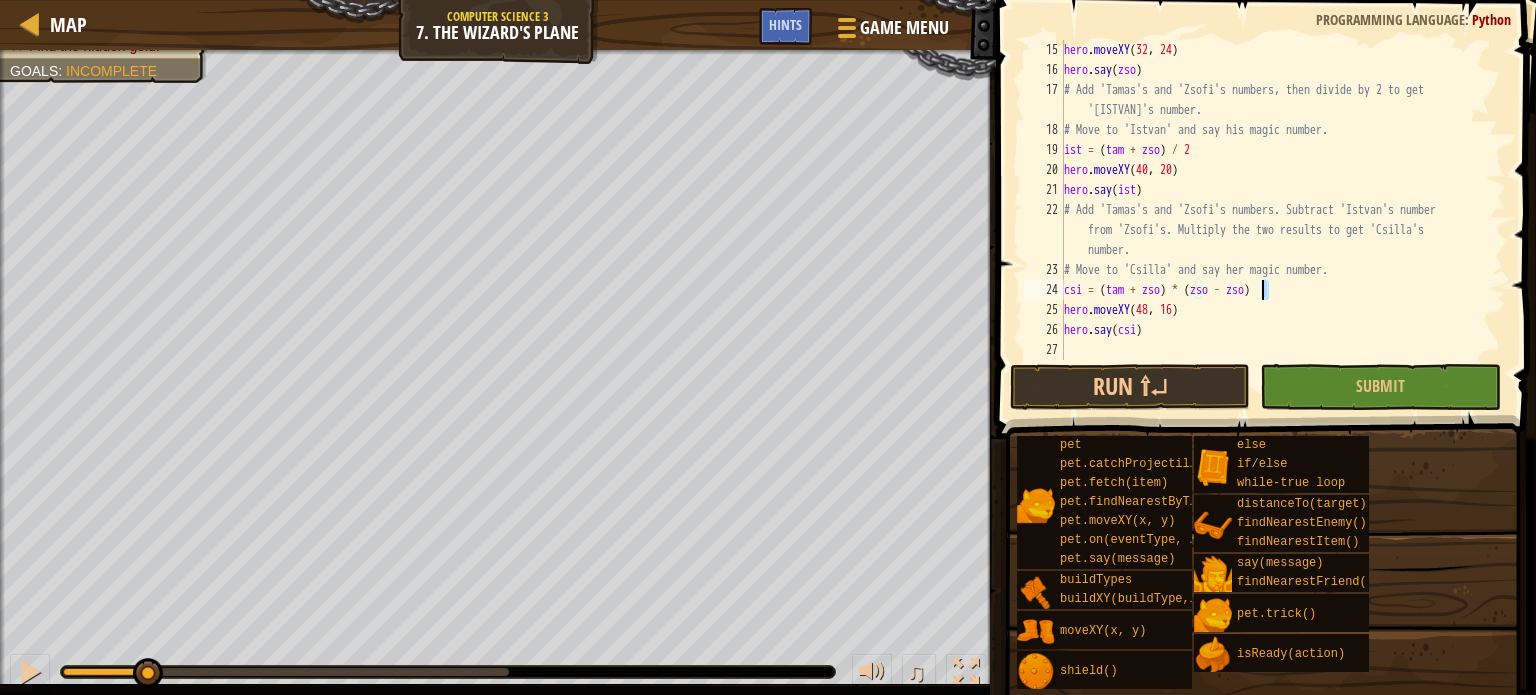 drag, startPoint x: 1256, startPoint y: 295, endPoint x: 1244, endPoint y: 293, distance: 12.165525 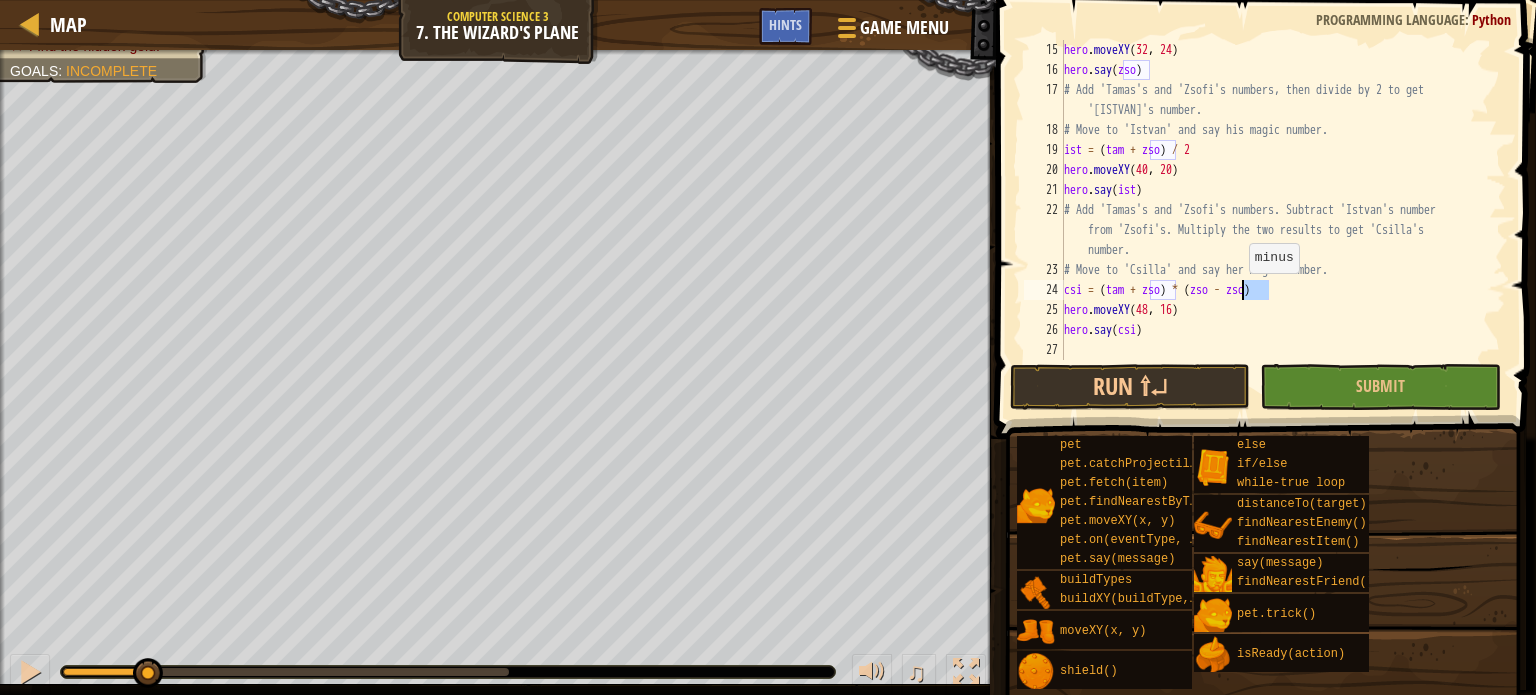 click on "hero . moveXY ( 32 ,   24 ) hero . say ( zso ) # Add 'Tamas's and 'Zsofi's numbers, then divide by 2 to get       'Istvan's number. # Move to 'Istvan' and say his magic number. ist   =   ( tam   +   zso )   /   2 hero . moveXY ( 40 ,   20 ) hero . say ( ist ) # Add 'Tamas's and 'Zsofi's numbers. Subtract 'Istvan's number       from 'Zsofi's. Multiply the two results to get 'Csilla's       number. # Move to 'Csilla' and say her magic number. csi   =   ( tam   +   zso )   *   ( zso   -   zso ) hero . moveXY ( 48 ,   16 ) hero . say ( csi )" at bounding box center [1275, 220] 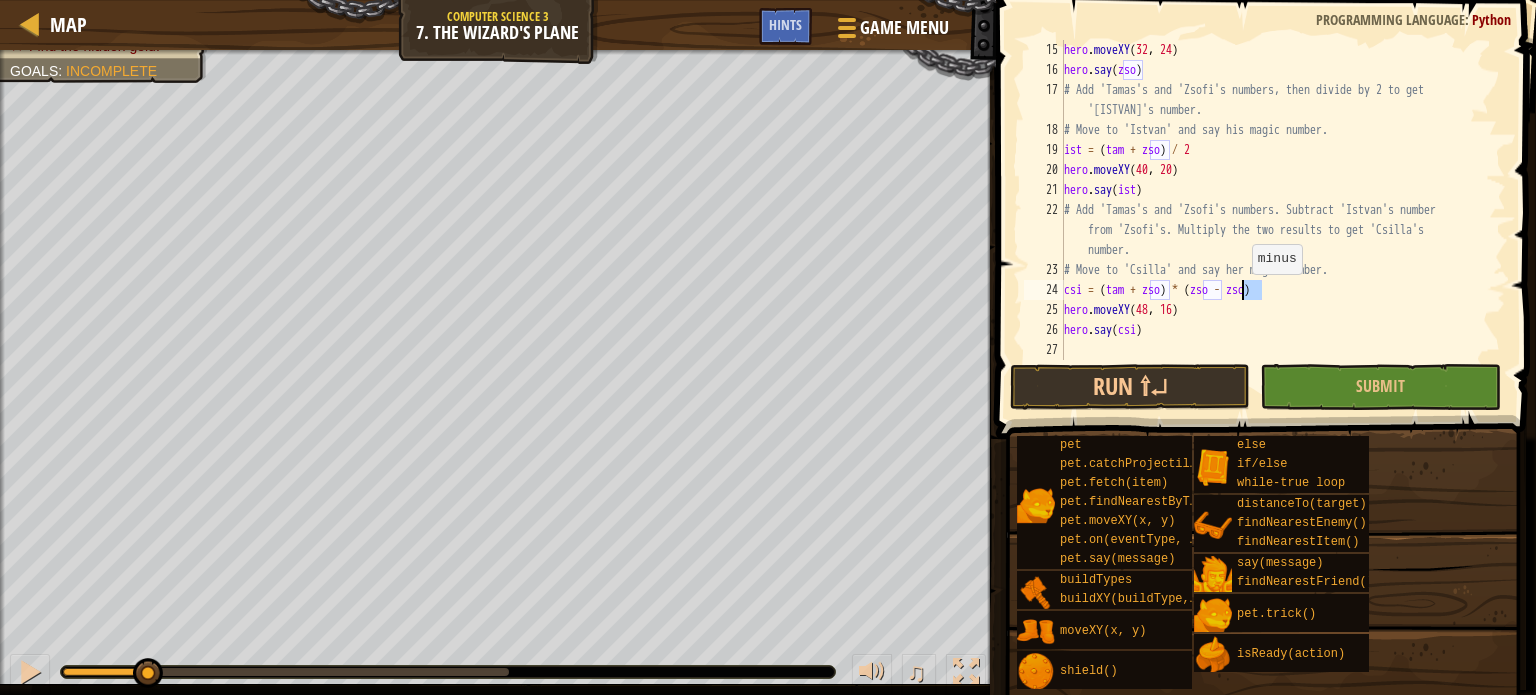 drag, startPoint x: 1261, startPoint y: 292, endPoint x: 1241, endPoint y: 294, distance: 20.09975 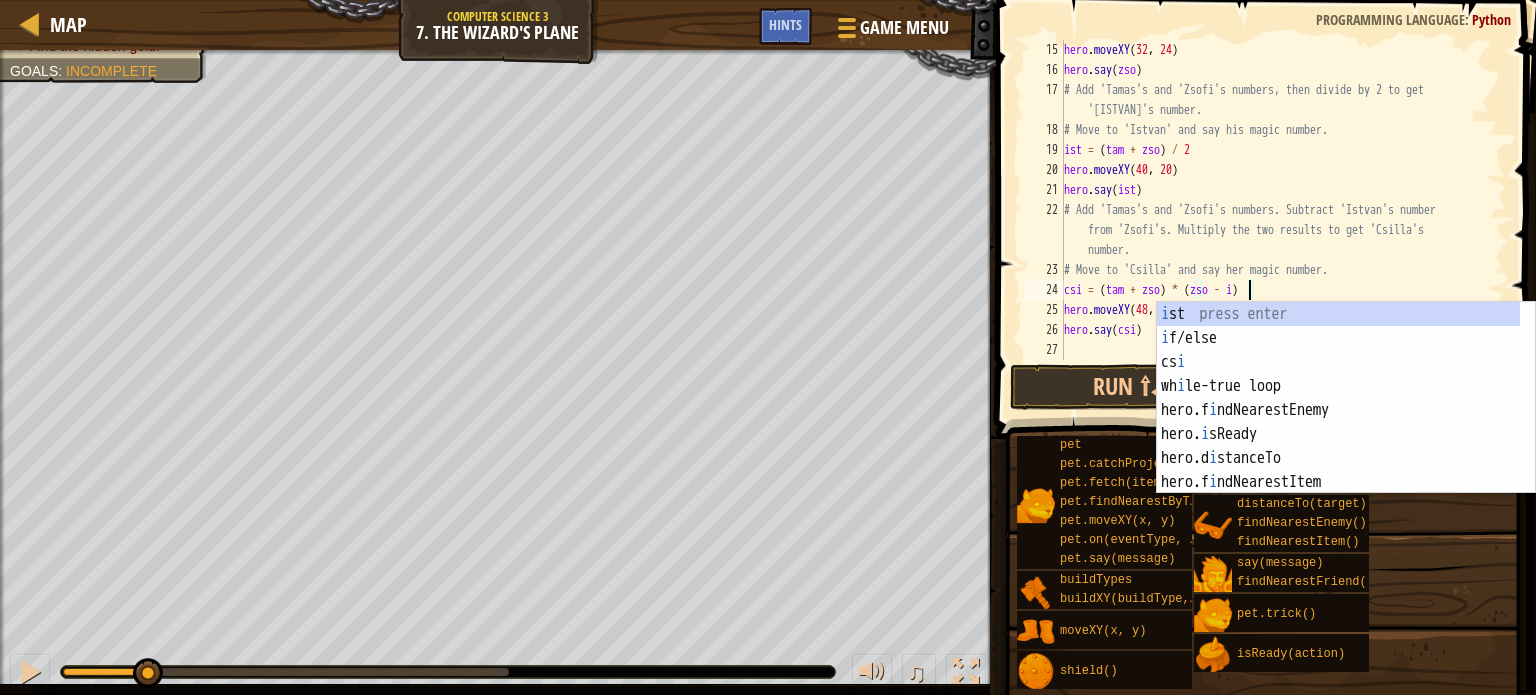 scroll, scrollTop: 9, scrollLeft: 16, axis: both 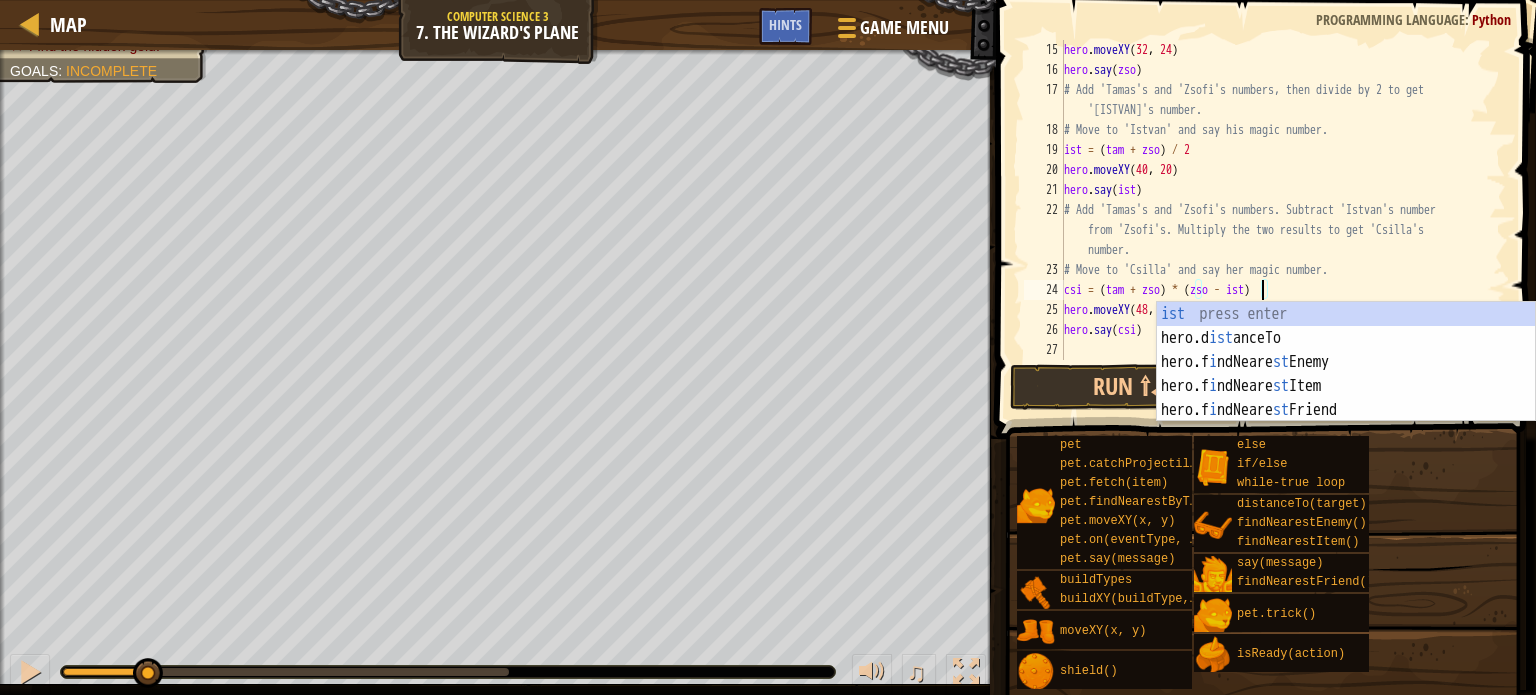 click on "hero . moveXY ( 32 ,   24 ) hero . say ( zso ) # Add 'Tamas's and 'Zsofi's numbers, then divide by 2 to get       'Istvan's number. # Move to 'Istvan' and say his magic number. ist   =   ( tam   +   zso )   /   2 hero . moveXY ( 40 ,   20 ) hero . say ( ist ) # Add 'Tamas's and 'Zsofi's numbers. Subtract 'Istvan's number       from 'Zsofi's. Multiply the two results to get 'Csilla's       number. # Move to 'Csilla' and say her magic number. csi   =   ( tam   +   zso )   *   ( zso   -   ist ) hero . moveXY ( 48 ,   16 ) hero . say ( csi )" at bounding box center [1275, 220] 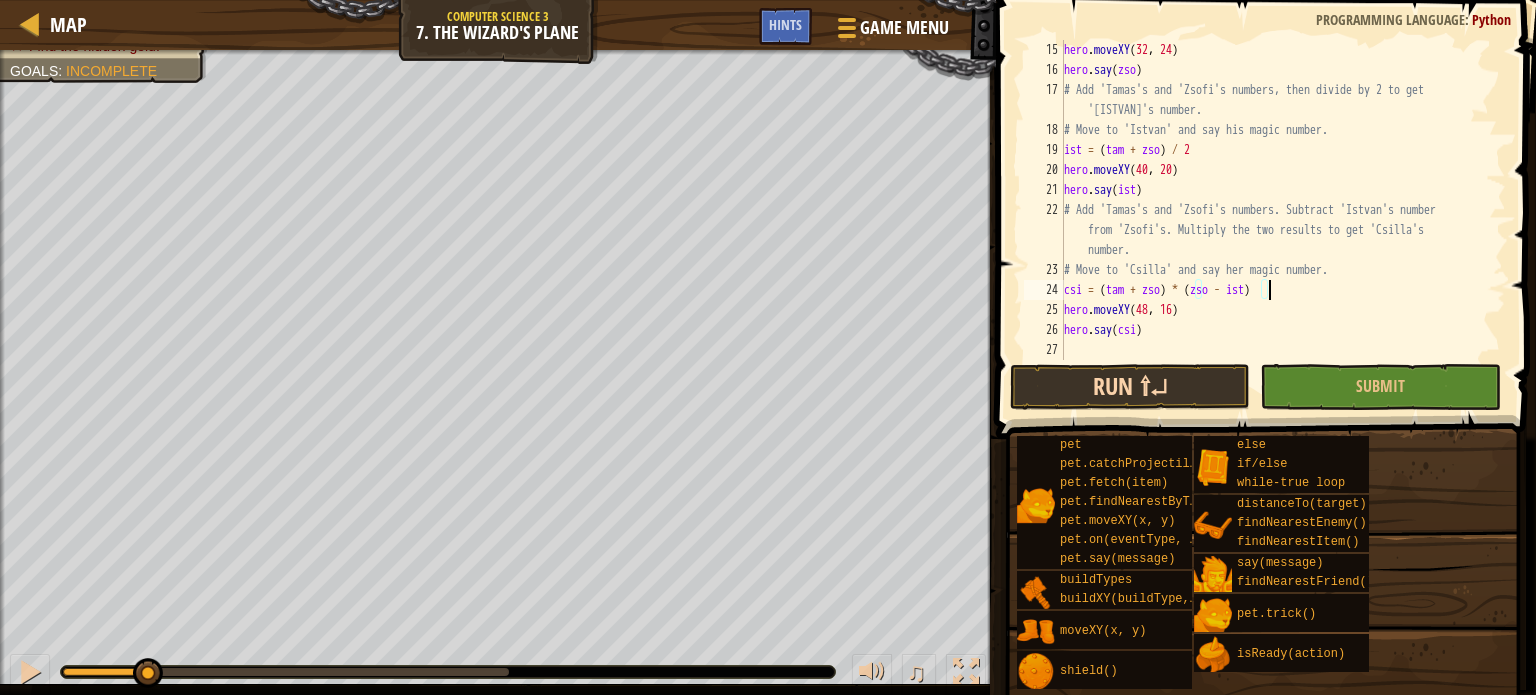 type on "csi = (tam + zso) * (zso - ist)" 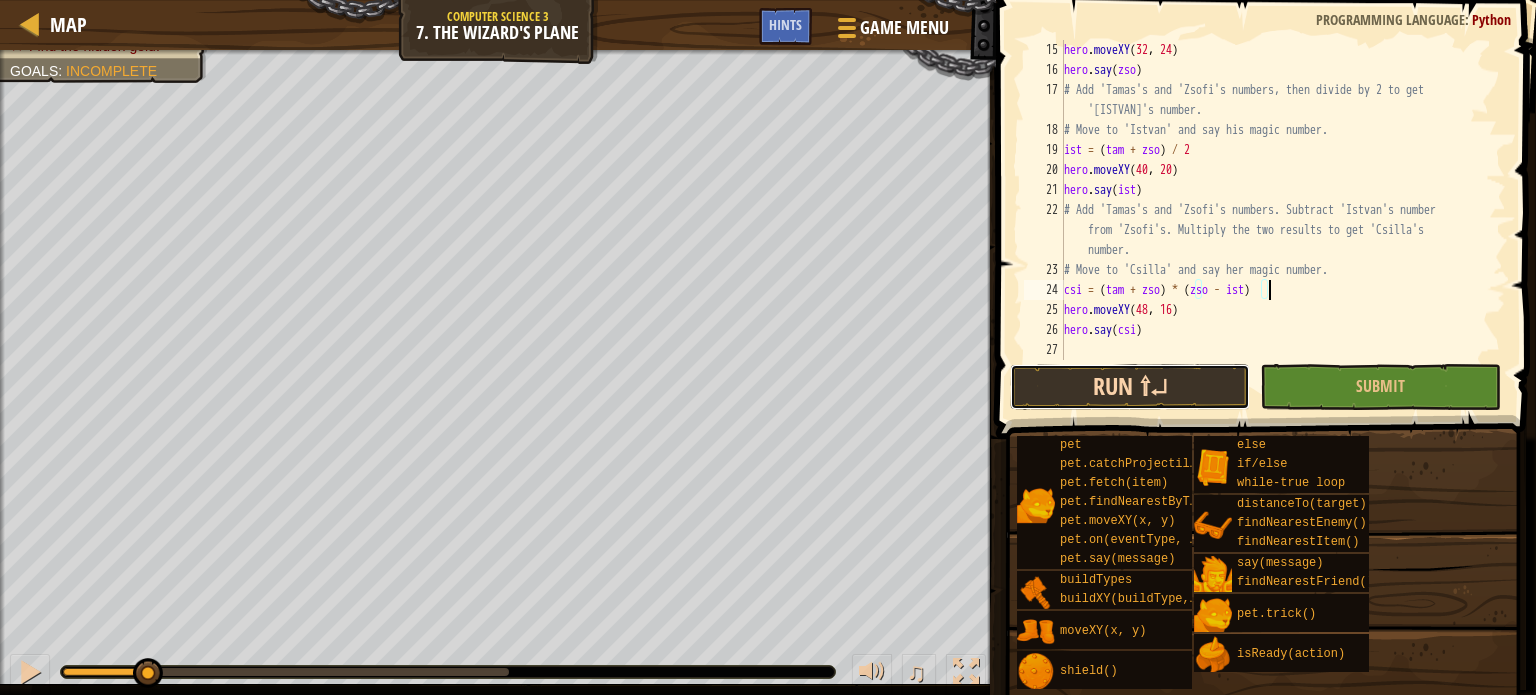 click on "Run ⇧↵" at bounding box center [1130, 387] 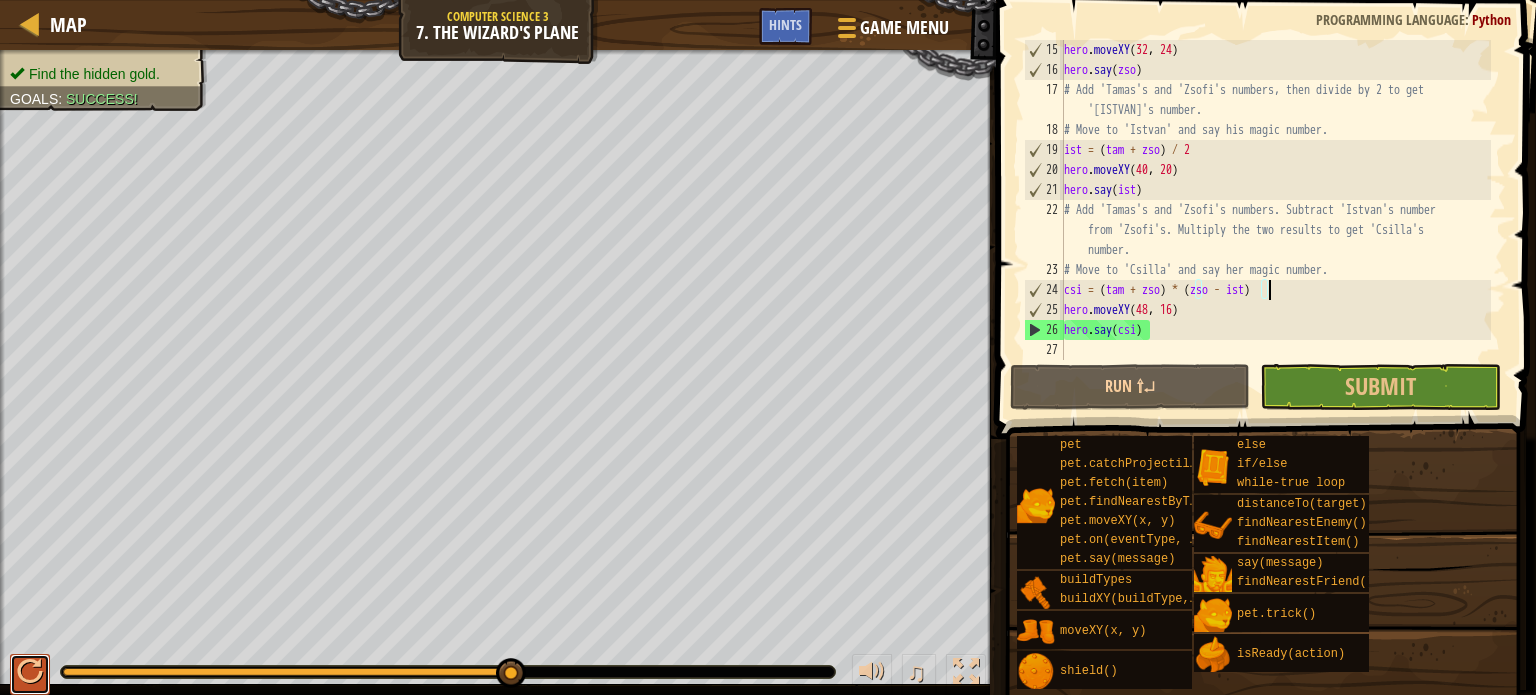 click at bounding box center [30, 672] 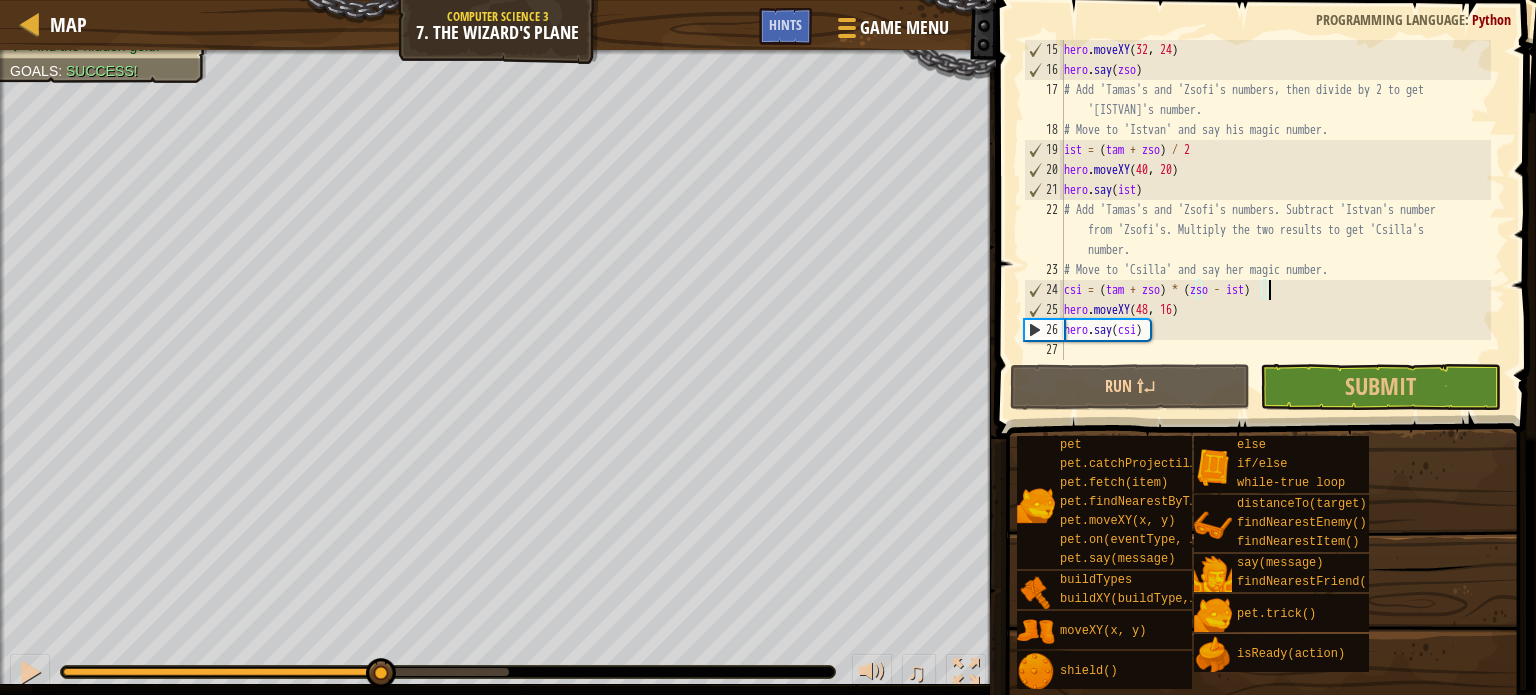 drag, startPoint x: 511, startPoint y: 663, endPoint x: 378, endPoint y: 643, distance: 134.49535 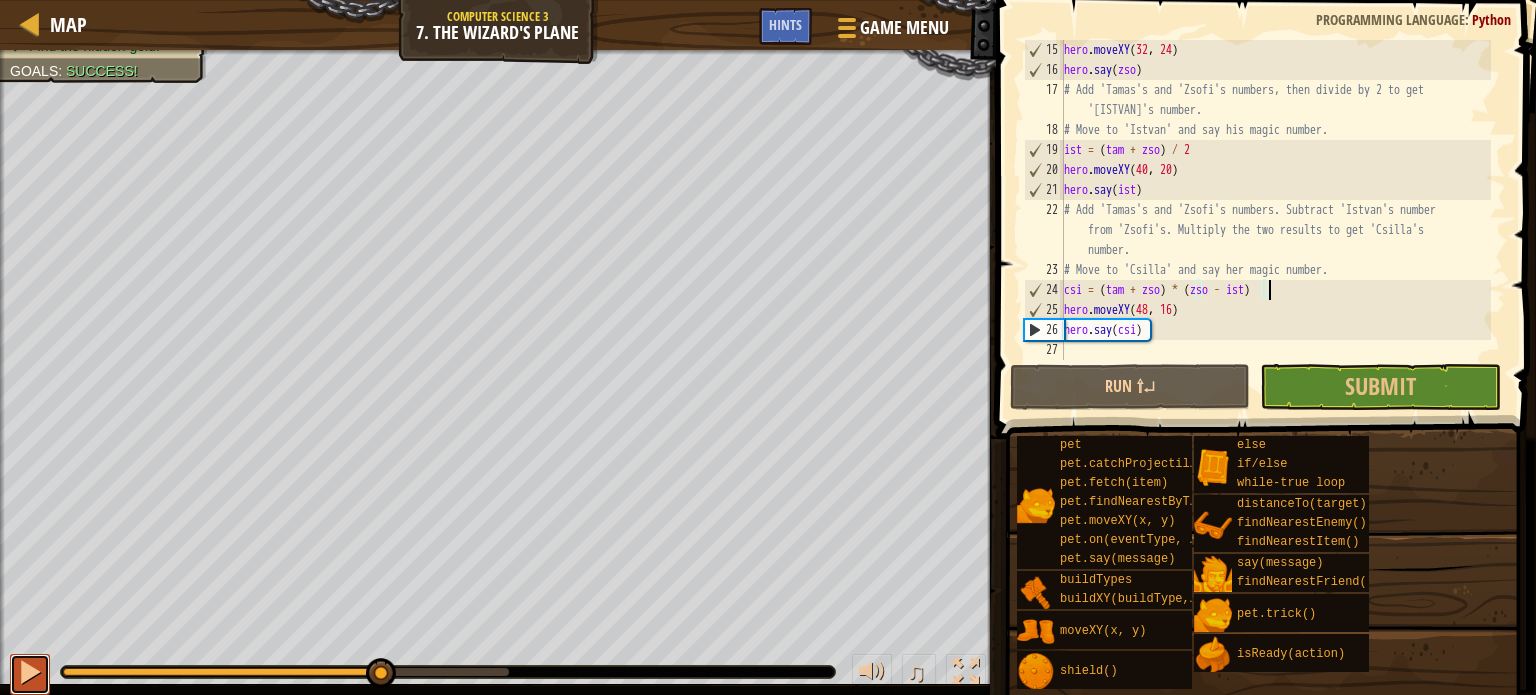 click at bounding box center (30, 674) 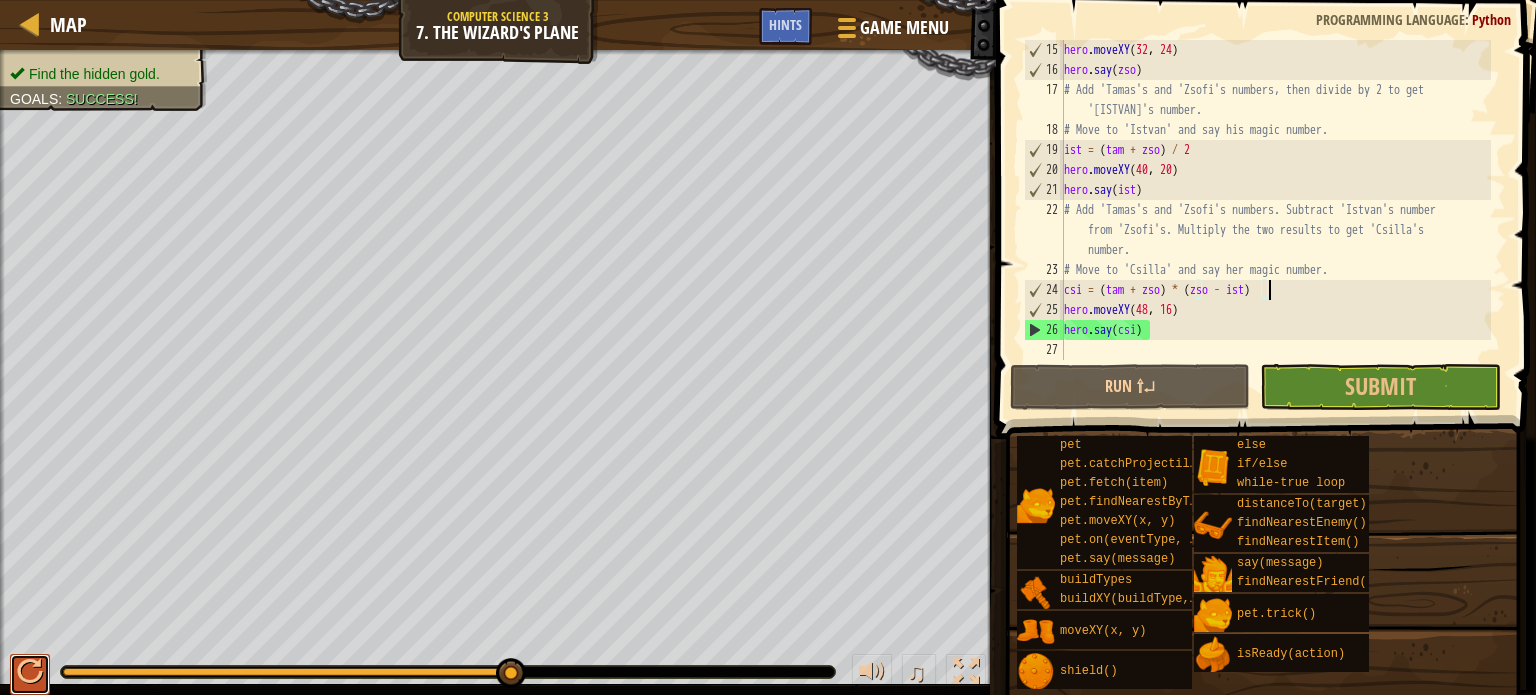 click at bounding box center [30, 672] 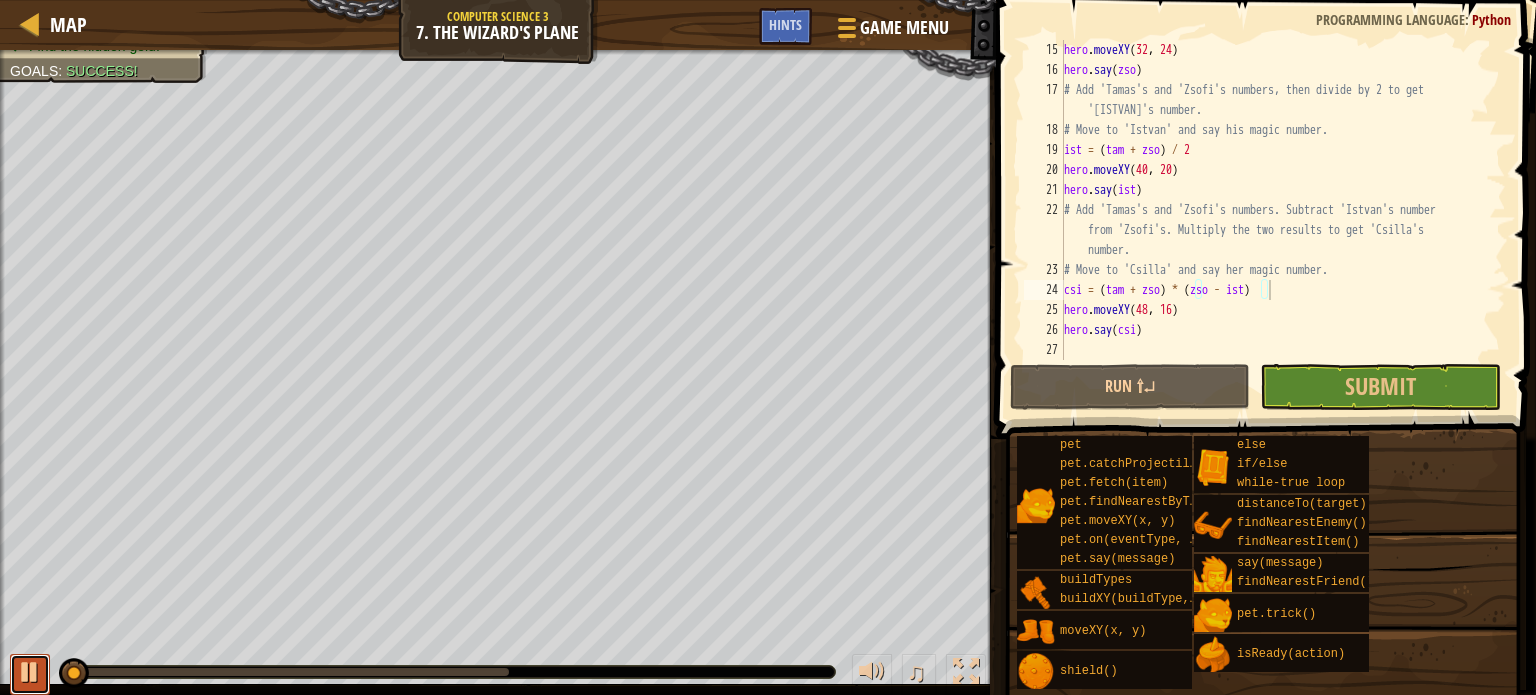 click at bounding box center (30, 672) 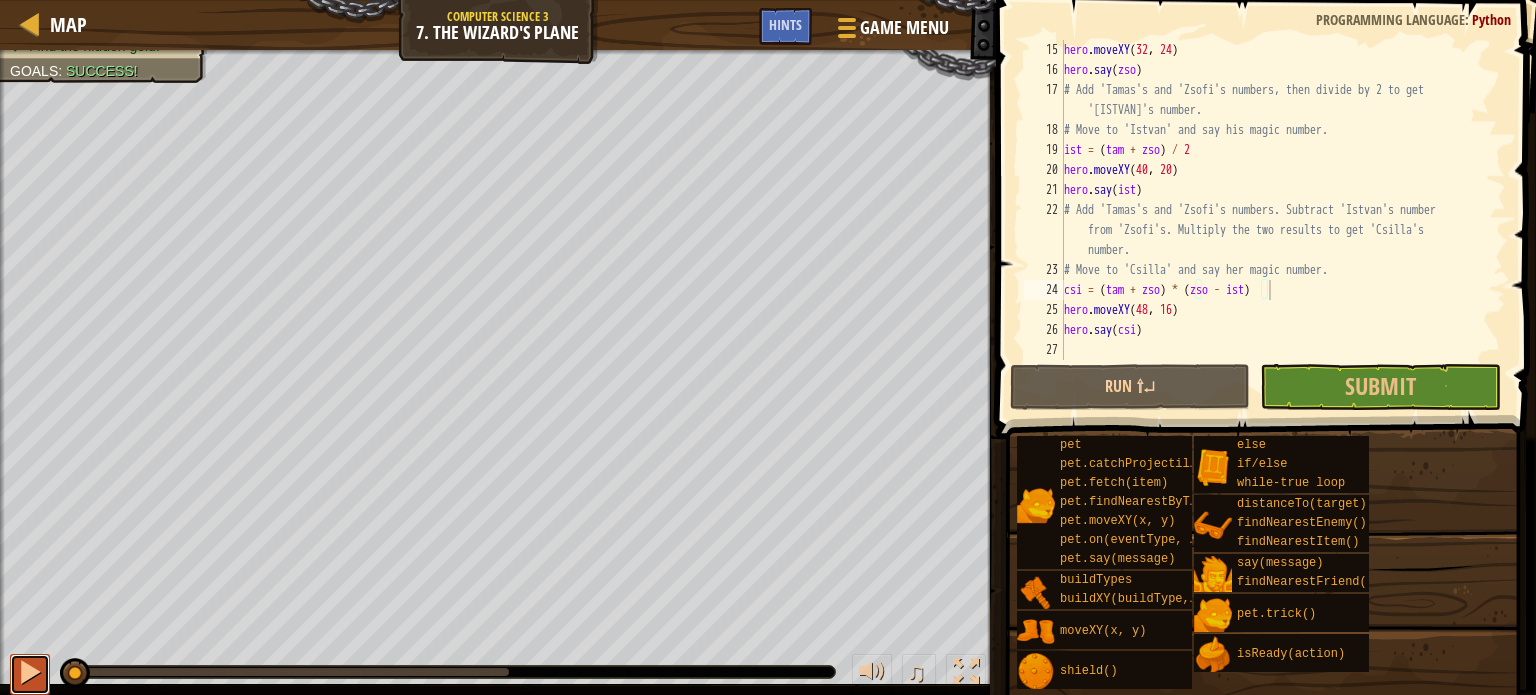click at bounding box center [30, 672] 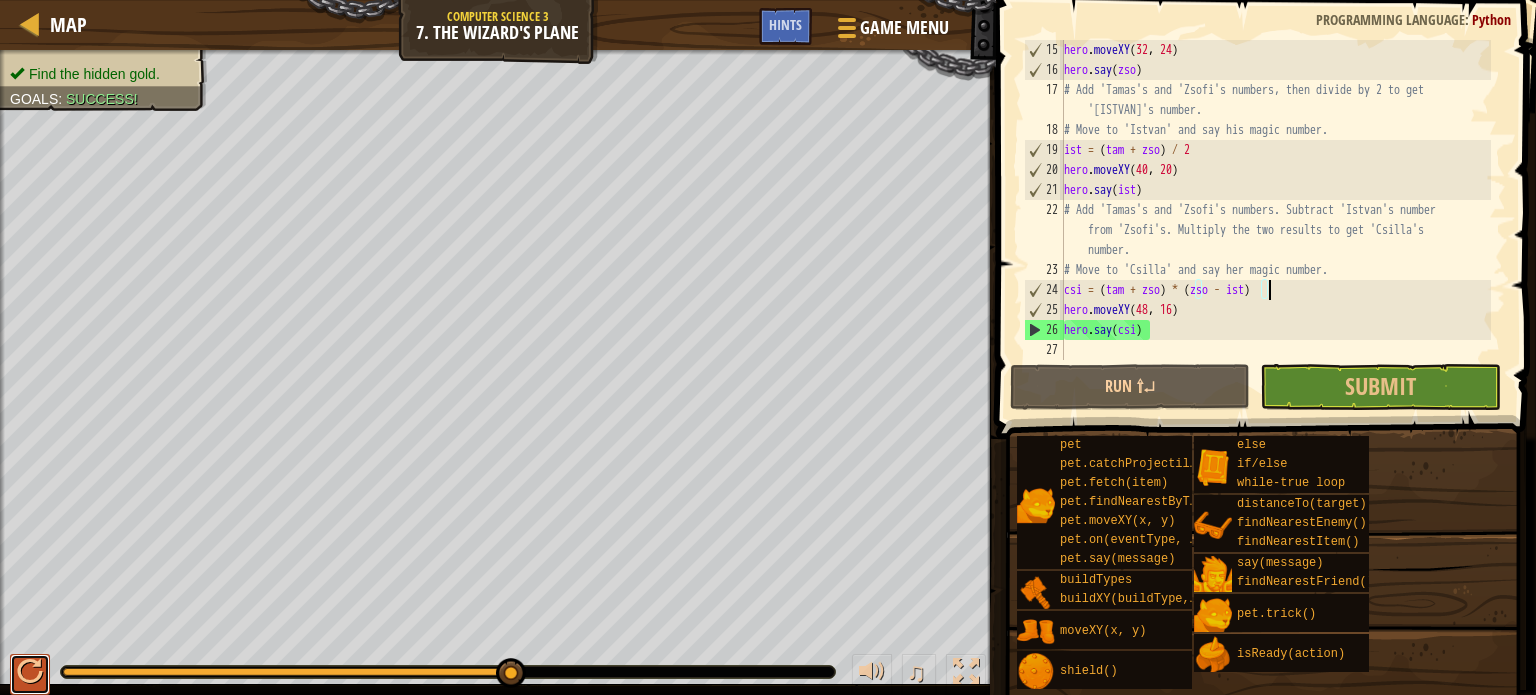 click at bounding box center [30, 672] 